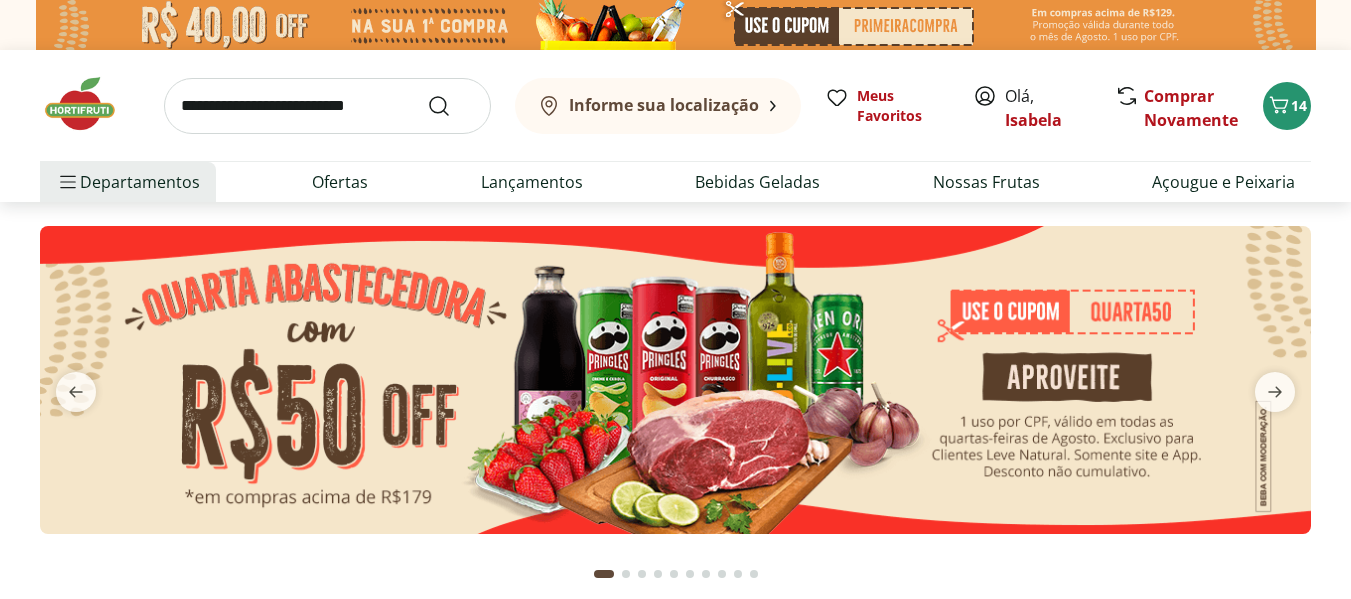 scroll, scrollTop: 0, scrollLeft: 0, axis: both 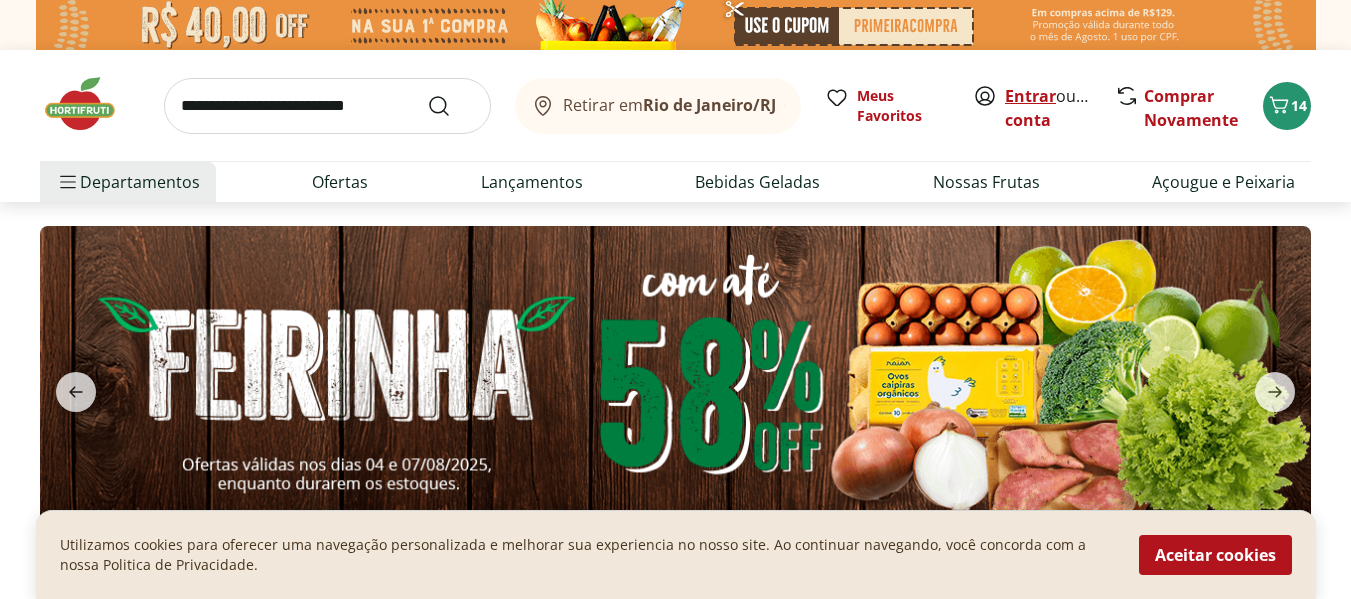 click on "Entrar" at bounding box center [1030, 96] 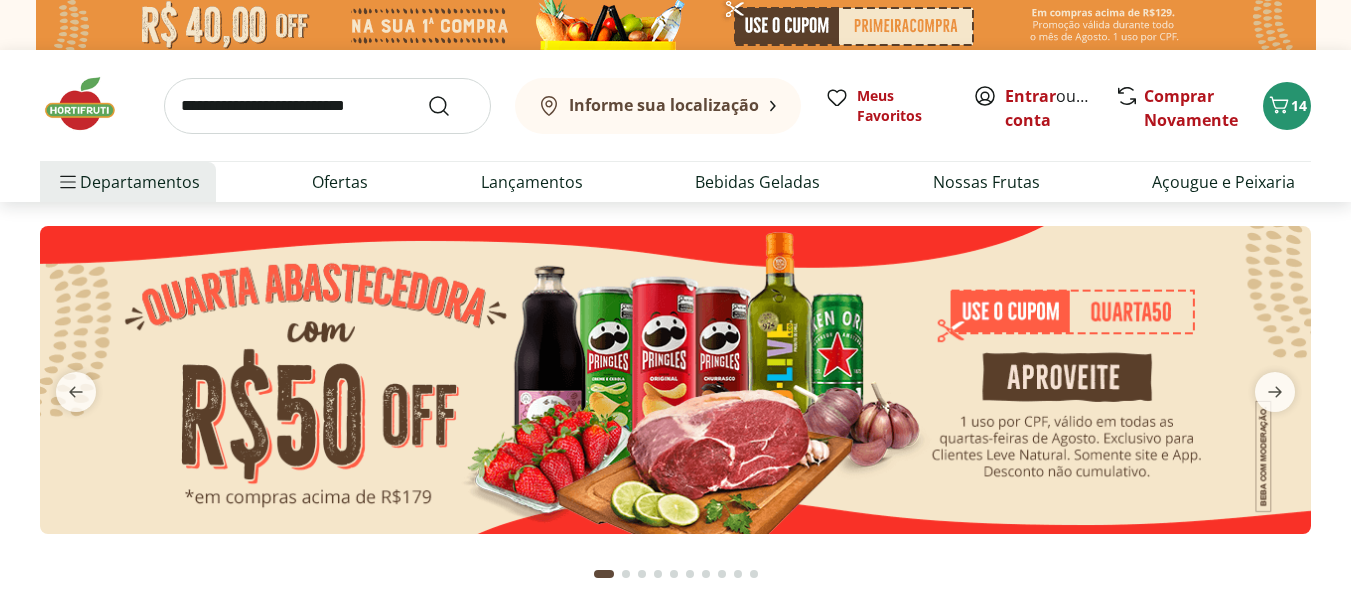 scroll, scrollTop: 0, scrollLeft: 0, axis: both 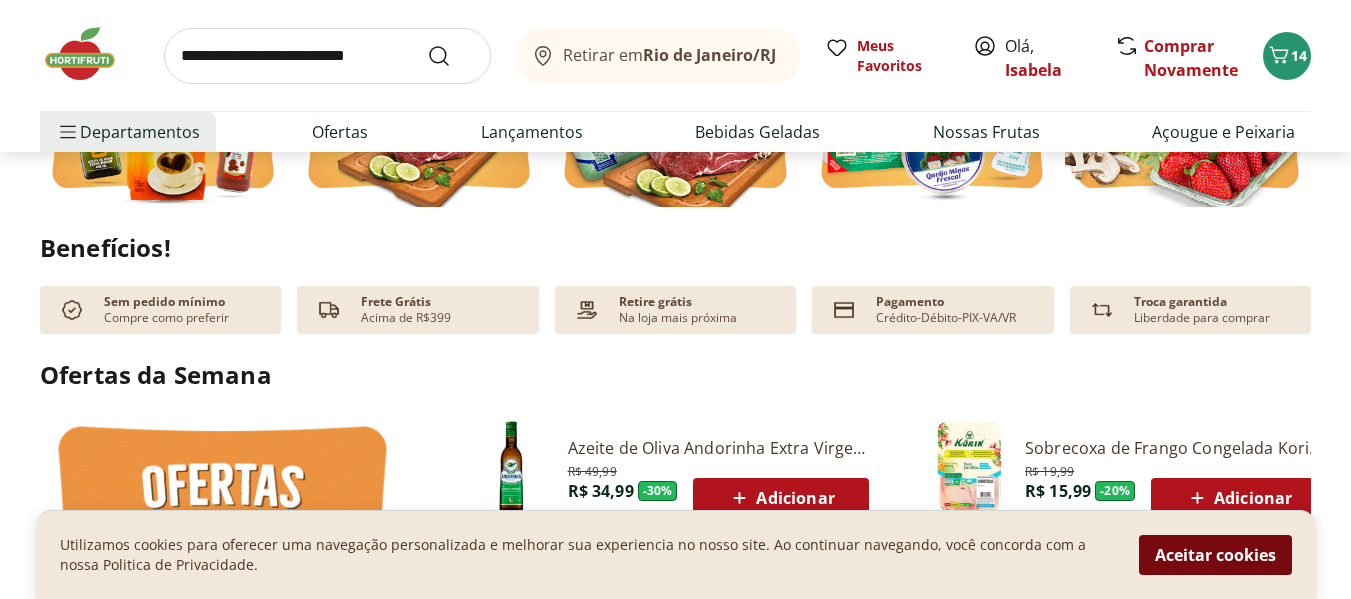 click on "Aceitar cookies" at bounding box center [1215, 555] 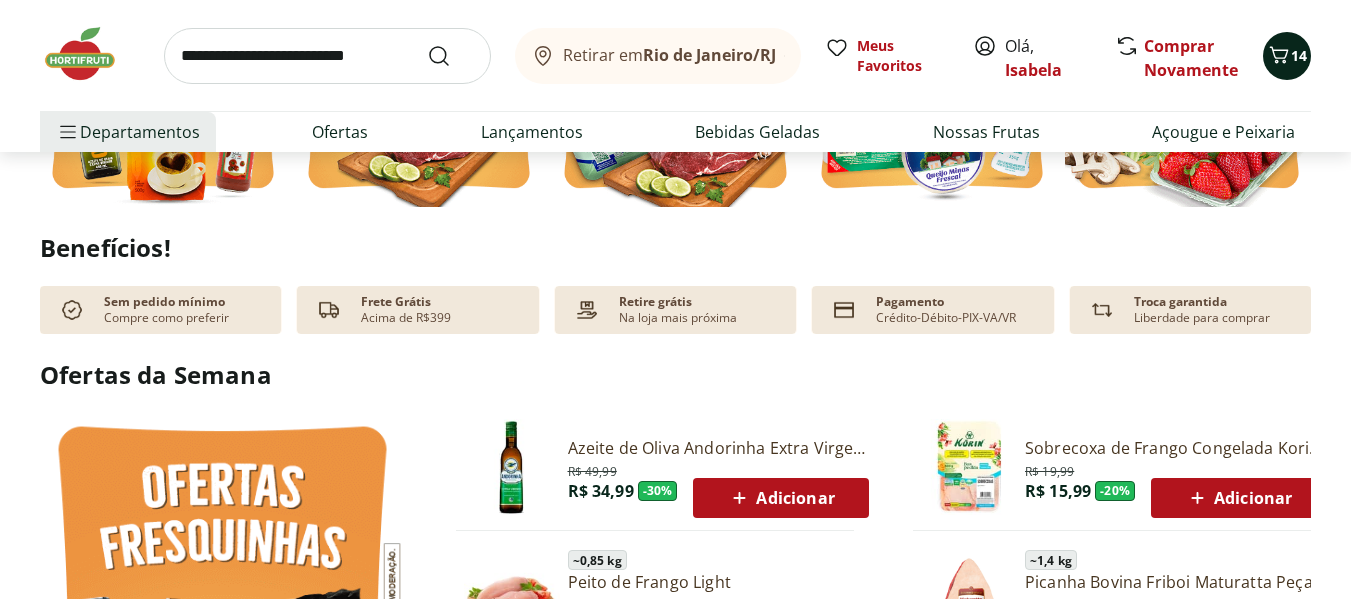 click 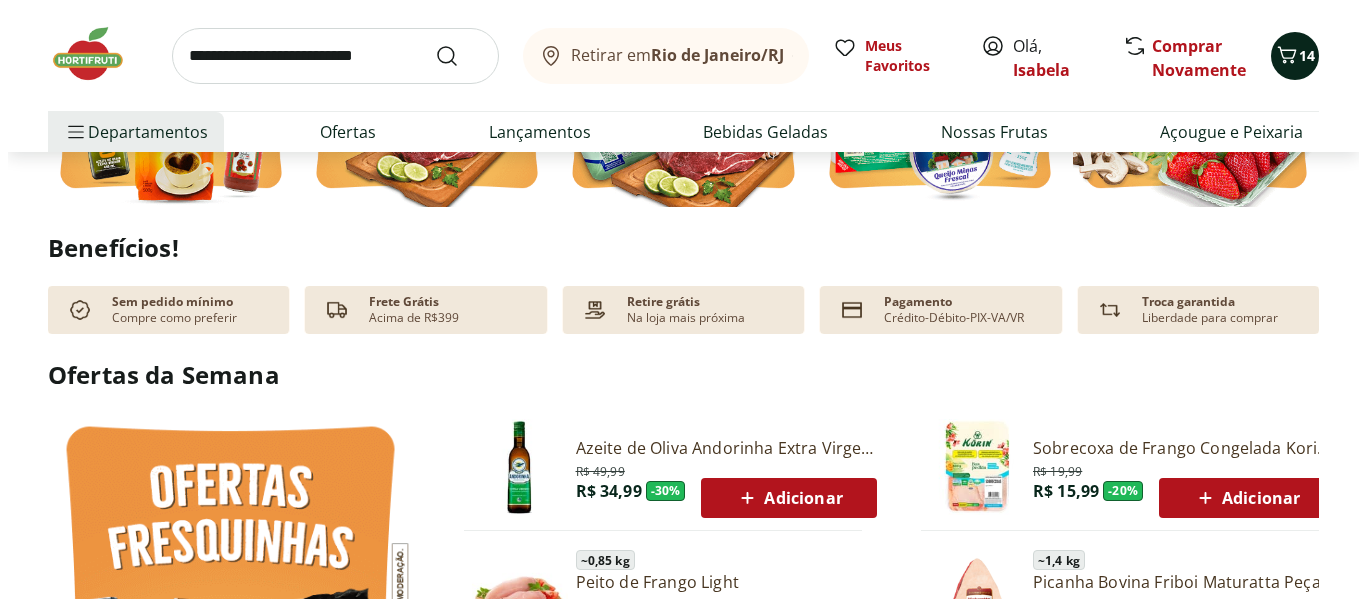scroll, scrollTop: 802, scrollLeft: 0, axis: vertical 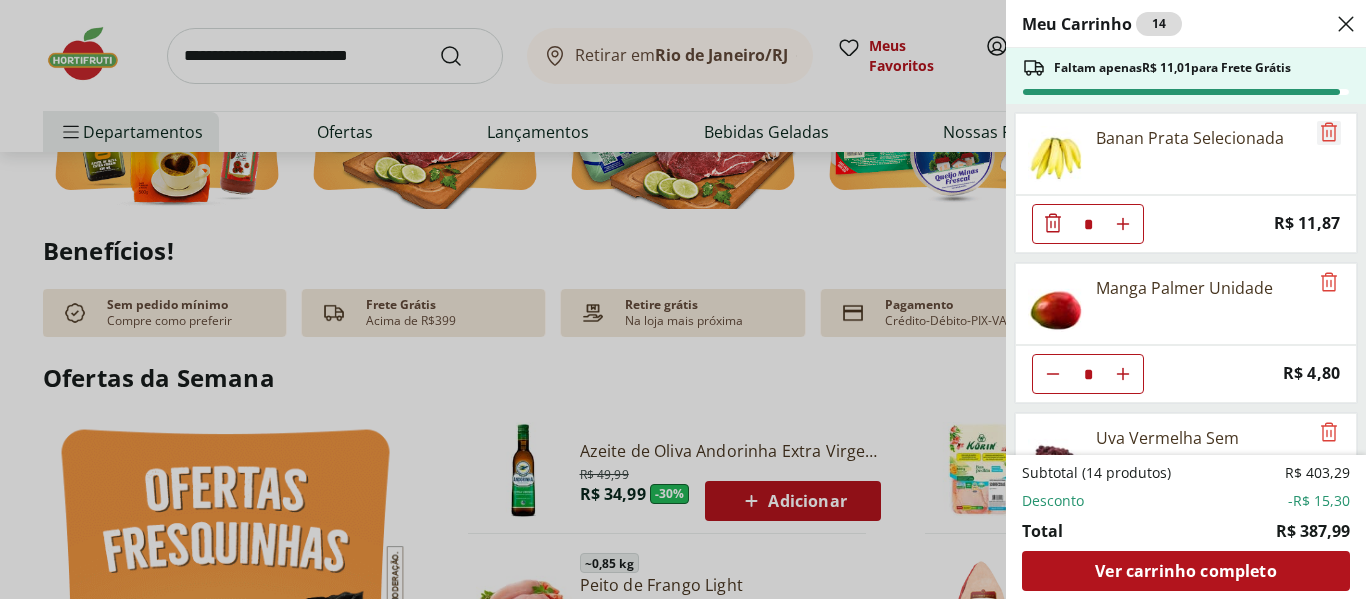 click 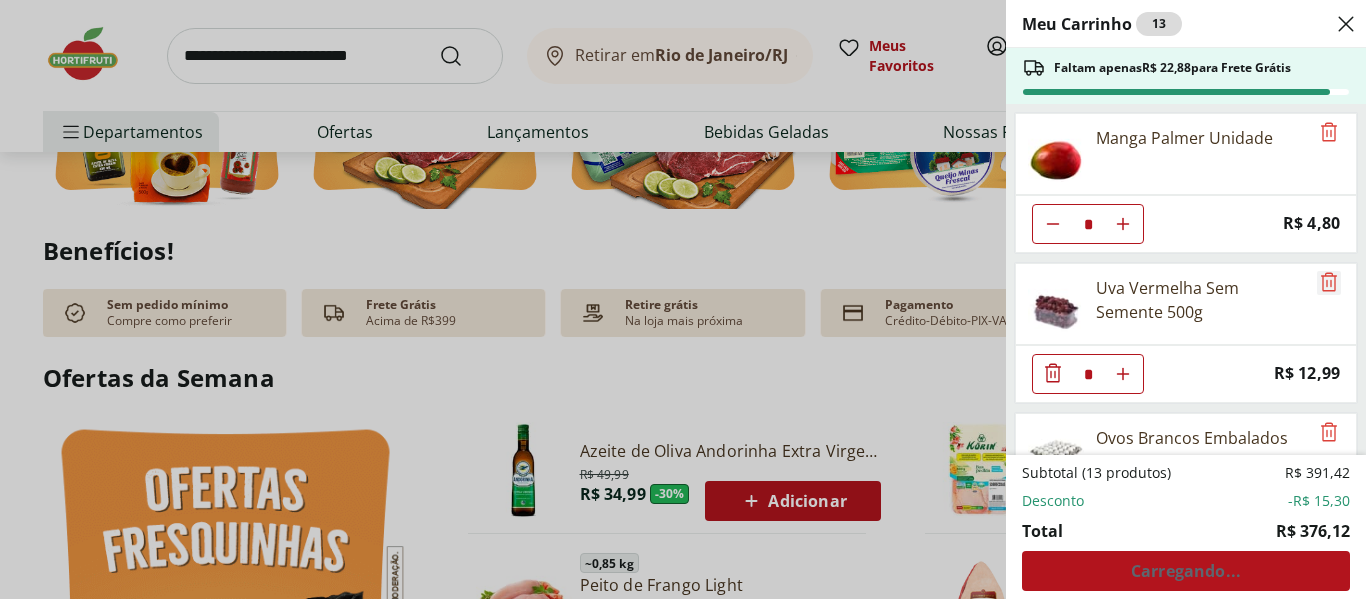 click 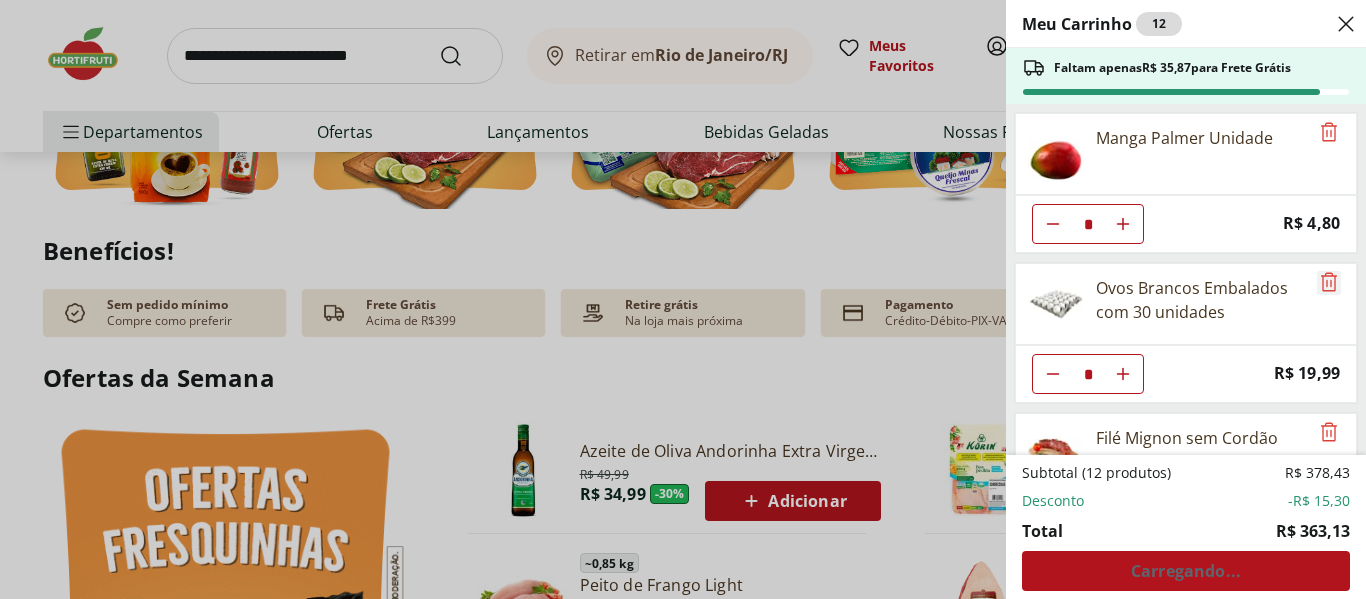 click 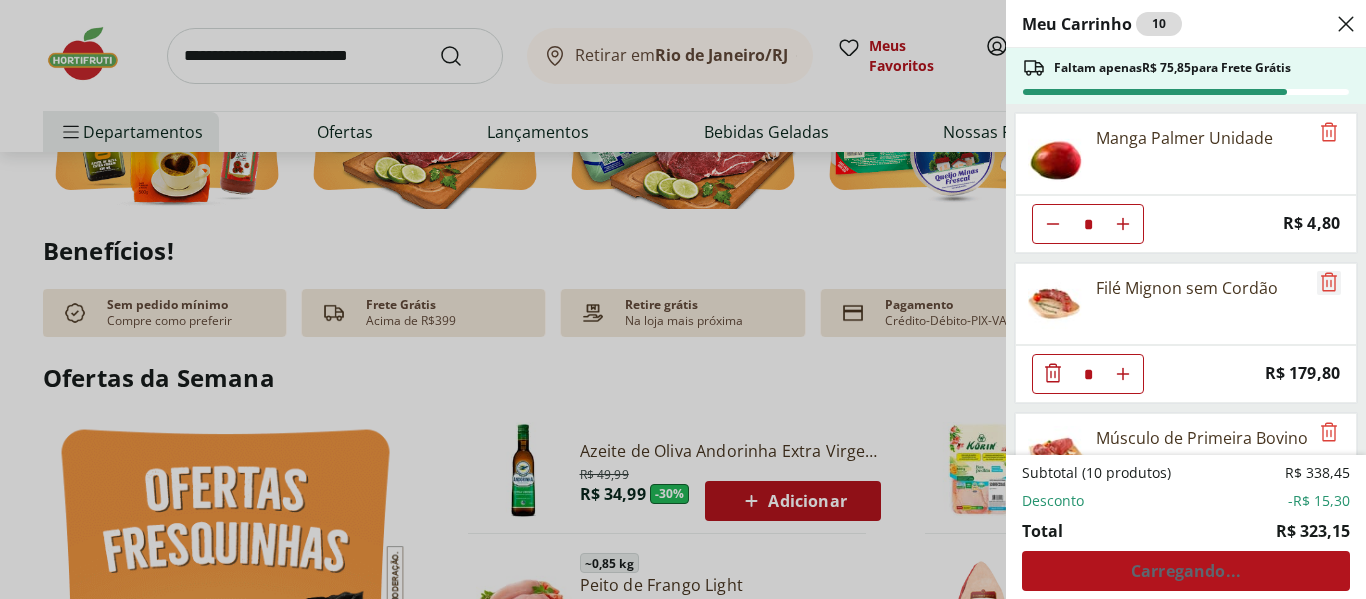 click 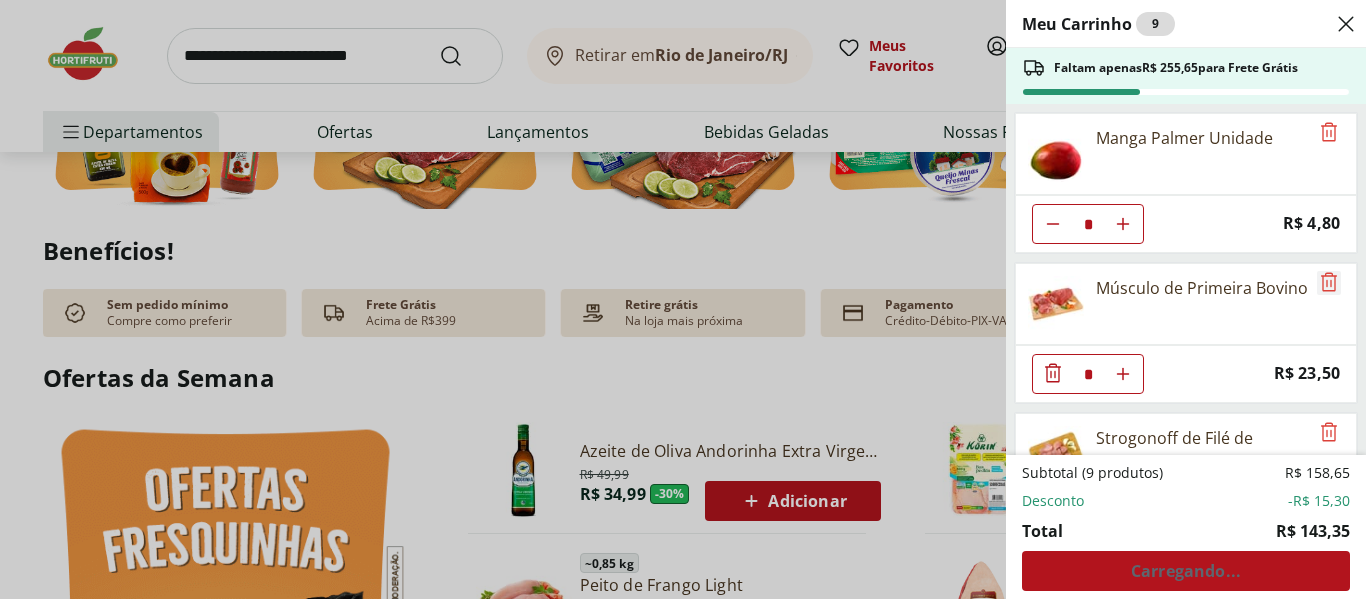click 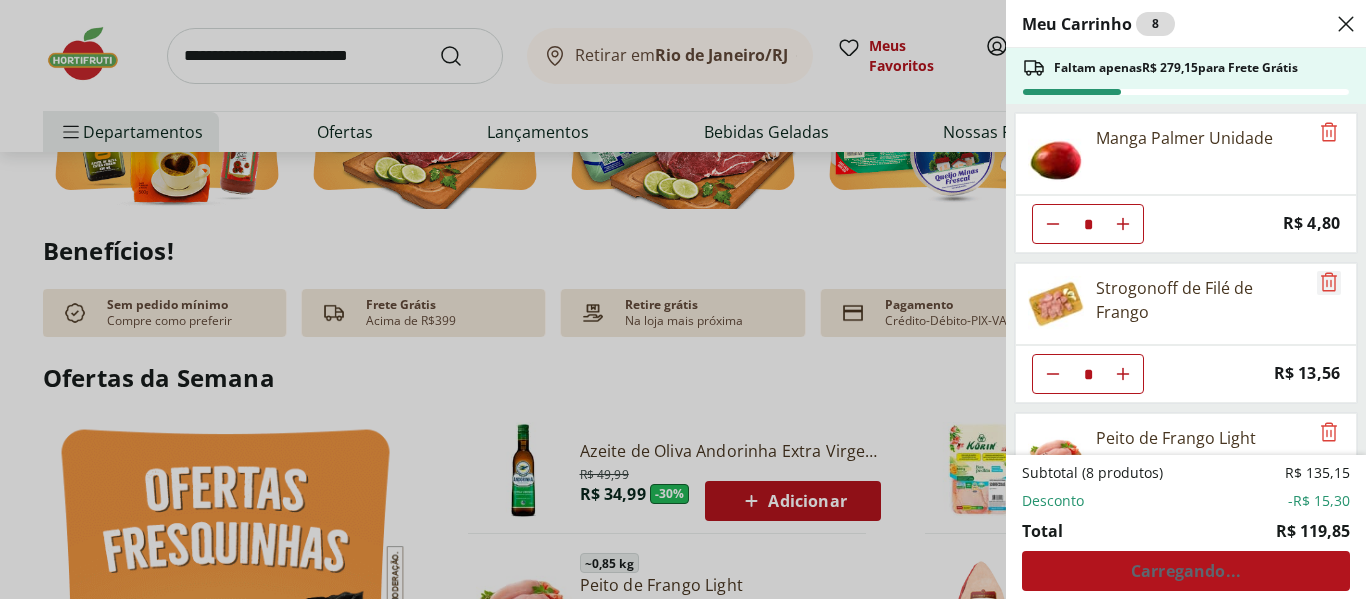 click 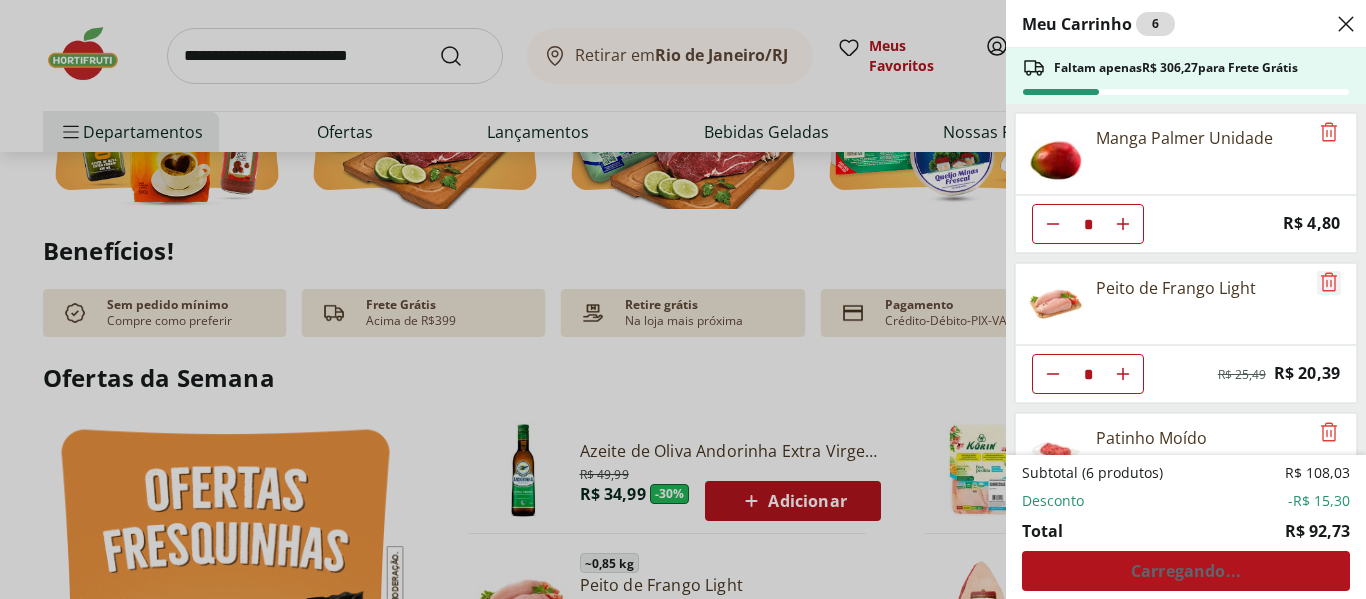 click 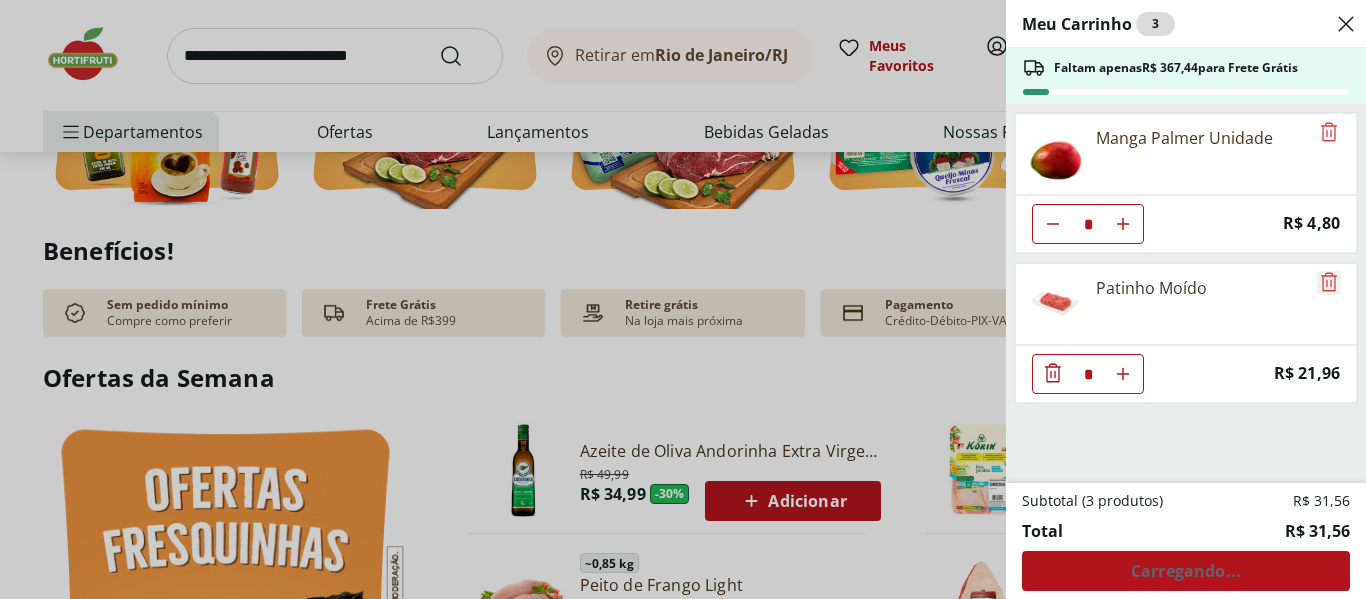 click 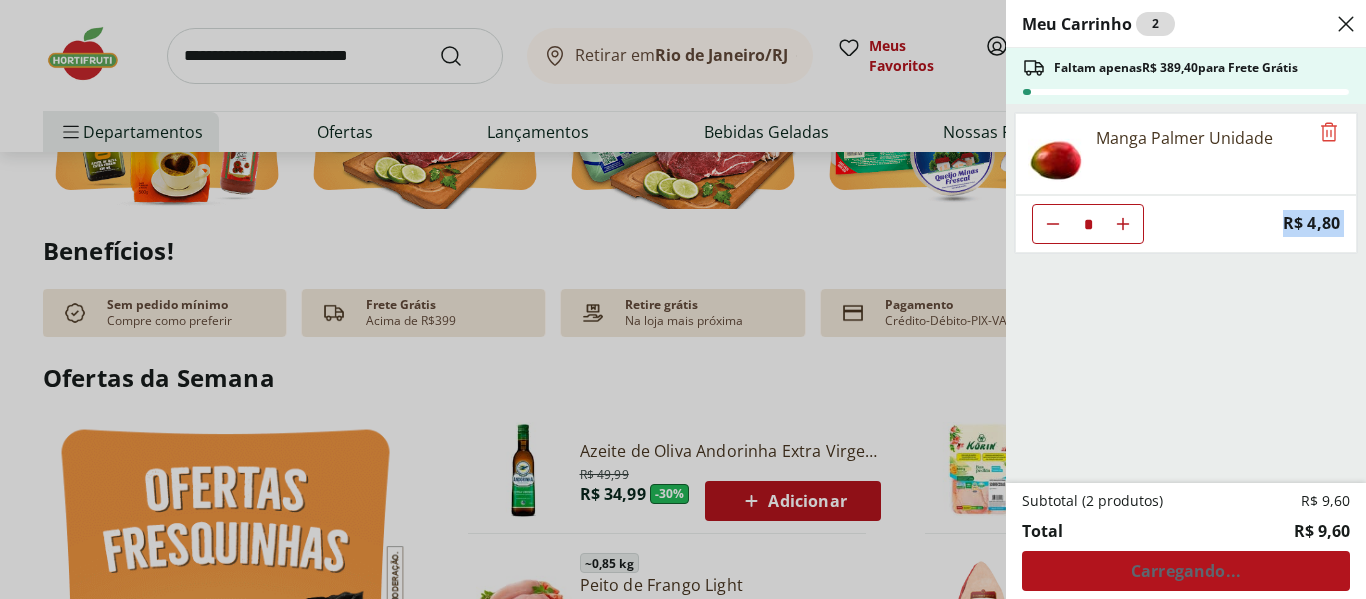 click on "Manga Palmer Unidade * Price: R$ 4,80" at bounding box center (1184, 293) 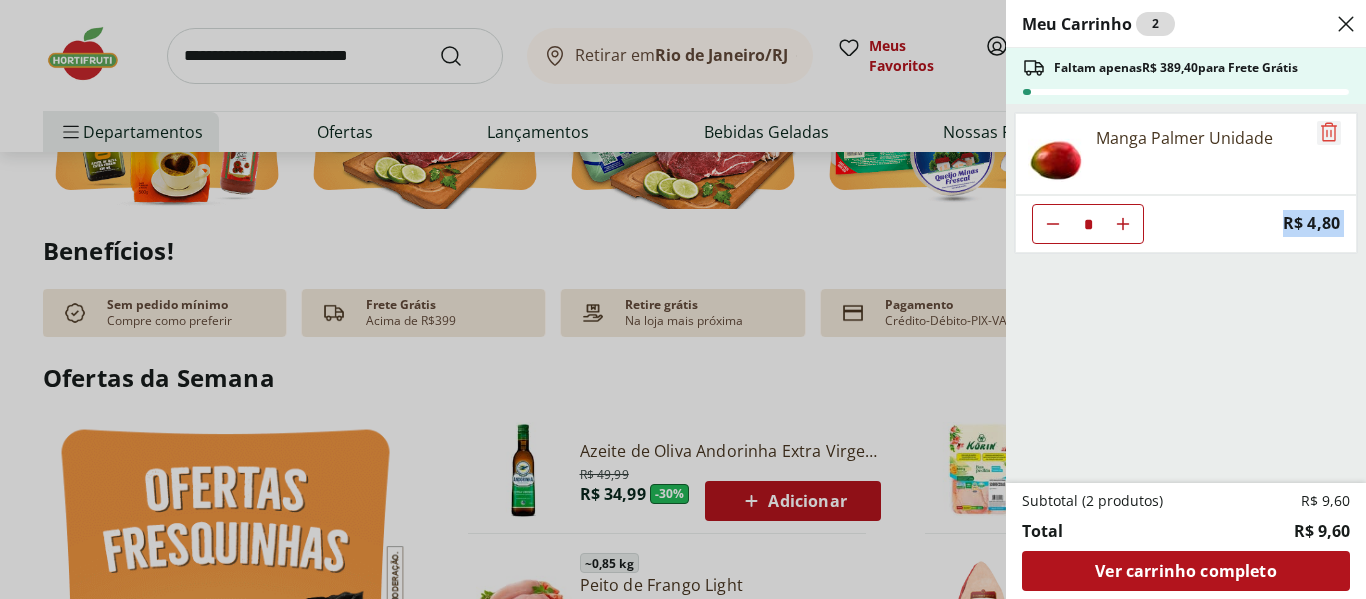 click 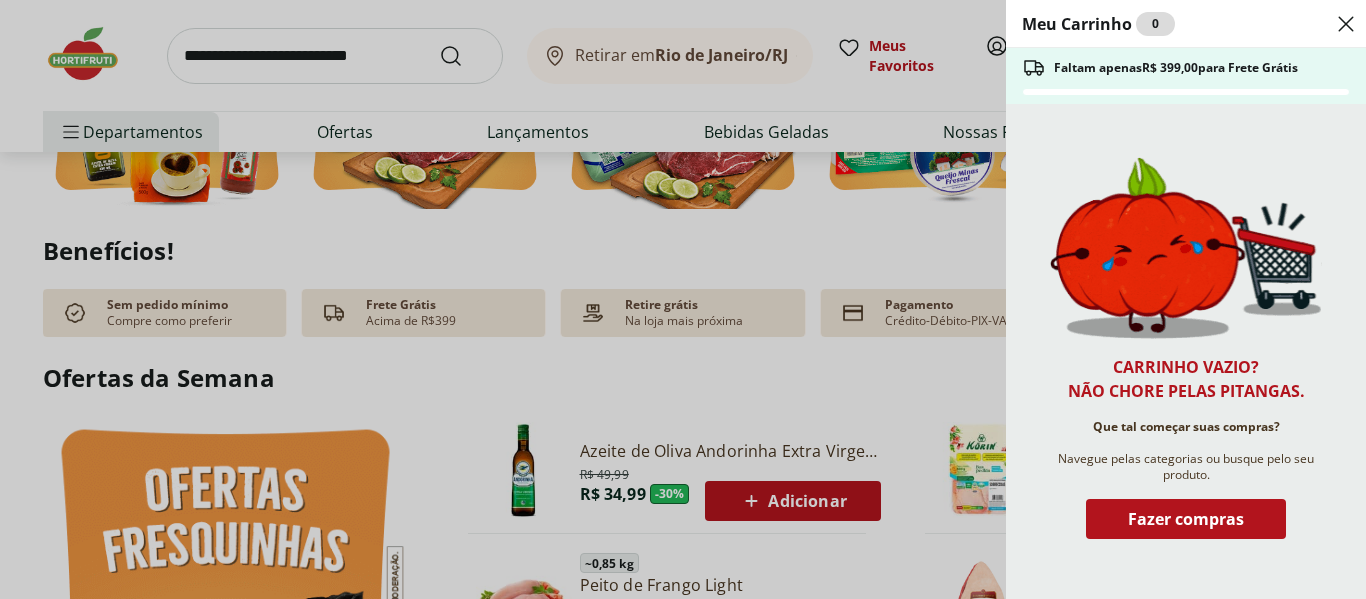 click on "Meu Carrinho 0 Faltam apenas  R$ 399,00  para Frete Grátis Carrinho vazio?   Não chore pelas pitangas. Que tal começar suas compras? Navegue pelas categorias ou busque pelo seu produto. Fazer compras" at bounding box center [683, 299] 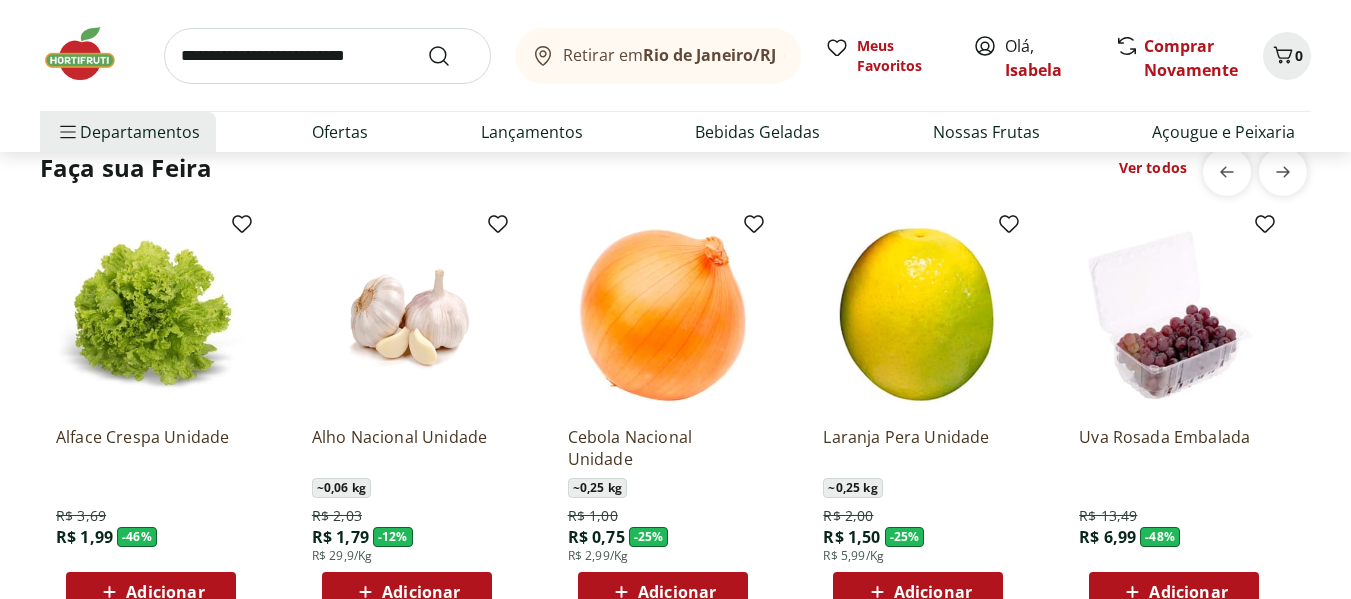 scroll, scrollTop: 2000, scrollLeft: 0, axis: vertical 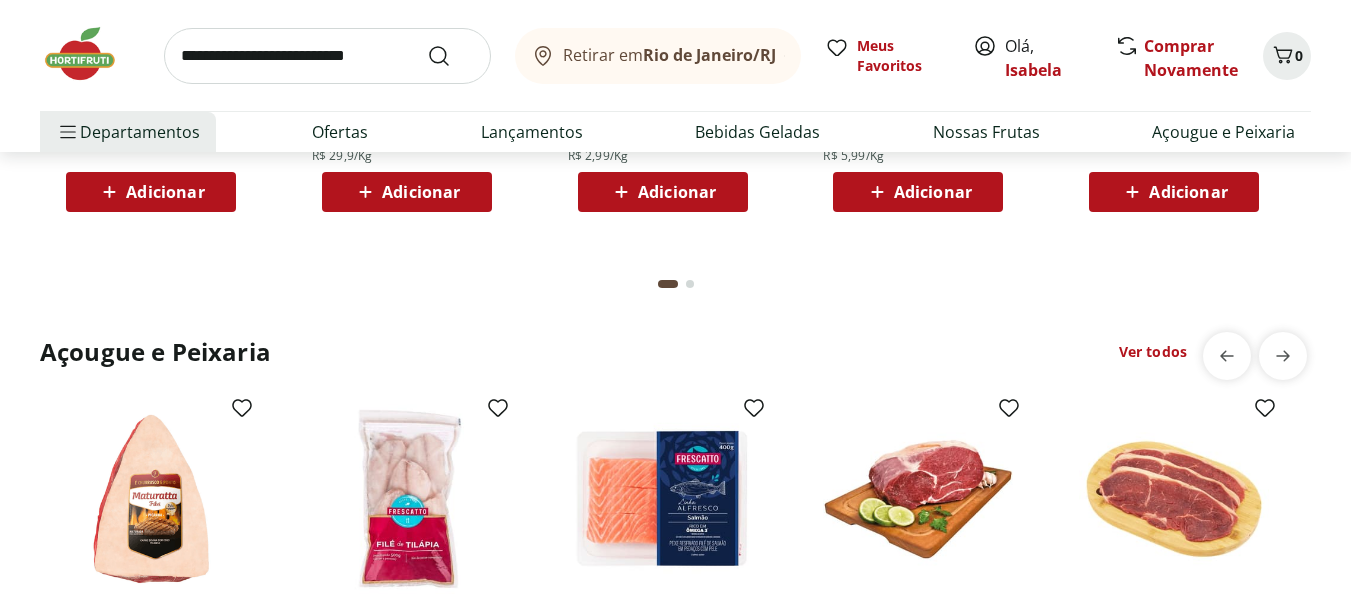 click on "Adicionar" at bounding box center (933, 192) 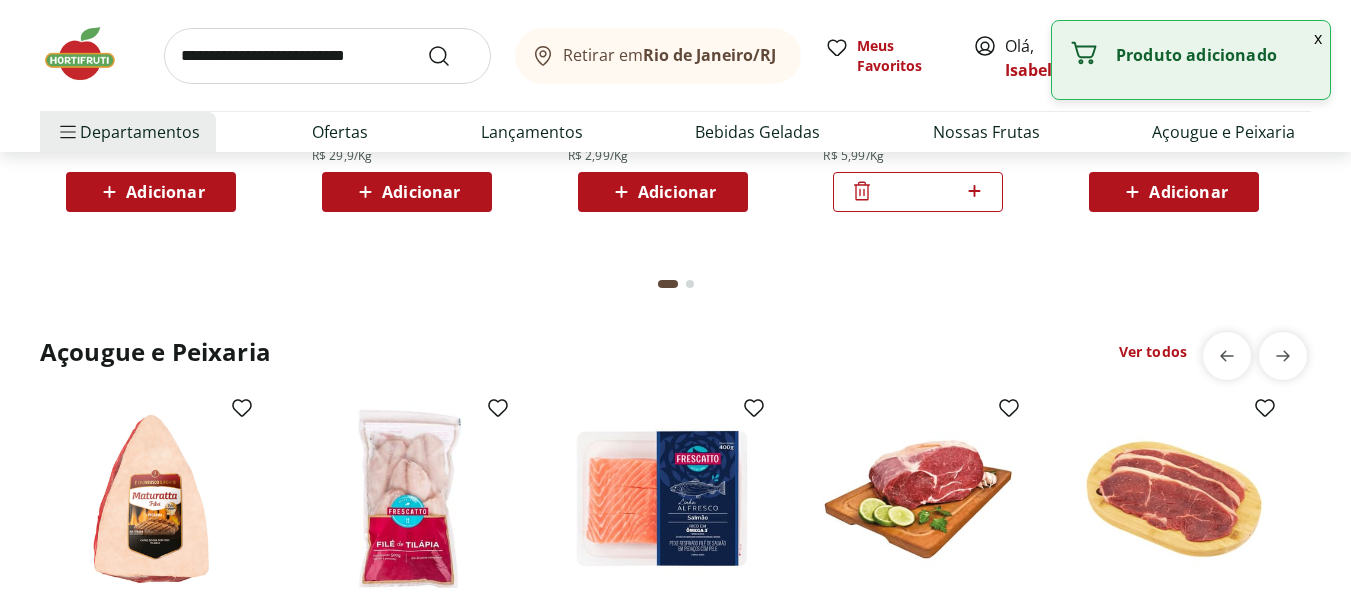 click 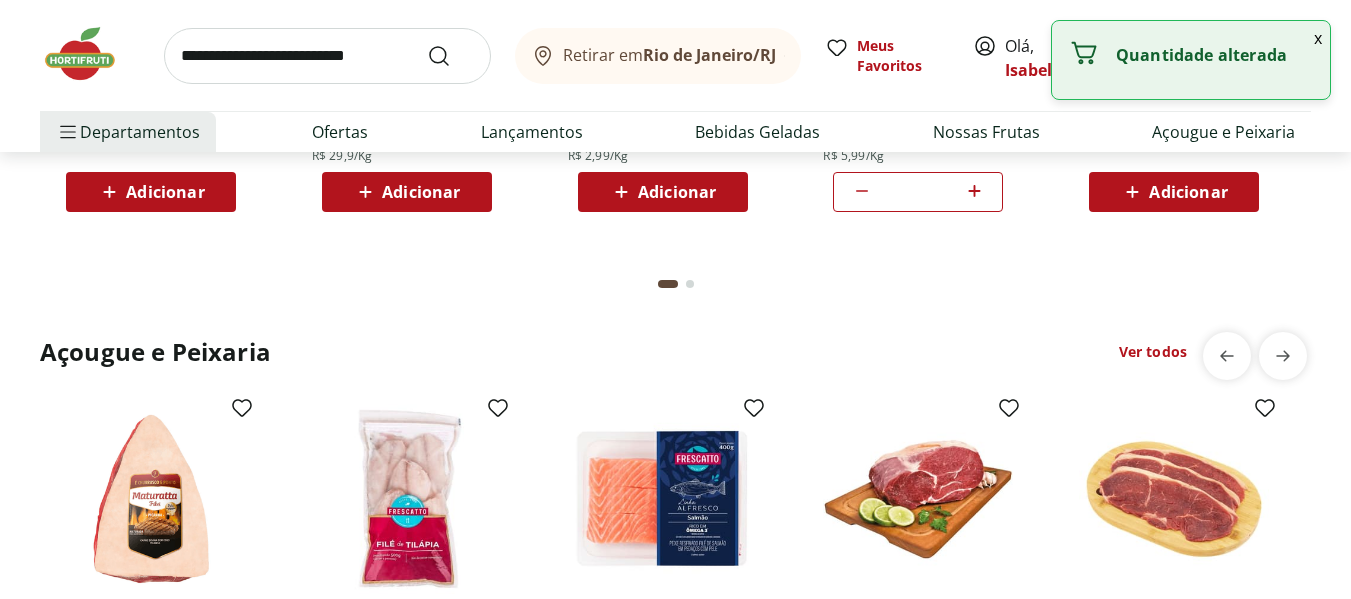 scroll, scrollTop: 1600, scrollLeft: 0, axis: vertical 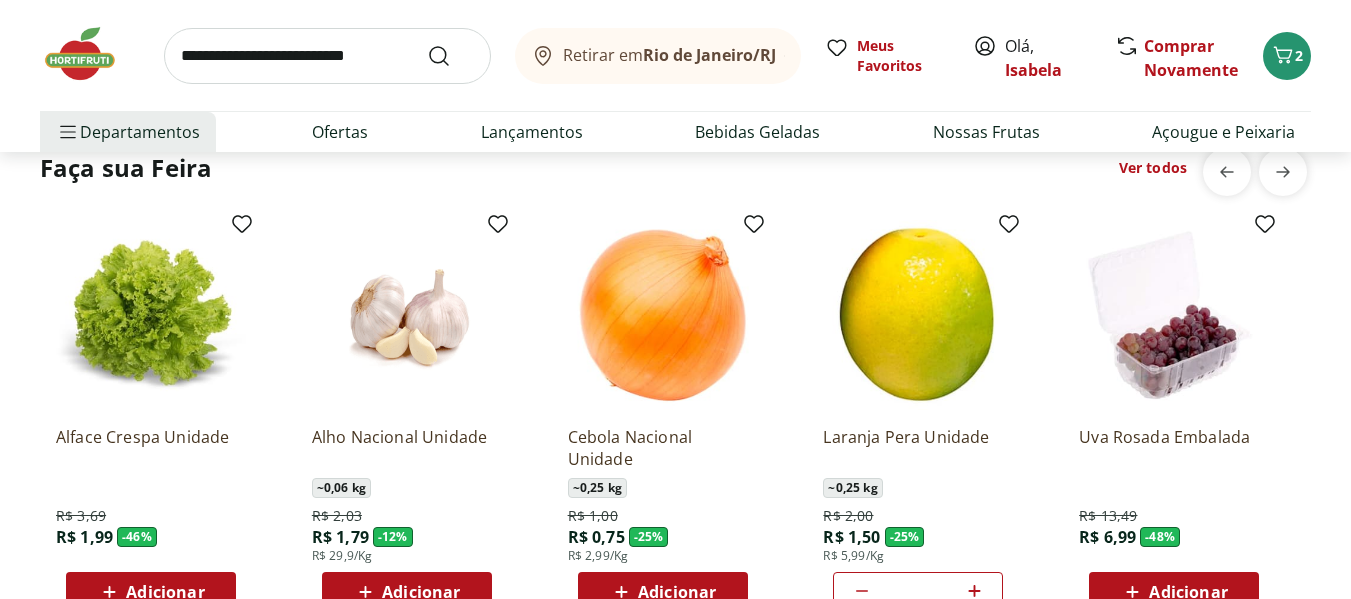 click 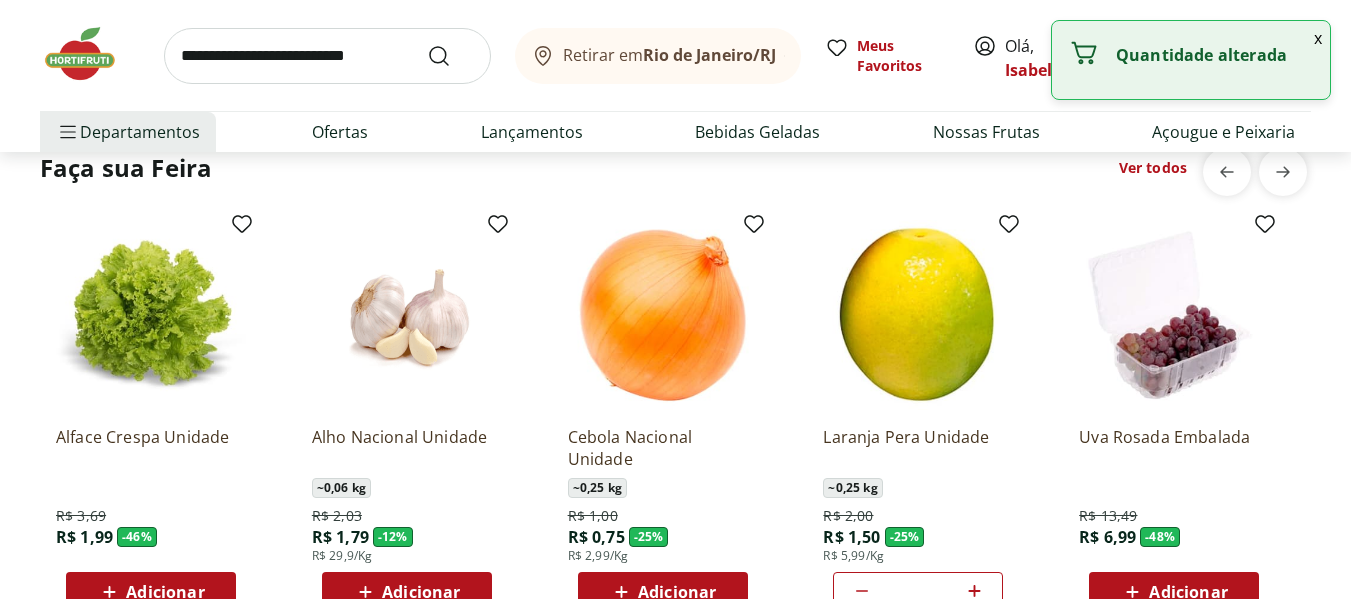 click 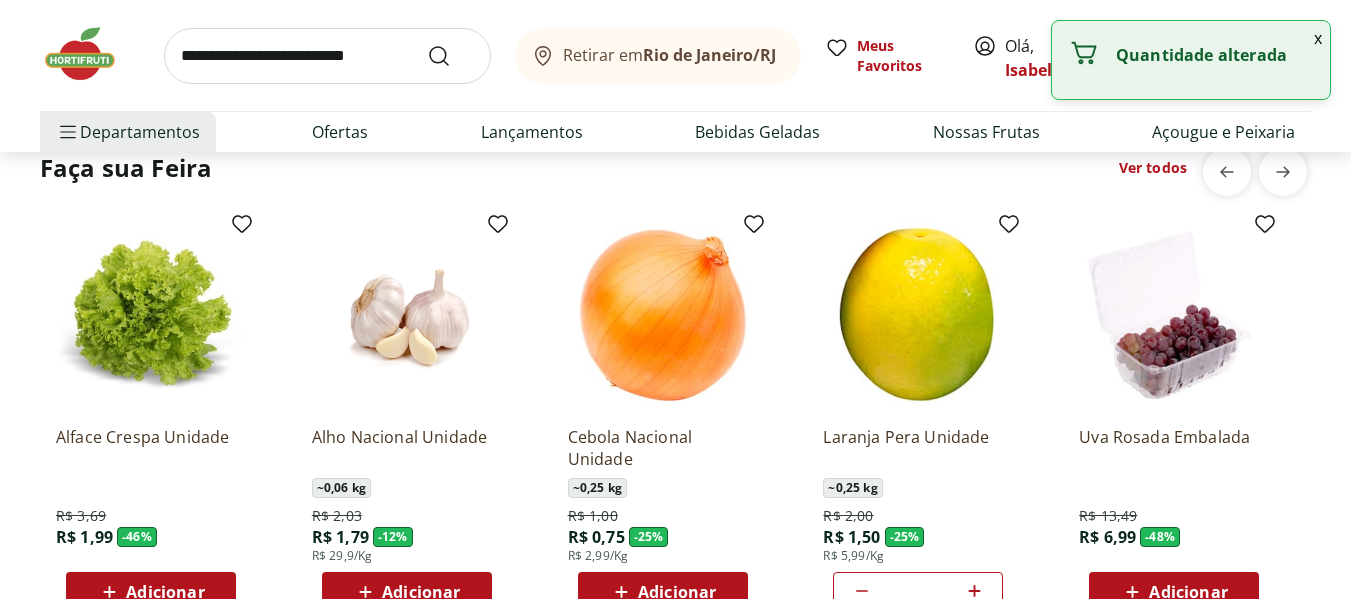 click 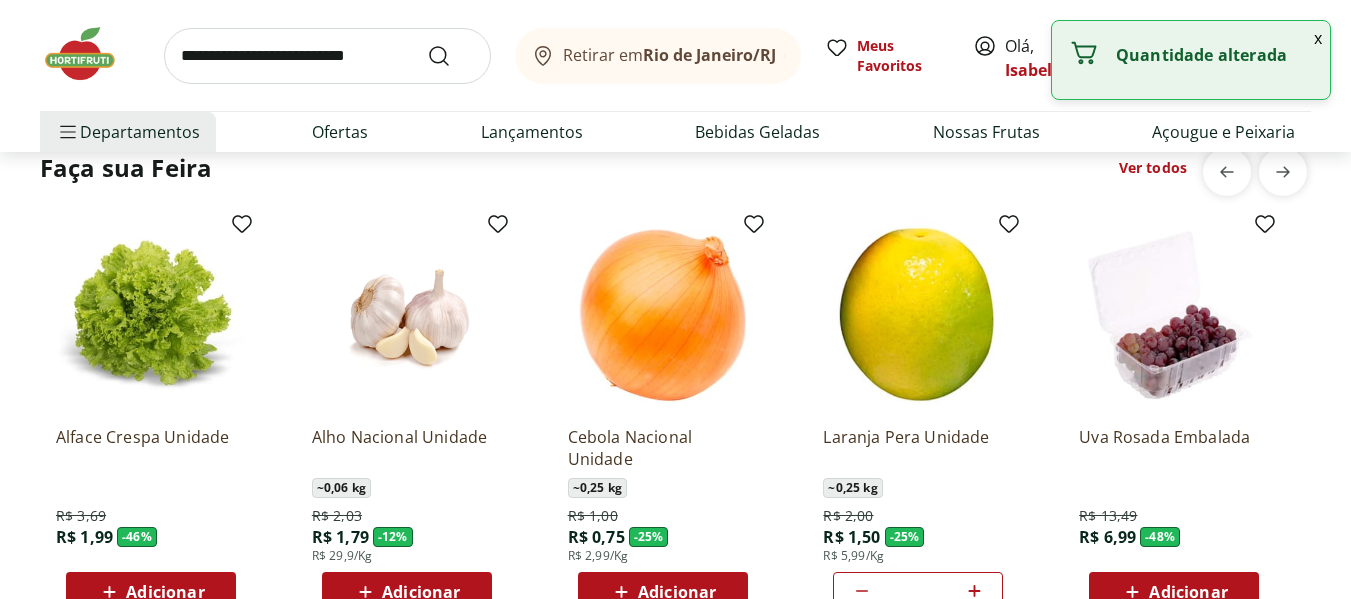 click 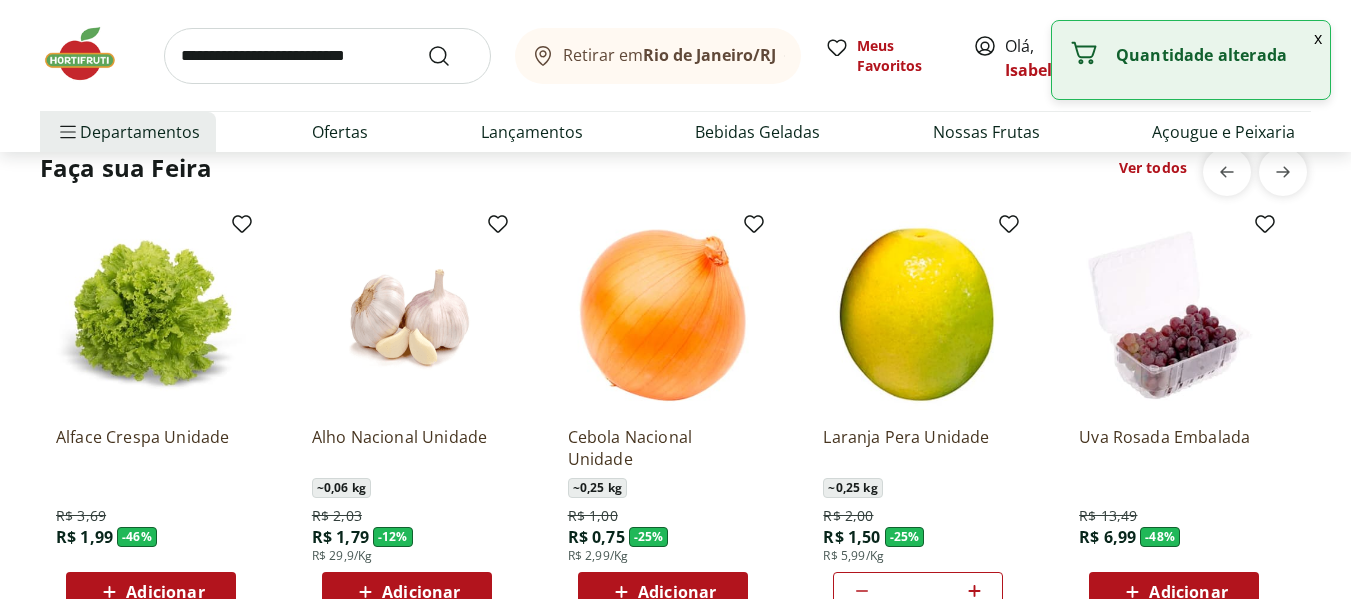 click 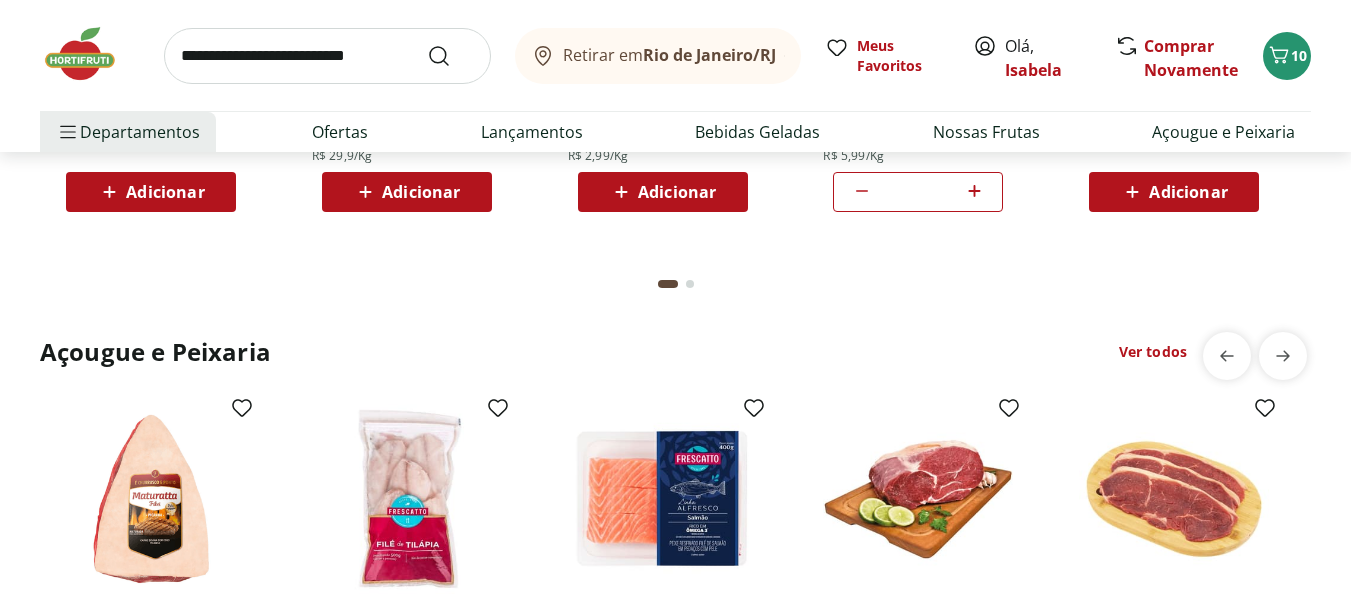 scroll, scrollTop: 2400, scrollLeft: 0, axis: vertical 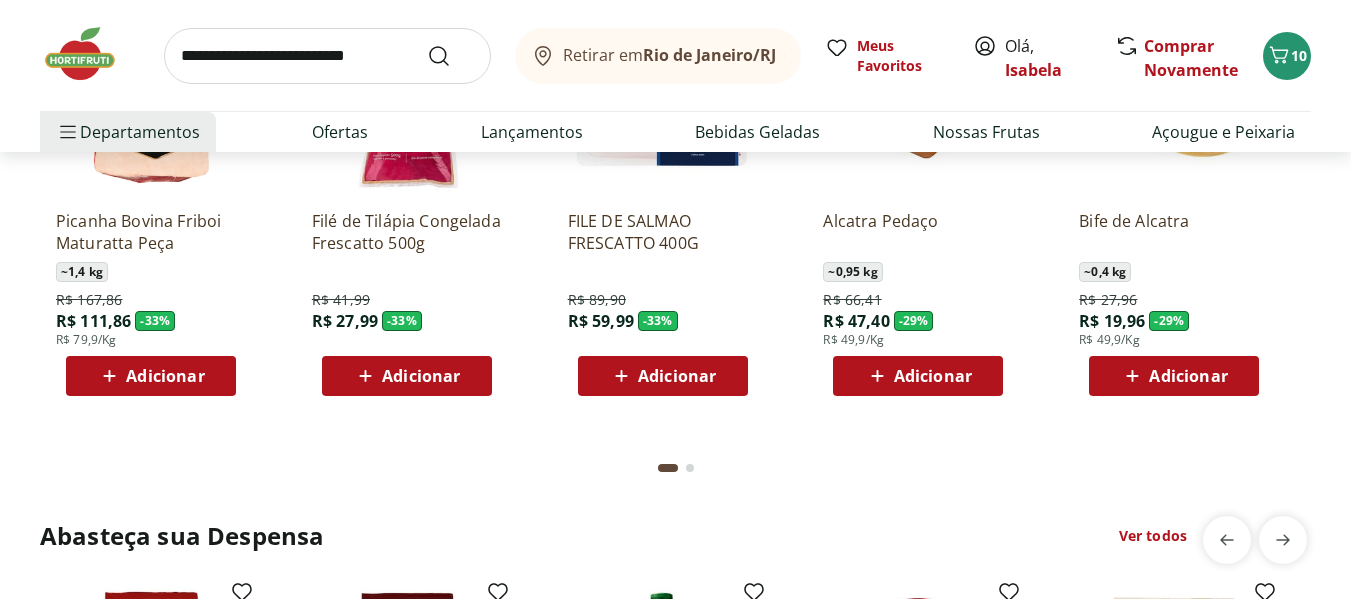 click on "Adicionar" at bounding box center (677, -208) 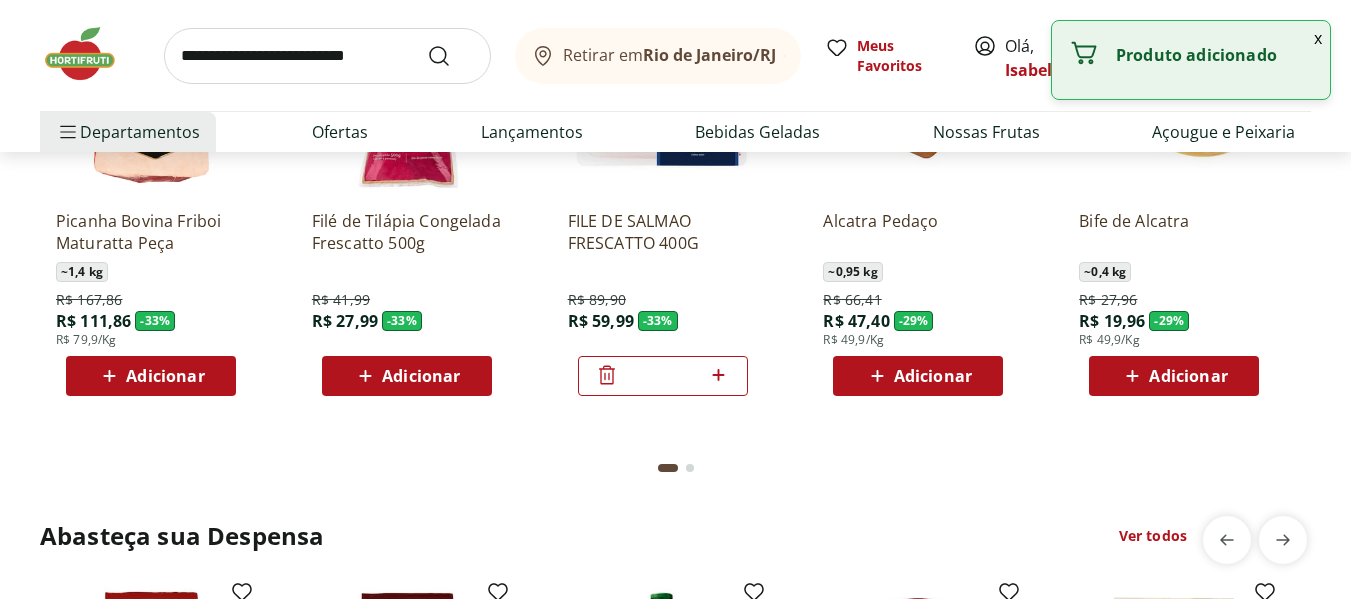 scroll, scrollTop: 2800, scrollLeft: 0, axis: vertical 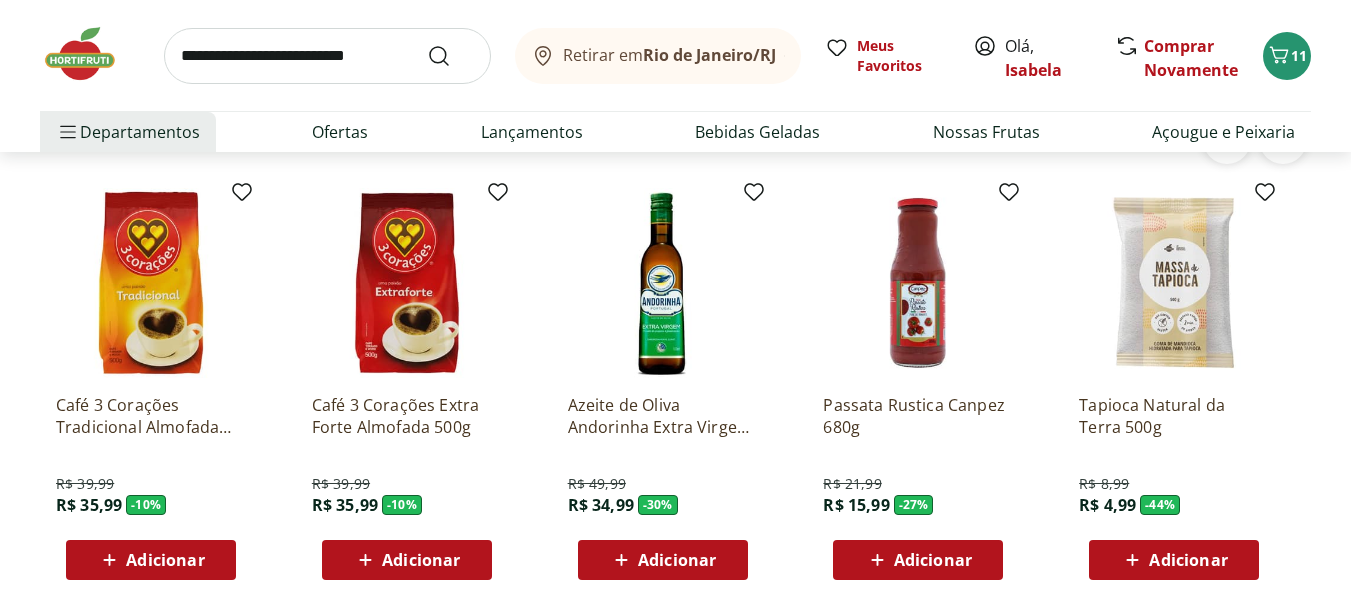 click on "Adicionar" at bounding box center (933, -24) 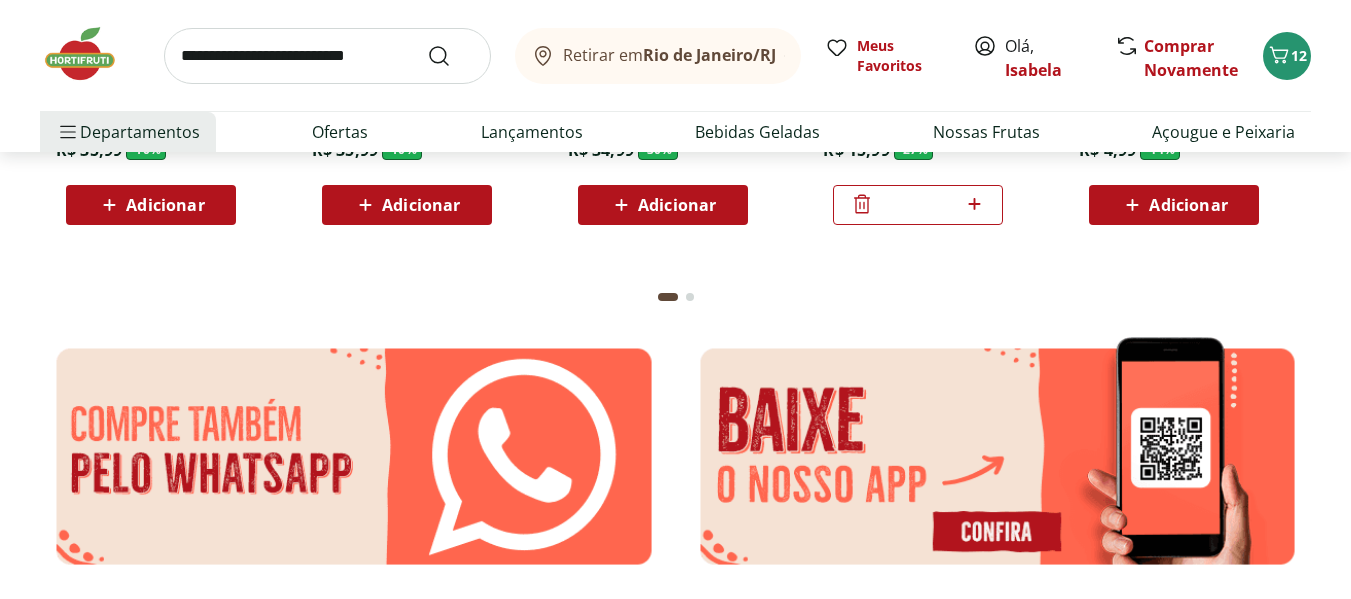 scroll, scrollTop: 2800, scrollLeft: 0, axis: vertical 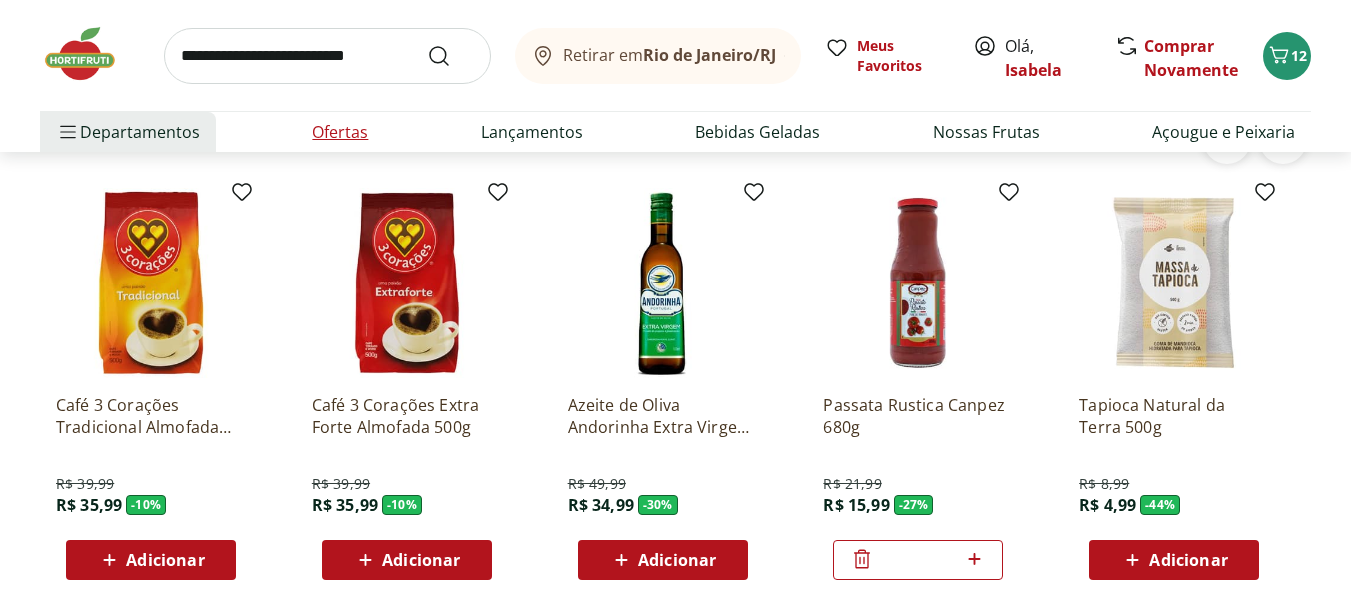 click on "Ofertas" at bounding box center [340, 132] 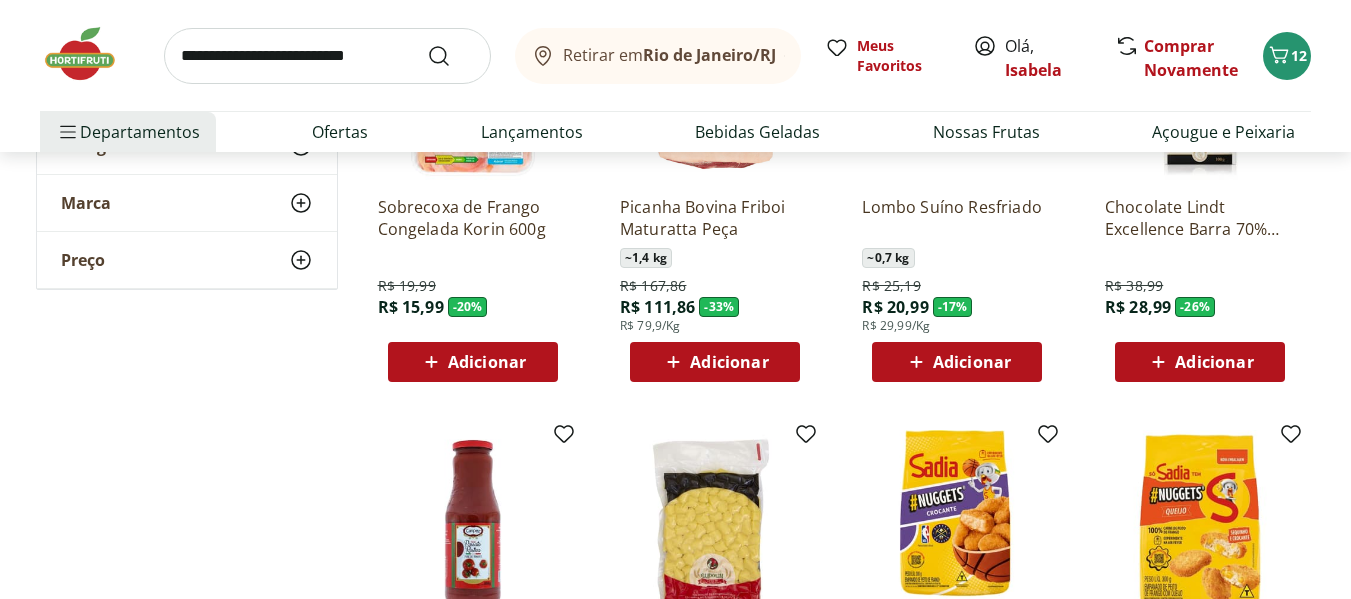 scroll, scrollTop: 1200, scrollLeft: 0, axis: vertical 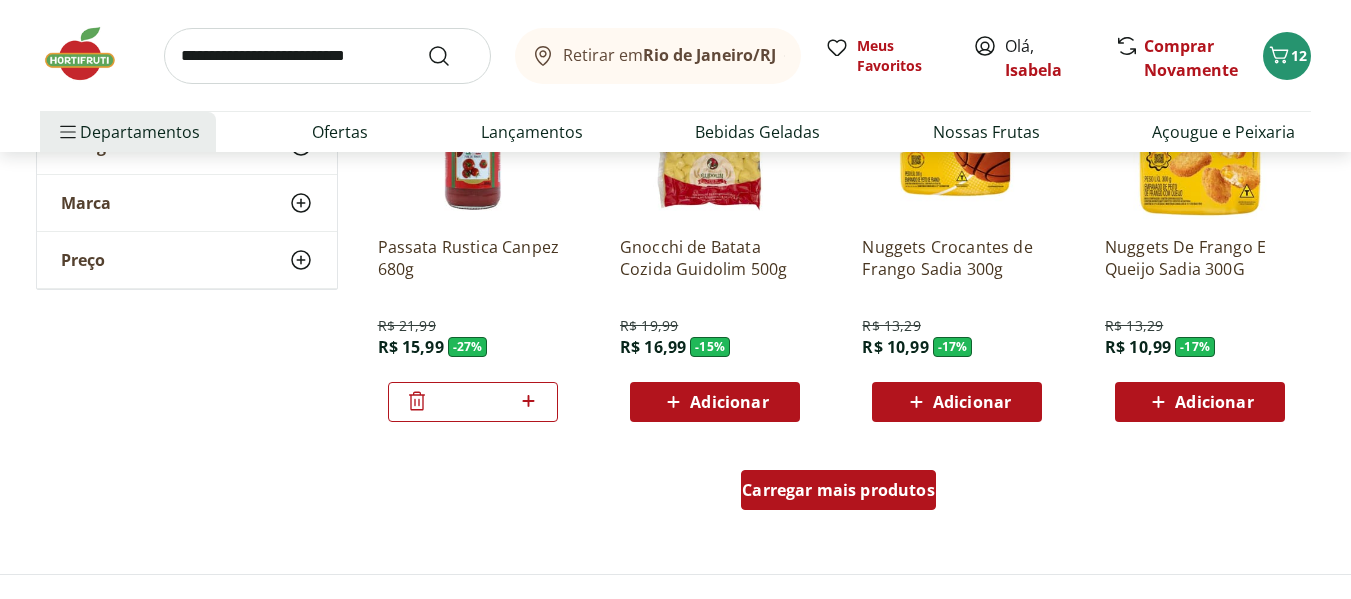 click on "Carregar mais produtos" at bounding box center [838, 490] 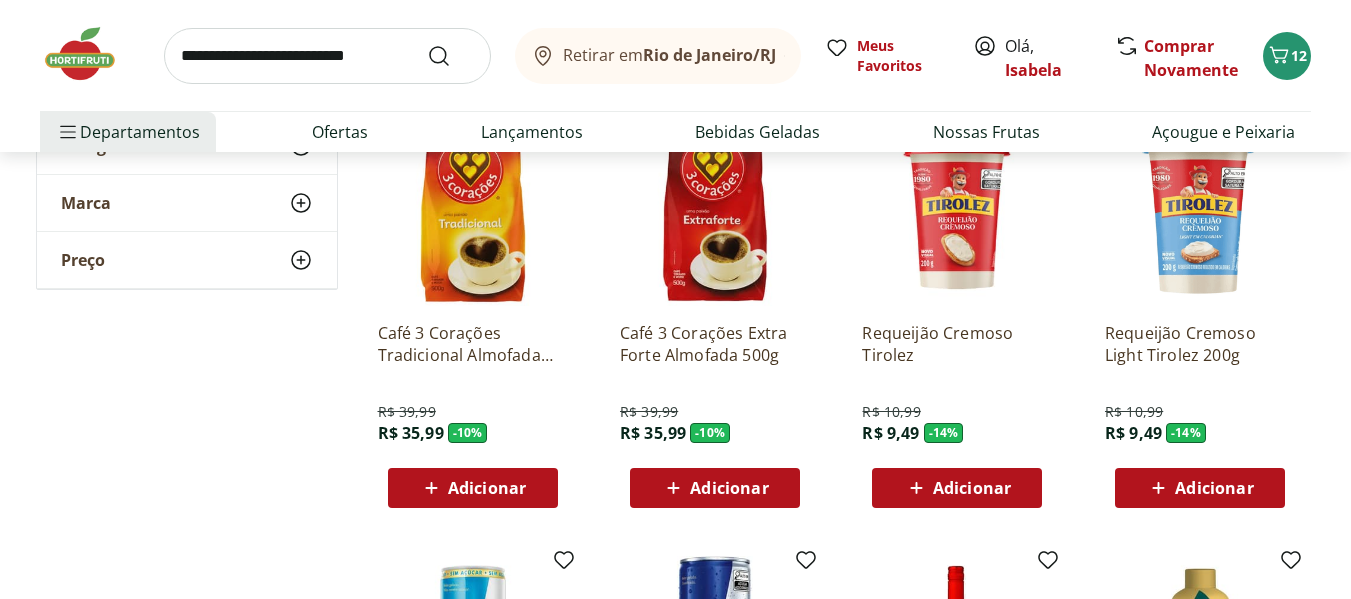 scroll, scrollTop: 2000, scrollLeft: 0, axis: vertical 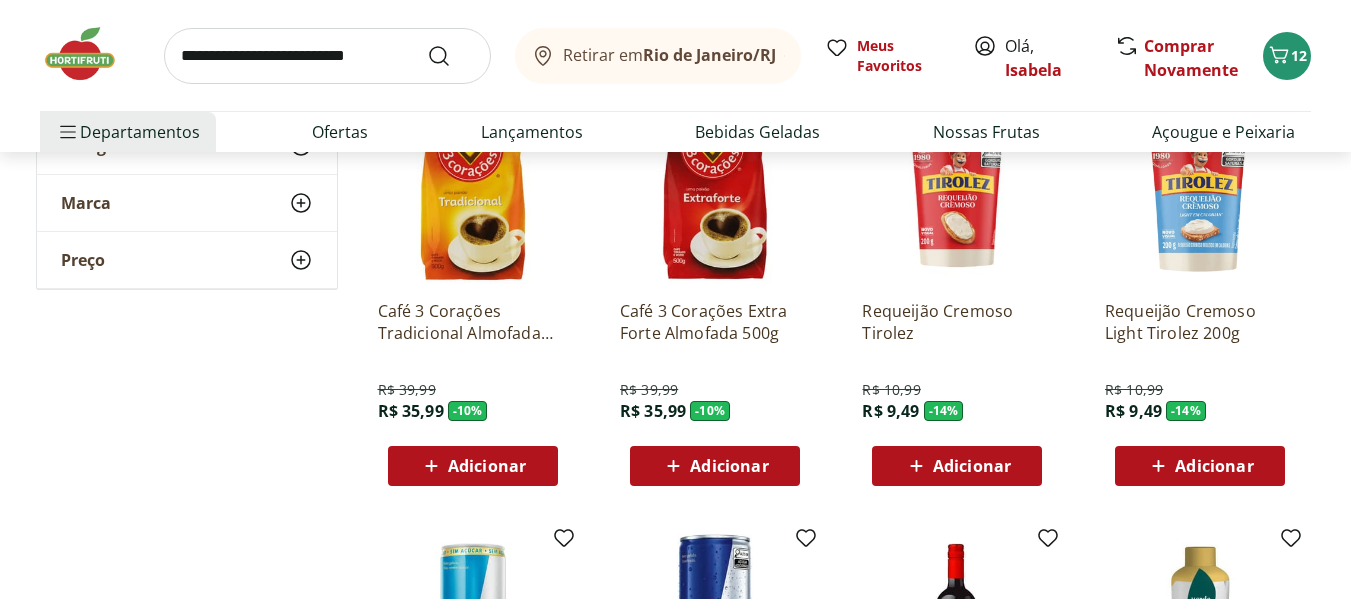 click on "Adicionar" at bounding box center [1214, 466] 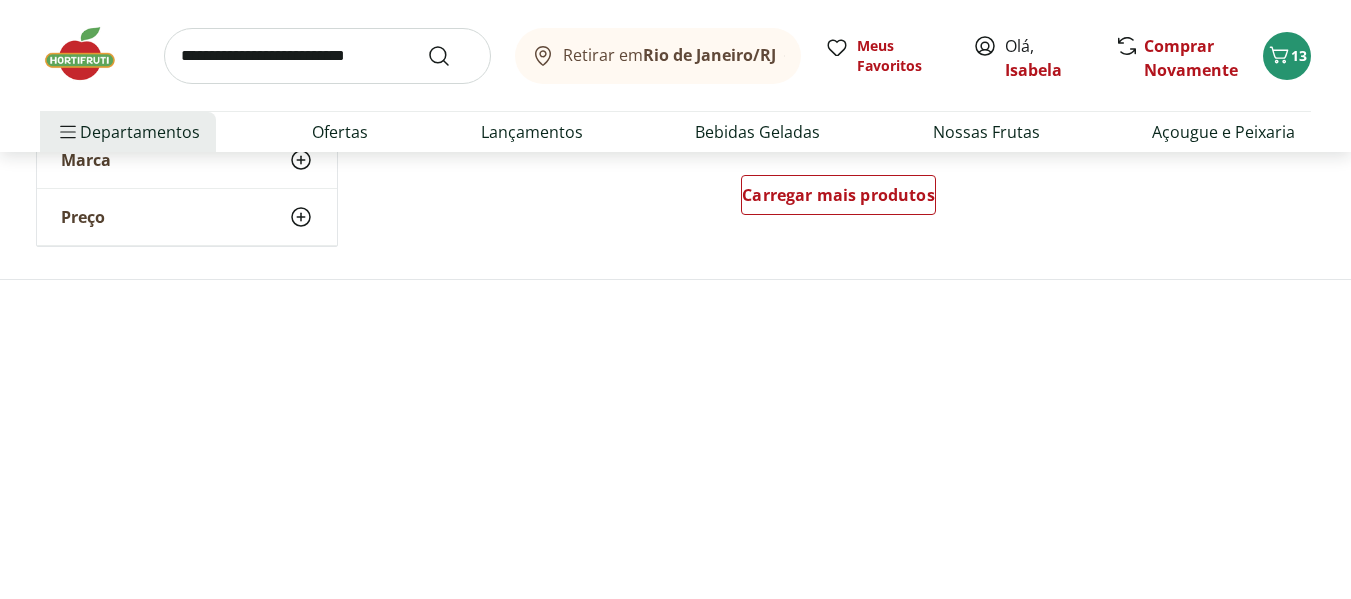 scroll, scrollTop: 2800, scrollLeft: 0, axis: vertical 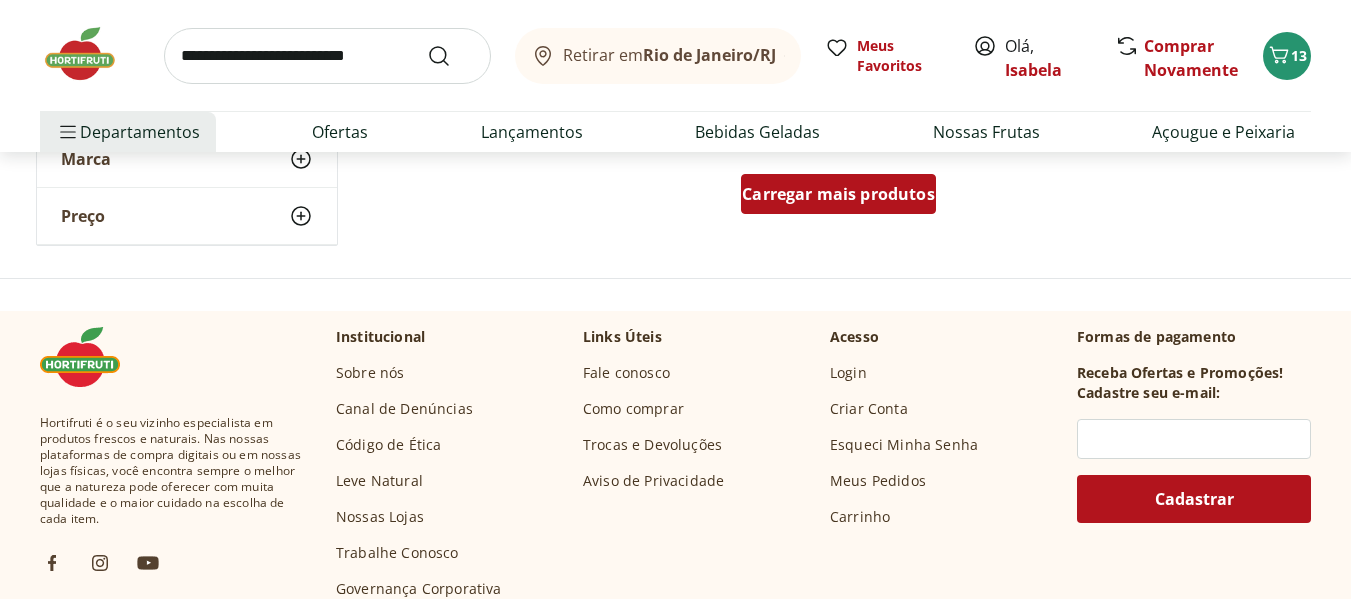 click on "Carregar mais produtos" at bounding box center (838, 194) 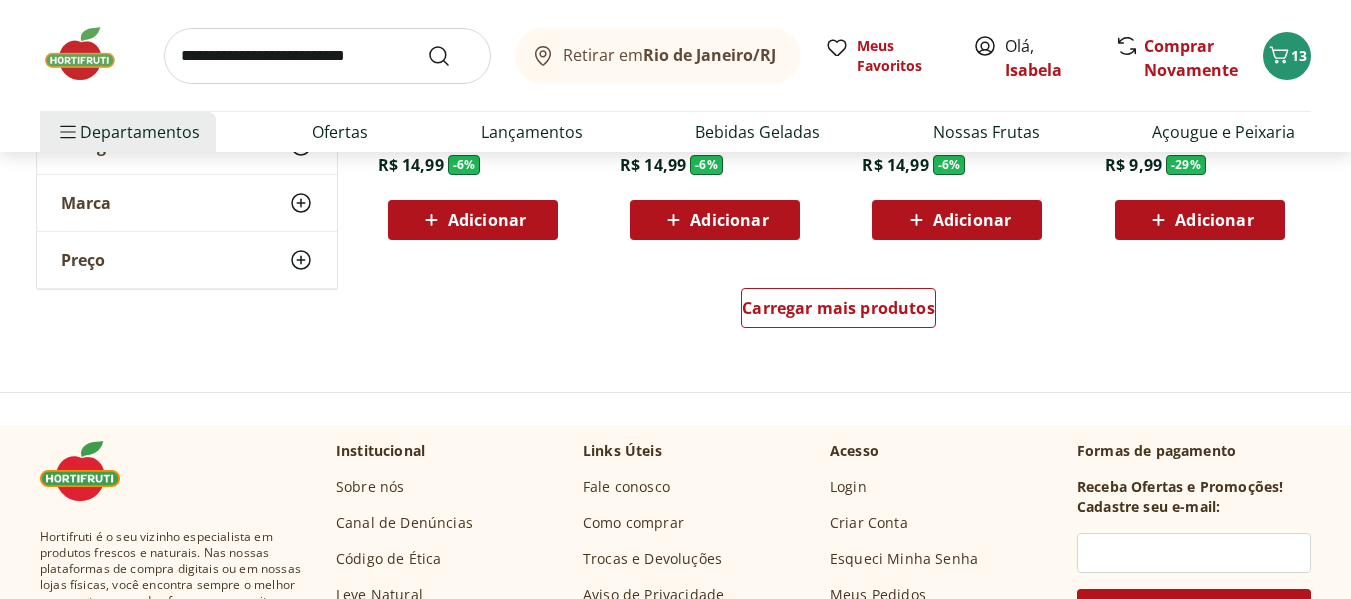 scroll, scrollTop: 4000, scrollLeft: 0, axis: vertical 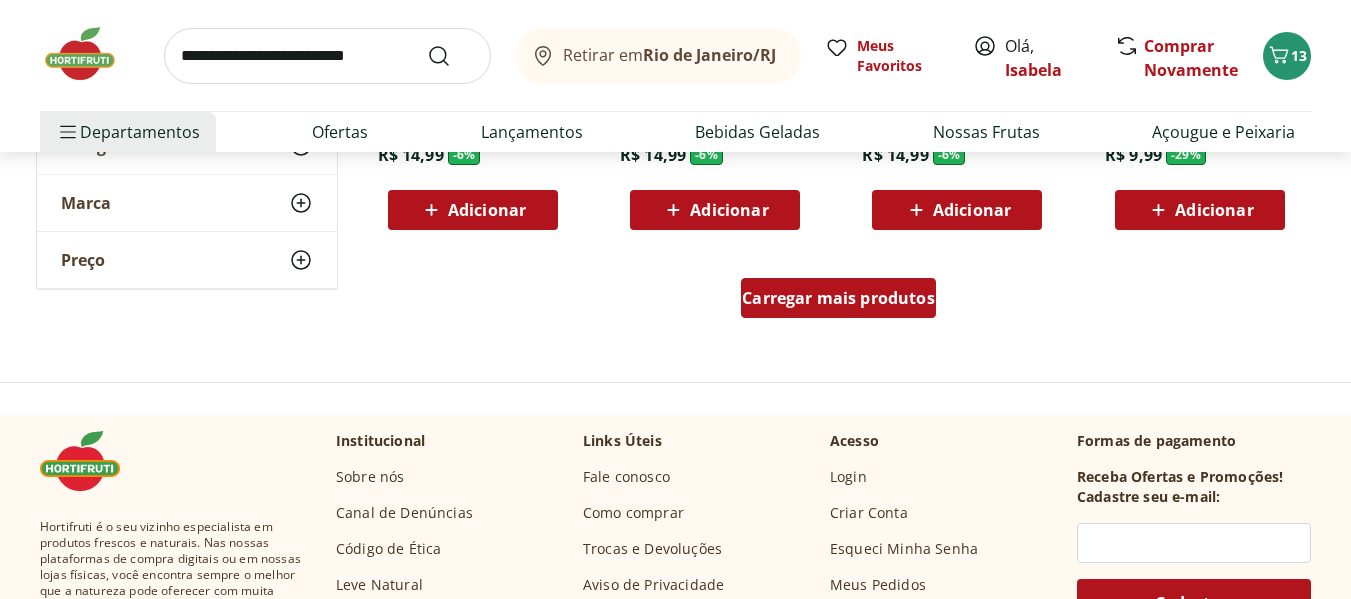 click on "Carregar mais produtos" at bounding box center [838, 298] 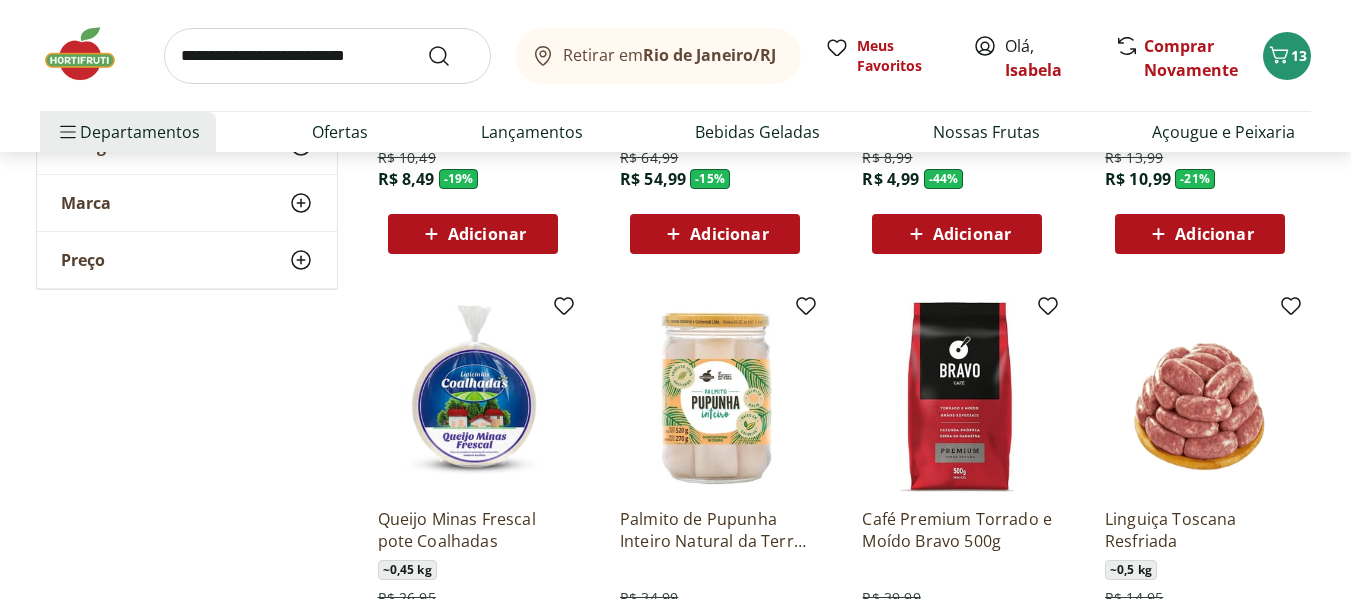 scroll, scrollTop: 4800, scrollLeft: 0, axis: vertical 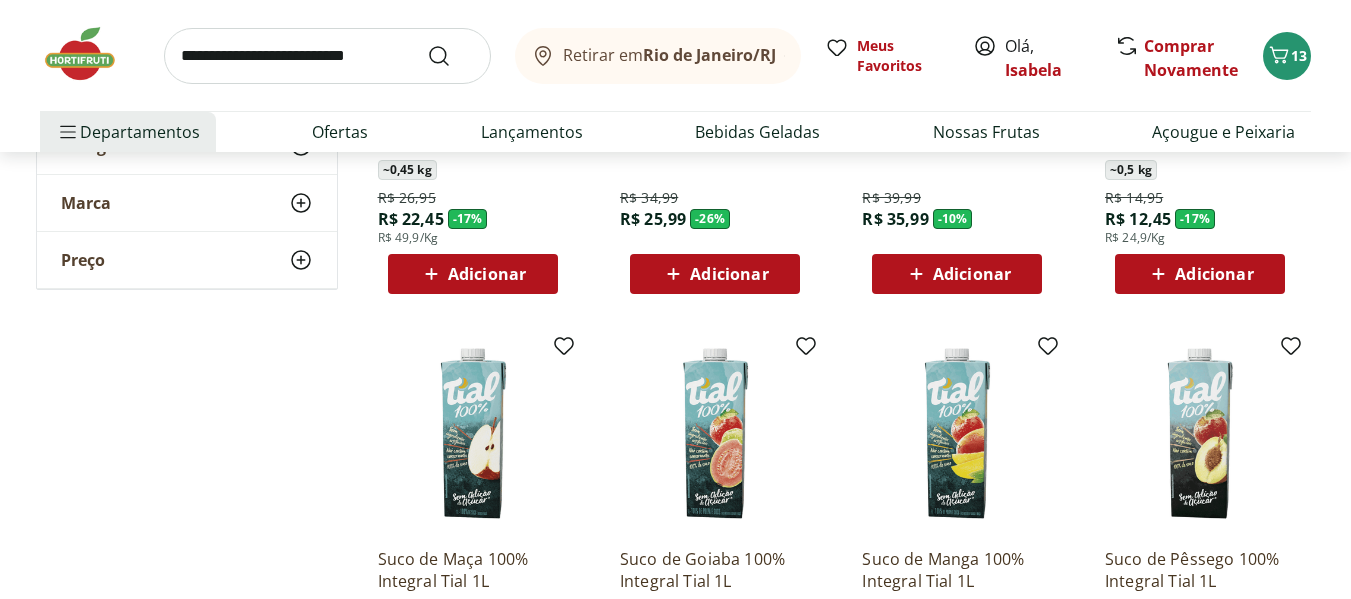 click on "Adicionar" at bounding box center (487, 274) 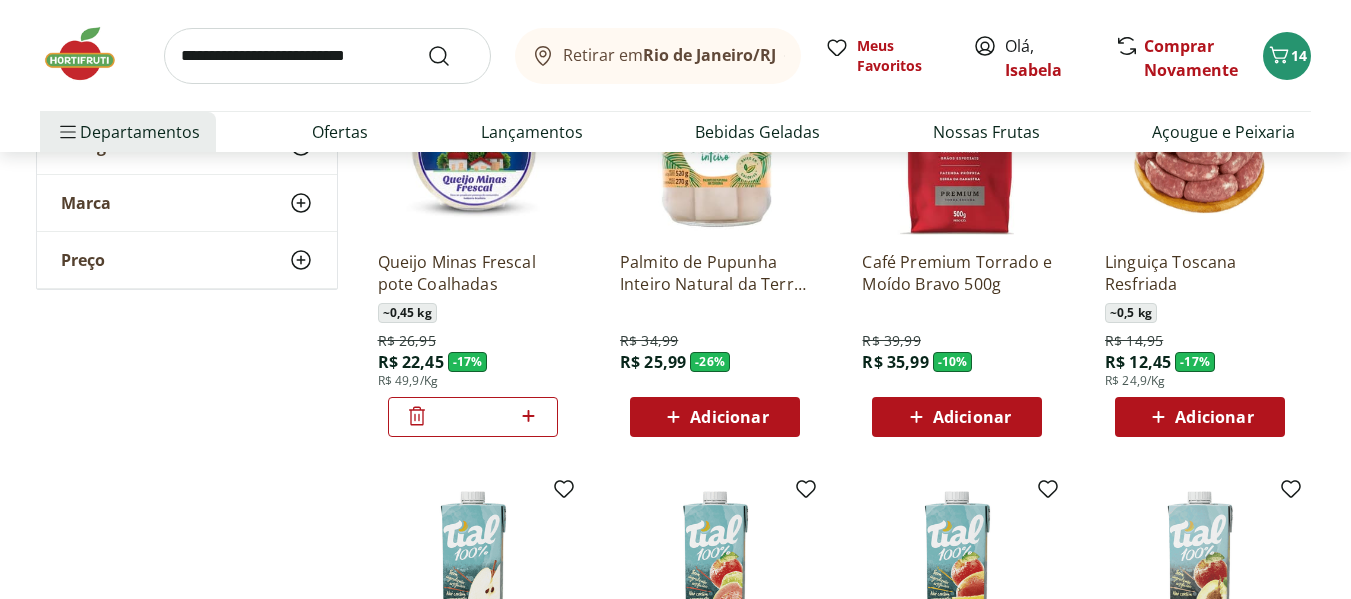 scroll, scrollTop: 4618, scrollLeft: 0, axis: vertical 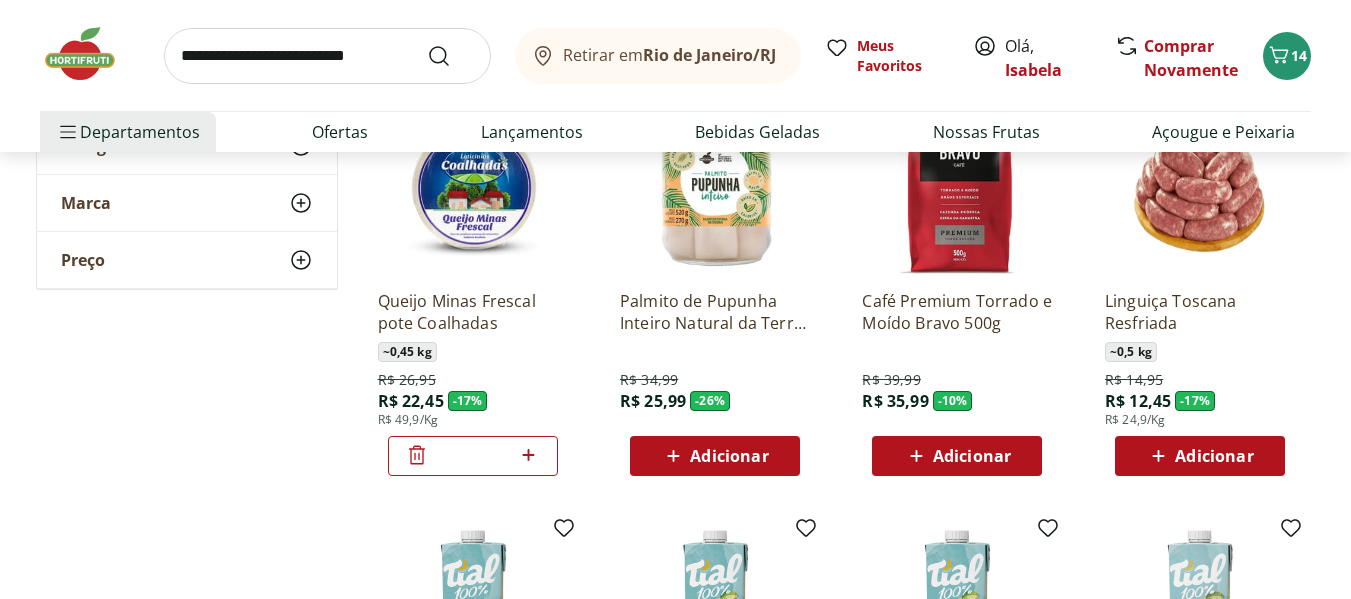 click on "Adicionar" at bounding box center (729, 456) 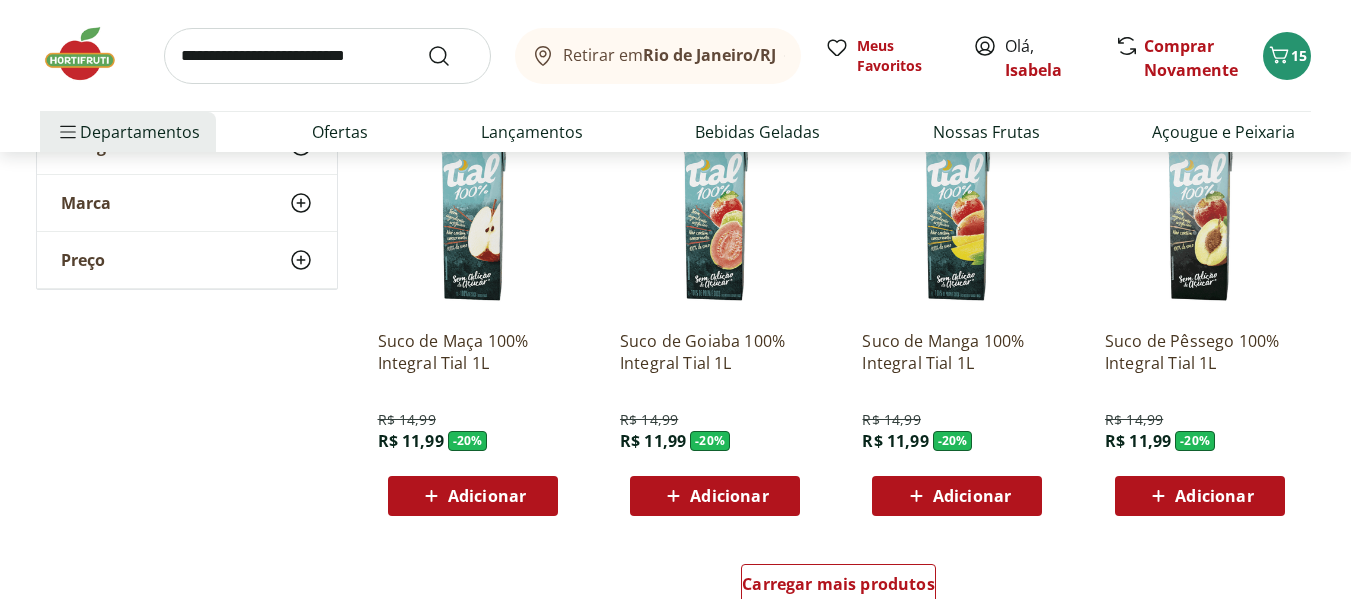 scroll, scrollTop: 5418, scrollLeft: 0, axis: vertical 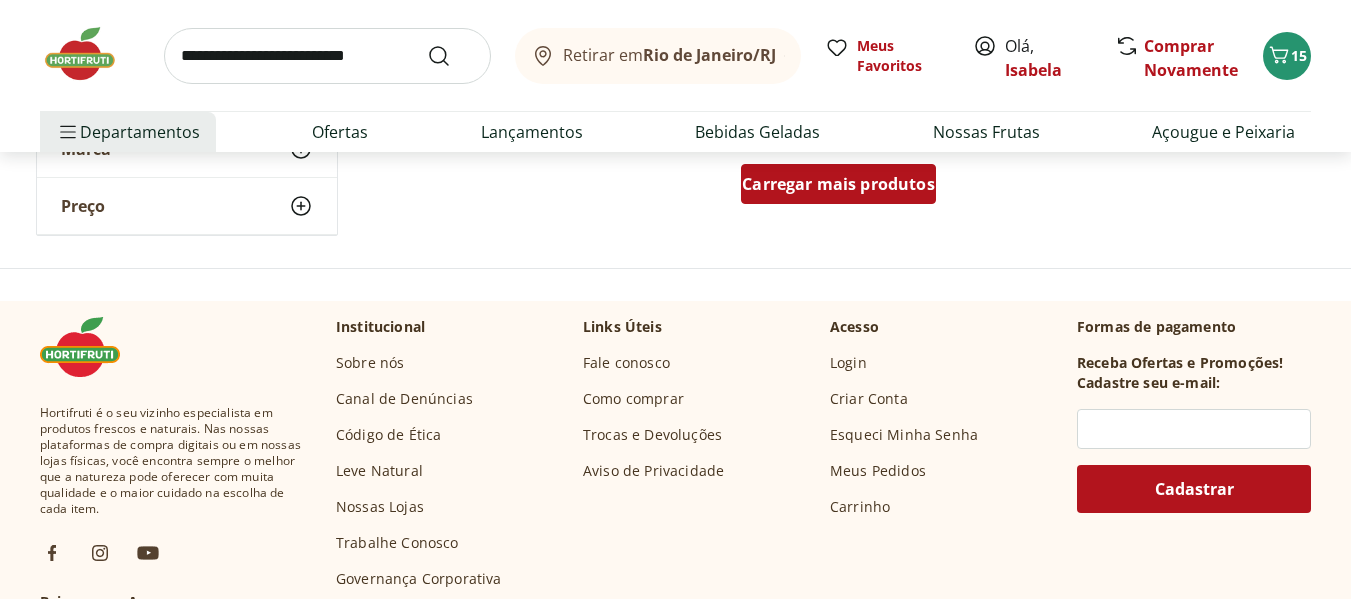 click on "Carregar mais produtos" at bounding box center [838, 184] 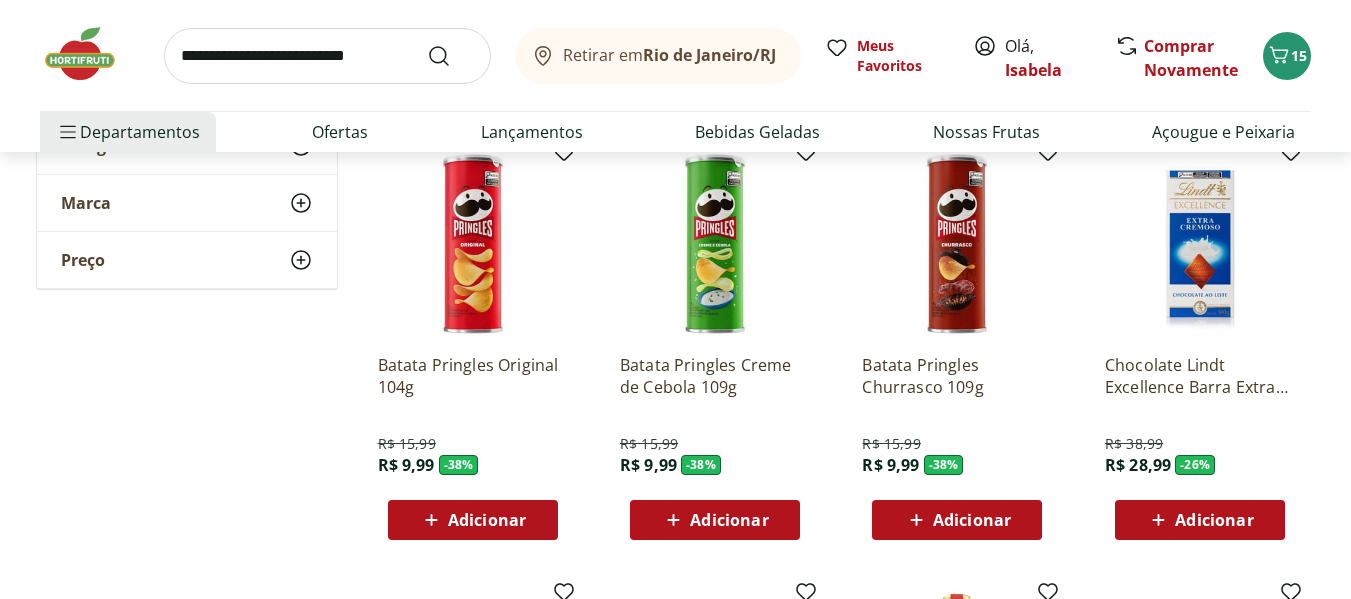 click on "Adicionar" at bounding box center (473, 520) 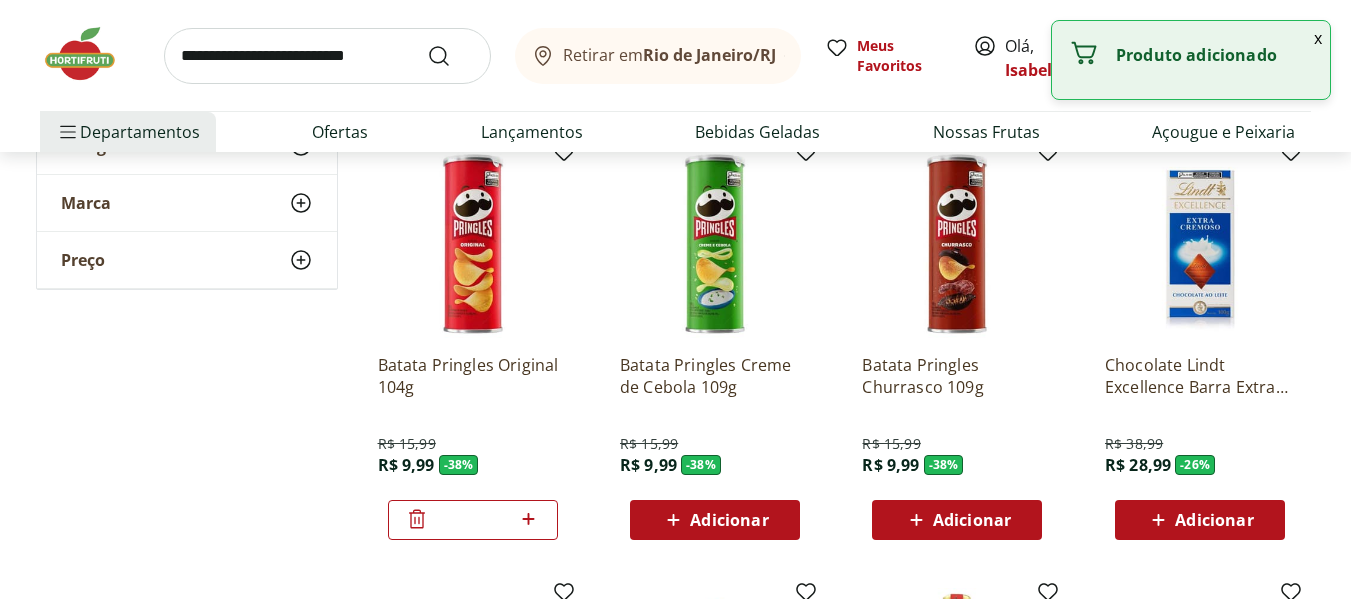 click 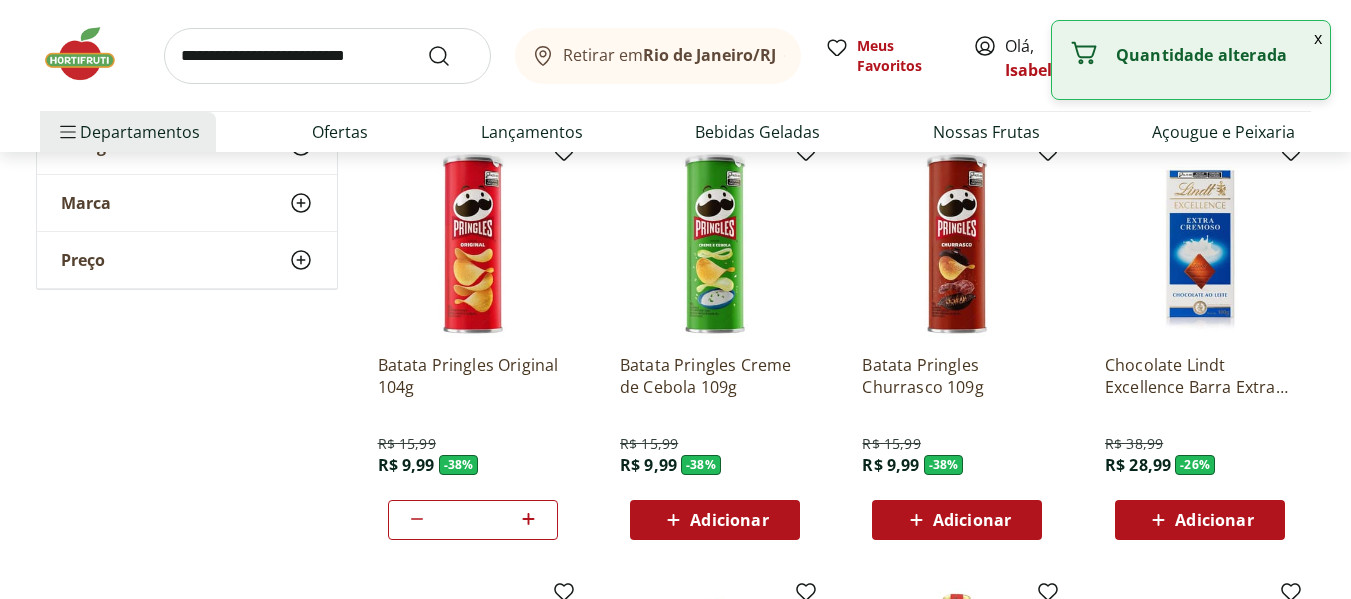 click 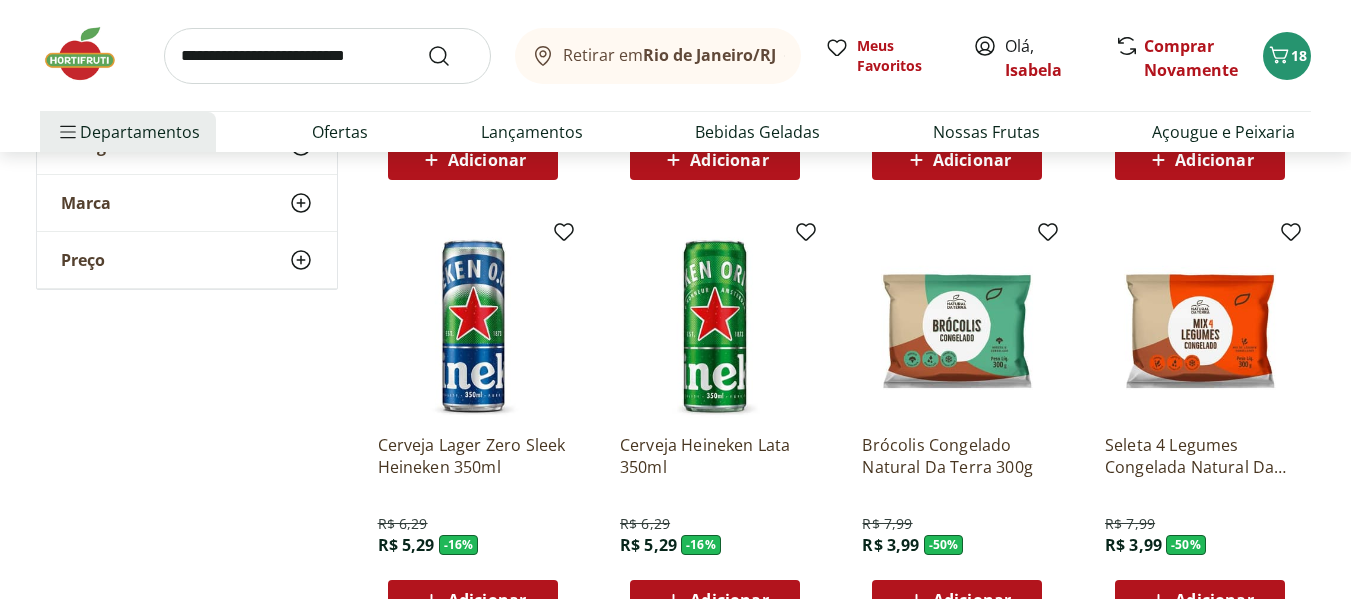 scroll, scrollTop: 6618, scrollLeft: 0, axis: vertical 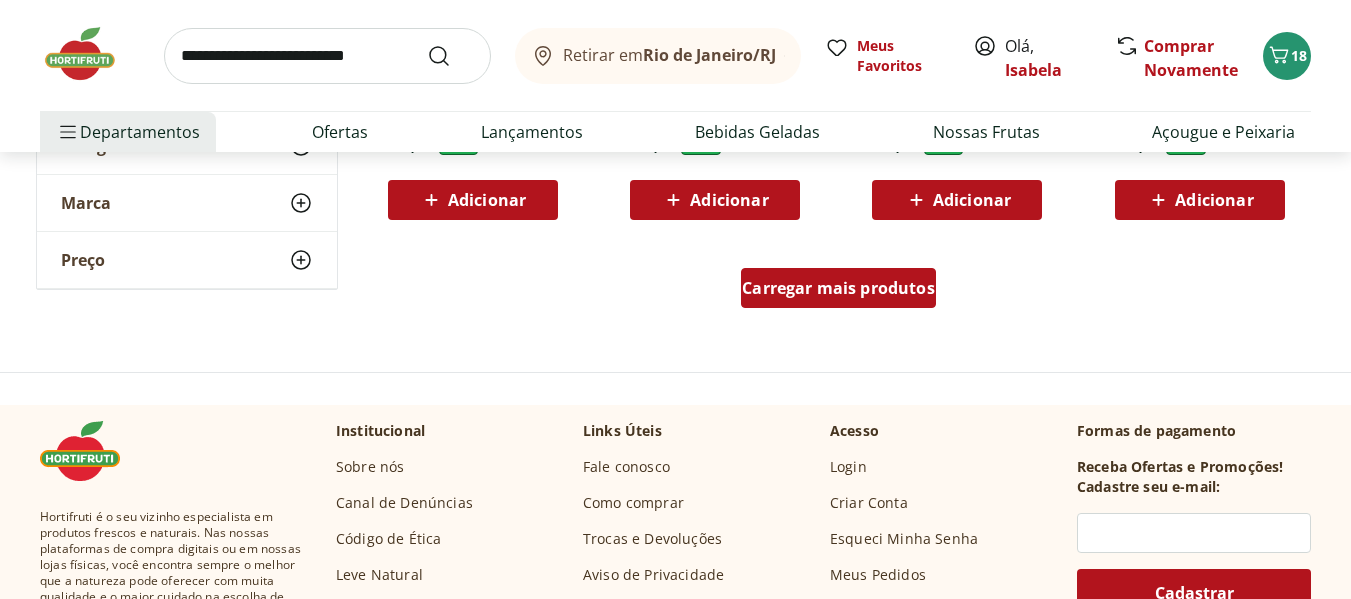 click on "Carregar mais produtos" at bounding box center [838, 288] 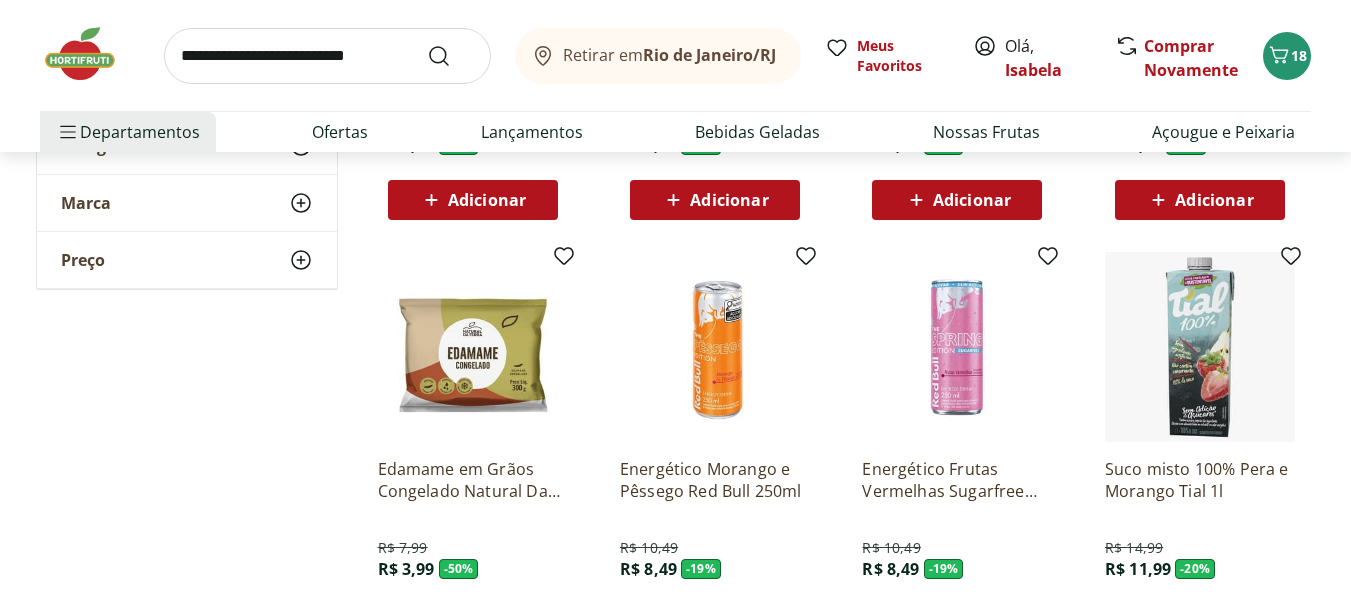 scroll, scrollTop: 7018, scrollLeft: 0, axis: vertical 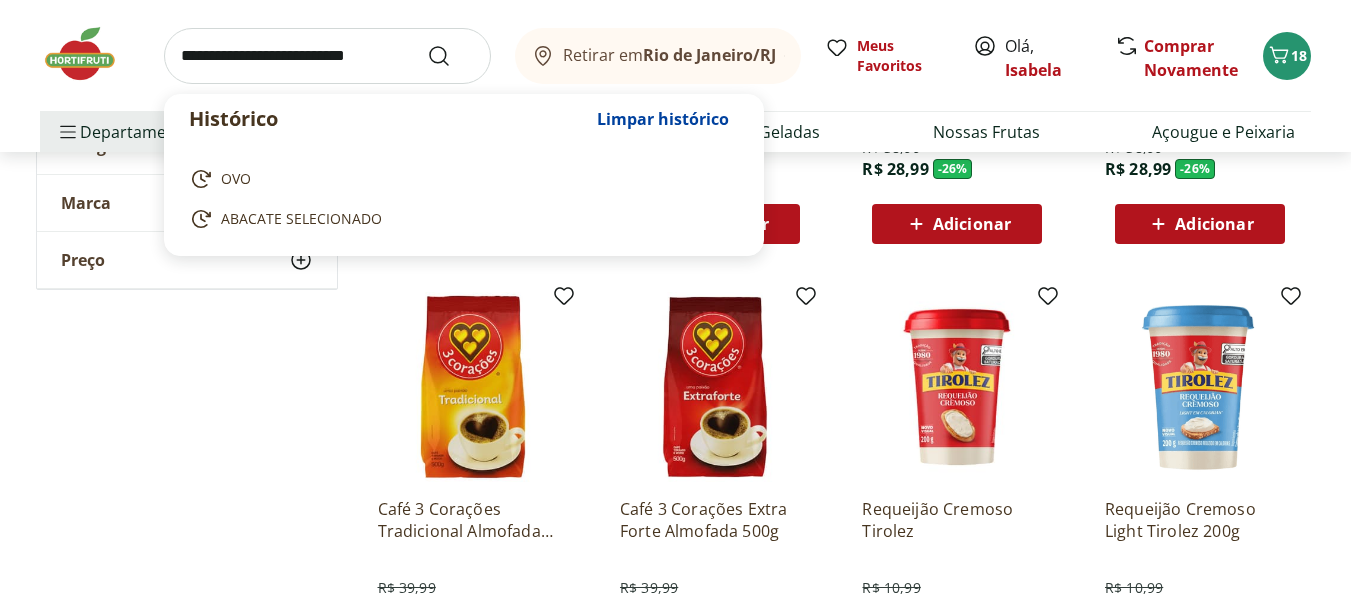 click at bounding box center (327, 56) 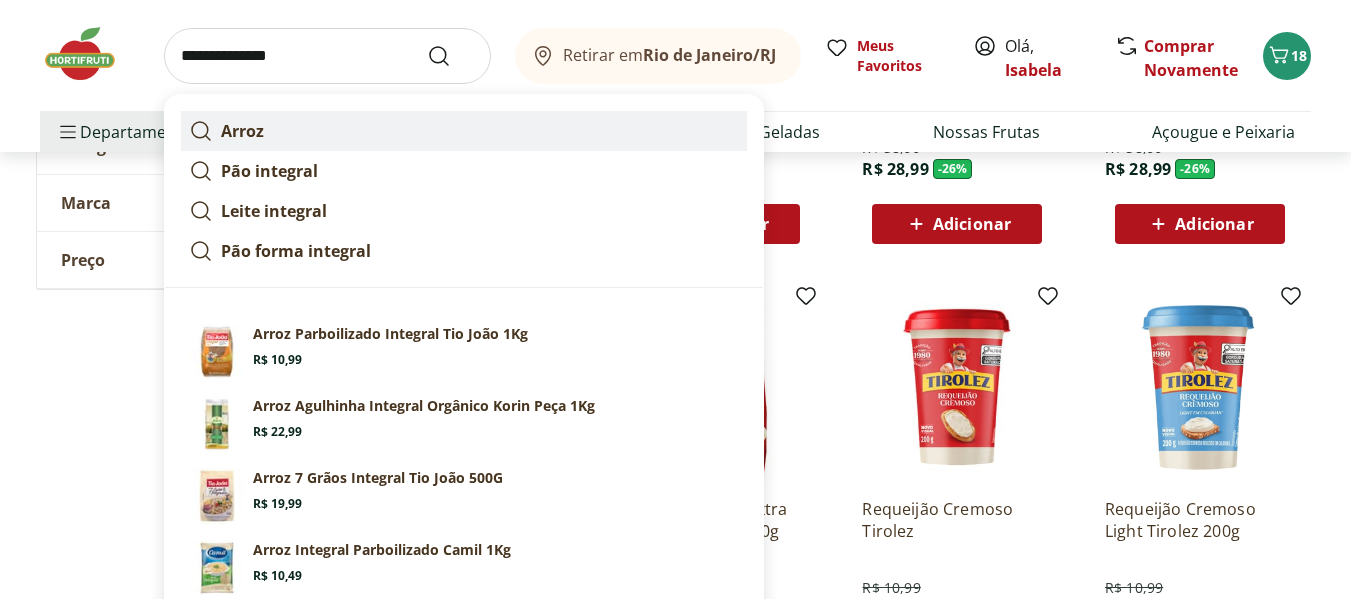 click on "Arroz" at bounding box center (464, 131) 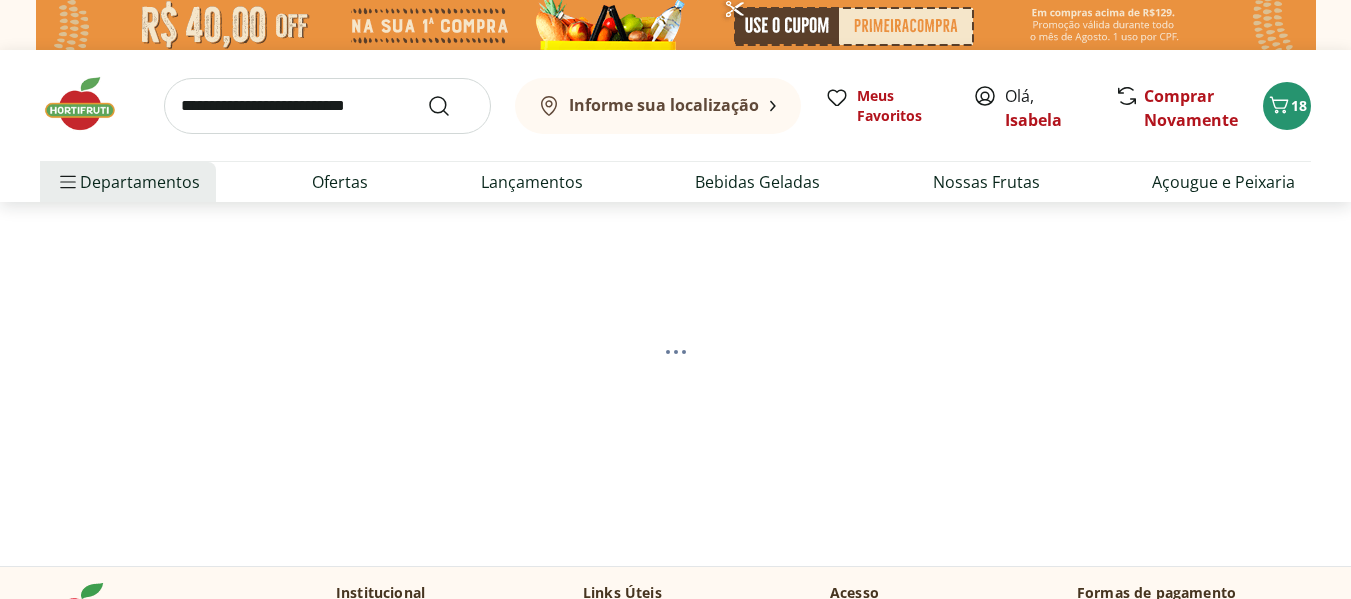 scroll, scrollTop: 0, scrollLeft: 0, axis: both 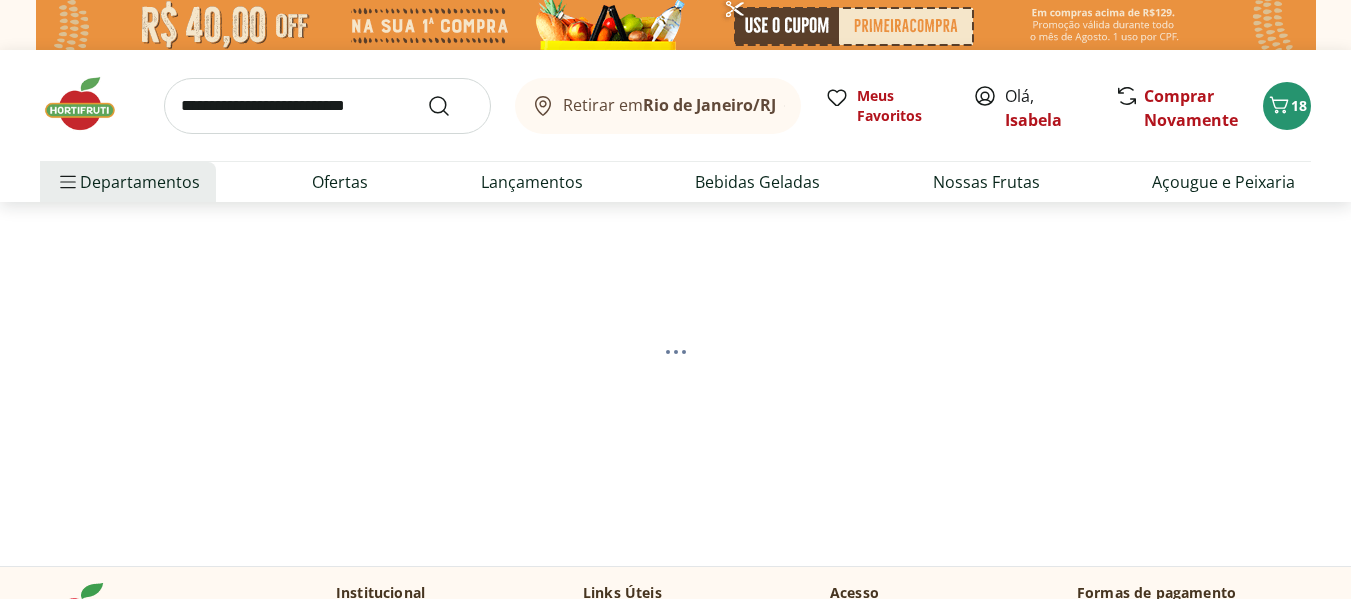 select on "**********" 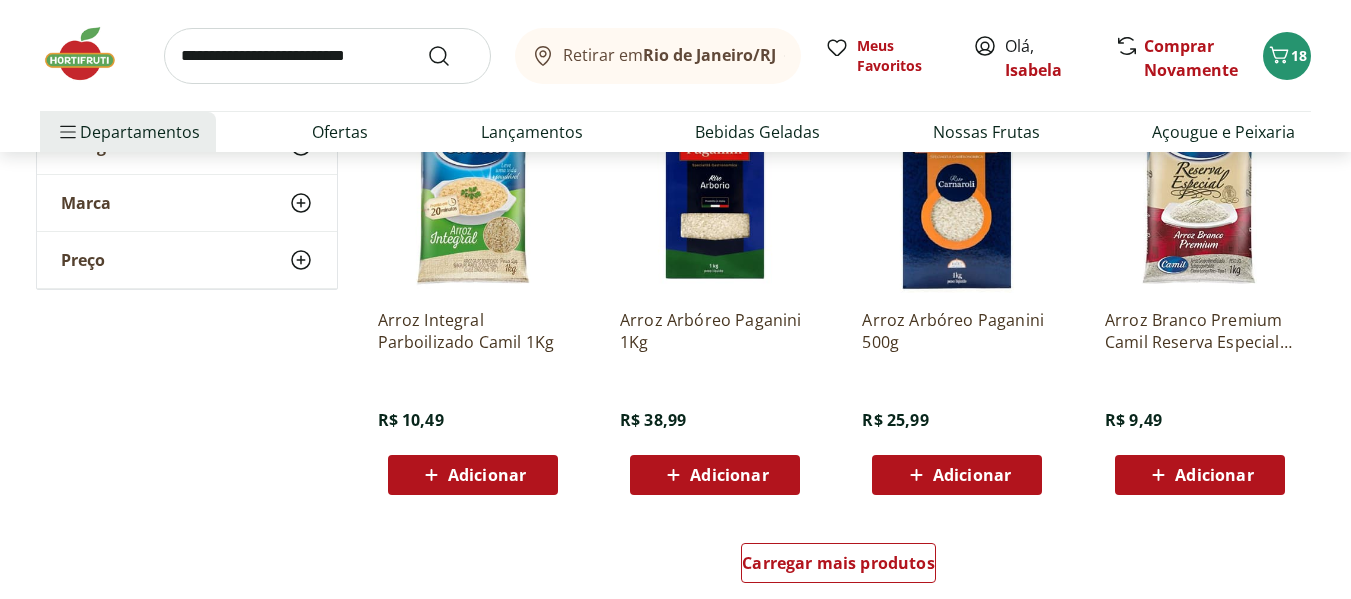 scroll, scrollTop: 800, scrollLeft: 0, axis: vertical 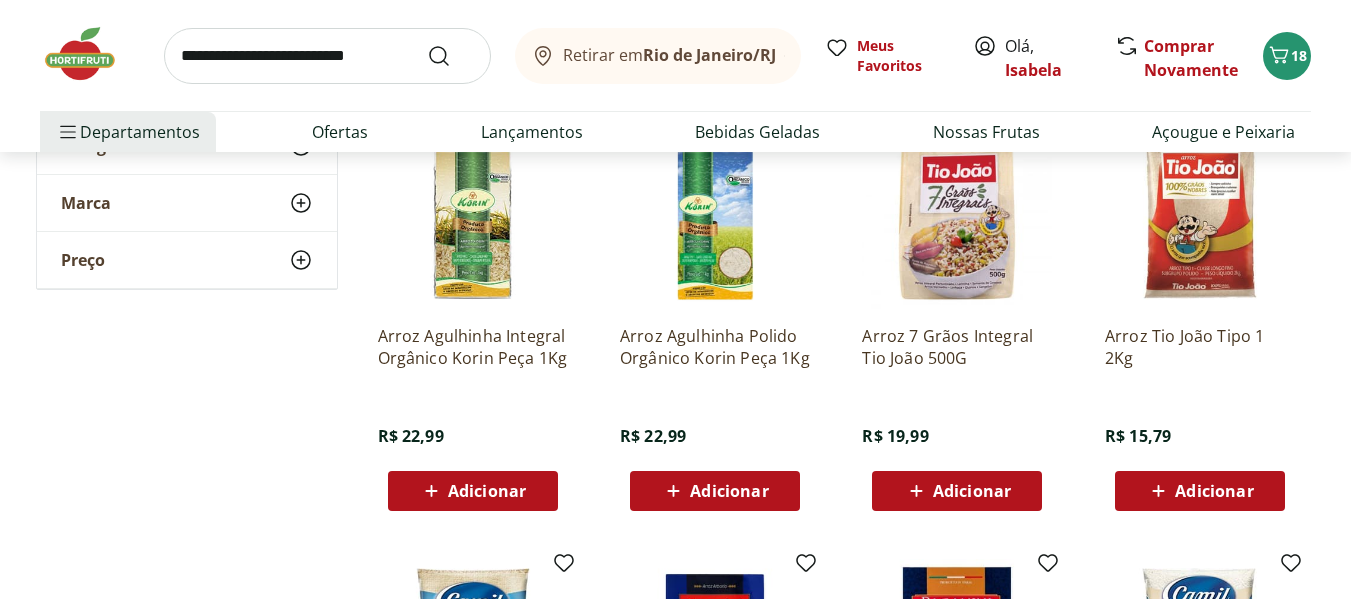 click on "Adicionar" at bounding box center (487, 491) 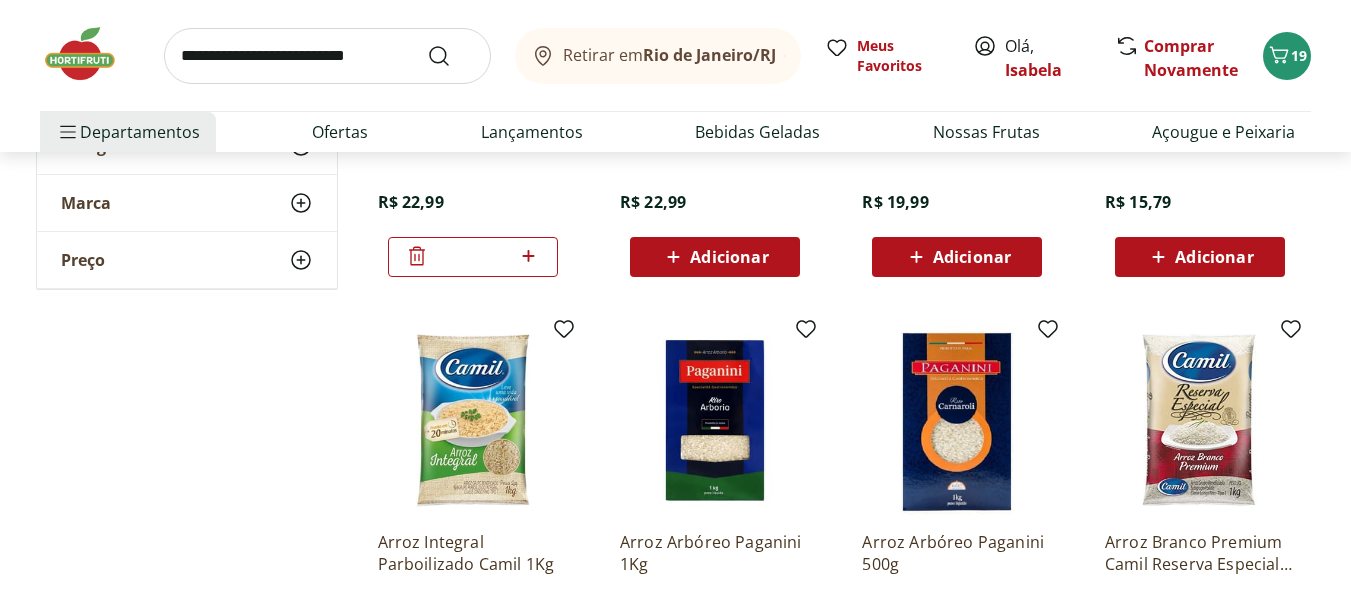 scroll, scrollTop: 0, scrollLeft: 0, axis: both 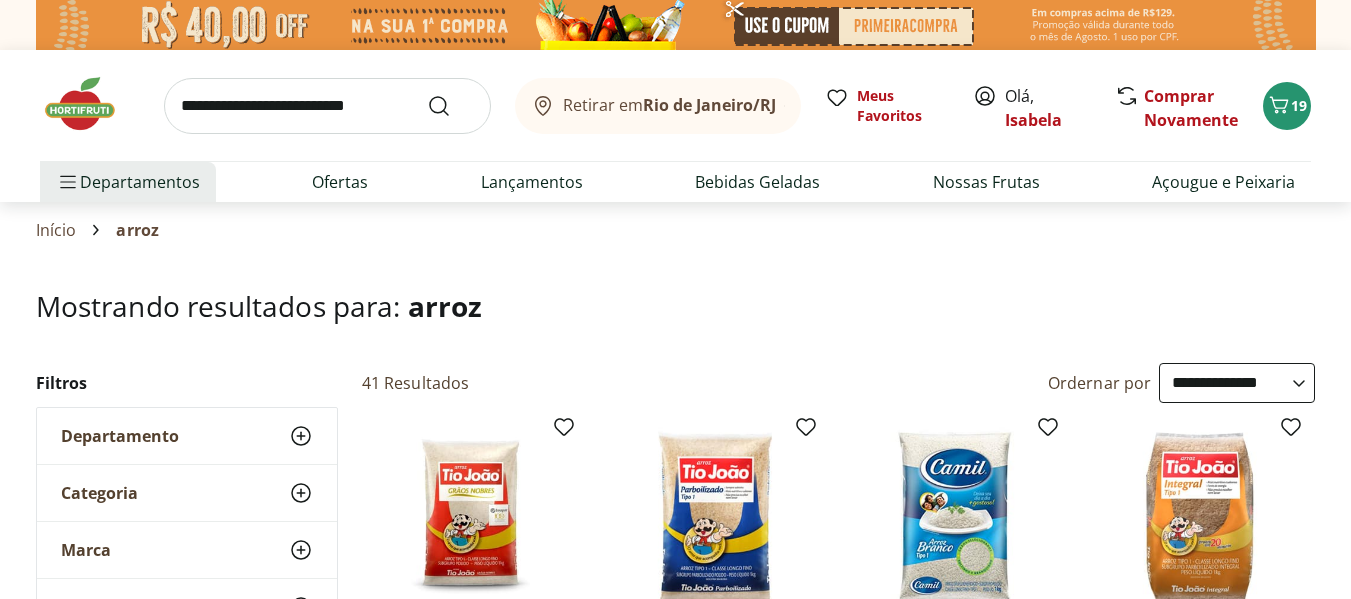 click at bounding box center (327, 106) 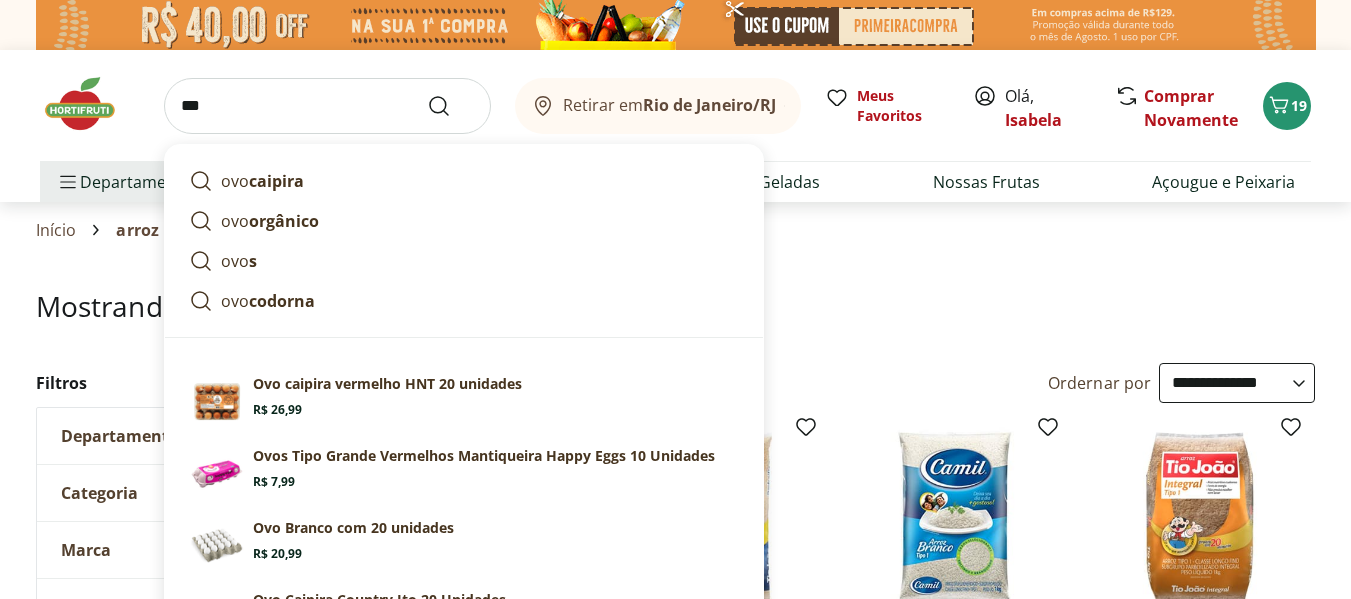 type on "***" 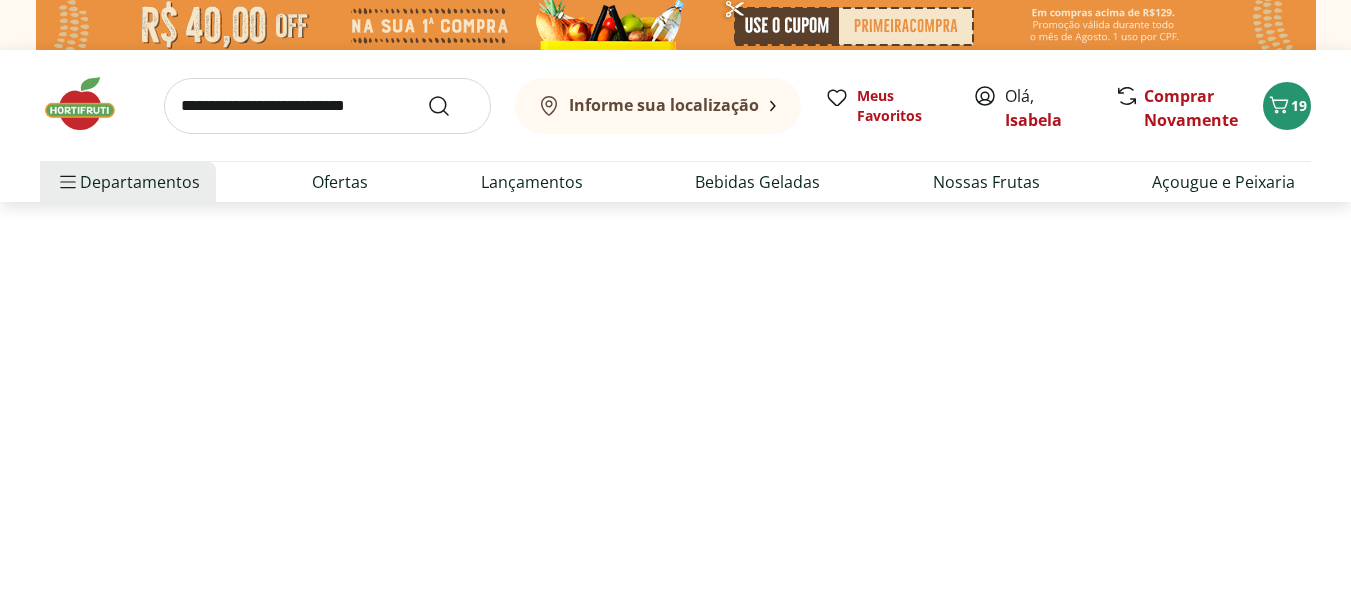select on "**********" 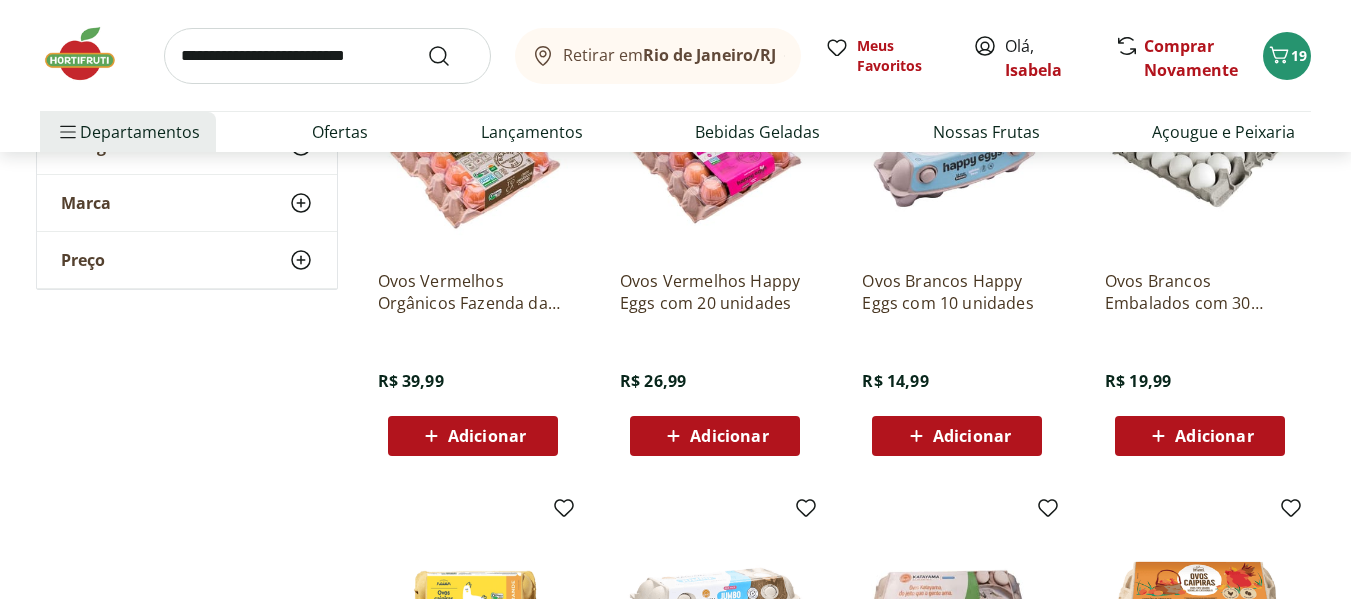 scroll, scrollTop: 800, scrollLeft: 0, axis: vertical 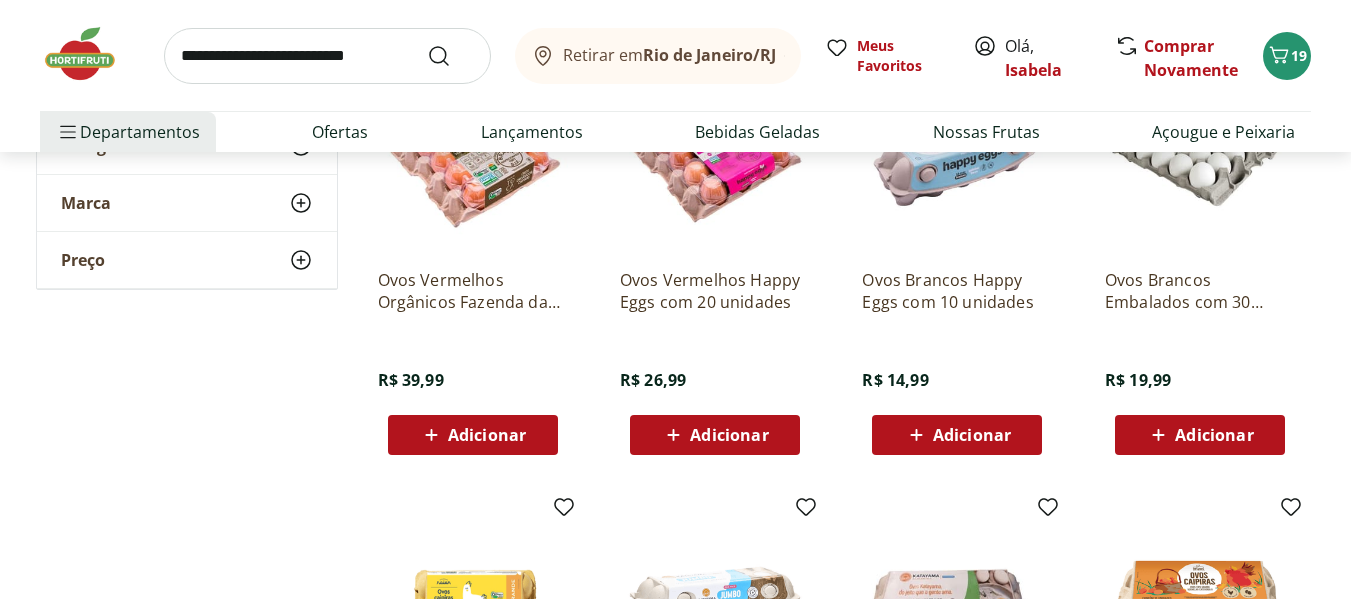 click on "Adicionar" at bounding box center (1214, 435) 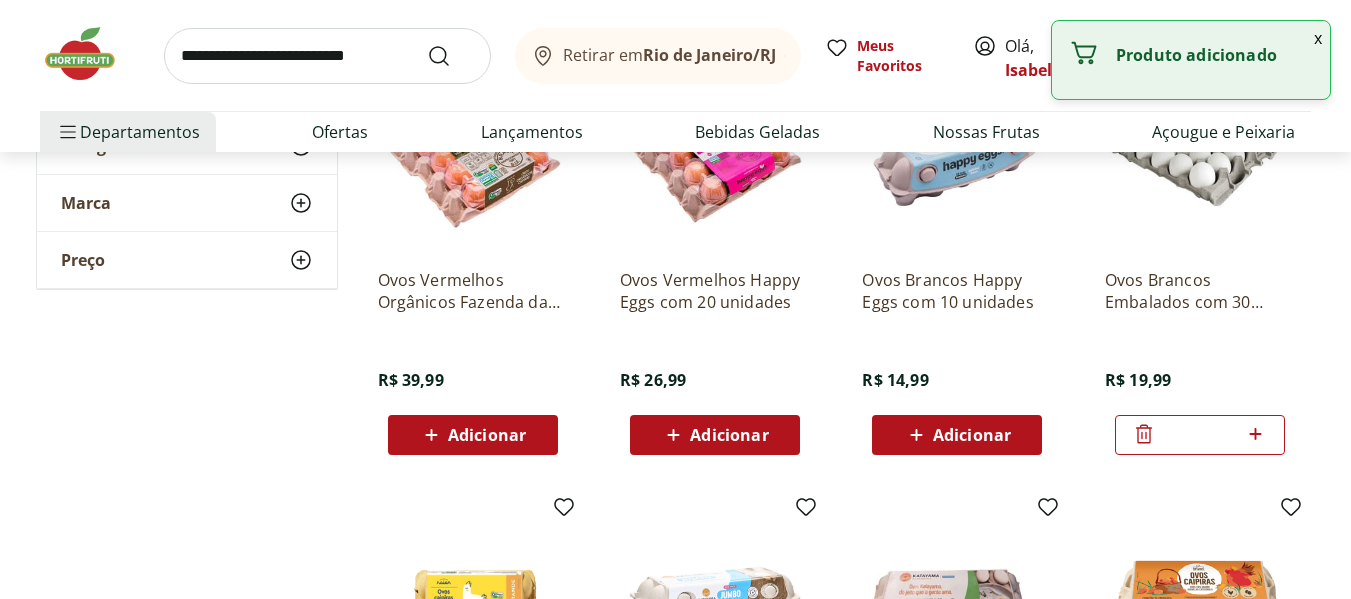 click 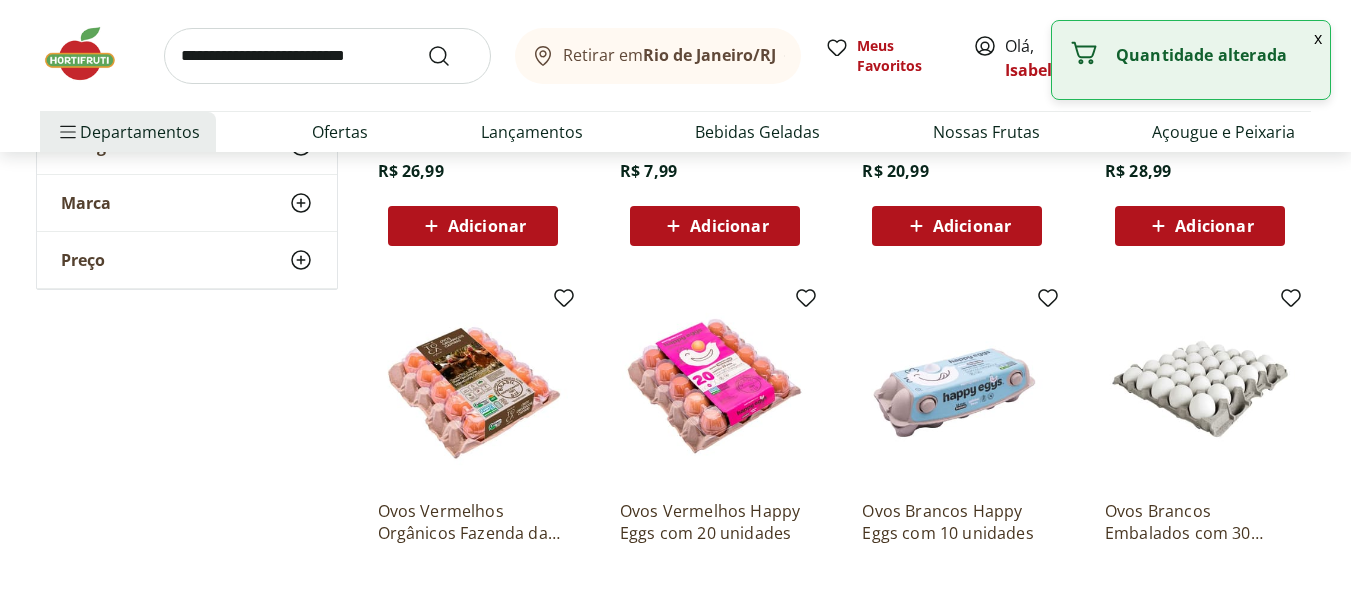 scroll, scrollTop: 0, scrollLeft: 0, axis: both 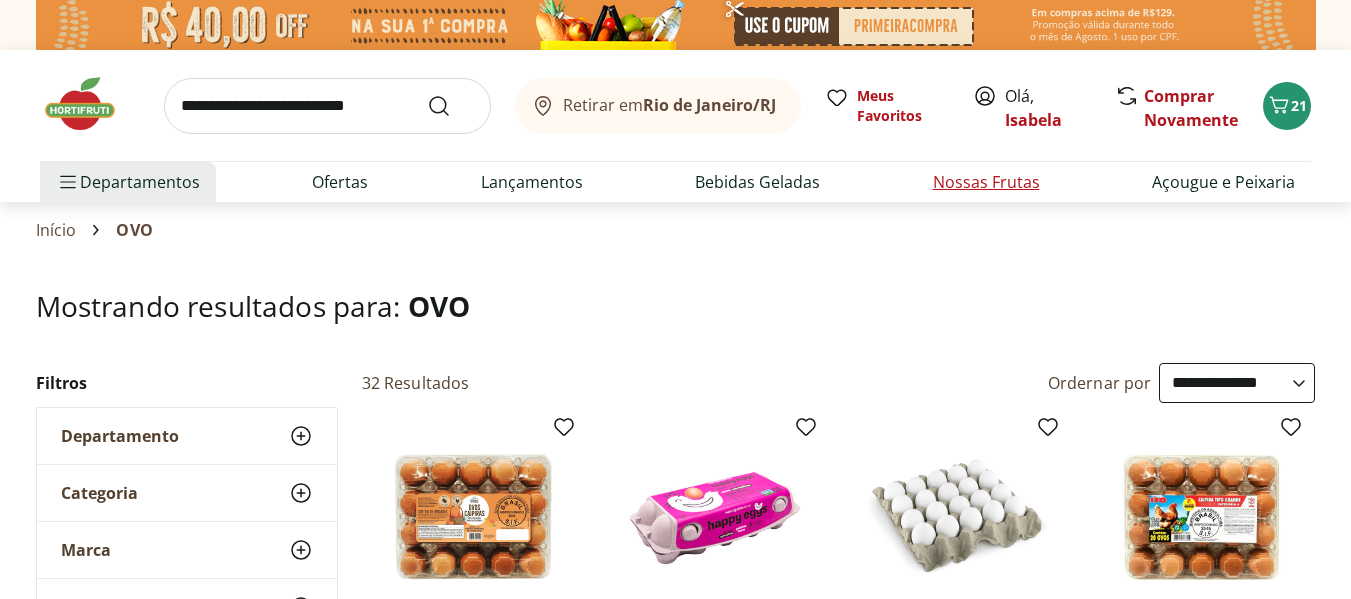 click on "Nossas Frutas" at bounding box center [986, 182] 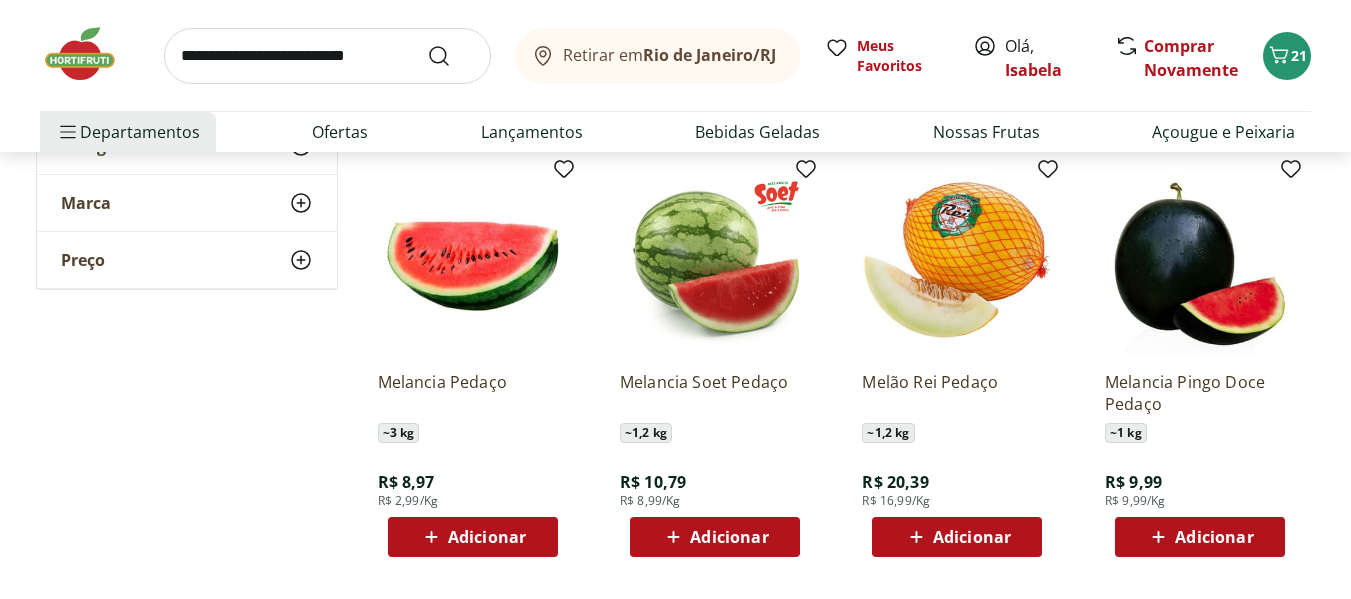 scroll, scrollTop: 1200, scrollLeft: 0, axis: vertical 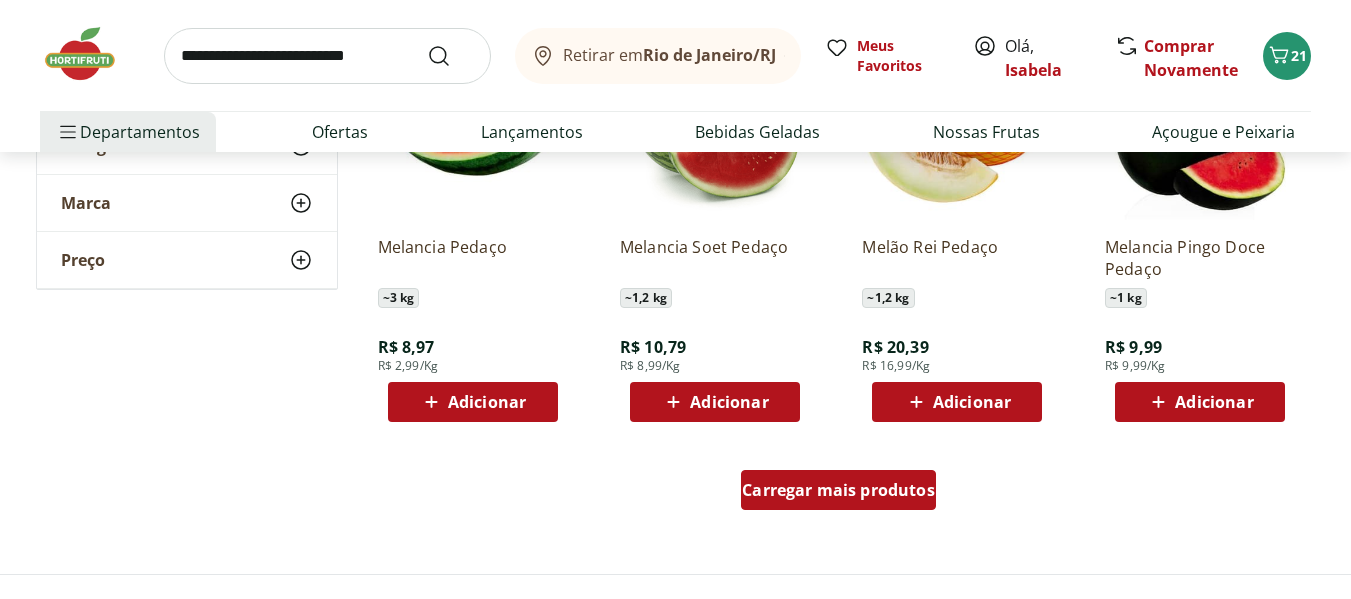 click on "Carregar mais produtos" at bounding box center (838, 490) 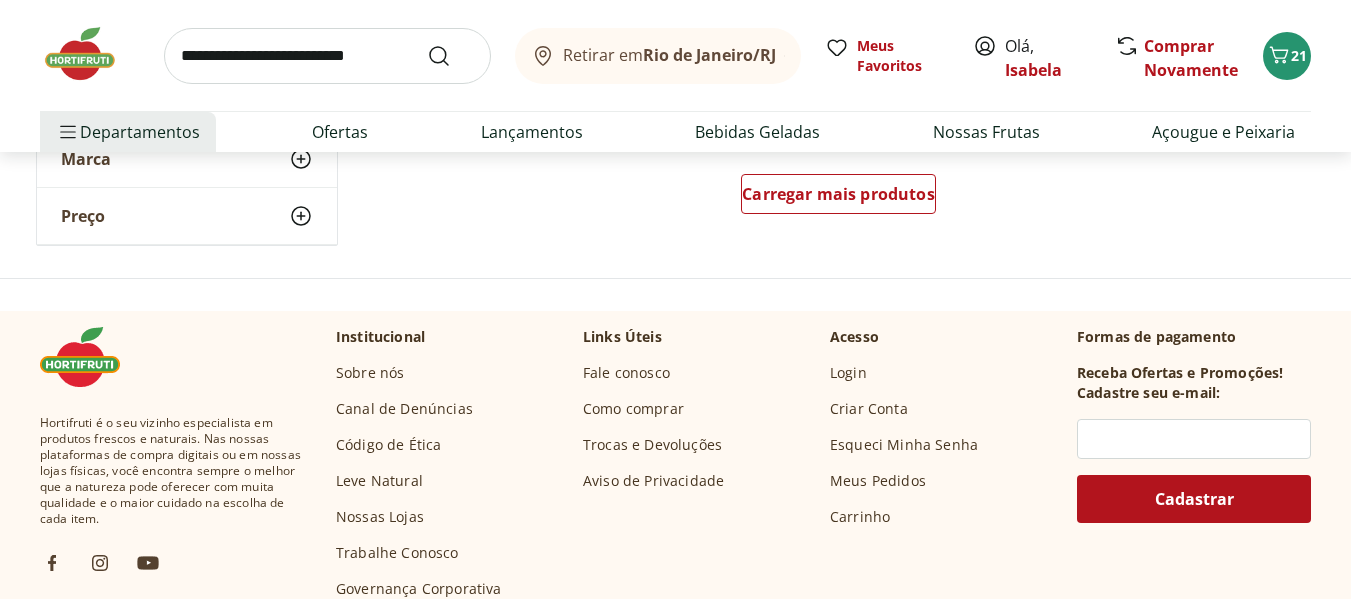 scroll, scrollTop: 2400, scrollLeft: 0, axis: vertical 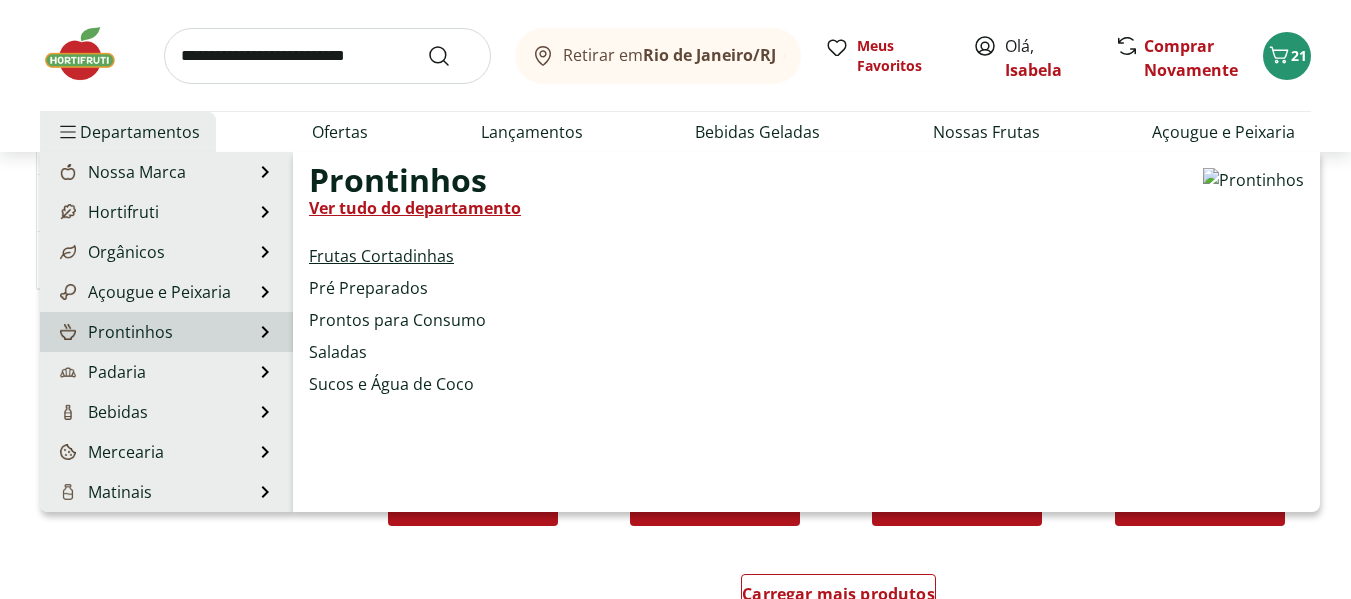 click on "Frutas Cortadinhas" at bounding box center [381, 256] 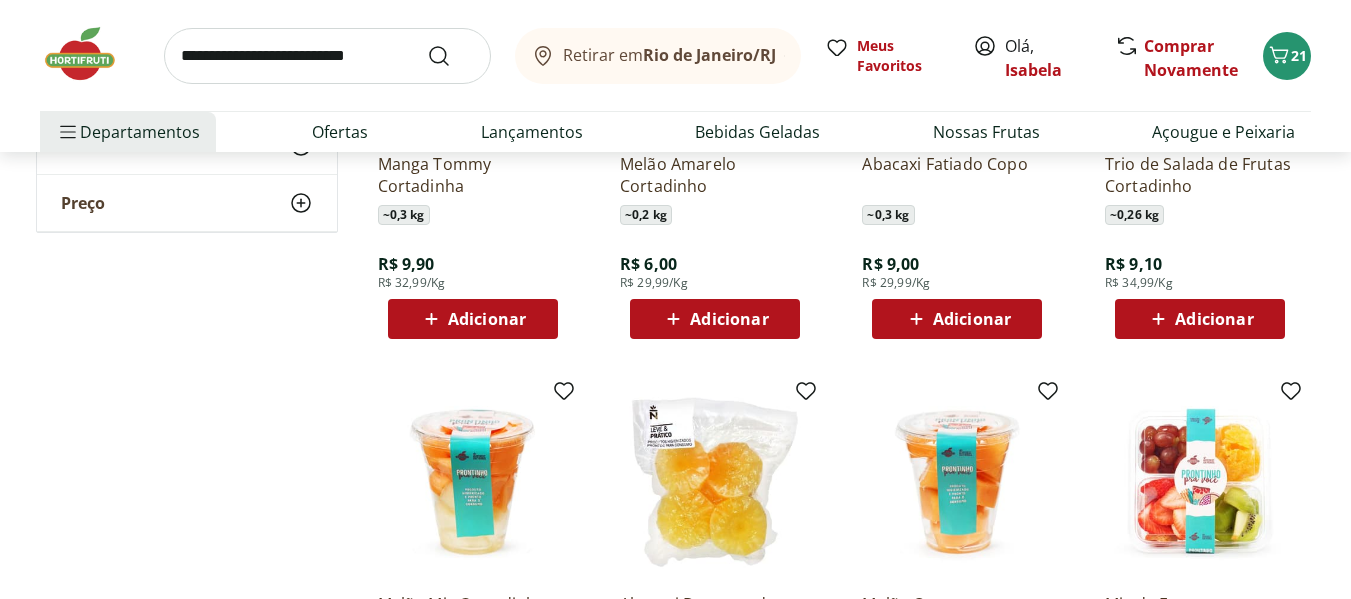 scroll, scrollTop: 1200, scrollLeft: 0, axis: vertical 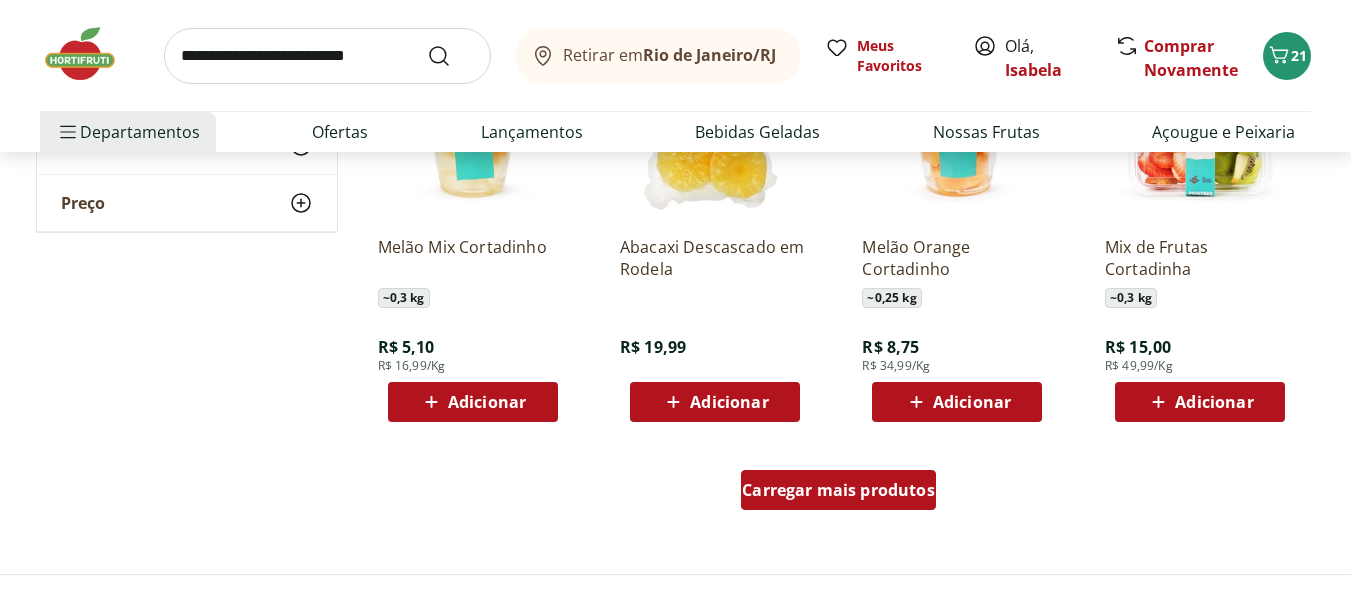 click on "Carregar mais produtos" at bounding box center (838, 490) 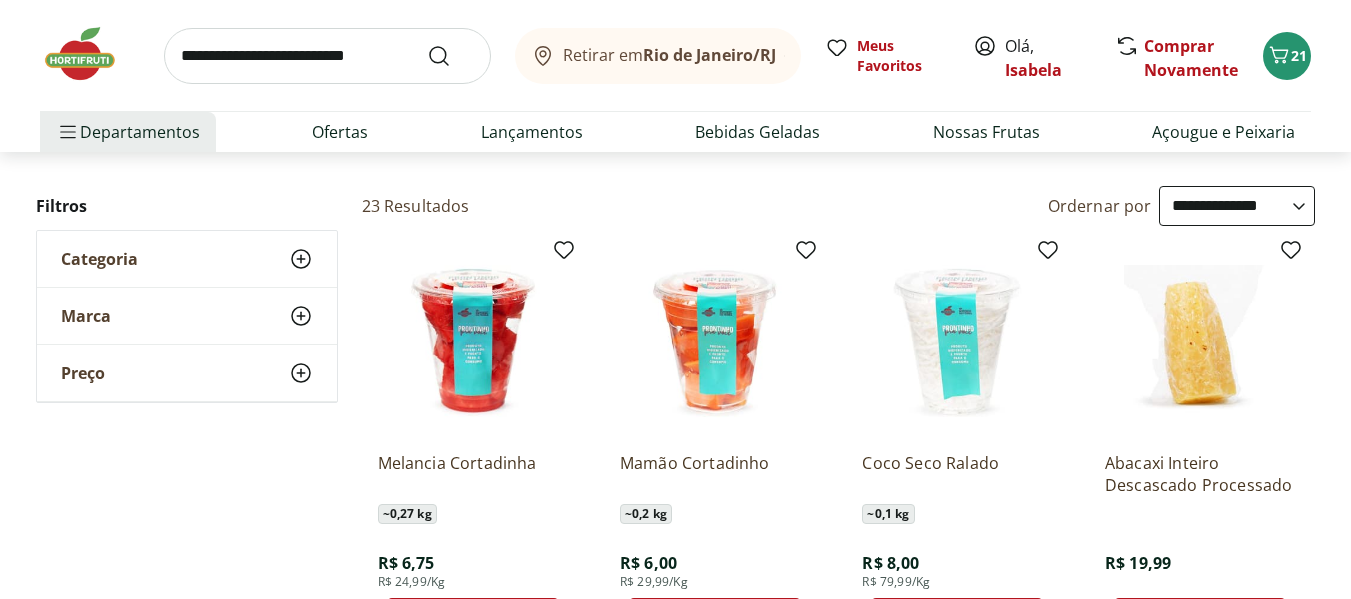 scroll, scrollTop: 0, scrollLeft: 0, axis: both 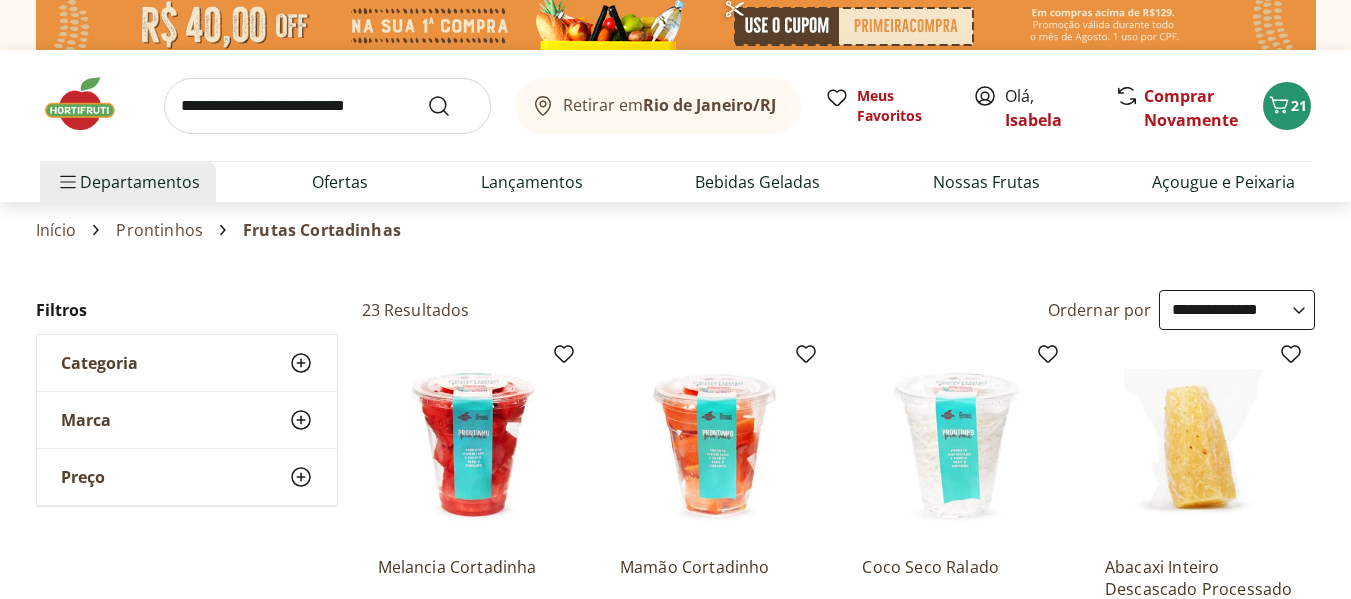 click at bounding box center [327, 106] 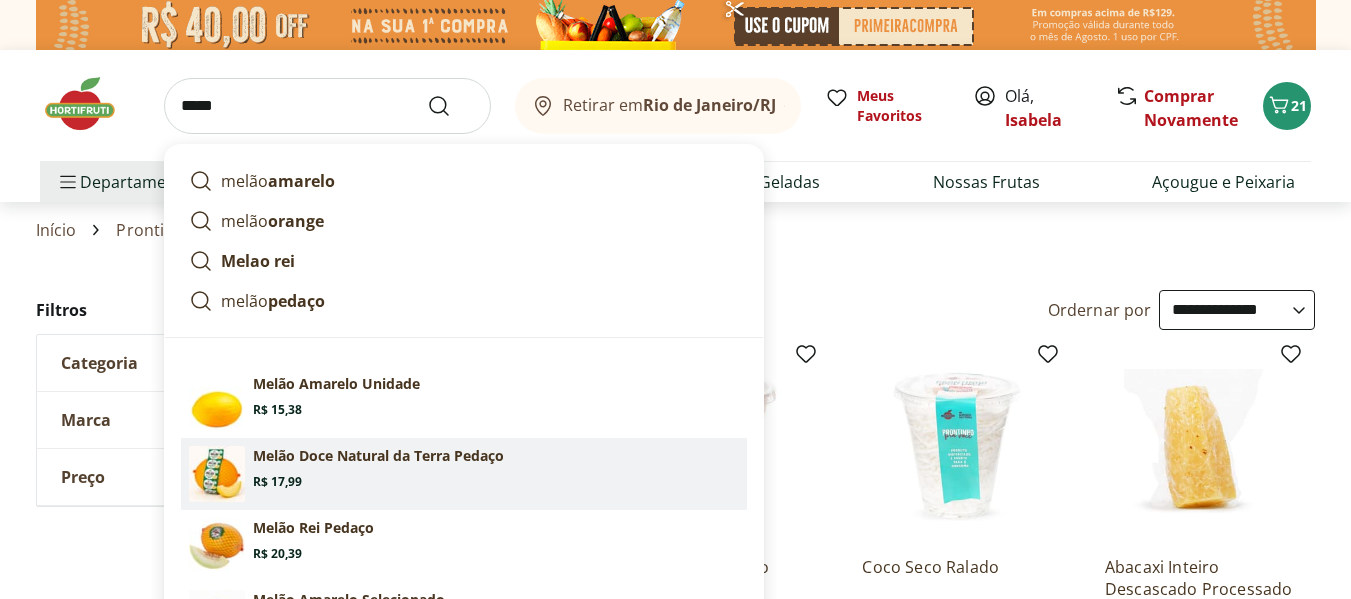 click on "Melão Doce Natural da Terra Pedaço" at bounding box center [378, 456] 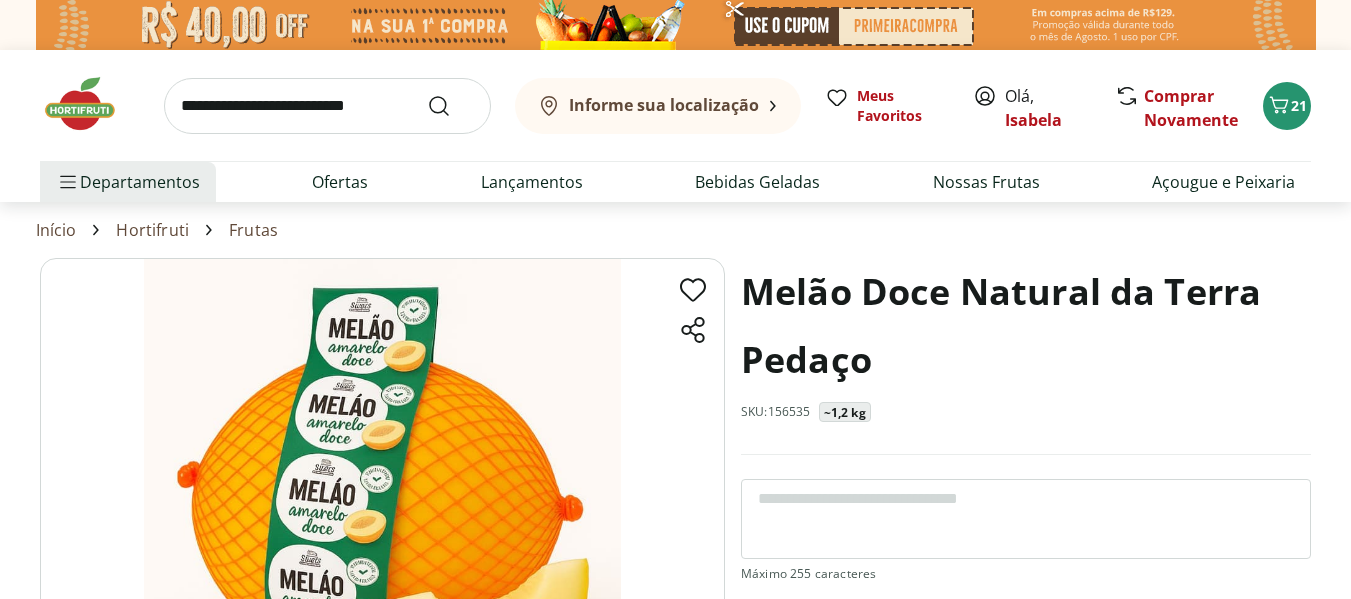 scroll, scrollTop: 0, scrollLeft: 0, axis: both 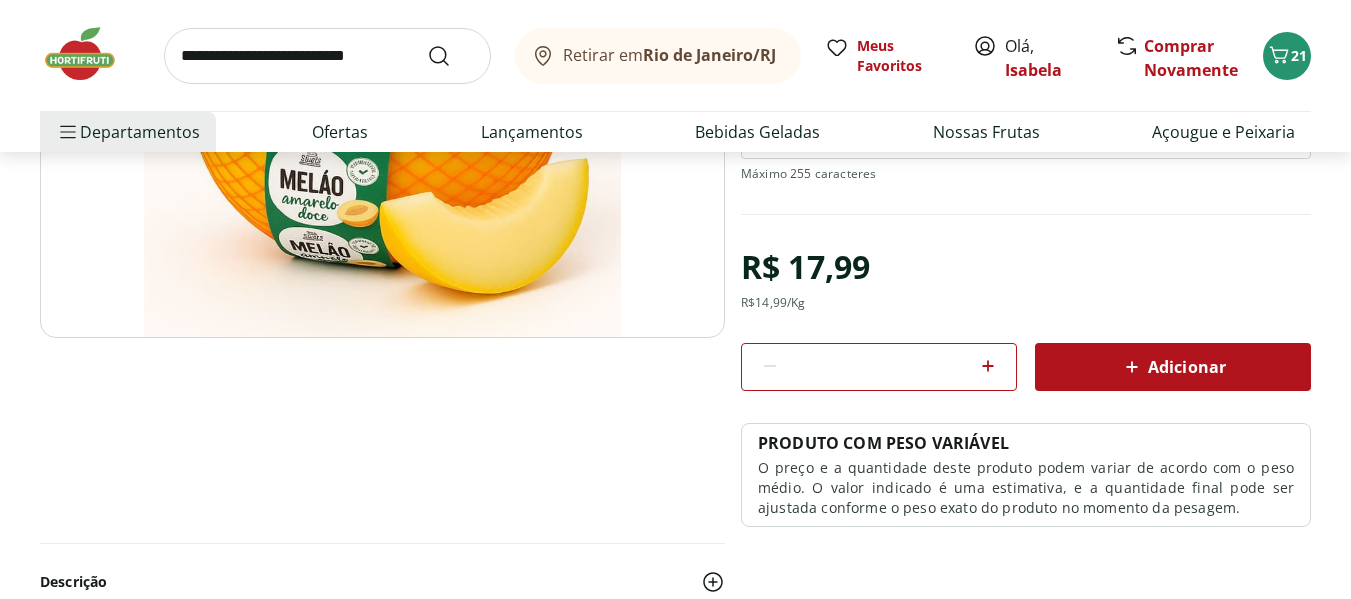 click on "Adicionar" at bounding box center (1173, 367) 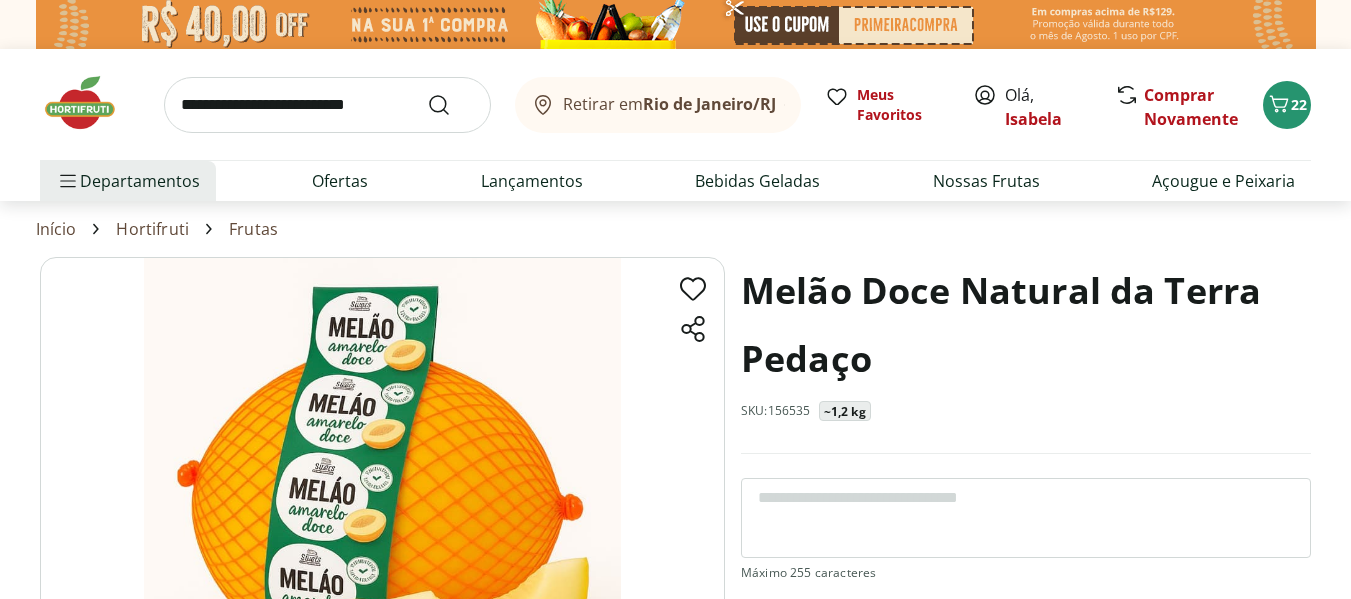 scroll, scrollTop: 0, scrollLeft: 0, axis: both 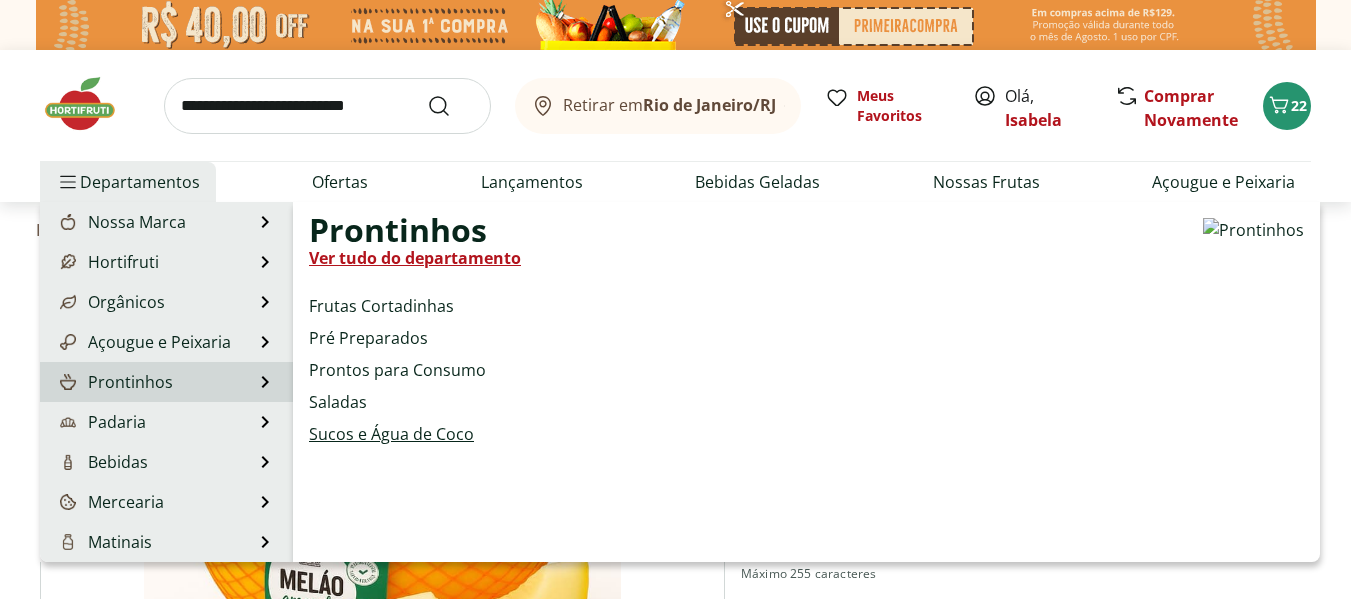click on "Sucos e Água de Coco" at bounding box center (391, 434) 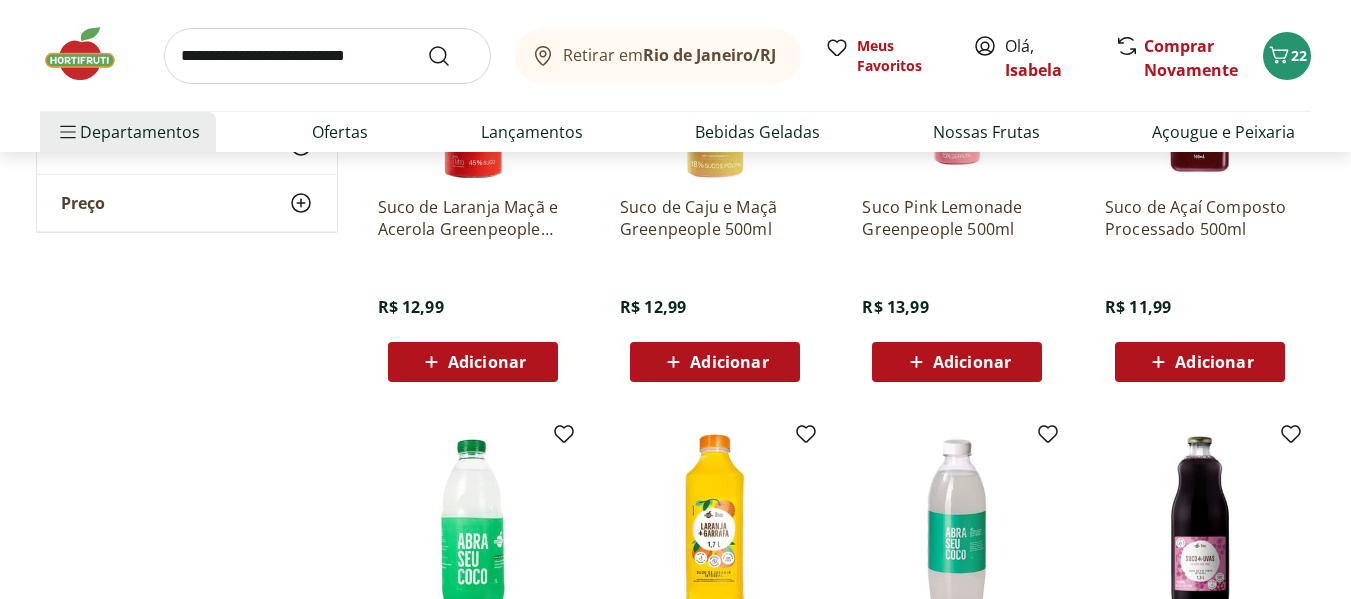 scroll, scrollTop: 1200, scrollLeft: 0, axis: vertical 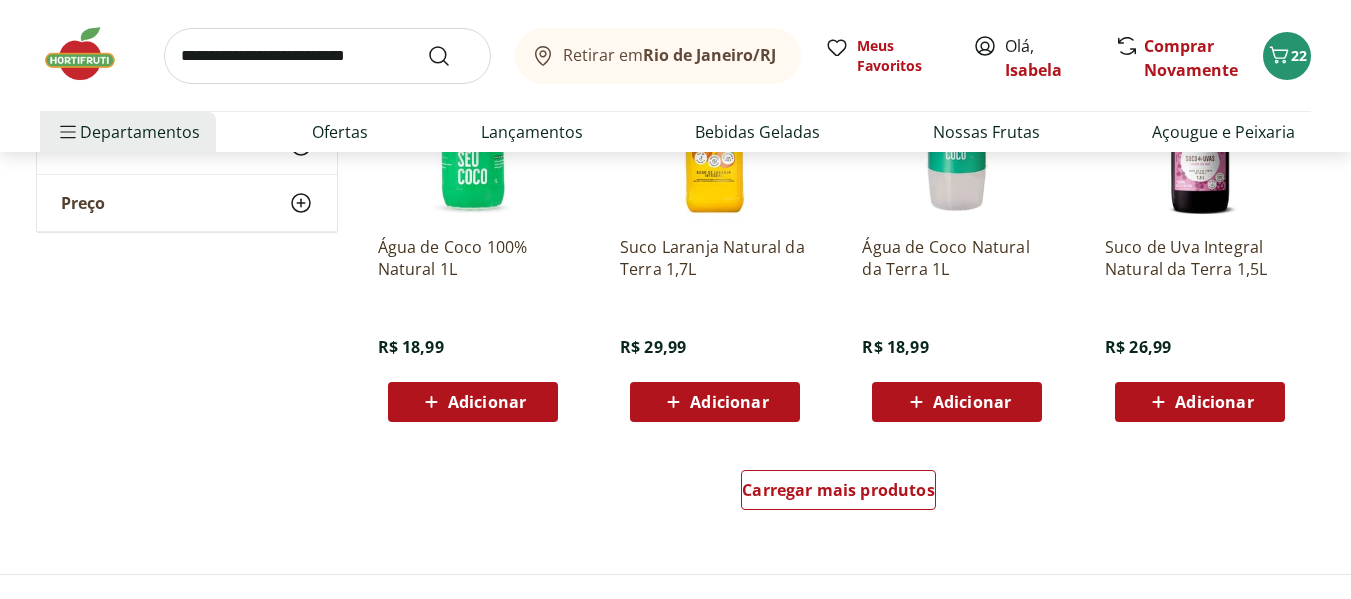 click on "Adicionar" at bounding box center (487, 402) 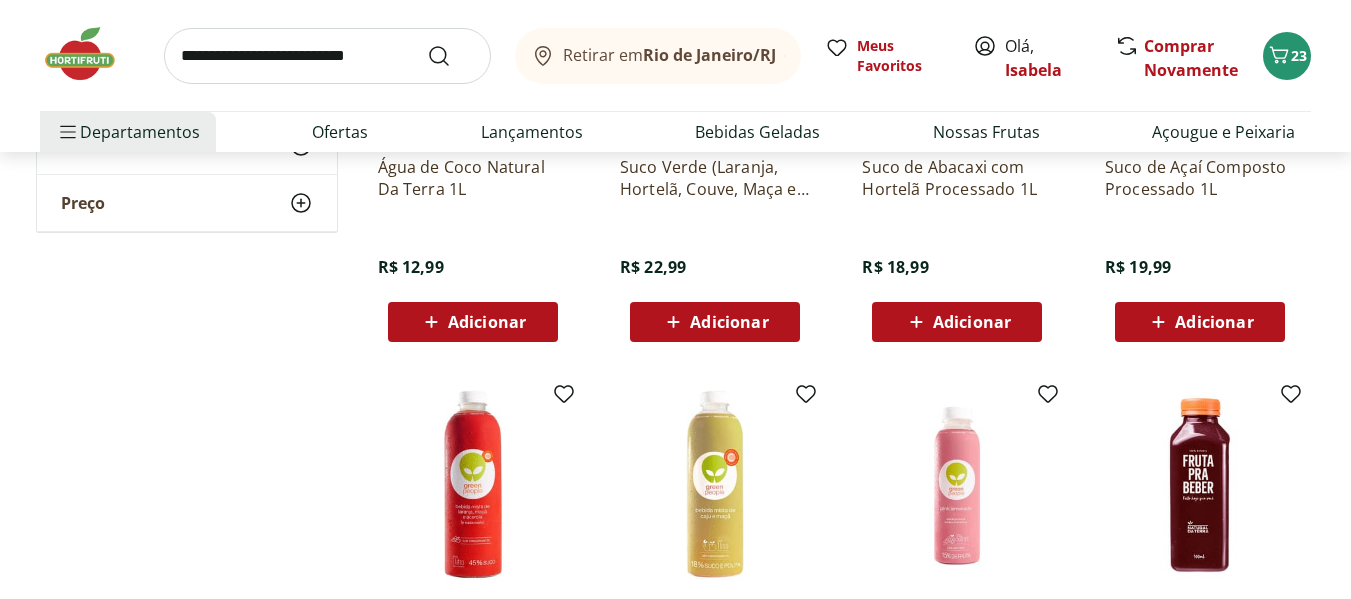 scroll, scrollTop: 0, scrollLeft: 0, axis: both 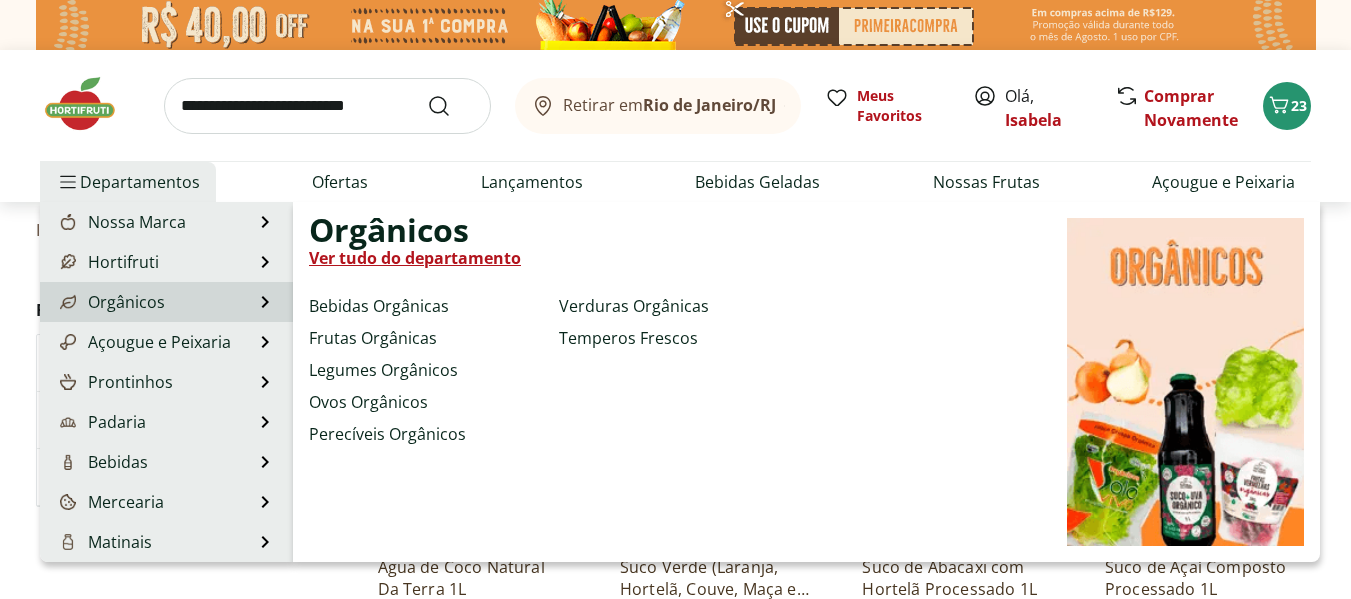 click on "Orgânicos" at bounding box center (110, 302) 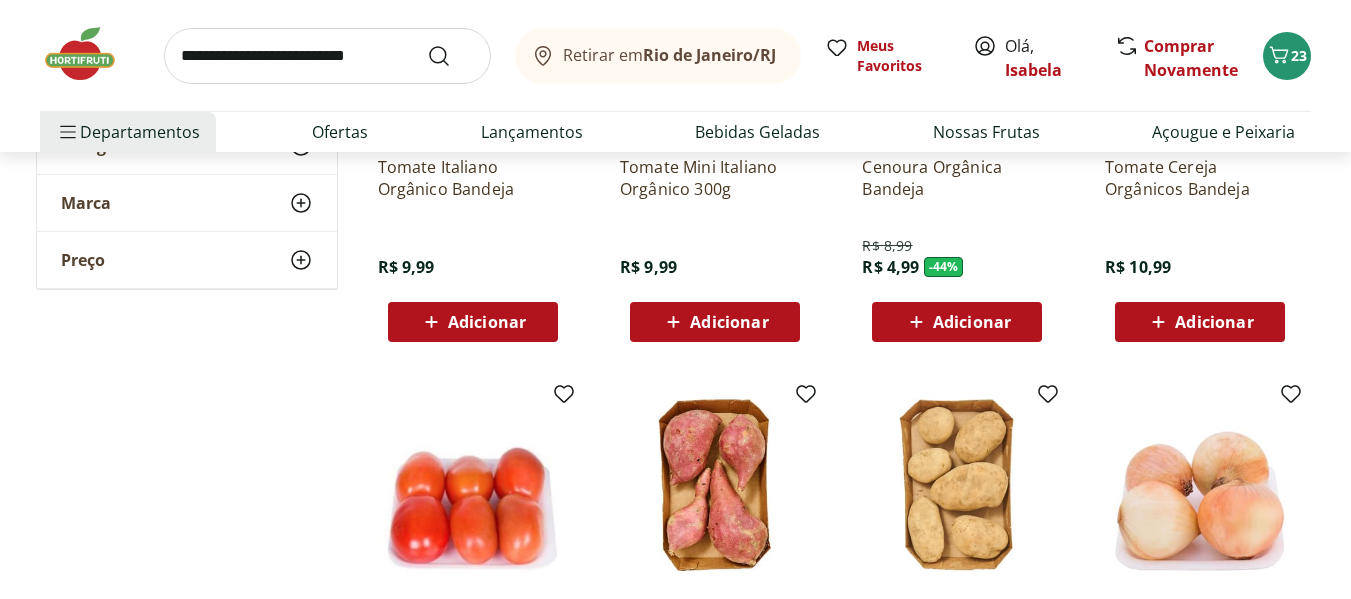 scroll, scrollTop: 0, scrollLeft: 0, axis: both 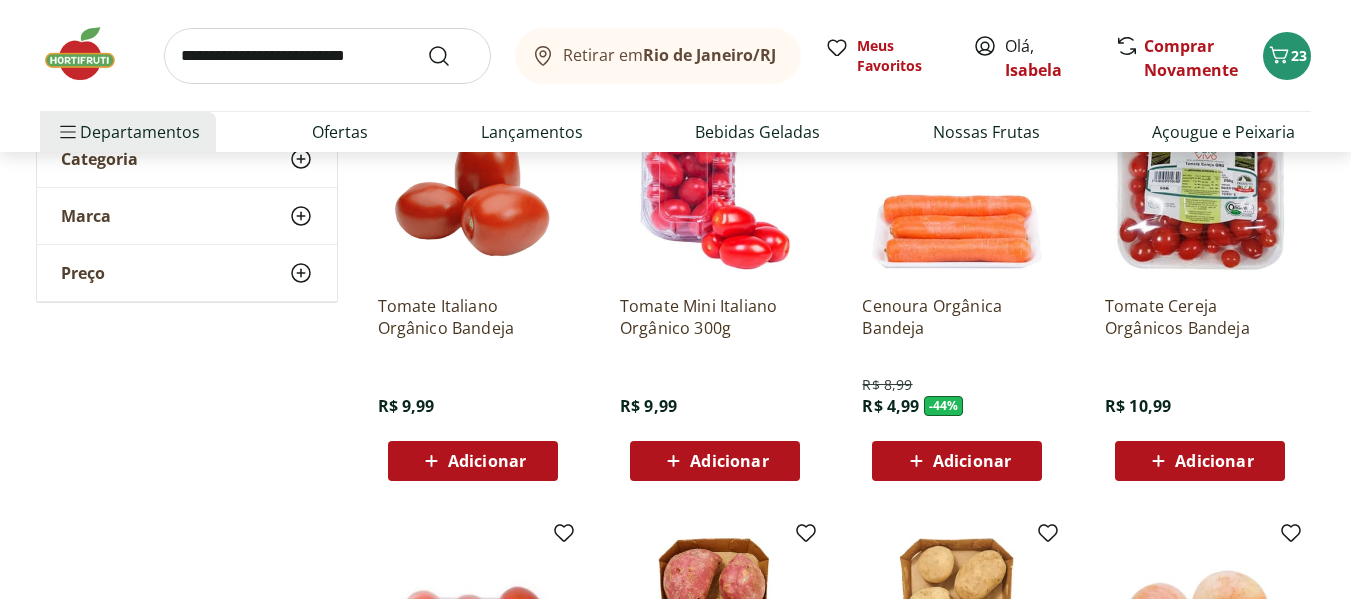 click on "Adicionar" at bounding box center [487, 461] 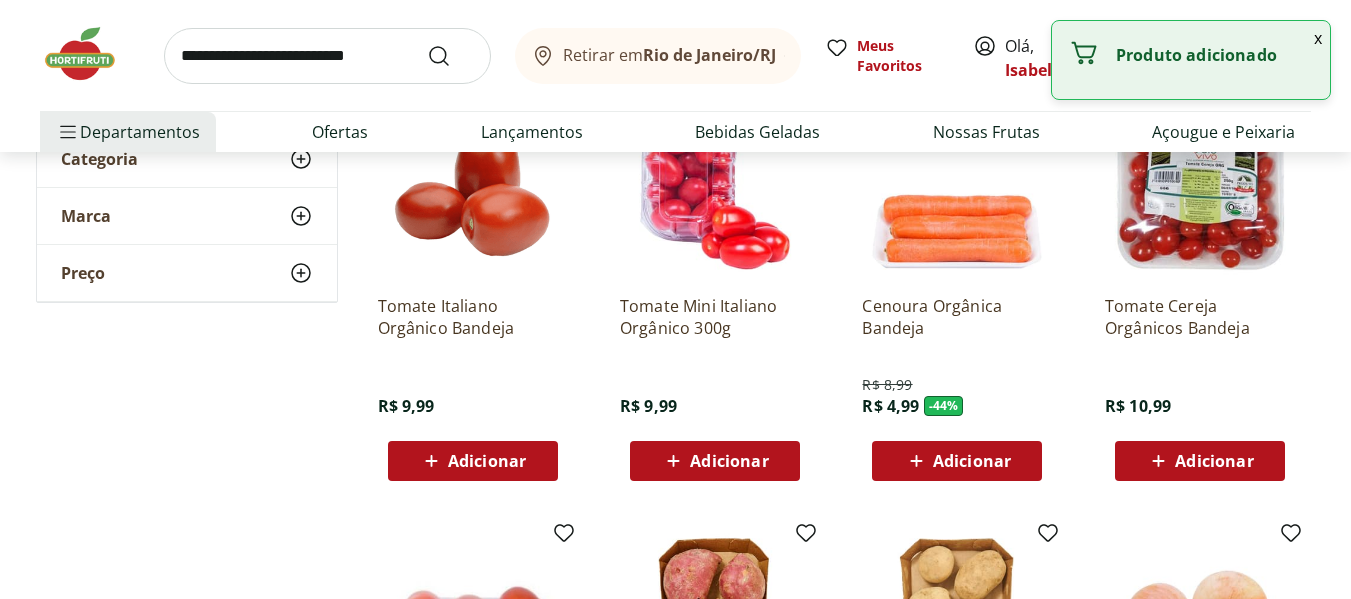 click on "Adicionar" at bounding box center (473, 461) 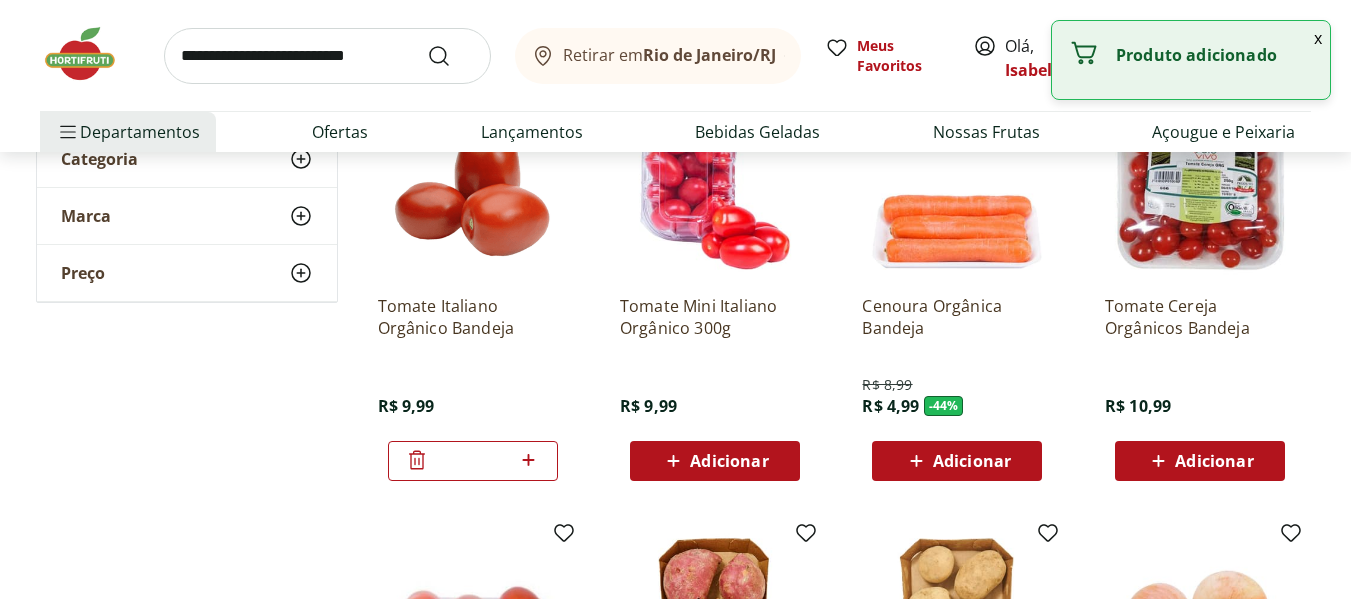 click 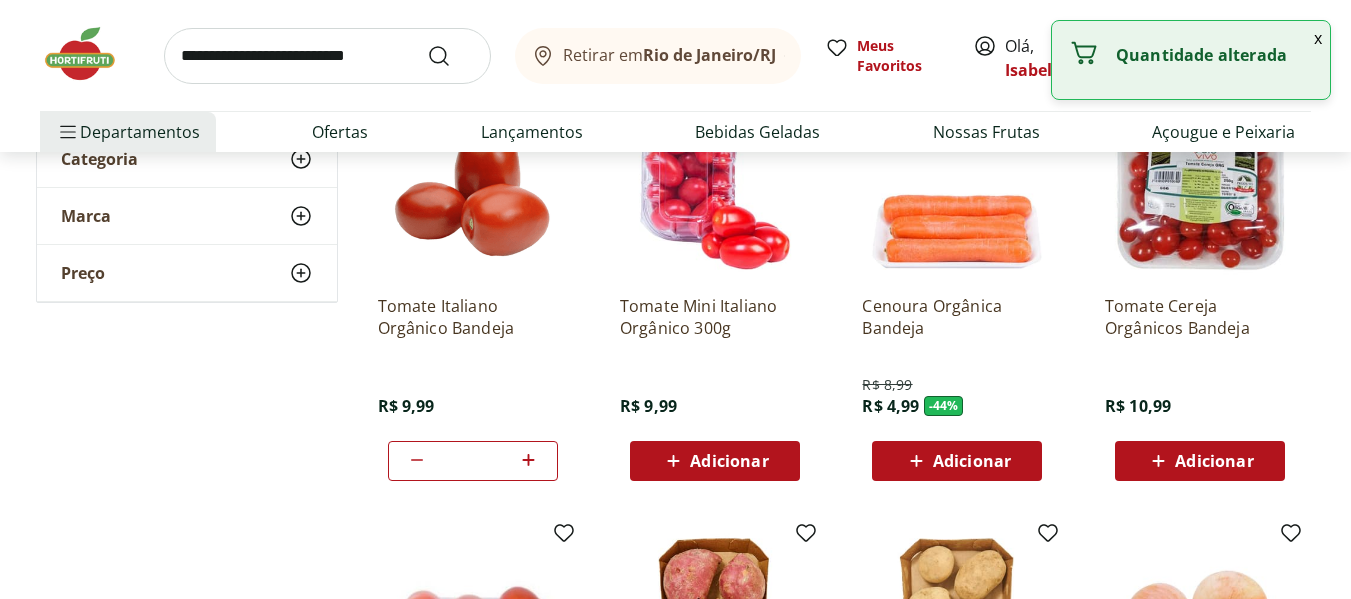 click 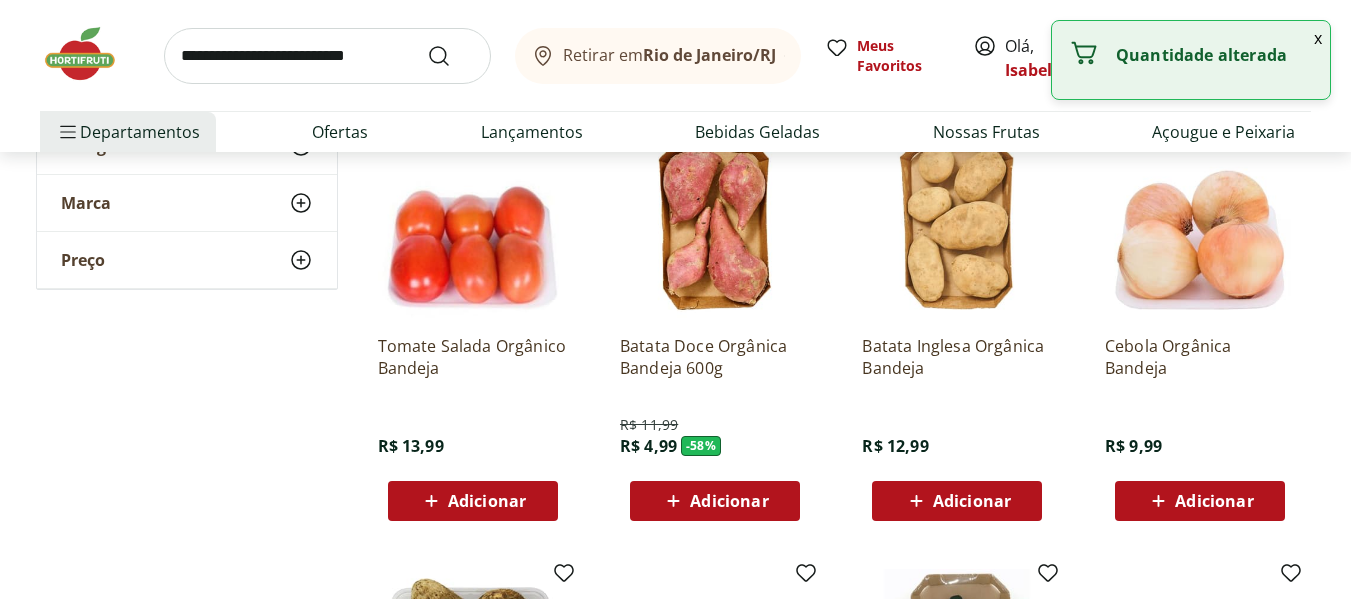type on "**" 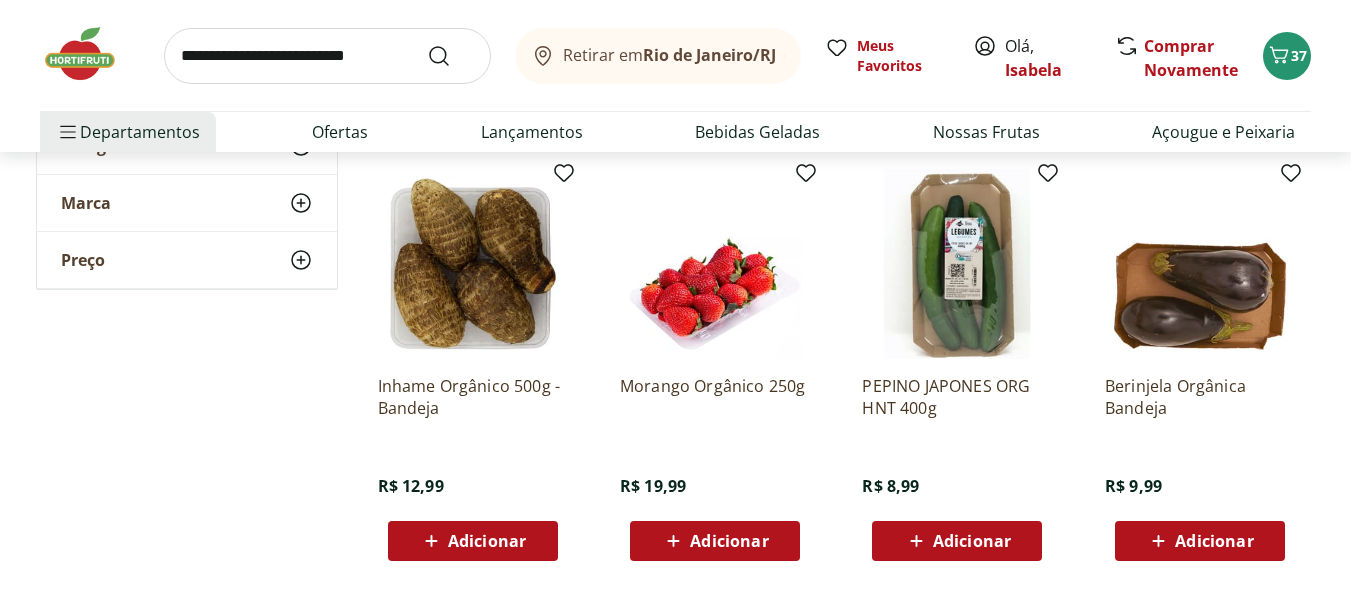 scroll, scrollTop: 1461, scrollLeft: 0, axis: vertical 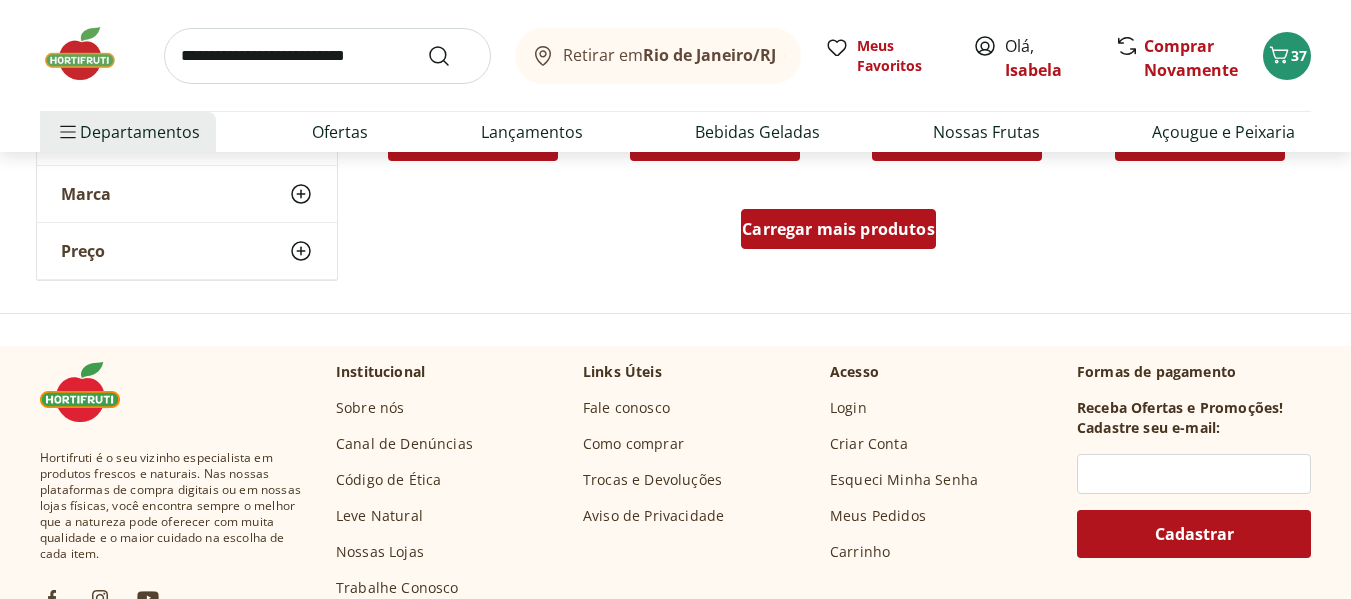 click on "Carregar mais produtos" at bounding box center (838, 229) 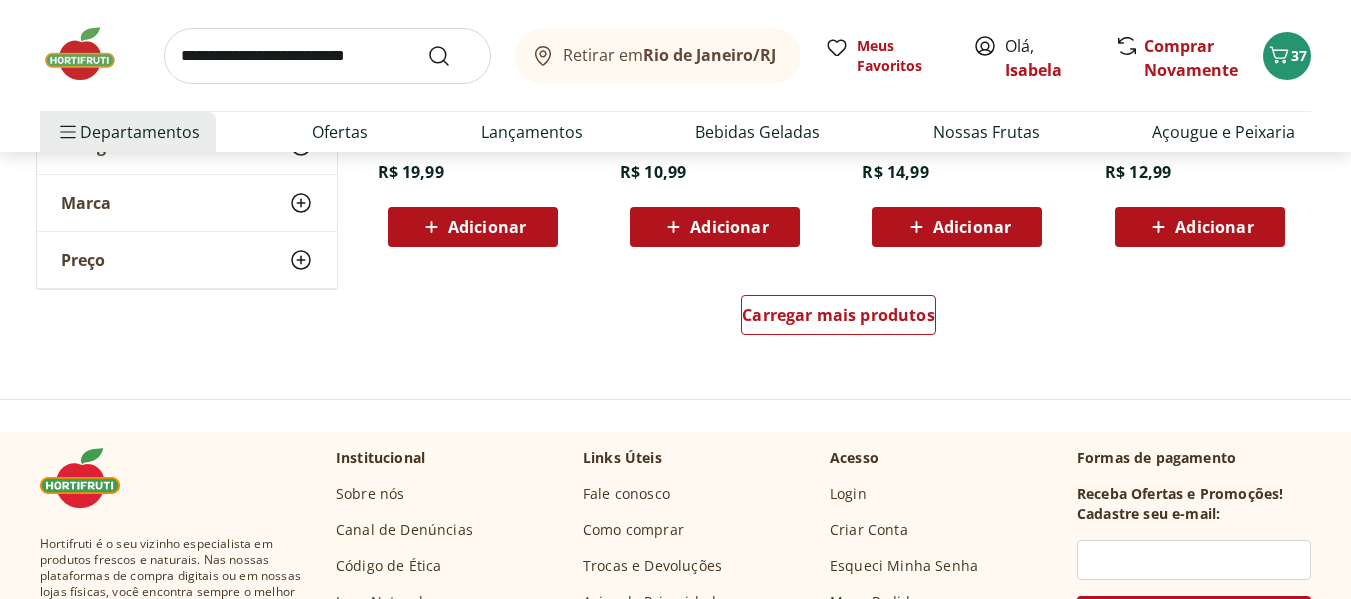 scroll, scrollTop: 2688, scrollLeft: 0, axis: vertical 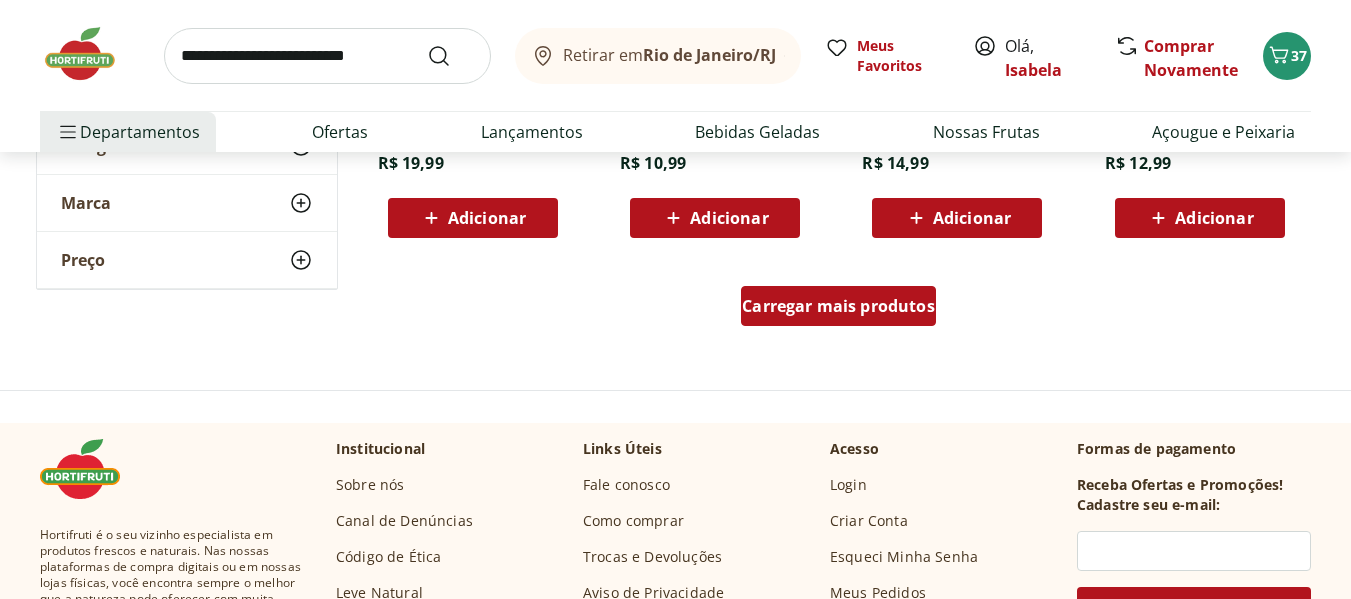 click on "Carregar mais produtos" at bounding box center (838, 306) 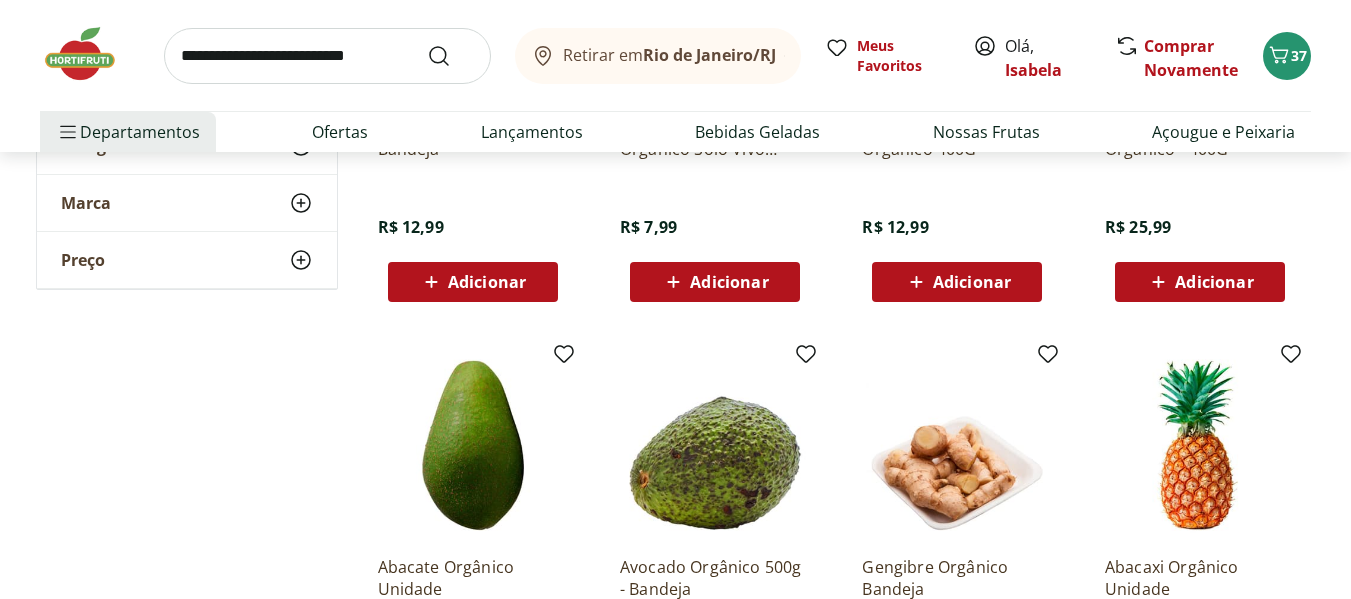 scroll, scrollTop: 3888, scrollLeft: 0, axis: vertical 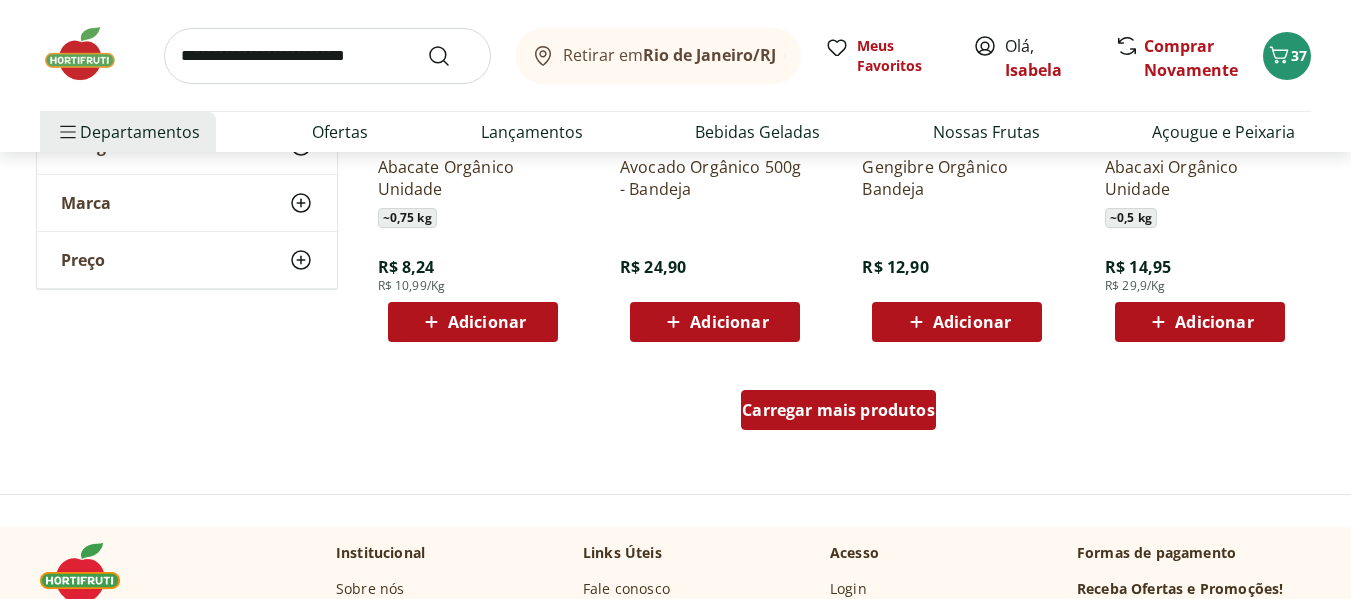 click on "Carregar mais produtos" at bounding box center [838, 410] 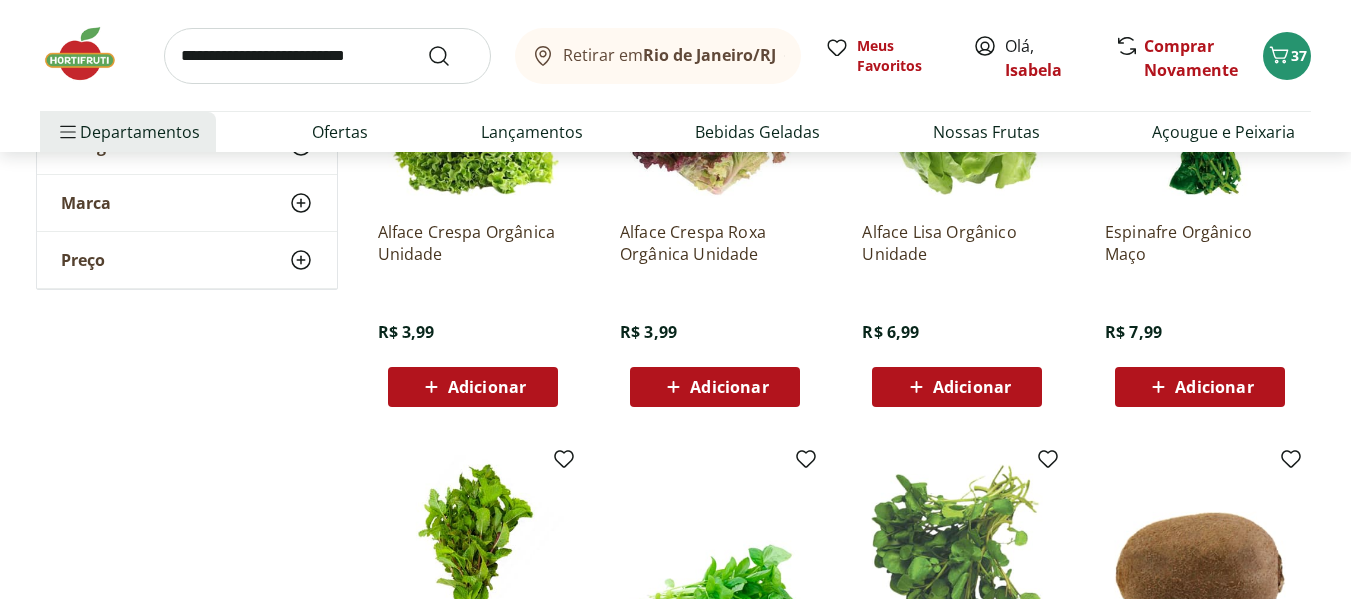 scroll, scrollTop: 4688, scrollLeft: 0, axis: vertical 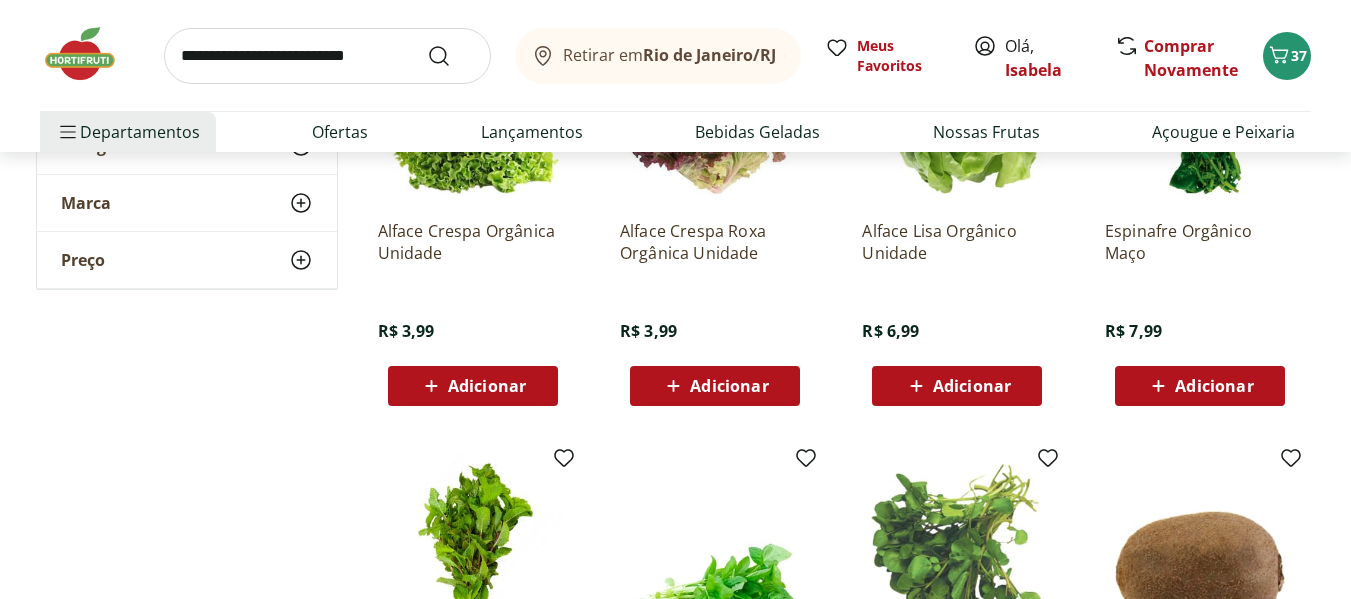 click on "Adicionar" at bounding box center [1214, 386] 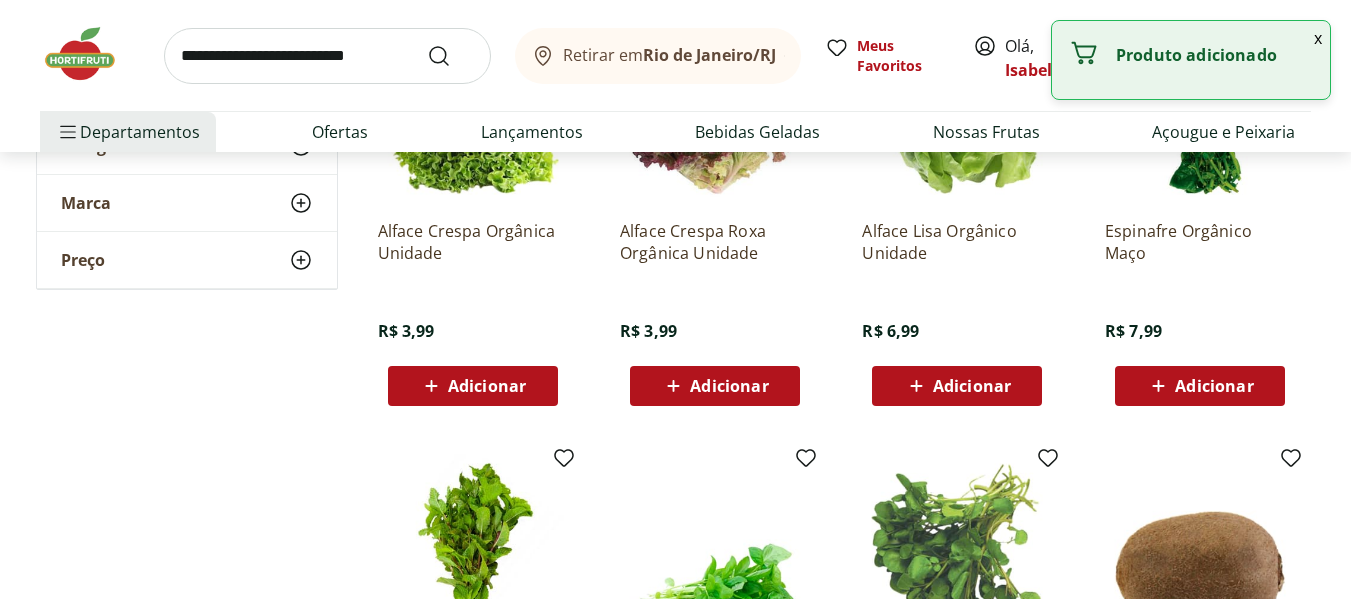 click on "Adicionar" at bounding box center (1200, 386) 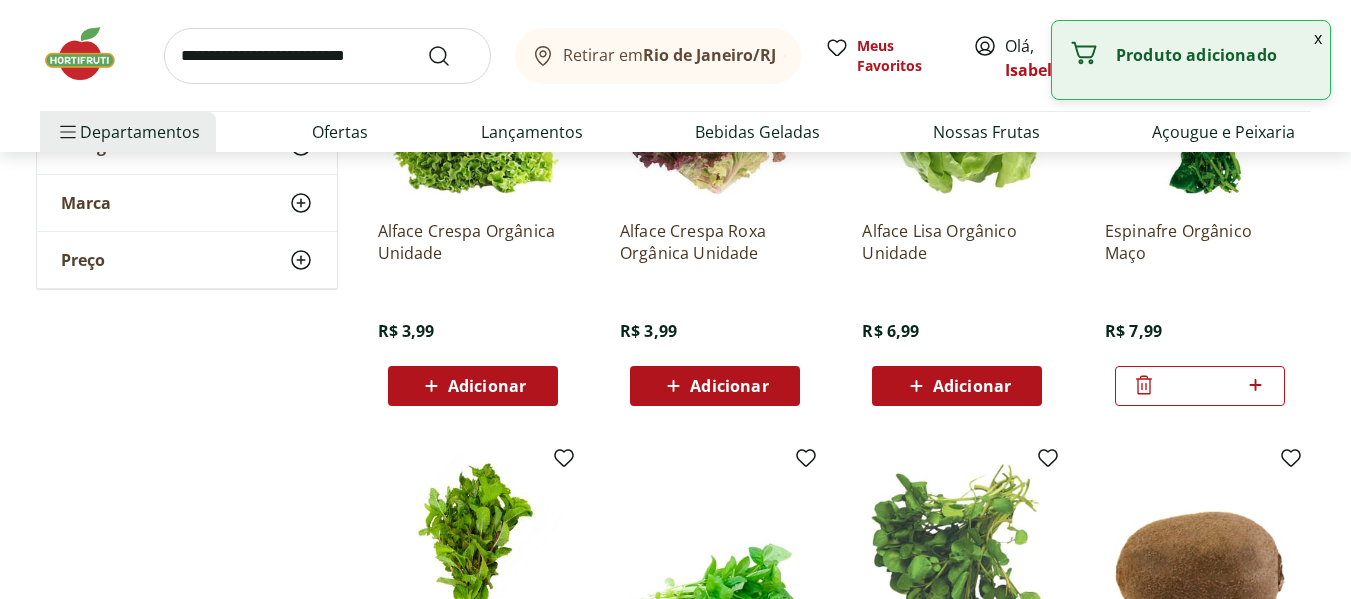 click 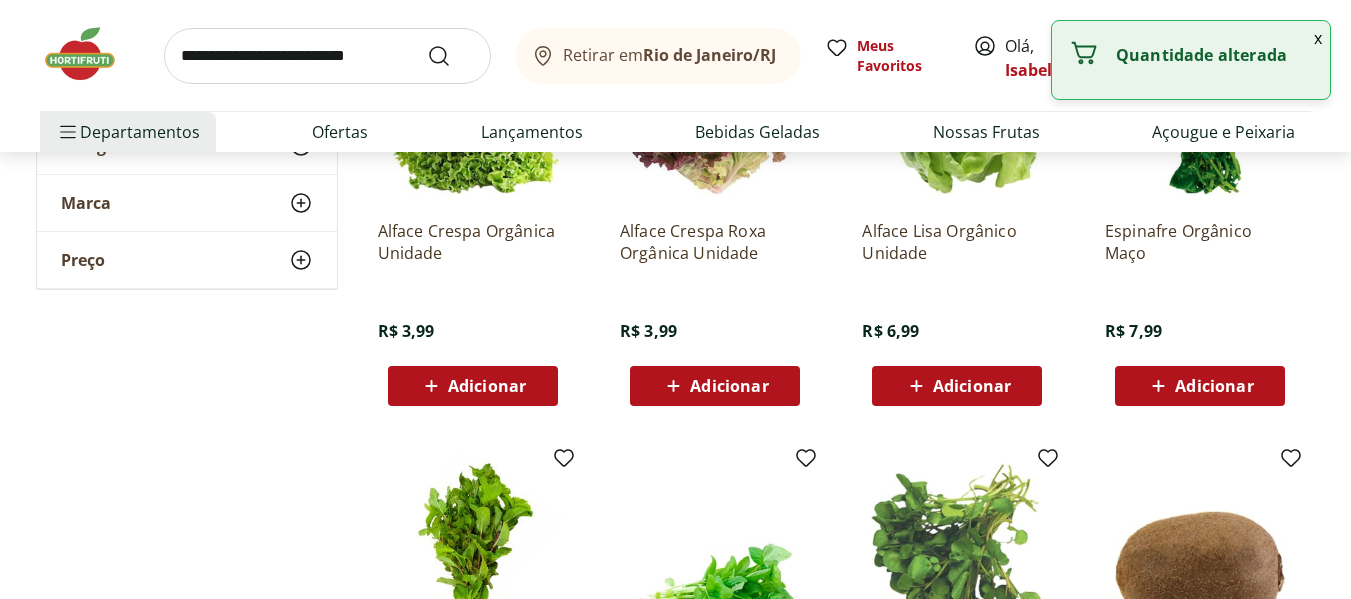 click on "Adicionar" at bounding box center (1200, 386) 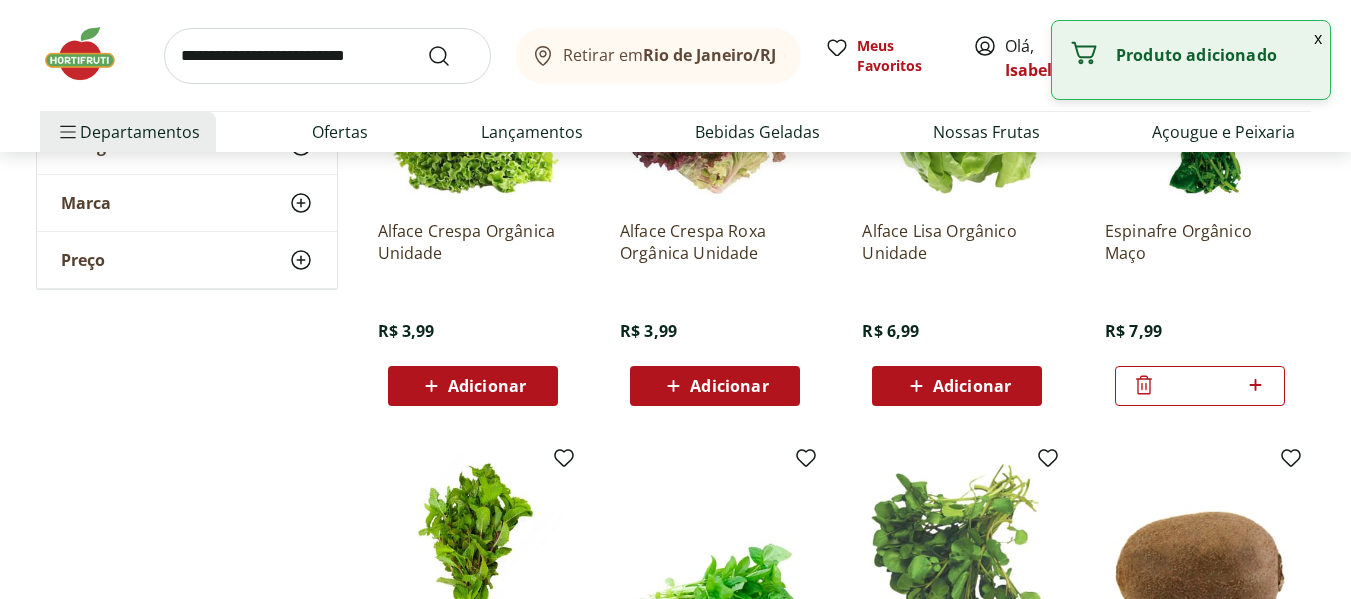 click 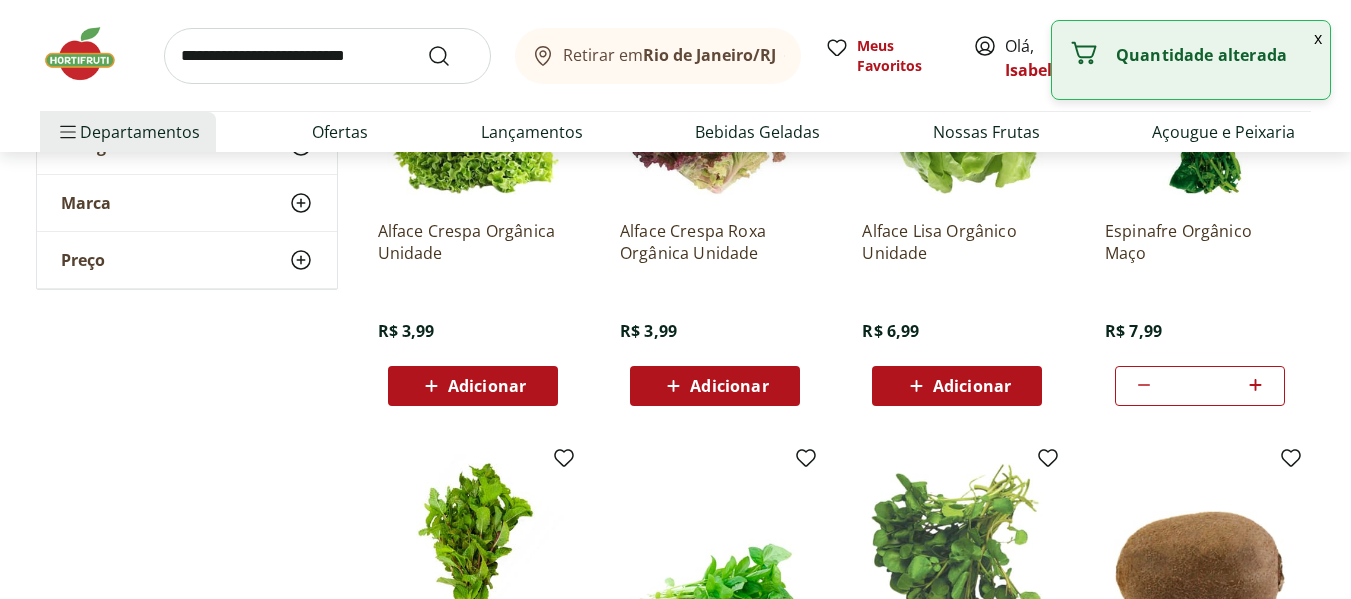 click 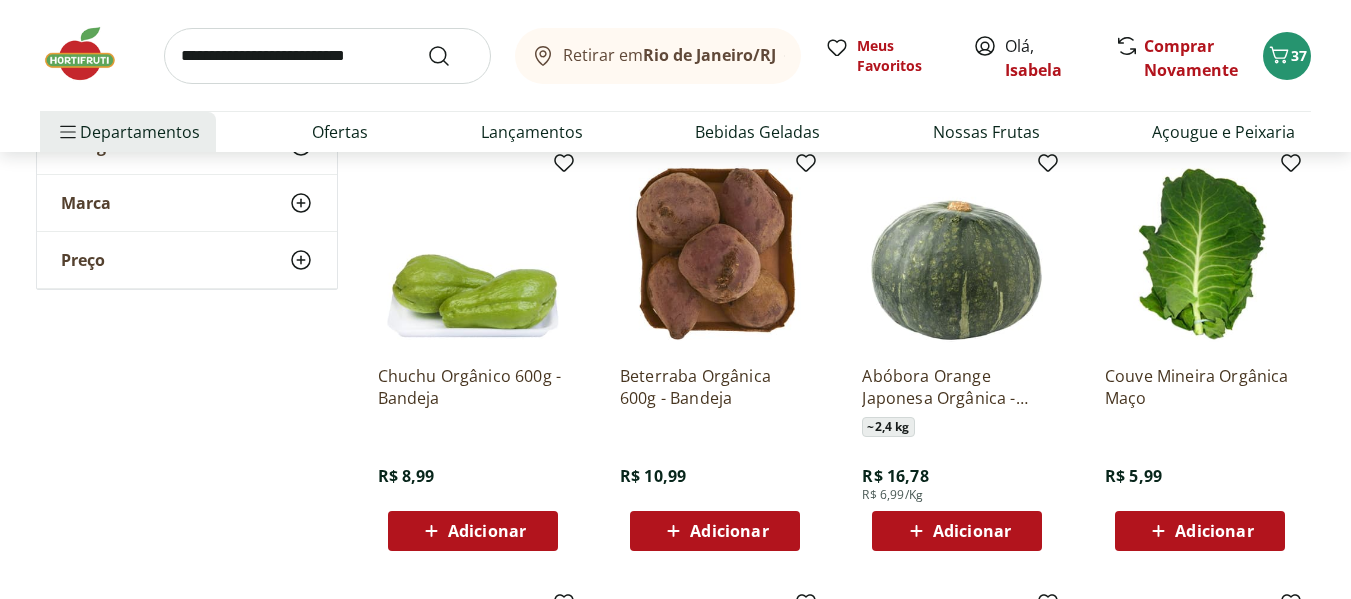 scroll, scrollTop: 1488, scrollLeft: 0, axis: vertical 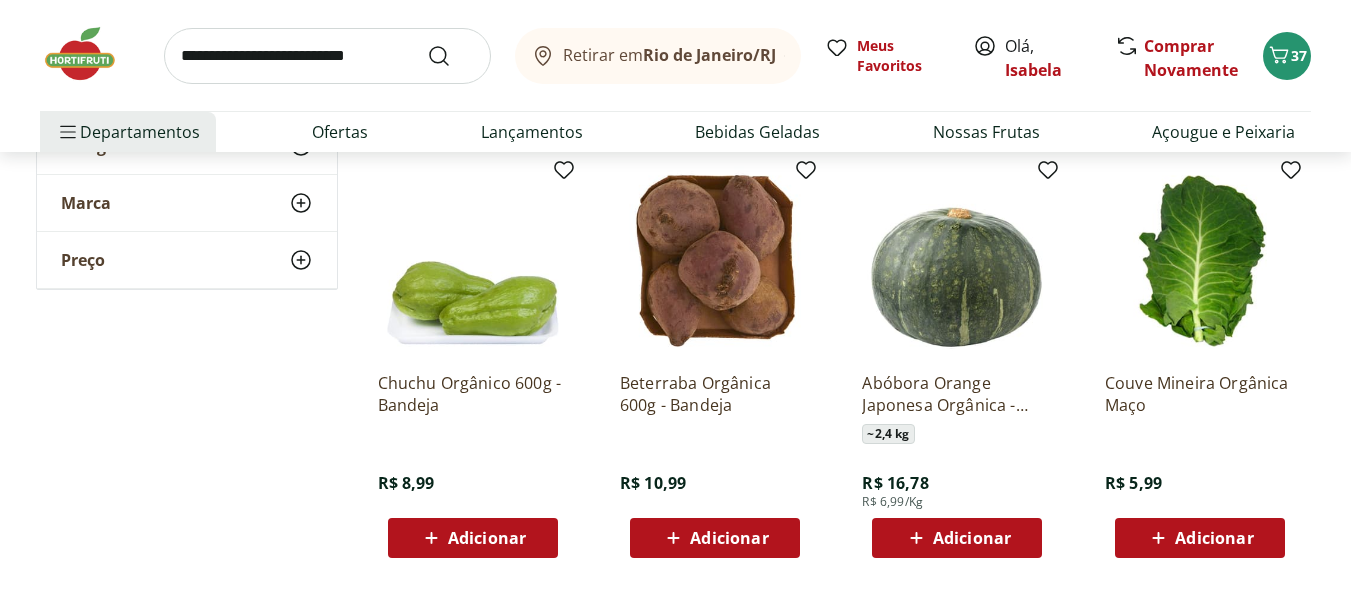 click at bounding box center [327, 56] 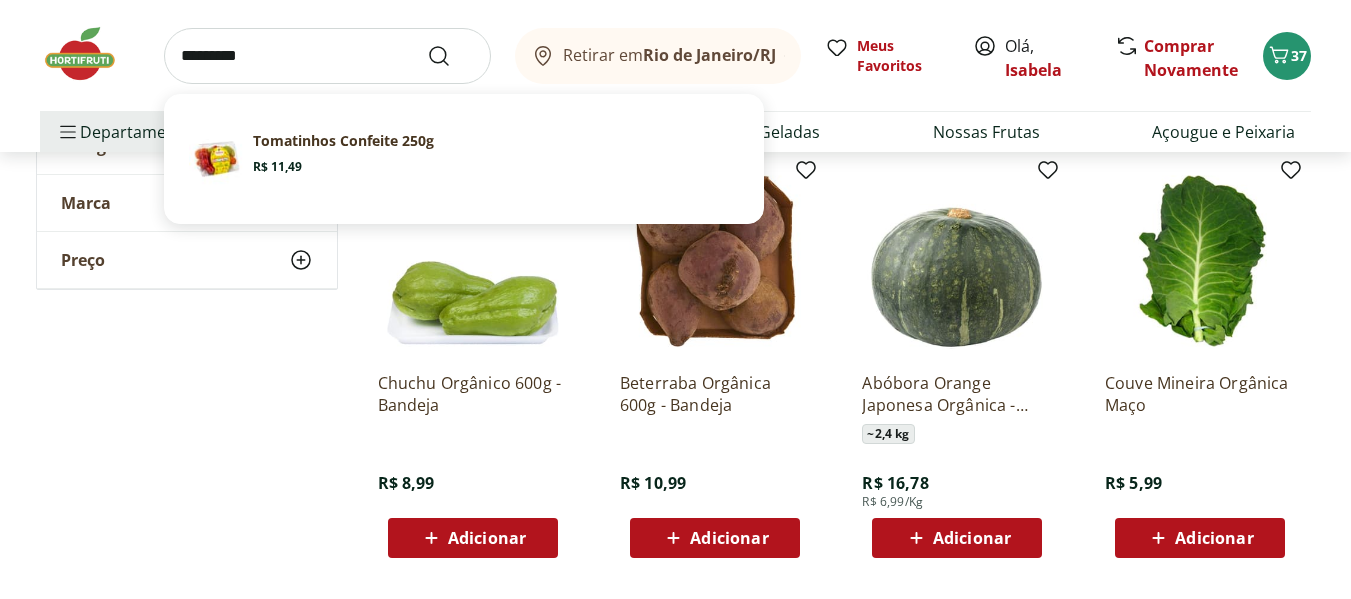 type on "*********" 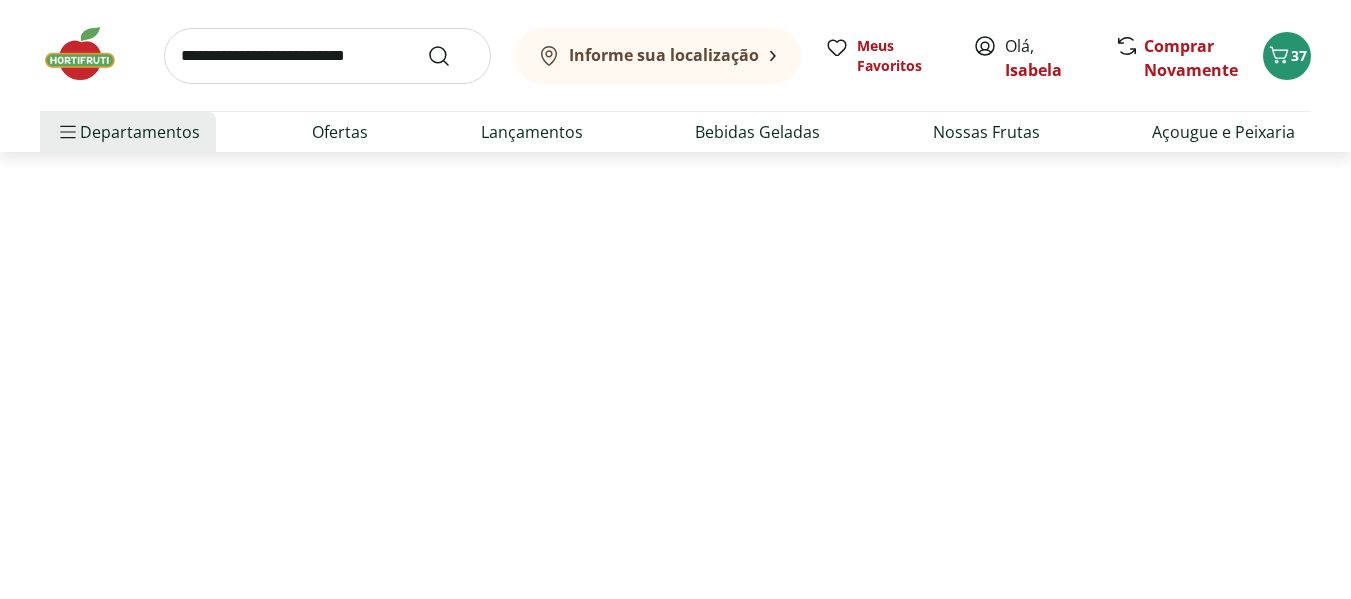scroll, scrollTop: 0, scrollLeft: 0, axis: both 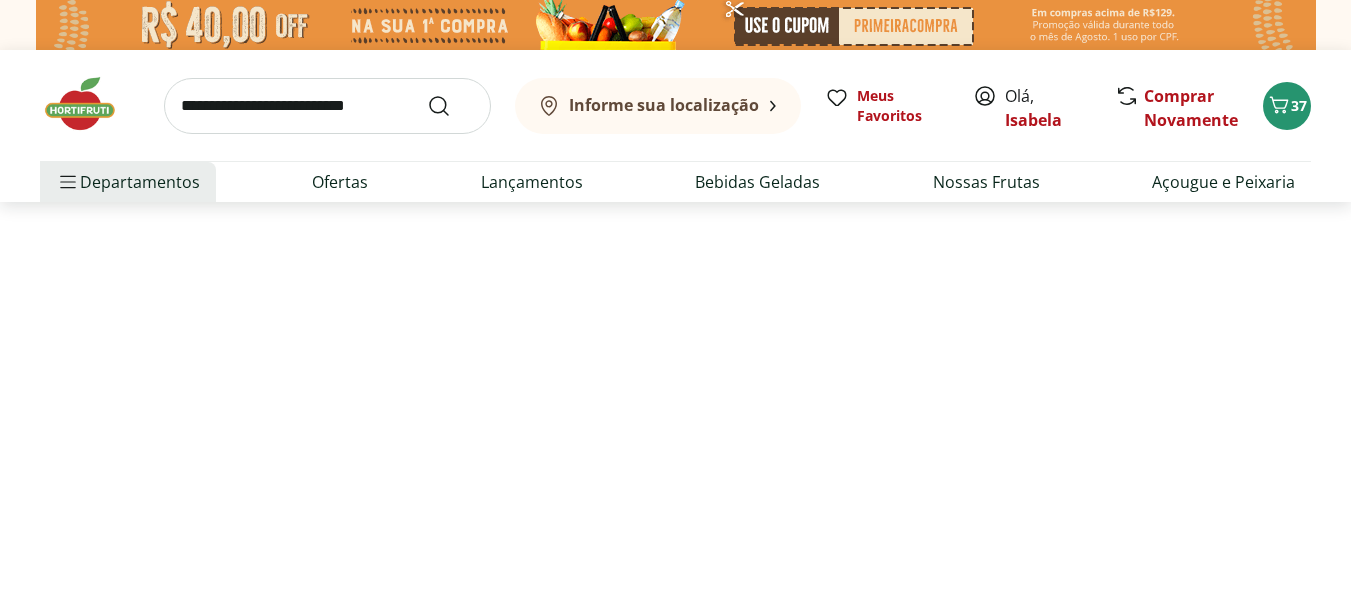 select on "**********" 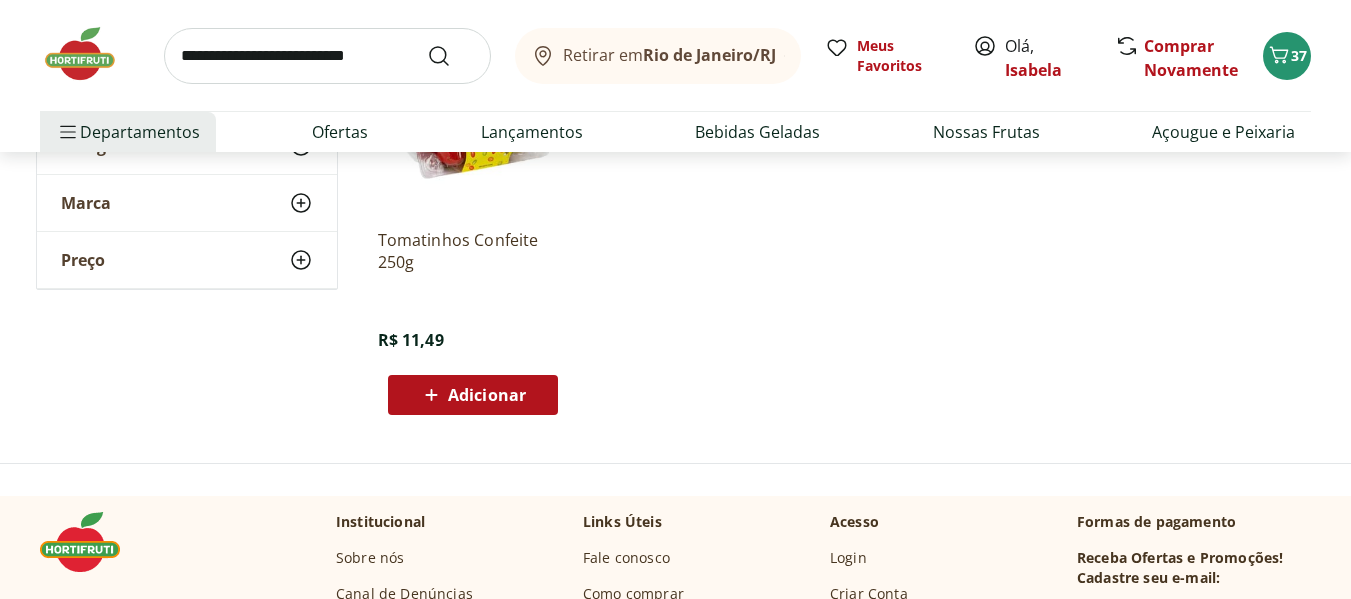 scroll, scrollTop: 0, scrollLeft: 0, axis: both 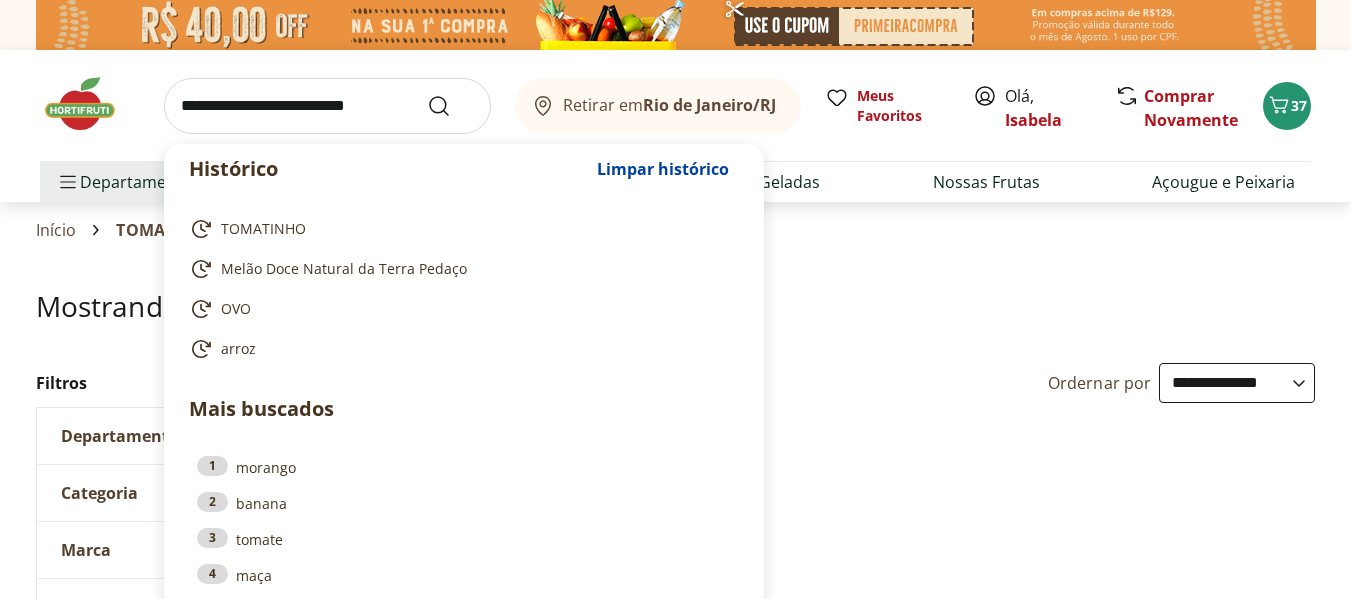 click at bounding box center [327, 106] 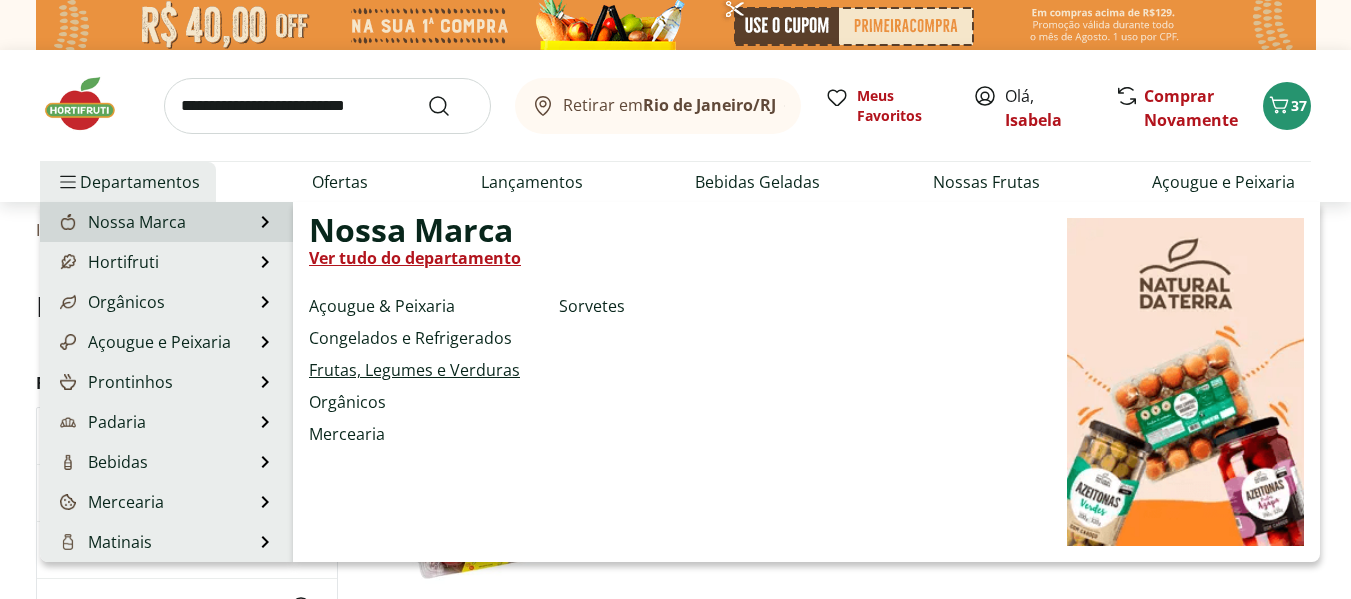 click on "Frutas, Legumes e Verduras" at bounding box center [414, 370] 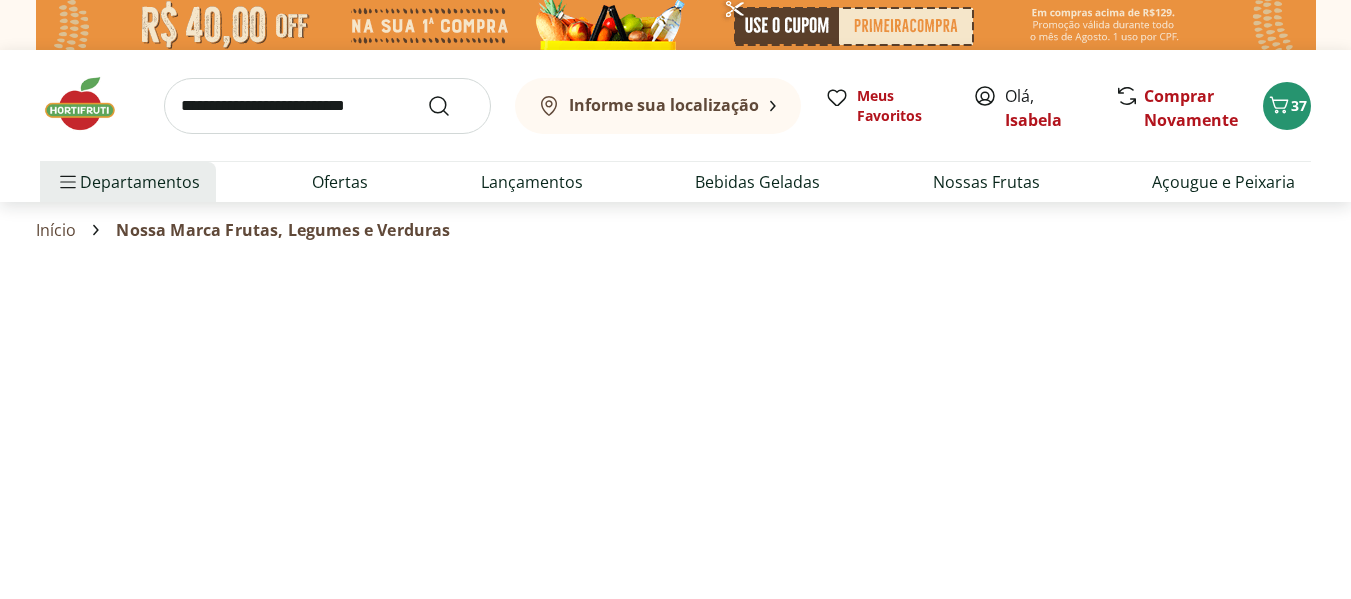 select on "**********" 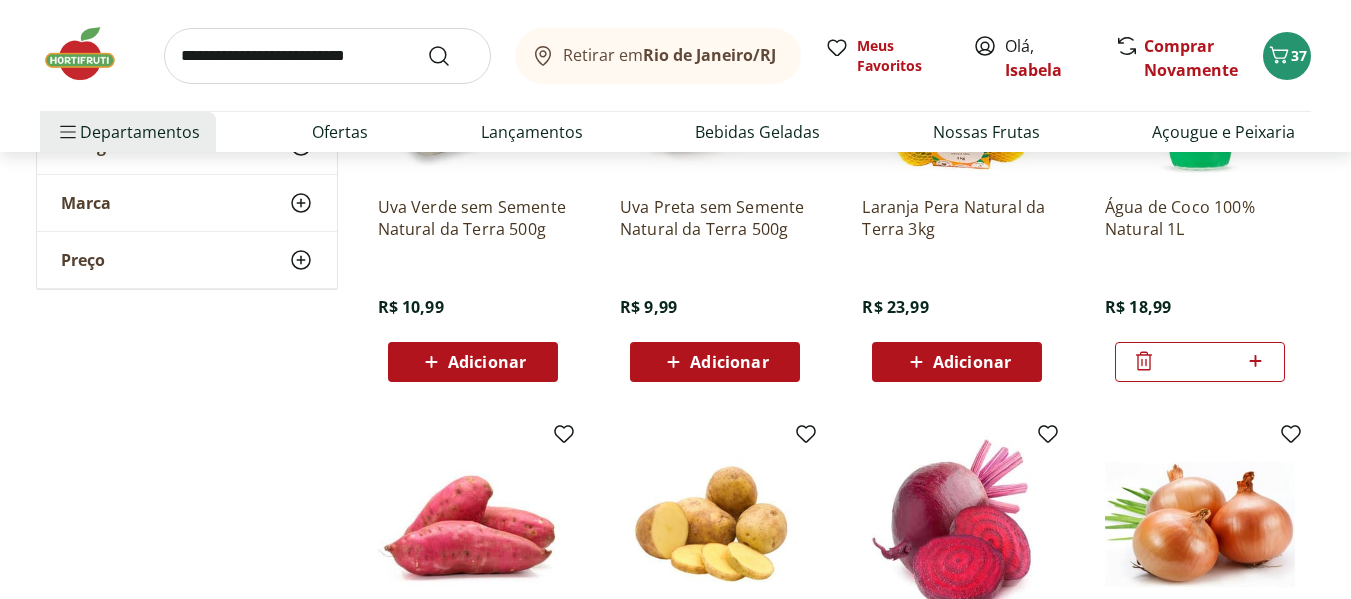 scroll, scrollTop: 1200, scrollLeft: 0, axis: vertical 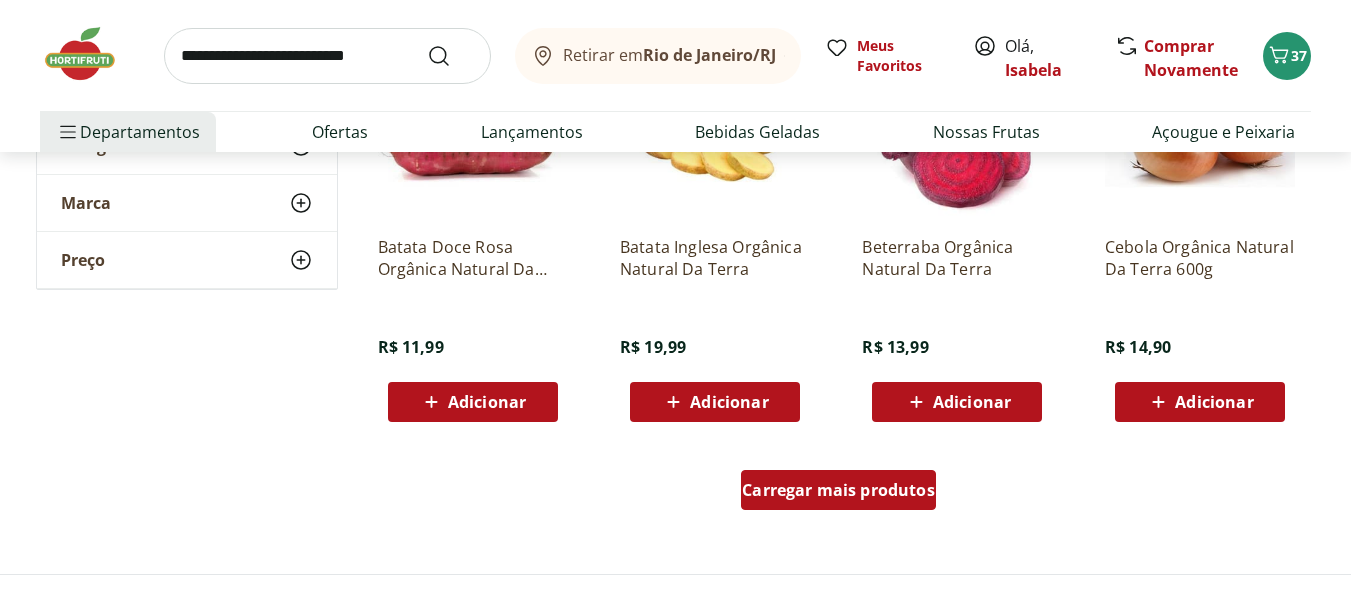 click on "Carregar mais produtos" at bounding box center [838, 490] 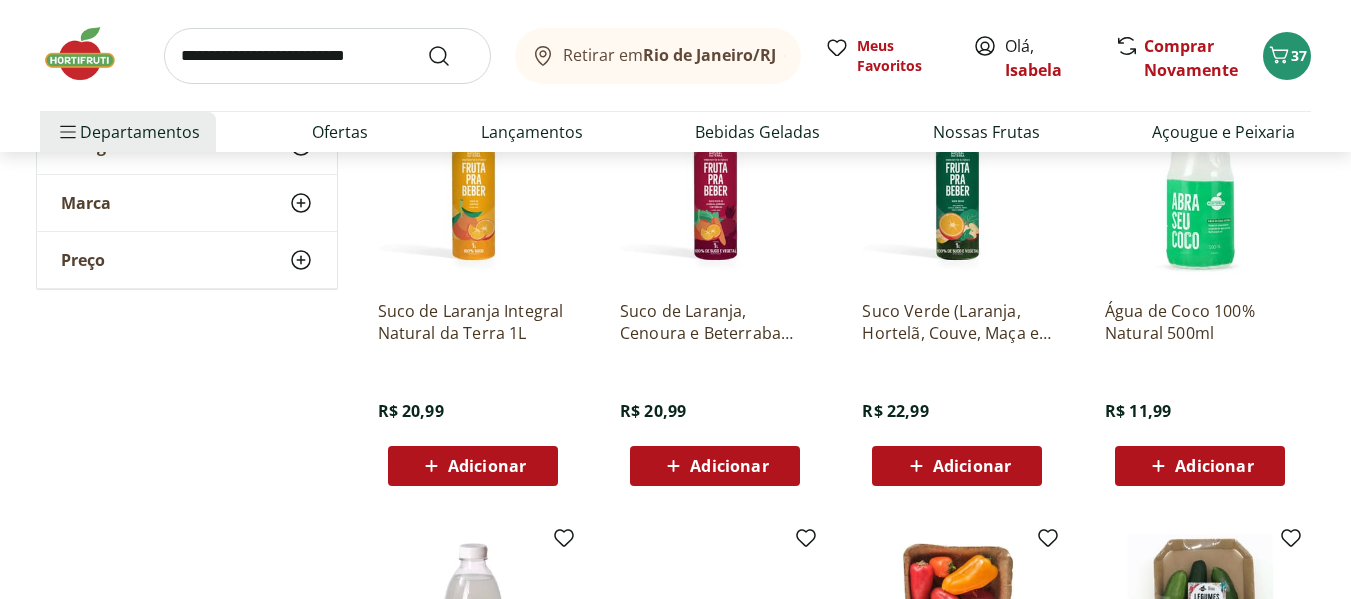 scroll, scrollTop: 2400, scrollLeft: 0, axis: vertical 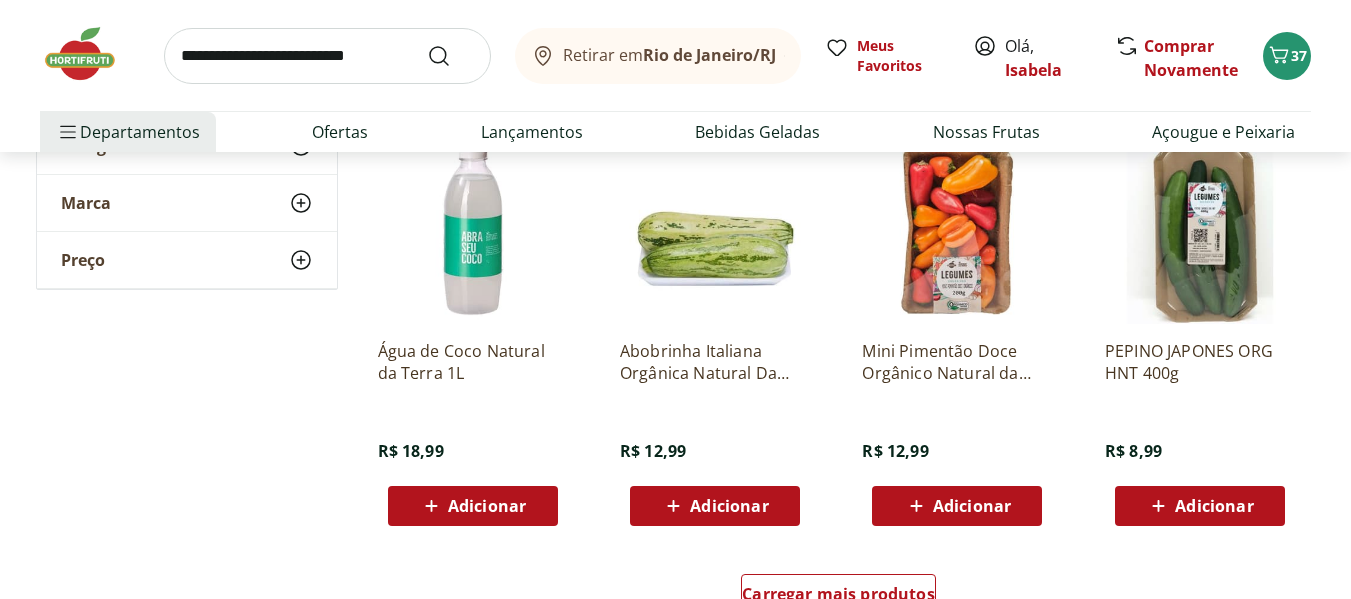 click on "Adicionar" at bounding box center [972, 506] 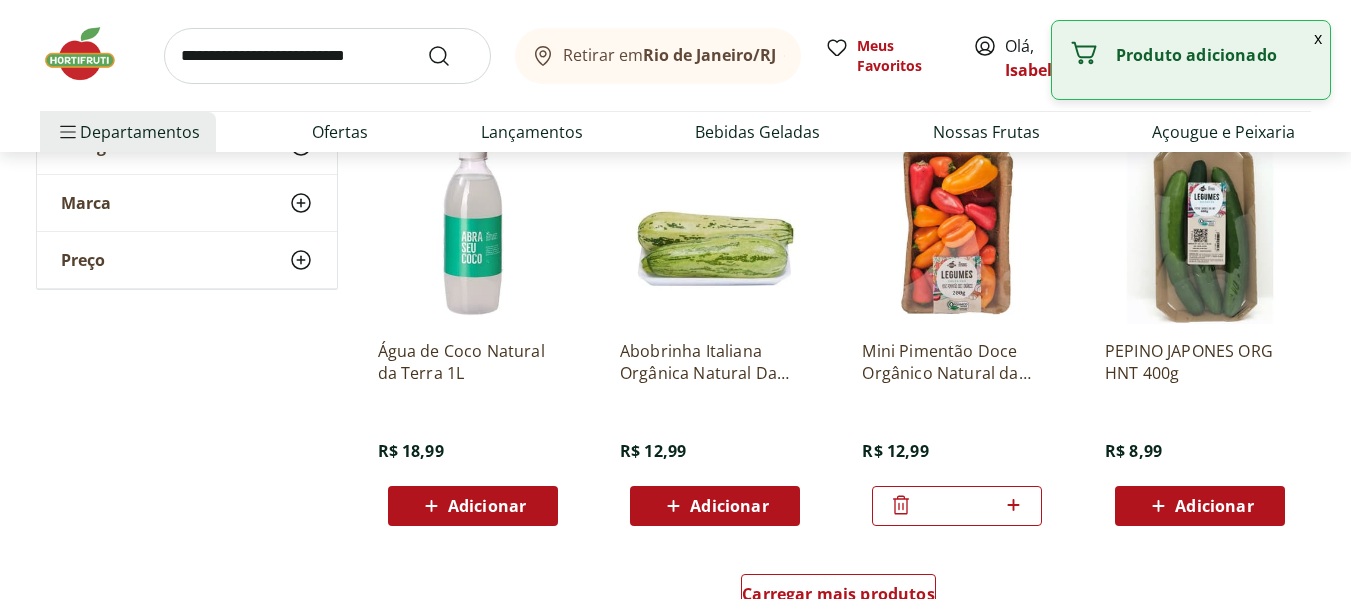 scroll, scrollTop: 2800, scrollLeft: 0, axis: vertical 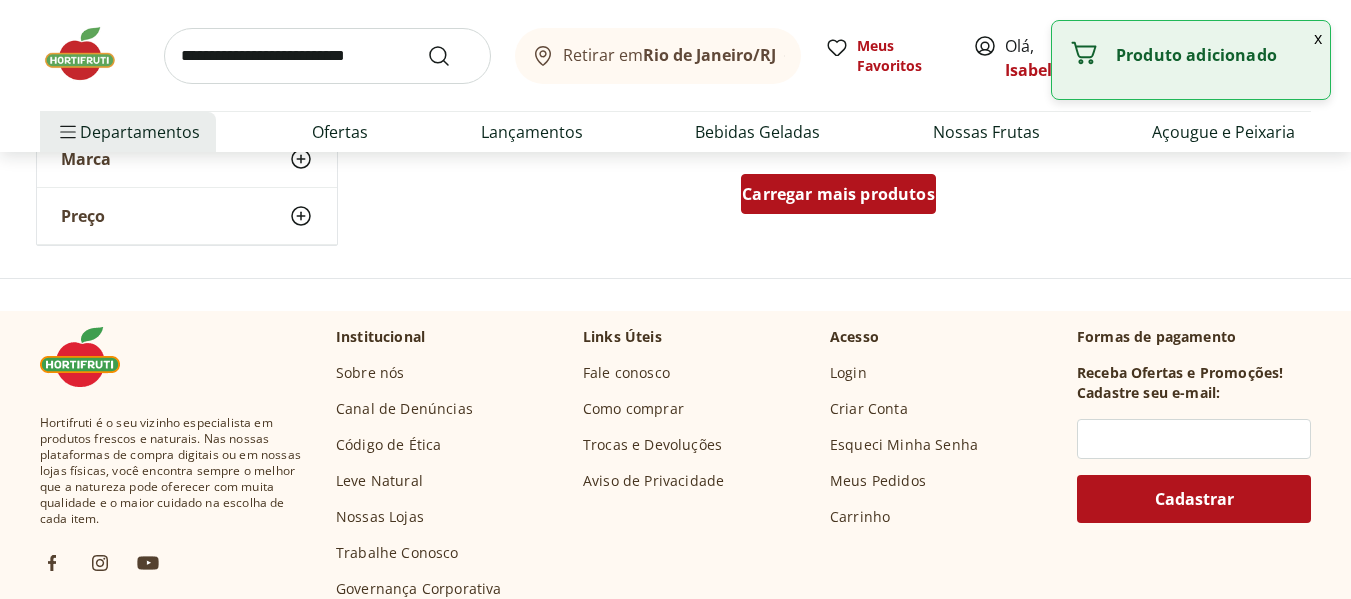 click on "Carregar mais produtos" at bounding box center (838, 194) 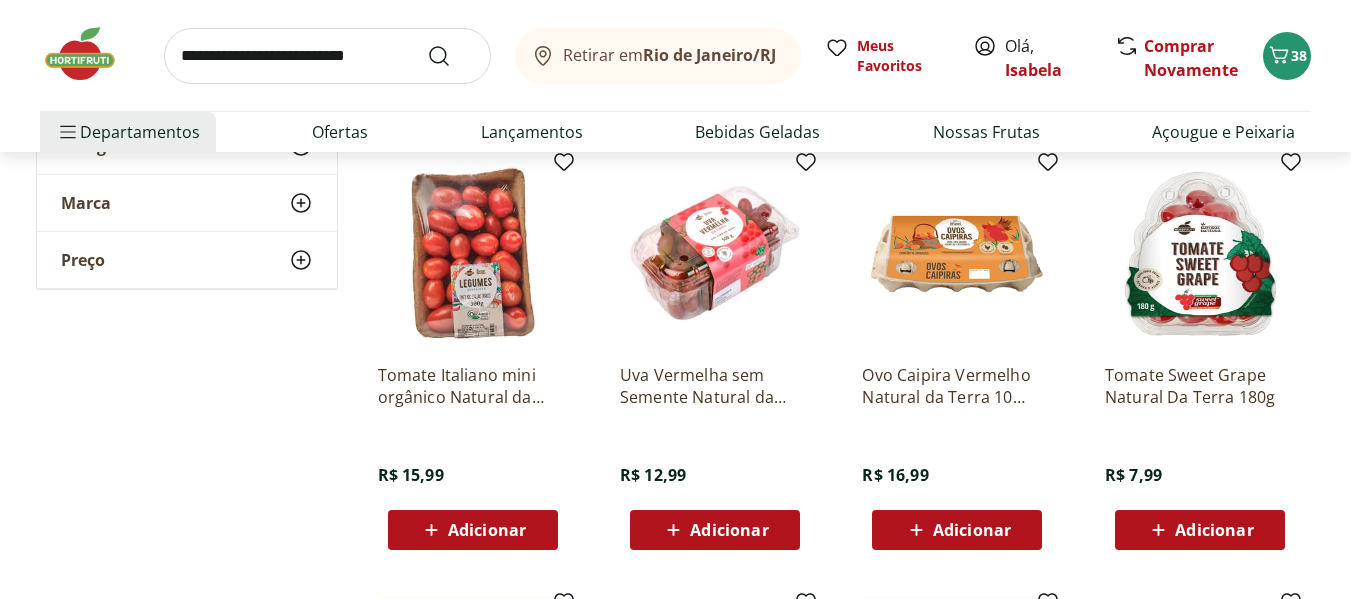 click on "Adicionar" at bounding box center [1214, 530] 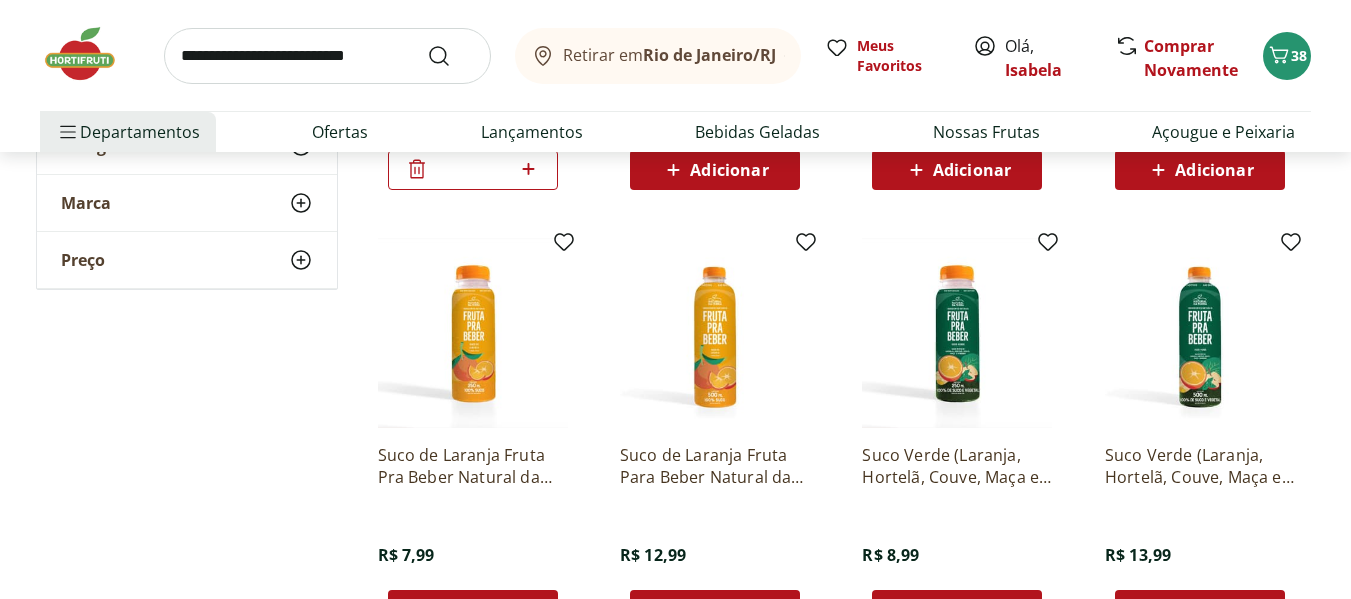 scroll, scrollTop: 4000, scrollLeft: 0, axis: vertical 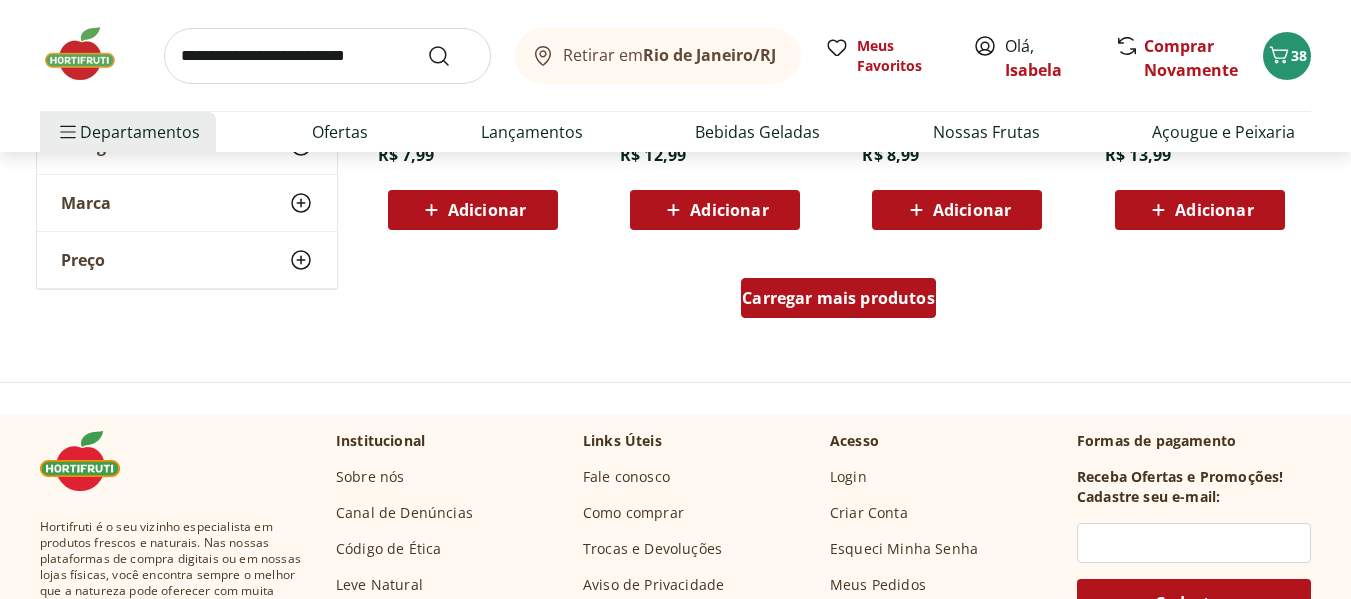 click on "Carregar mais produtos" at bounding box center [838, 298] 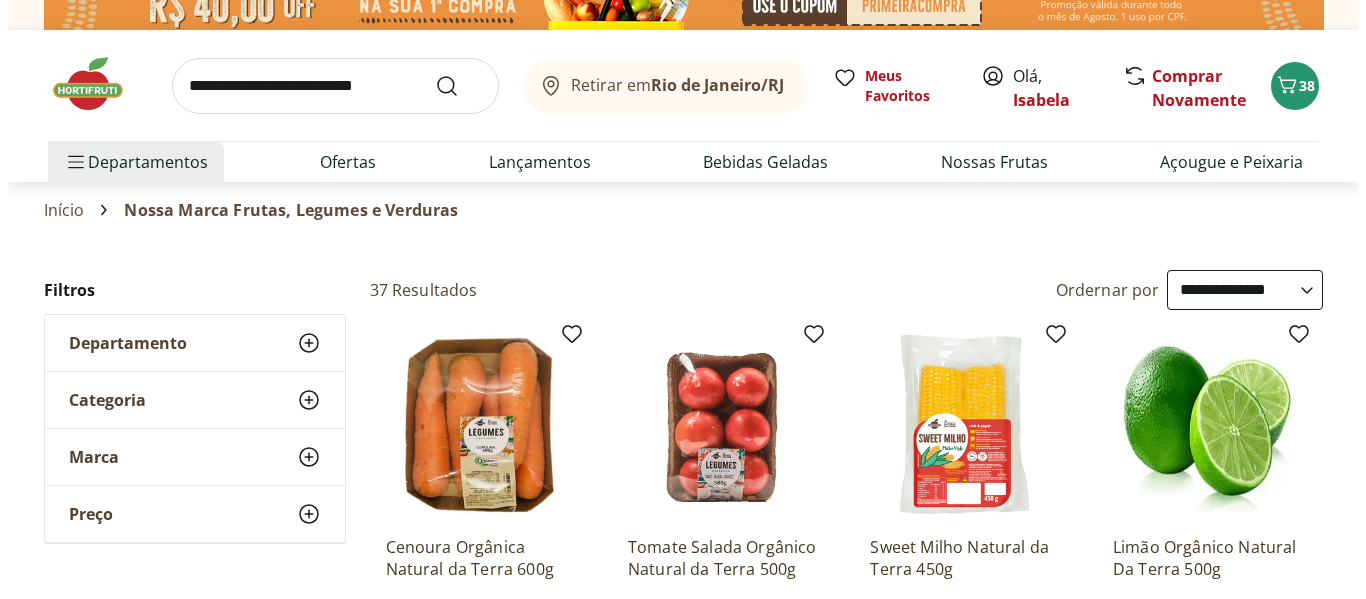 scroll, scrollTop: 0, scrollLeft: 0, axis: both 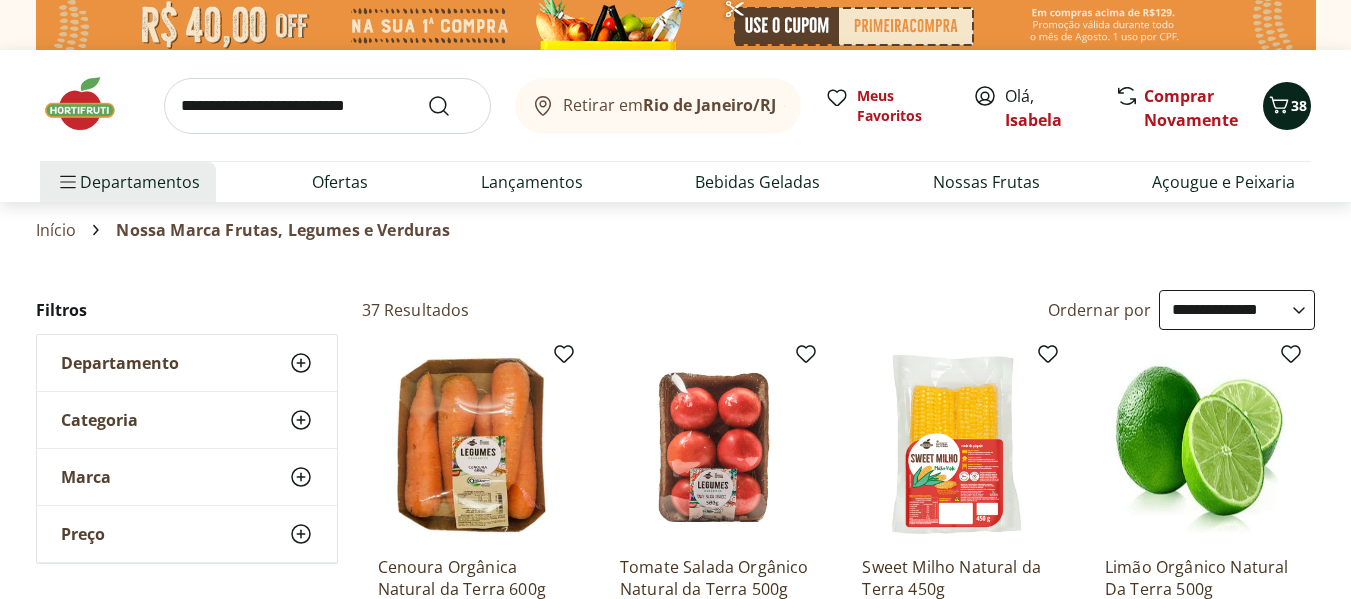 click on "38" at bounding box center (1299, 105) 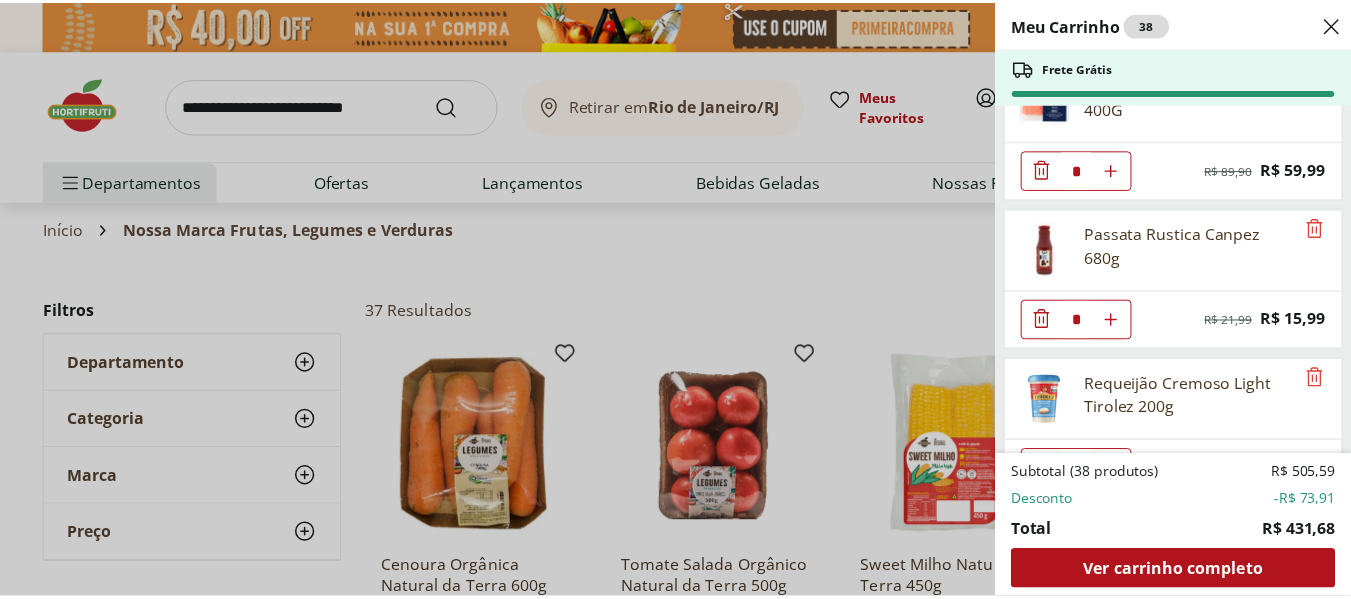 scroll, scrollTop: 0, scrollLeft: 0, axis: both 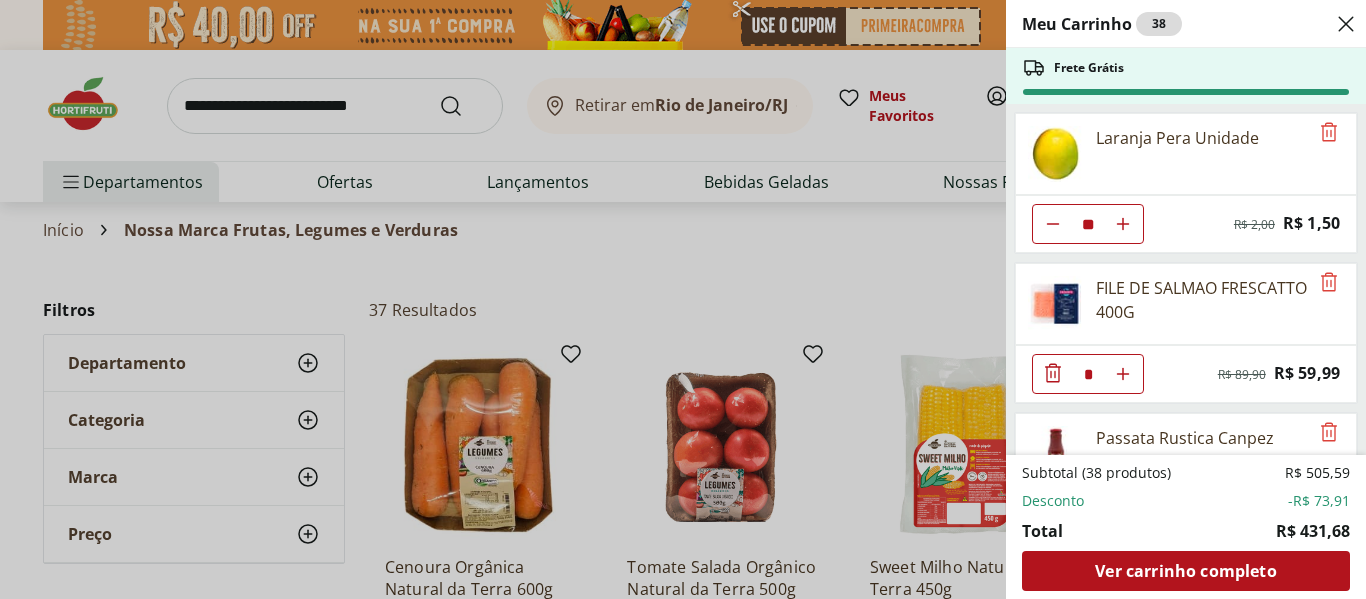 click on "Meu Carrinho 38 Frete Grátis Laranja Pera Unidade ** Original price: R$ 2,00 Price: R$ 1,50 FILE DE SALMAO FRESCATTO 400G * Original price: R$ 89,90 Price: R$ 59,99 Passata Rustica Canpez 680g * Original price: R$ 21,99 Price: R$ 15,99 Requeijão Cremoso Light Tirolez 200g * Original price: R$ 10,99 Price: R$ 9,49 Queijo Minas Frescal pote Coalhadas * Original price: R$ 26,95 Price: R$ 22,45 Palmito de Pupunha Inteiro Natural da Terra 270g * Original price: R$ 34,99 Price: R$ 25,99 Batata Pringles Original 104g * Original price: R$ 15,99 Price: R$ 9,99 Arroz Agulhinha Integral Orgânico Korin Peça 1Kg * Price: R$ 22,99 Ovos Brancos Embalados com 30 unidades * Price: R$ 19,99 Melão Doce Natural da Terra Pedaço * Price: R$ 17,99 Água de Coco 100% Natural 1L * Price: R$ 18,99 Tomate Italiano Orgânico Bandeja ** Price: R$ 9,99 Mini Pimentão Doce Orgânico Natural da Terra 200g * Price: R$ 12,99 Subtotal (38 produtos) R$ 505,59 Desconto -R$ 73,91 Total R$ 431,68 Ver carrinho completo" at bounding box center [683, 299] 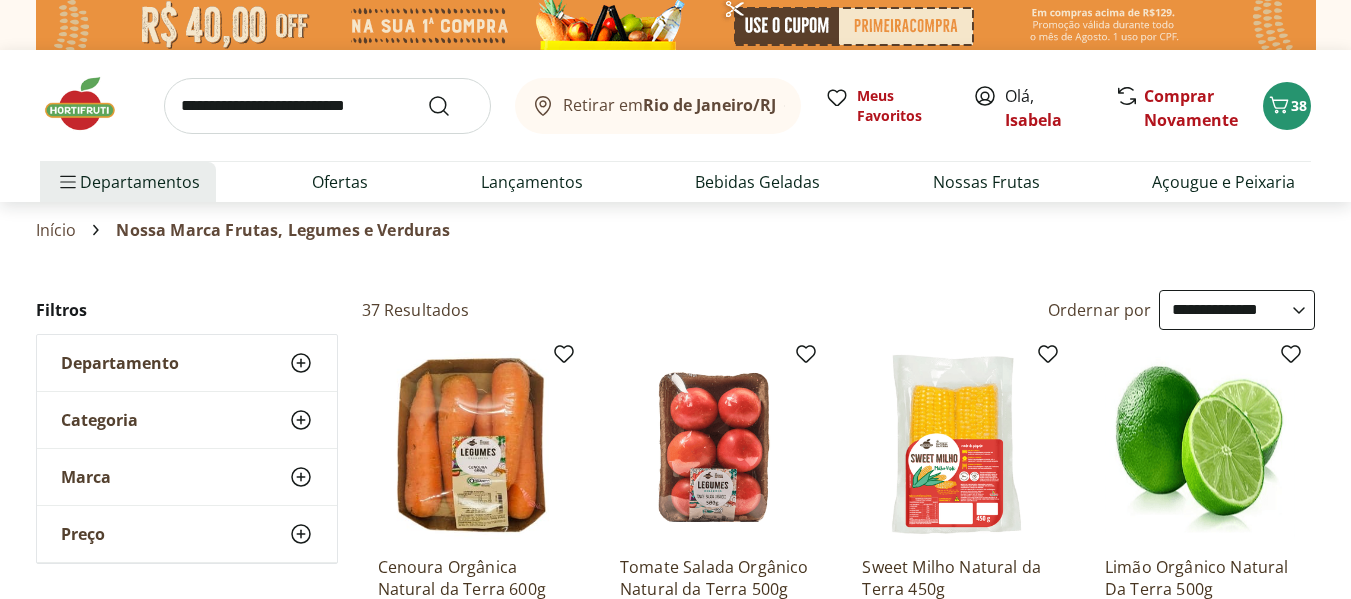 click at bounding box center (327, 106) 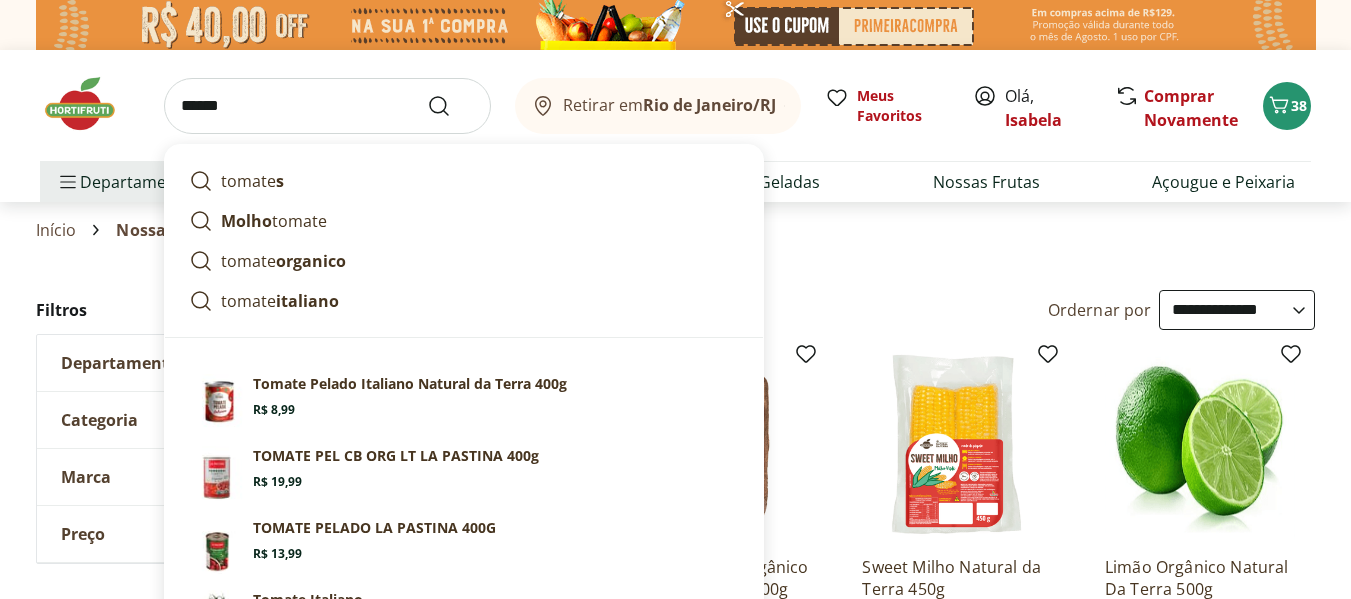 type on "******" 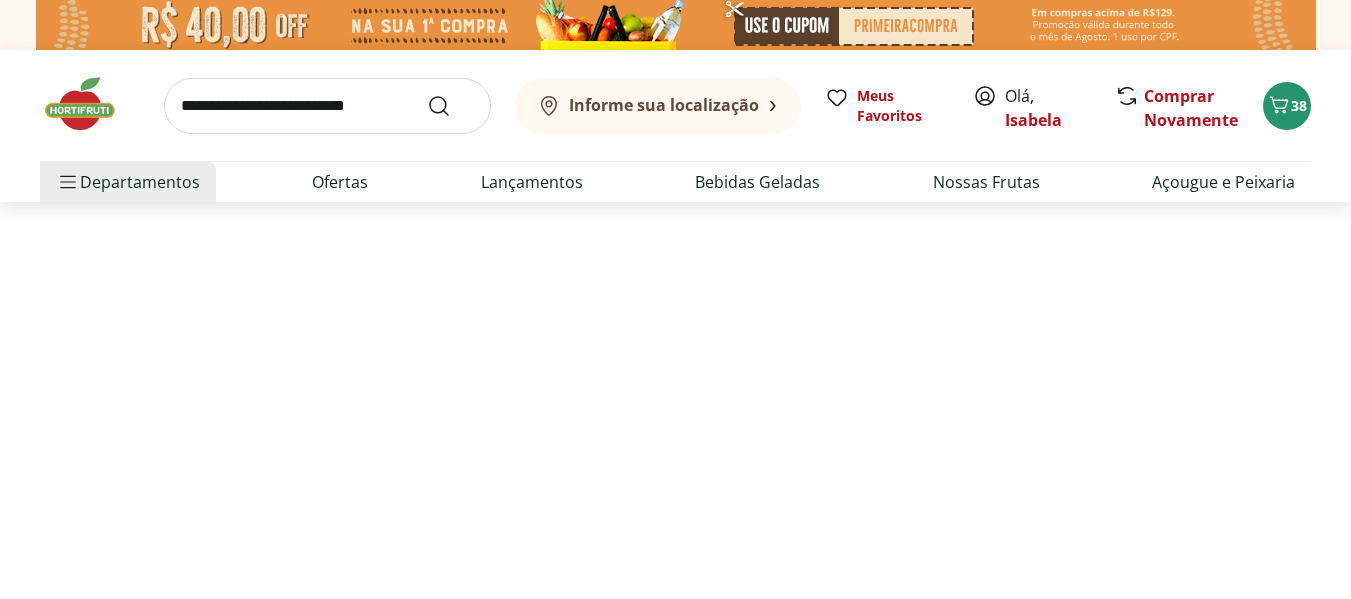 select on "**********" 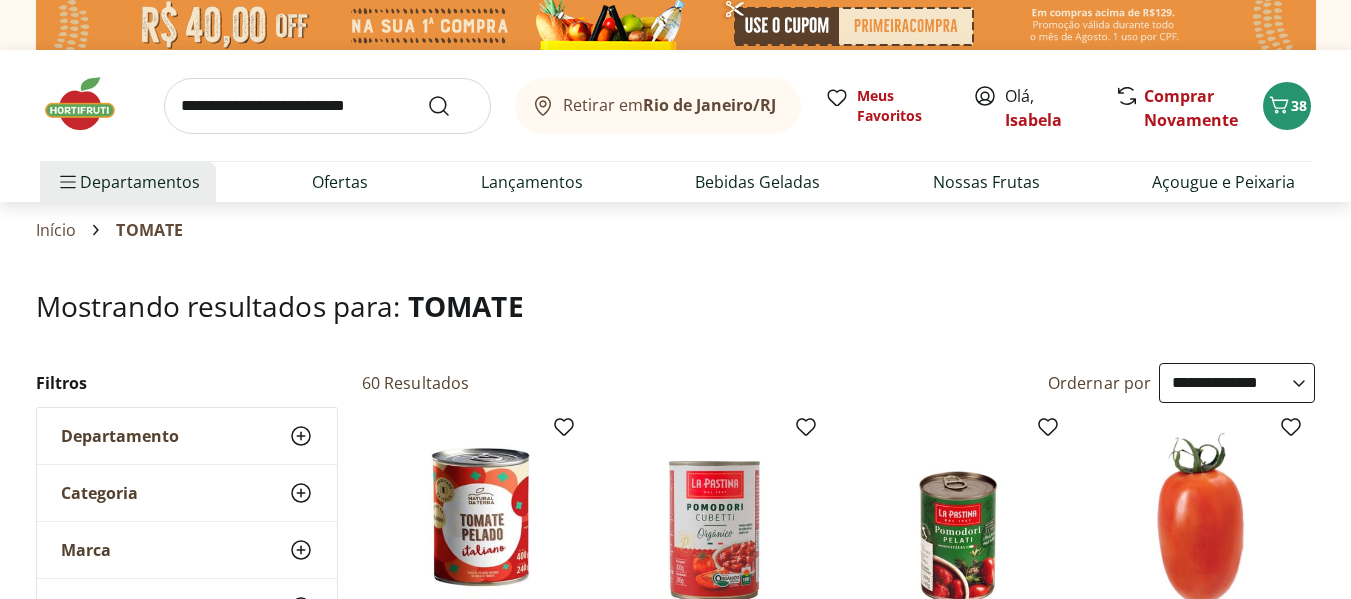 scroll, scrollTop: 400, scrollLeft: 0, axis: vertical 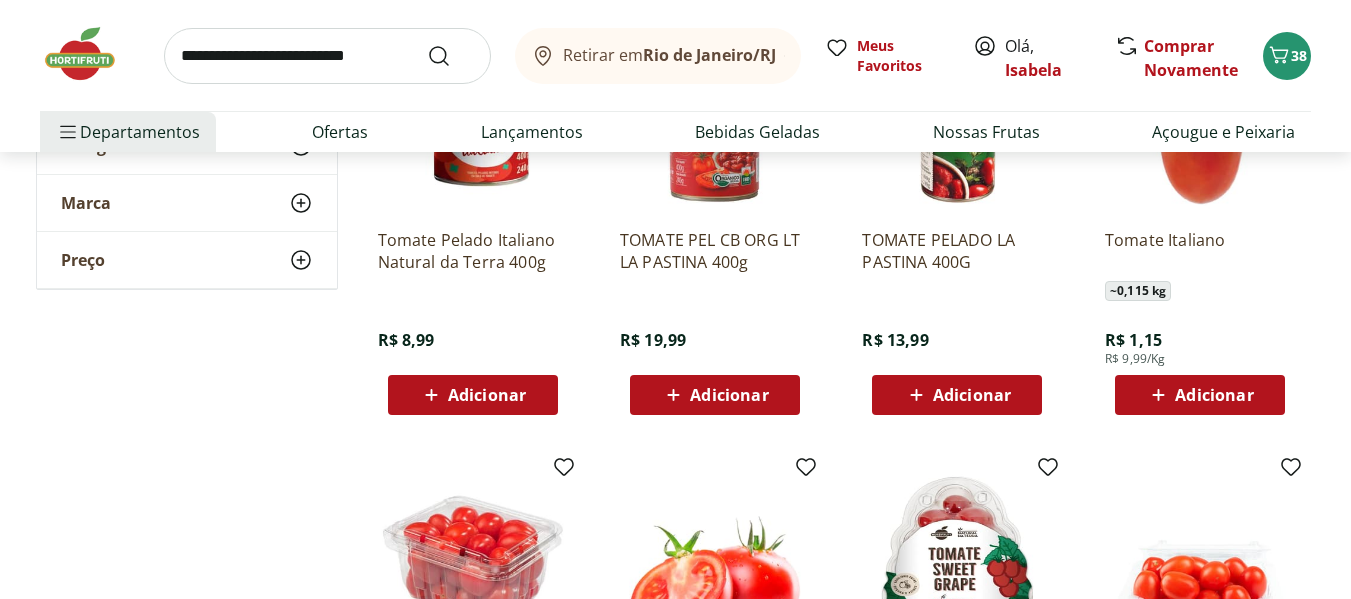 click on "Adicionar" at bounding box center [1214, 395] 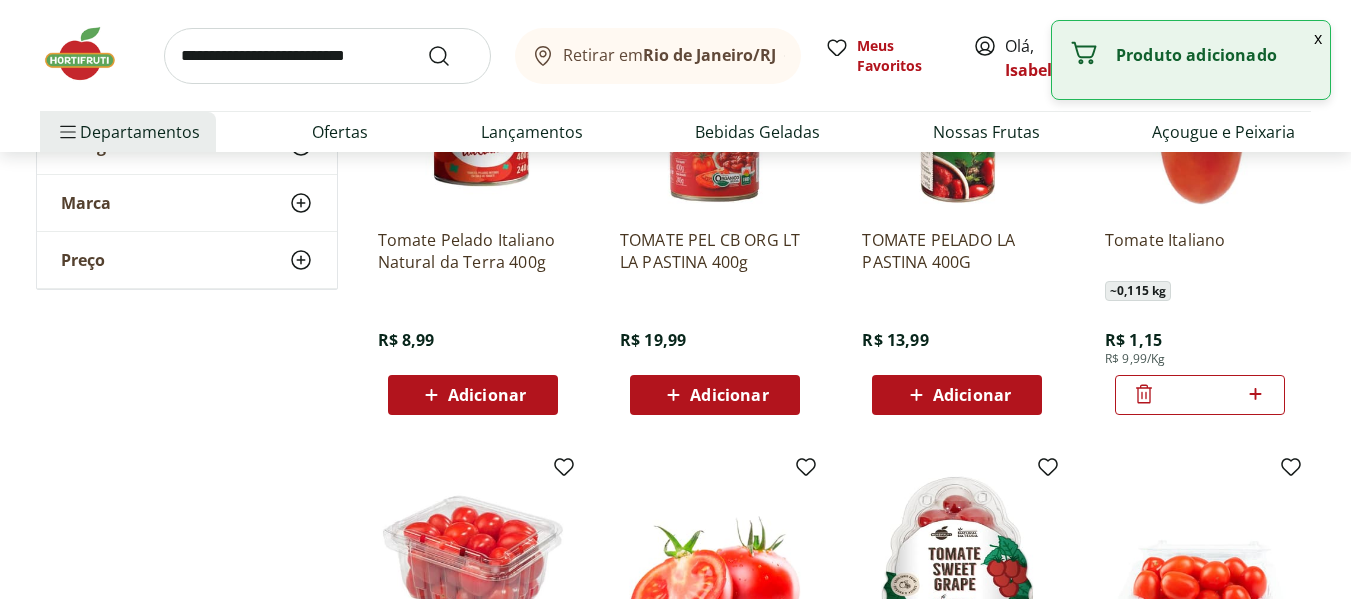 click 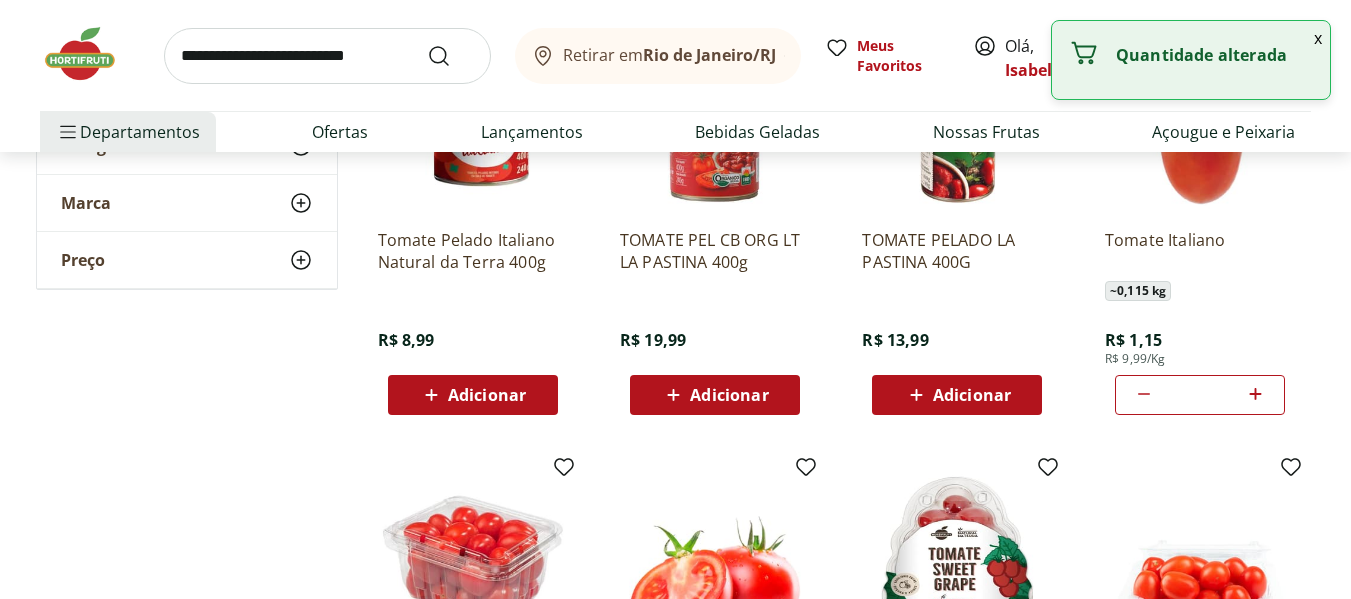 click 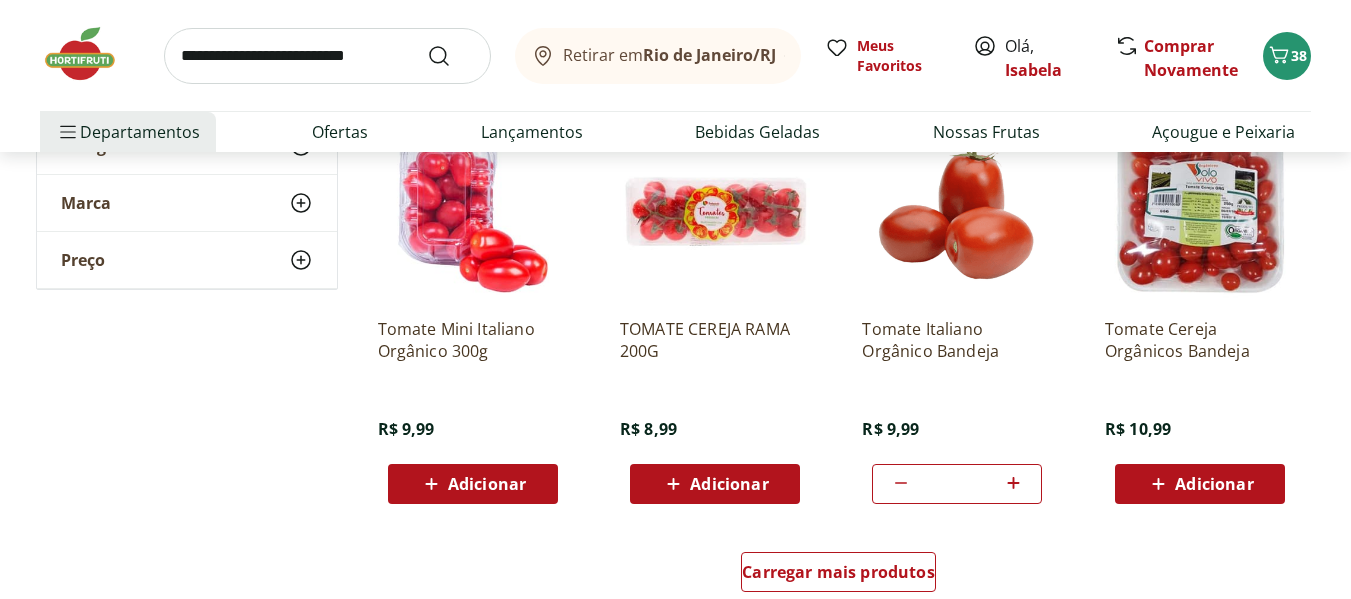 scroll, scrollTop: 1200, scrollLeft: 0, axis: vertical 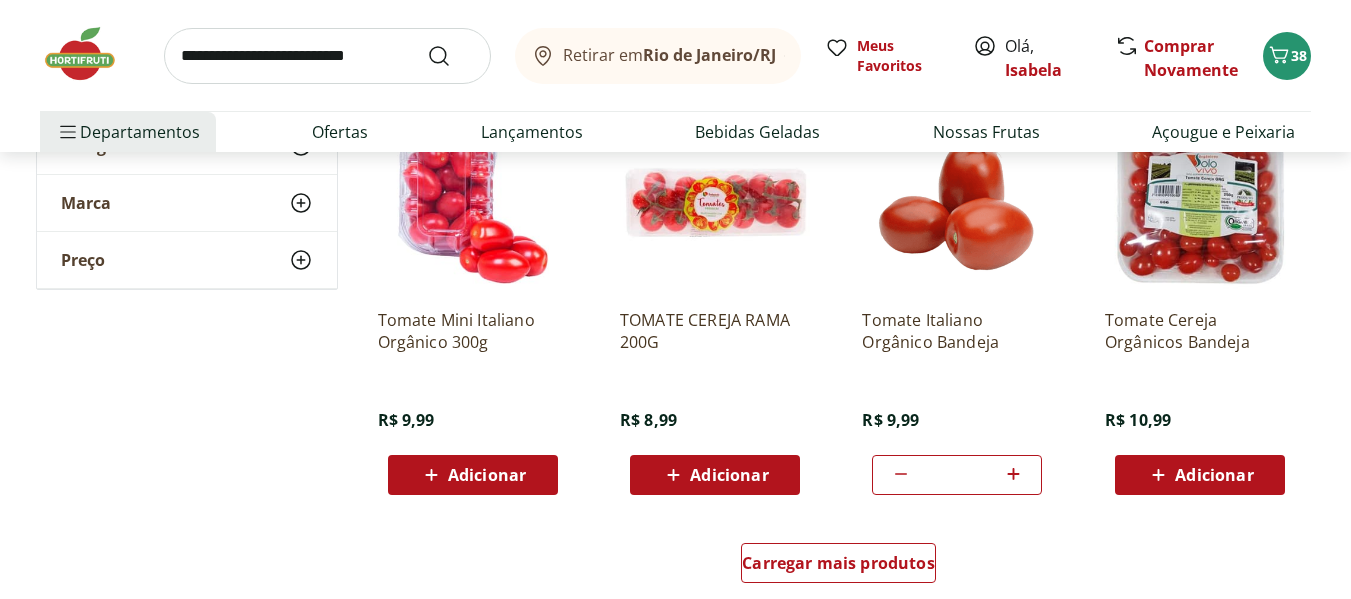 click on "Adicionar" at bounding box center [487, 475] 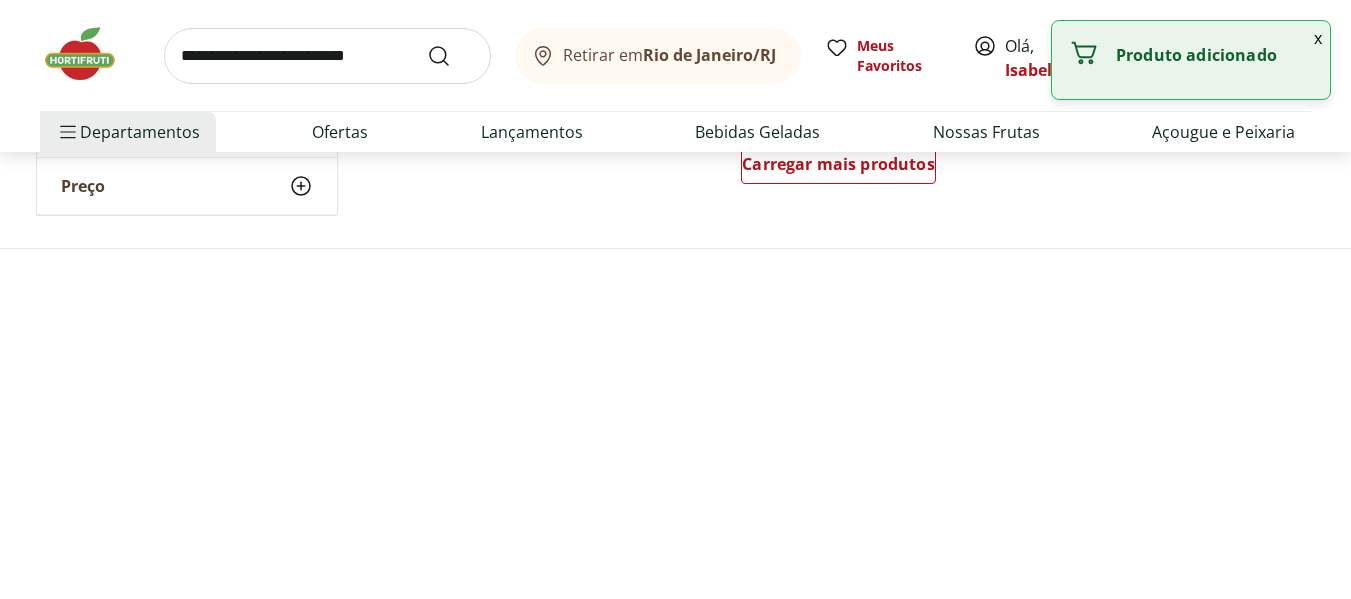 scroll, scrollTop: 1600, scrollLeft: 0, axis: vertical 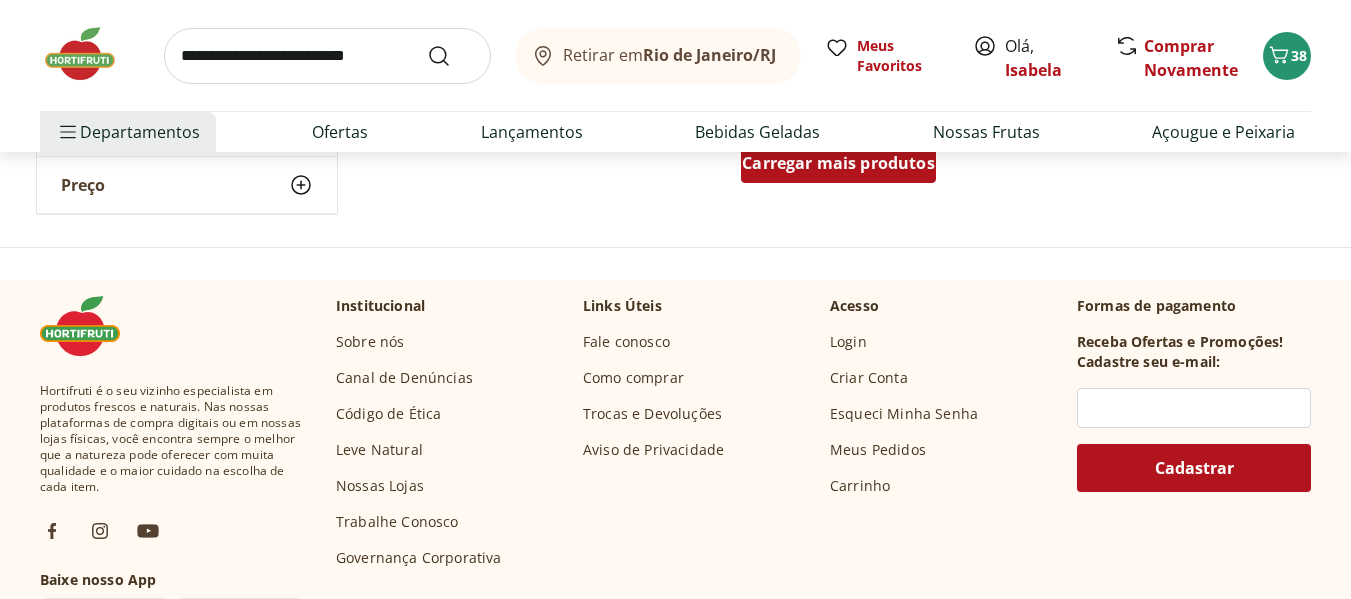 click on "Carregar mais produtos" at bounding box center (838, 163) 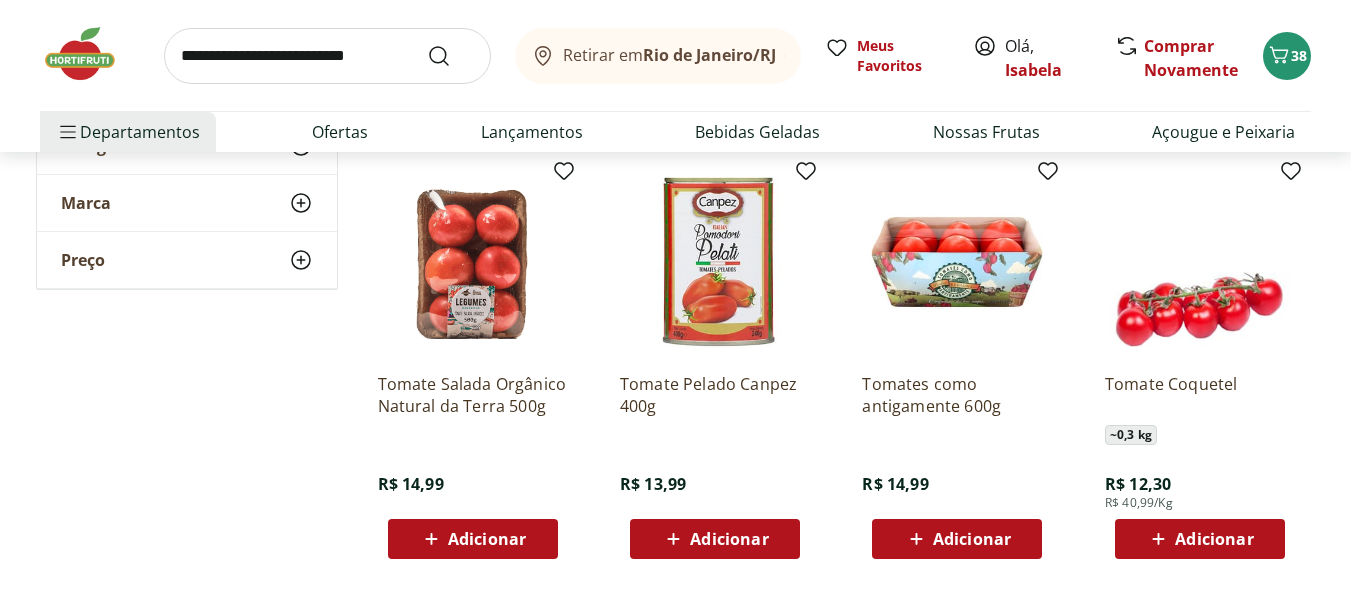 scroll, scrollTop: 2400, scrollLeft: 0, axis: vertical 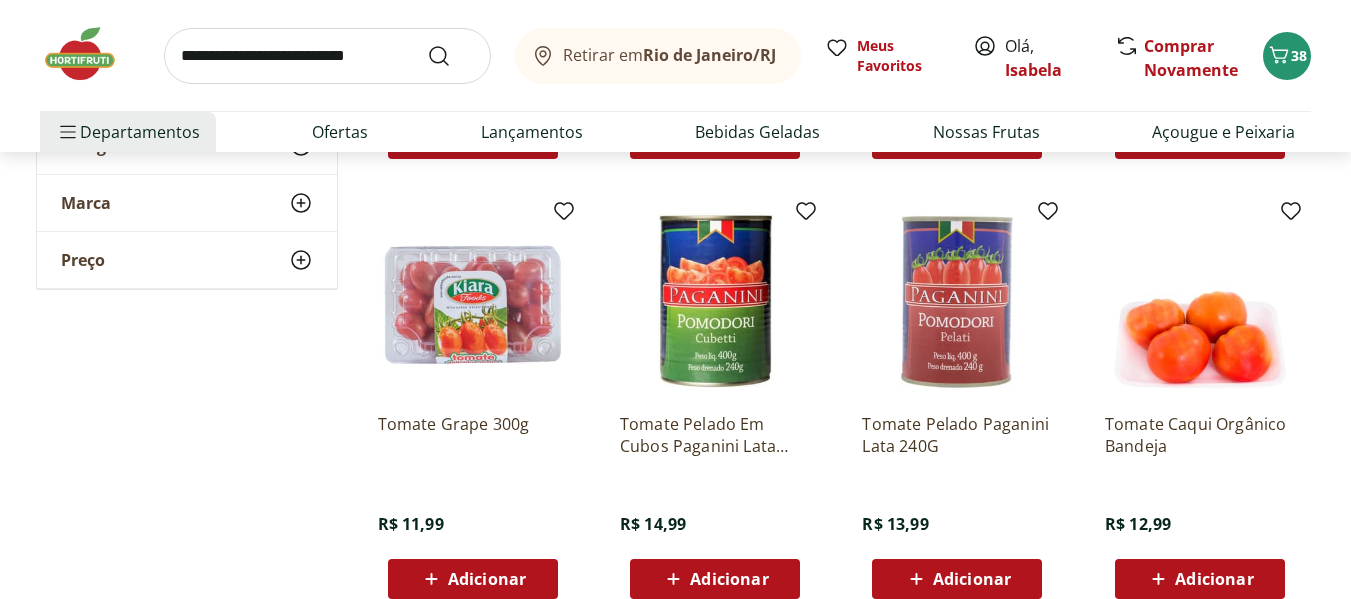 click on "Adicionar" at bounding box center (729, 579) 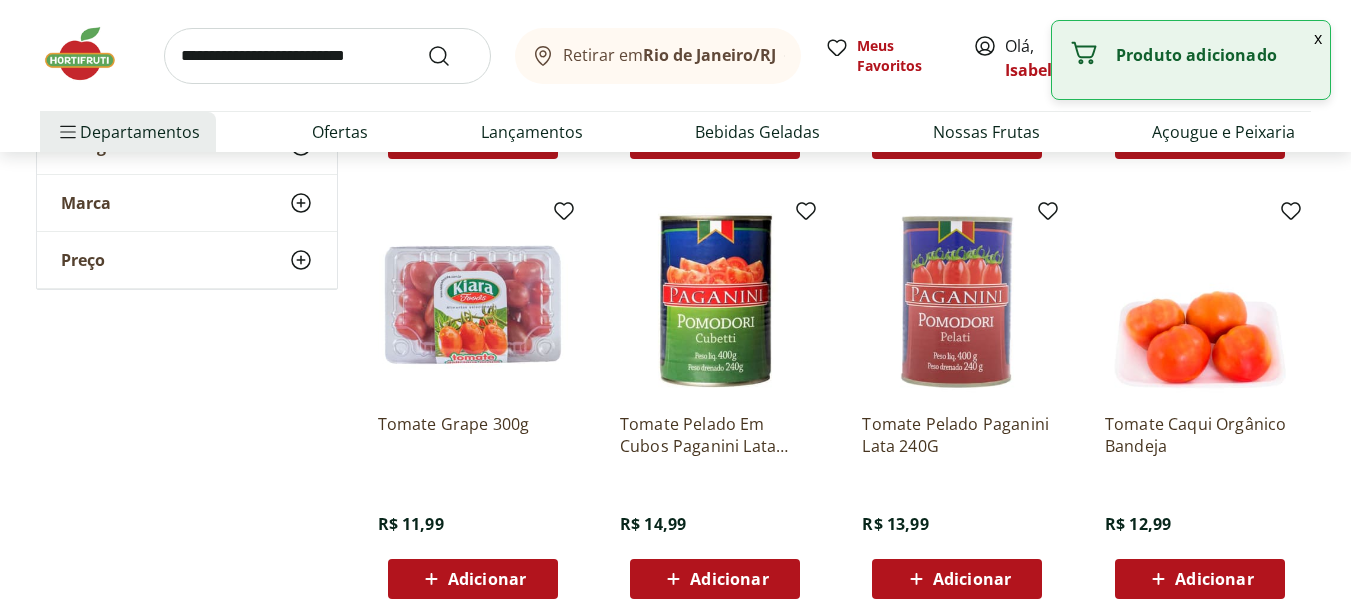 scroll, scrollTop: 2800, scrollLeft: 0, axis: vertical 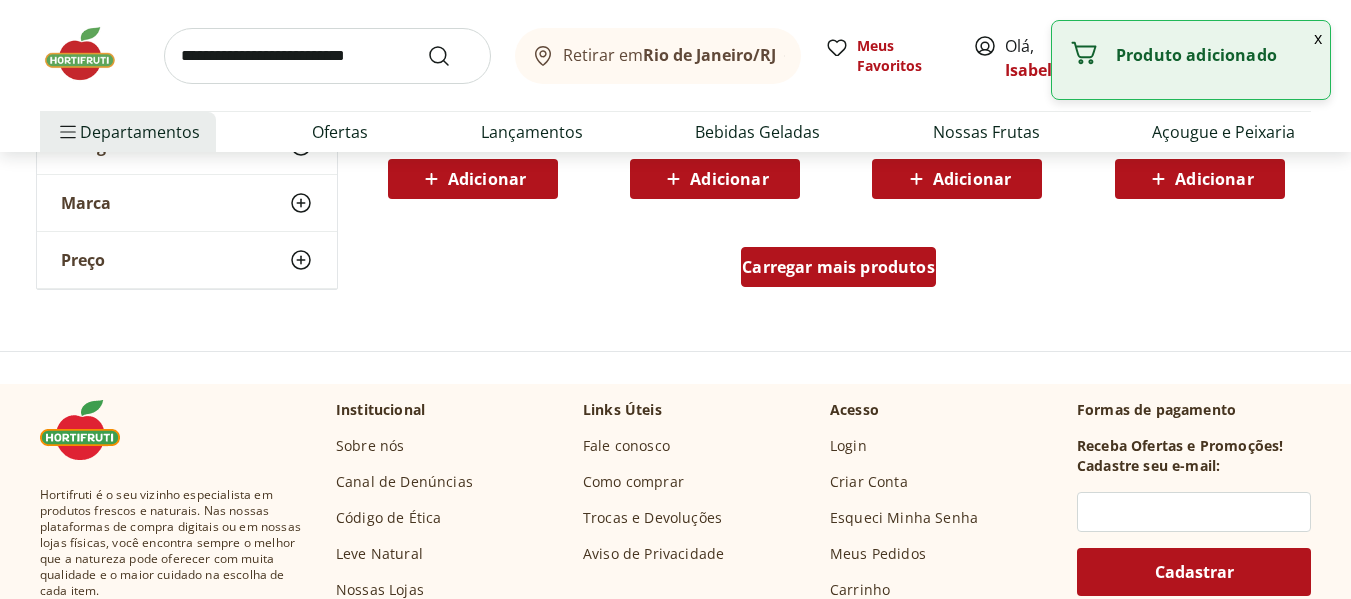 click on "Carregar mais produtos" at bounding box center [838, 267] 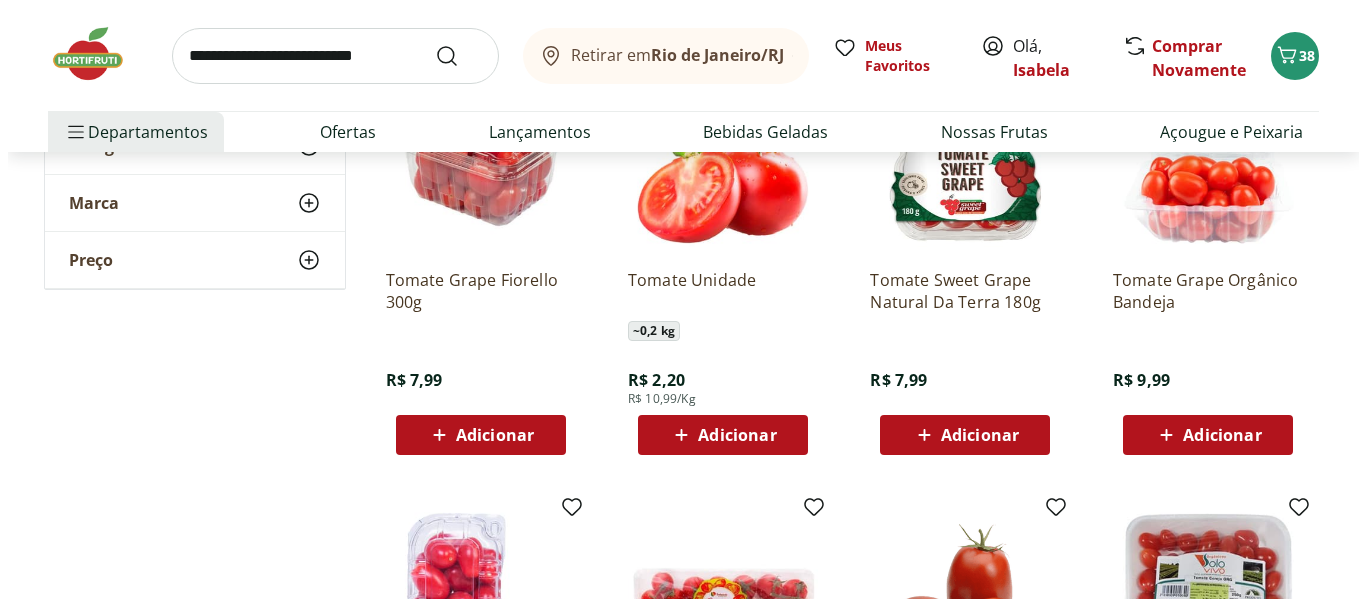 scroll, scrollTop: 0, scrollLeft: 0, axis: both 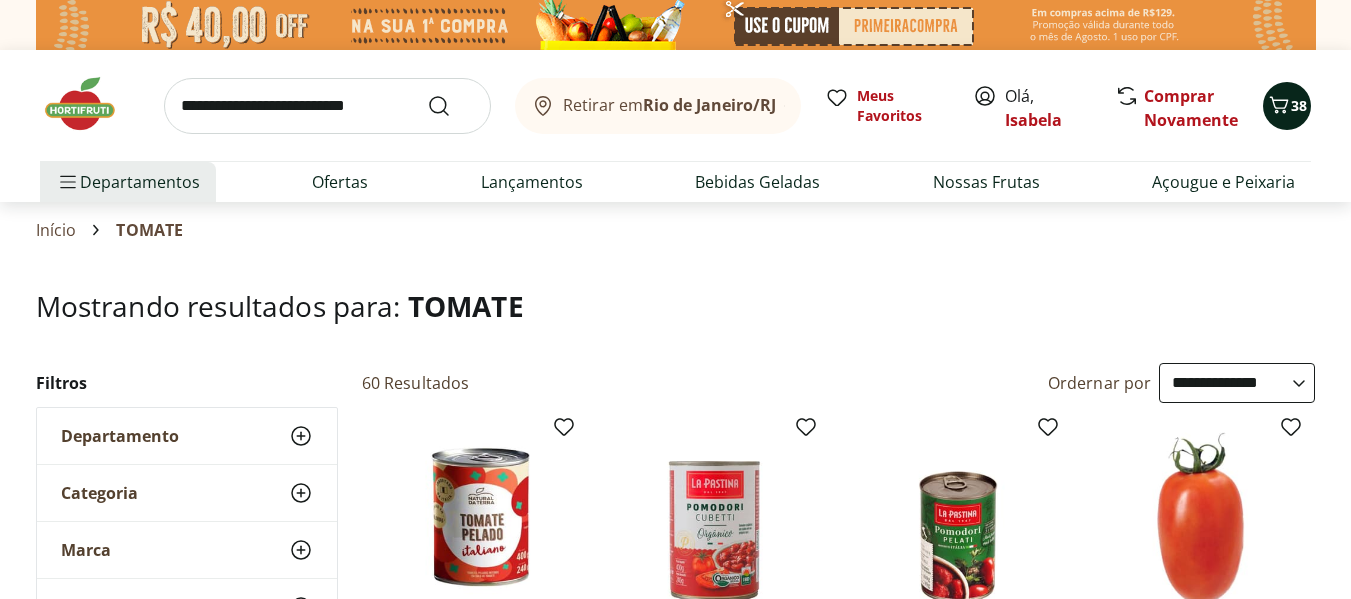 click on "38" at bounding box center (1299, 105) 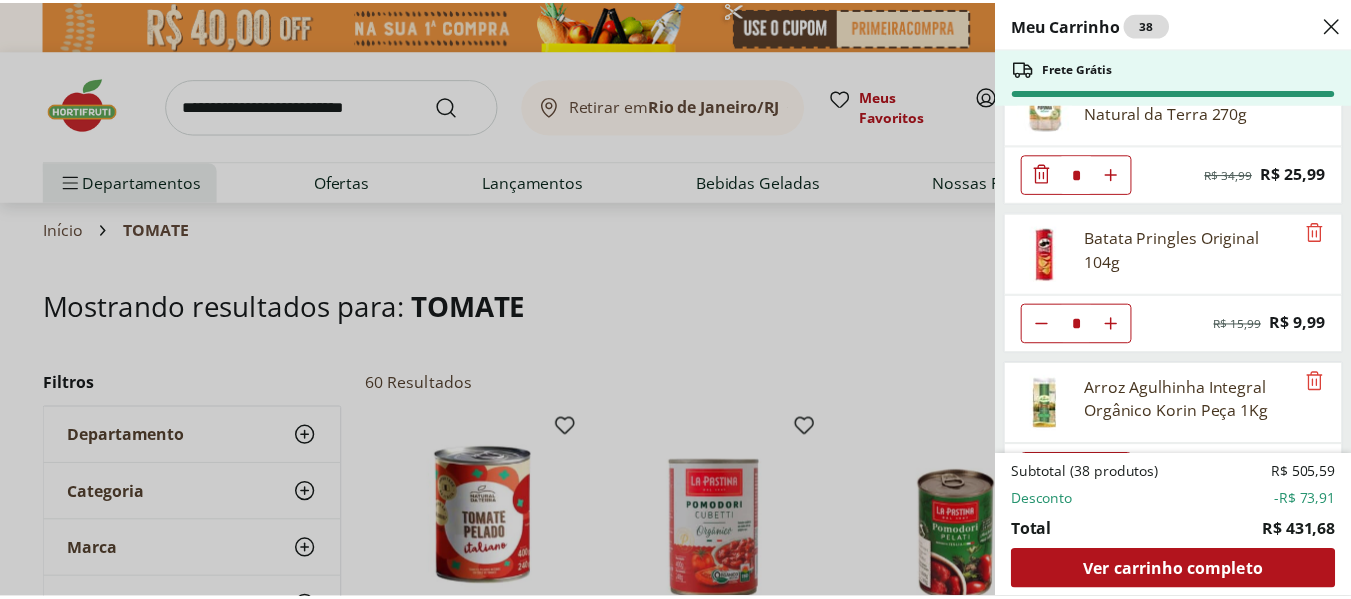 scroll, scrollTop: 1200, scrollLeft: 0, axis: vertical 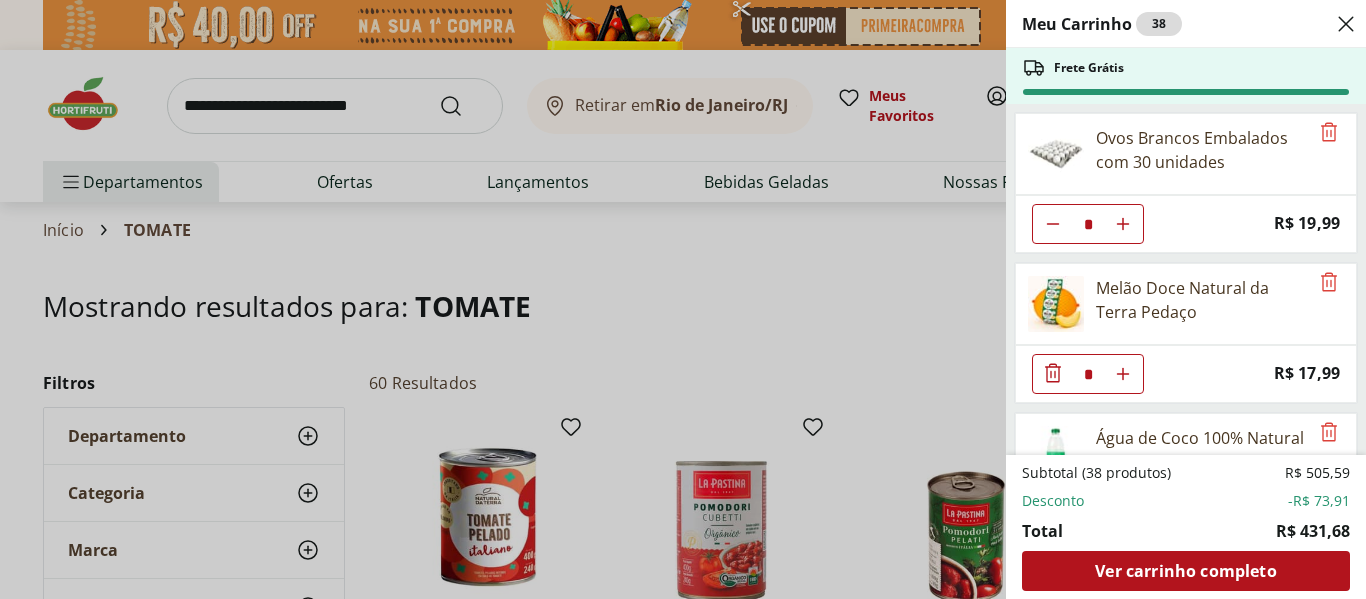 click on "Meu Carrinho 38 Frete Grátis Laranja Pera Unidade ** Original price: R$ 2,00 Price: R$ 1,50 FILE DE SALMAO FRESCATTO 400G * Original price: R$ 89,90 Price: R$ 59,99 Passata Rustica Canpez 680g * Original price: R$ 21,99 Price: R$ 15,99 Requeijão Cremoso Light Tirolez 200g * Original price: R$ 10,99 Price: R$ 9,49 Queijo Minas Frescal pote Coalhadas * Original price: R$ 26,95 Price: R$ 22,45 Palmito de Pupunha Inteiro Natural da Terra 270g * Original price: R$ 34,99 Price: R$ 25,99 Batata Pringles Original 104g * Original price: R$ 15,99 Price: R$ 9,99 Arroz Agulhinha Integral Orgânico Korin Peça 1Kg * Price: R$ 22,99 Ovos Brancos Embalados com 30 unidades * Price: R$ 19,99 Melão Doce Natural da Terra Pedaço * Price: R$ 17,99 Água de Coco 100% Natural 1L * Price: R$ 18,99 Tomate Italiano Orgânico Bandeja ** Price: R$ 9,99 Mini Pimentão Doce Orgânico Natural da Terra 200g * Price: R$ 12,99 Subtotal (38 produtos) R$ 505,59 Desconto -R$ 73,91 Total R$ 431,68 Ver carrinho completo" at bounding box center [683, 299] 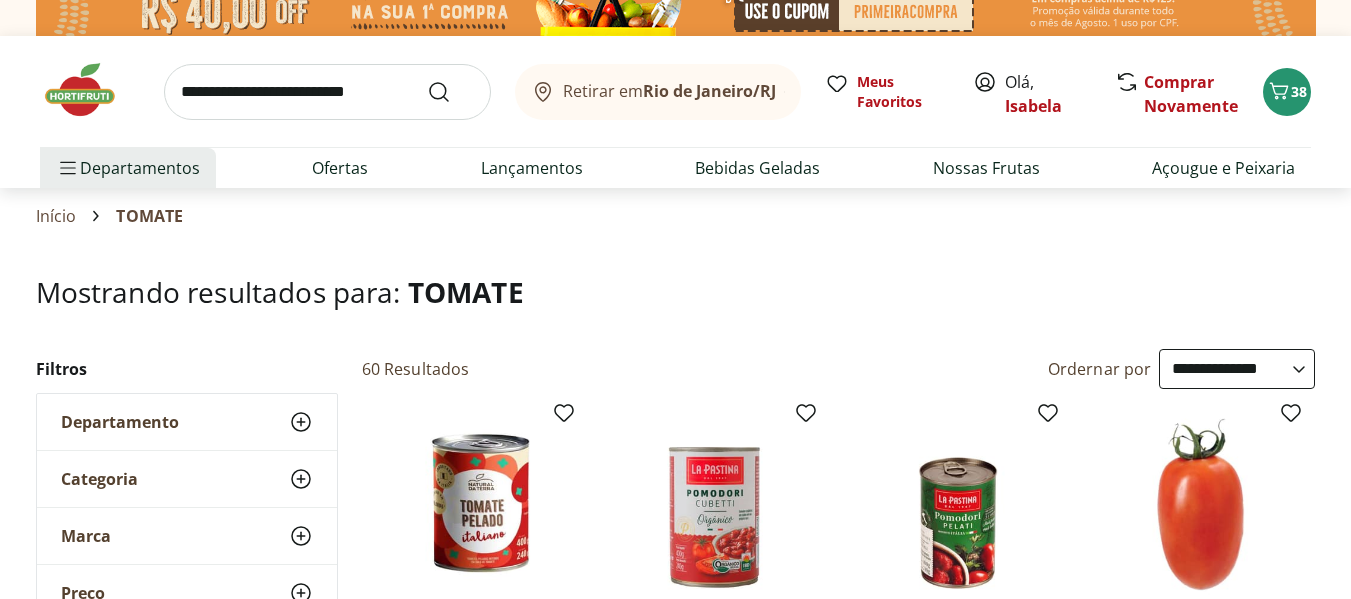 scroll, scrollTop: 0, scrollLeft: 0, axis: both 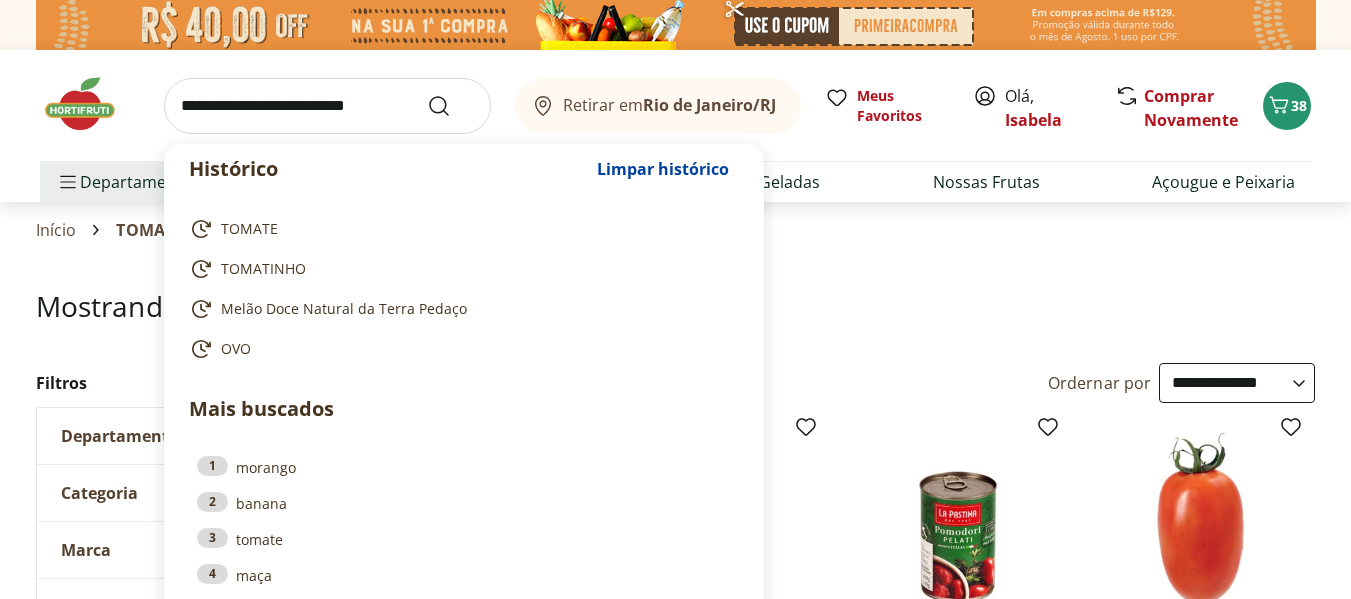 click at bounding box center [327, 106] 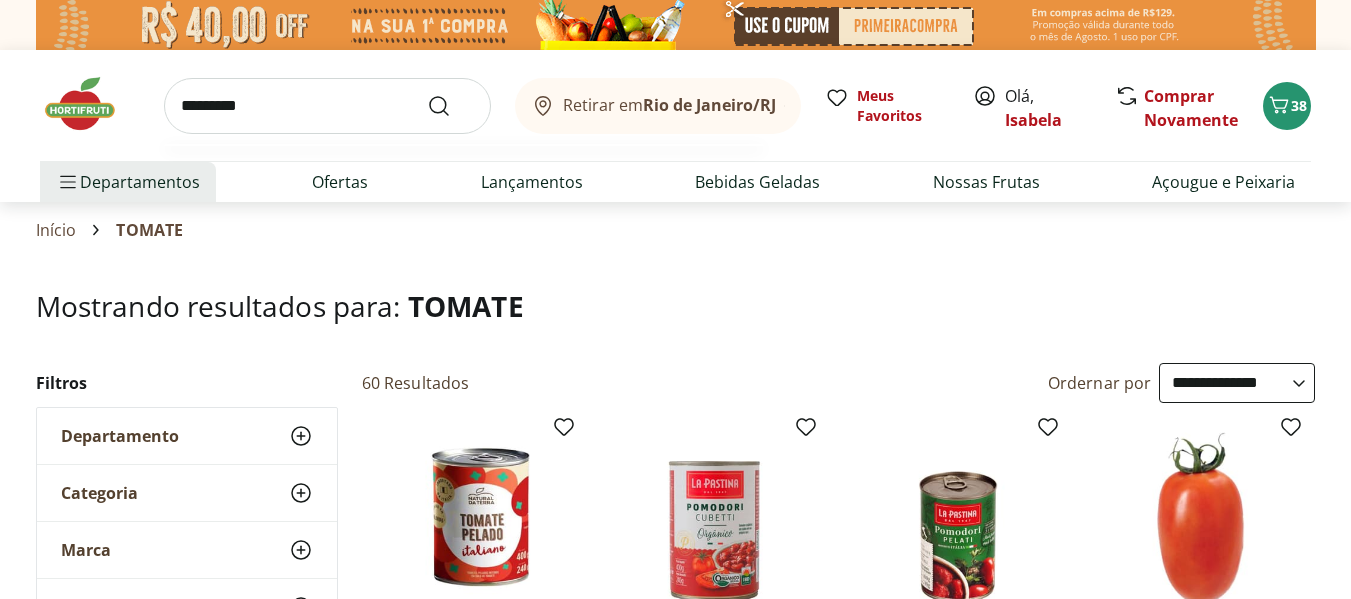 type on "*********" 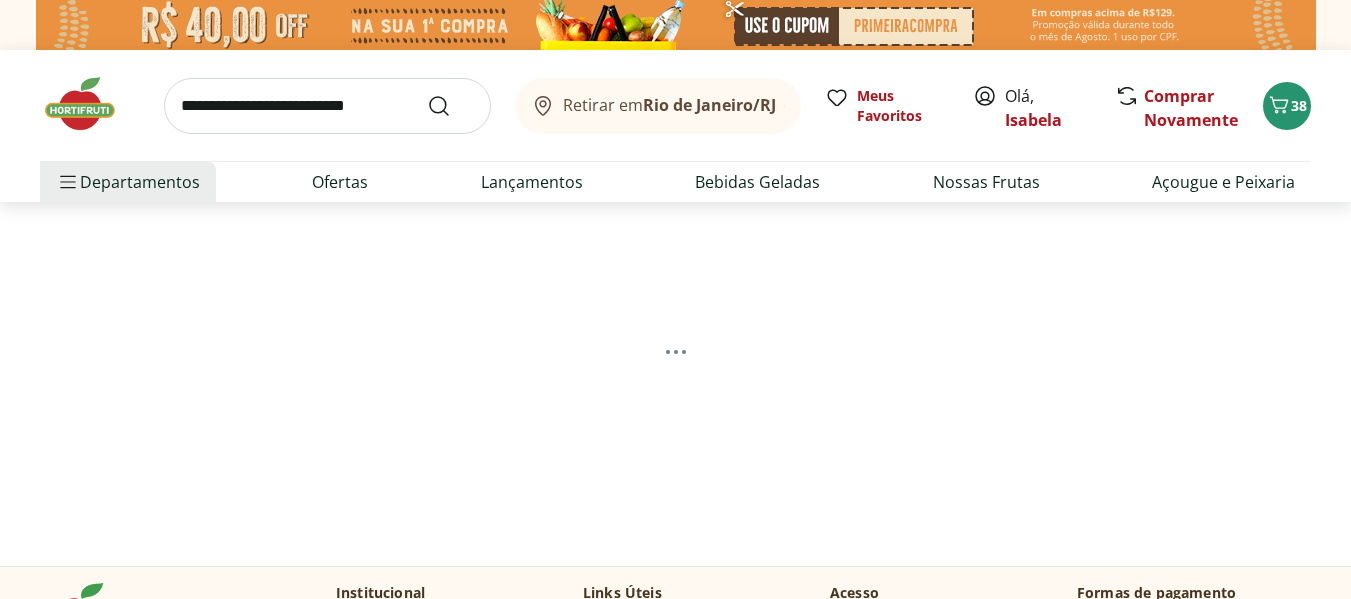 select on "**********" 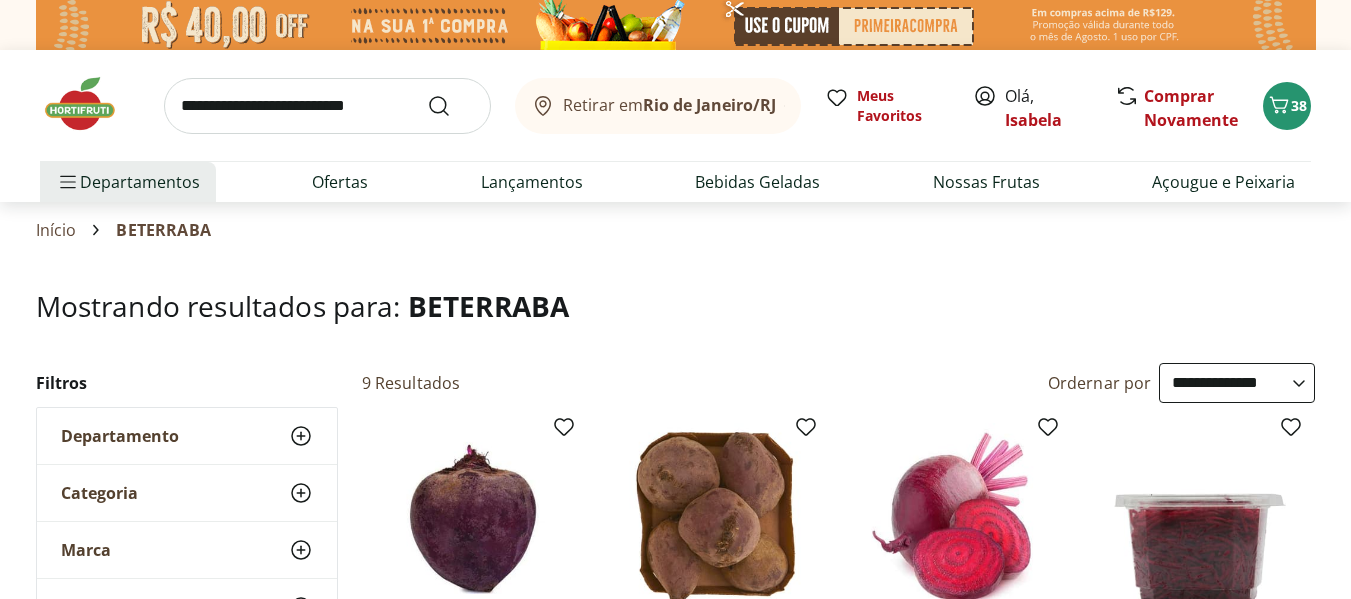 scroll, scrollTop: 400, scrollLeft: 0, axis: vertical 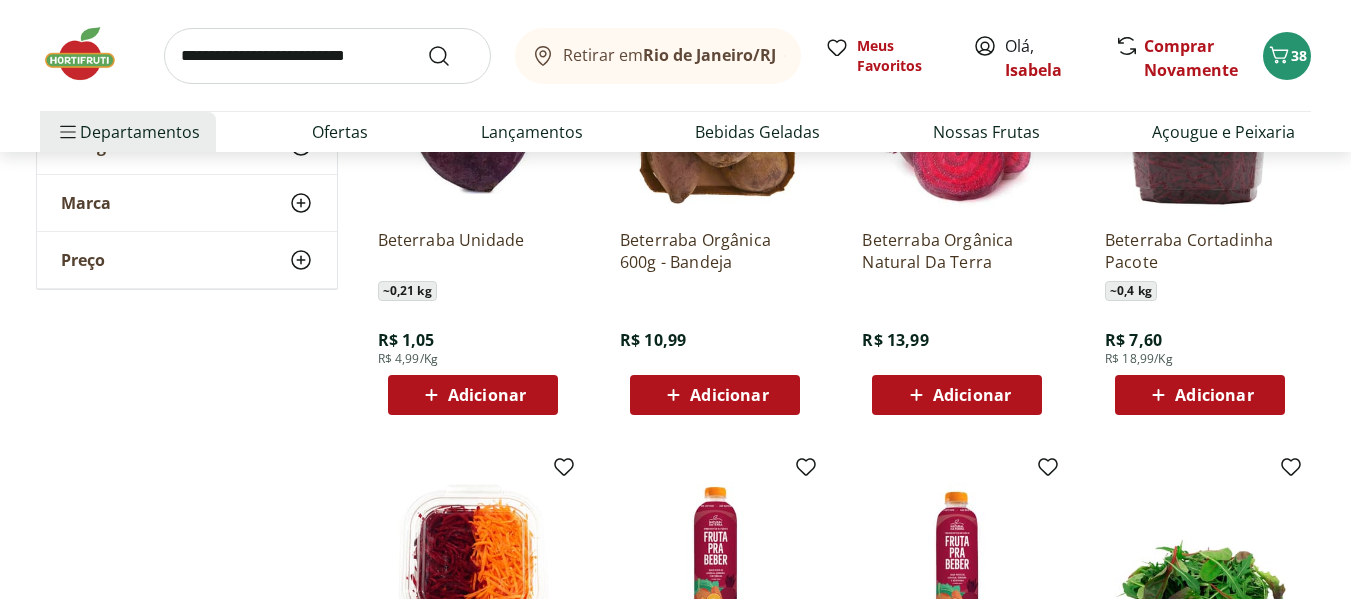 click on "Adicionar" at bounding box center [473, 395] 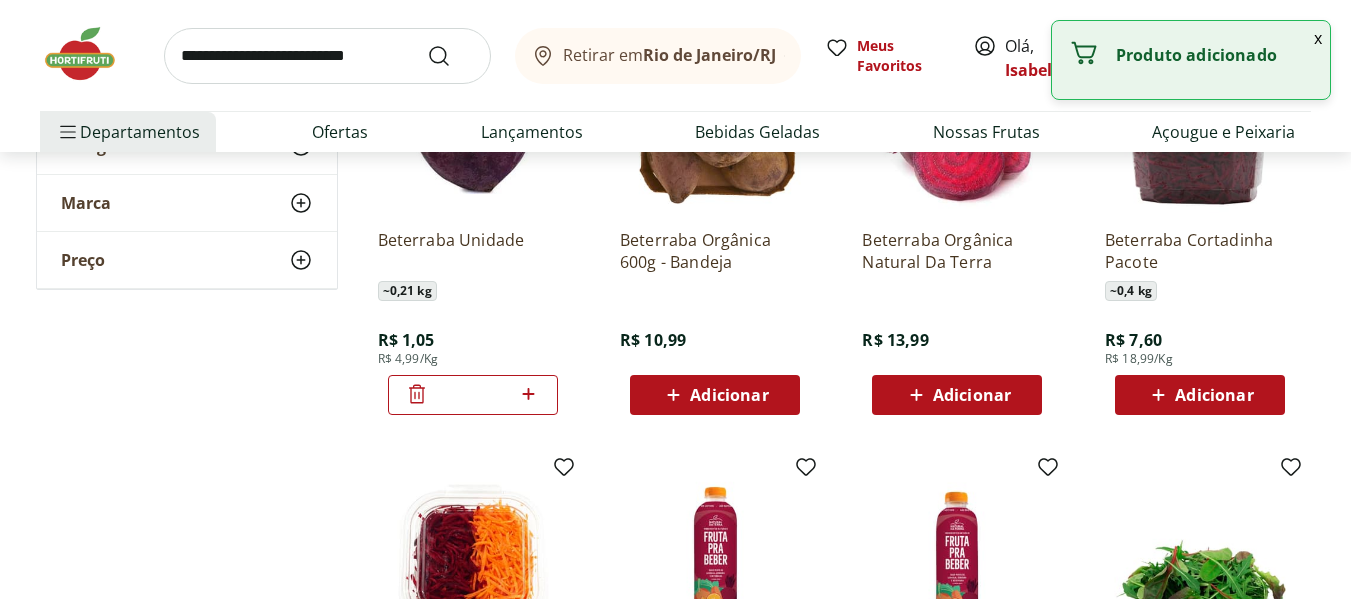 click 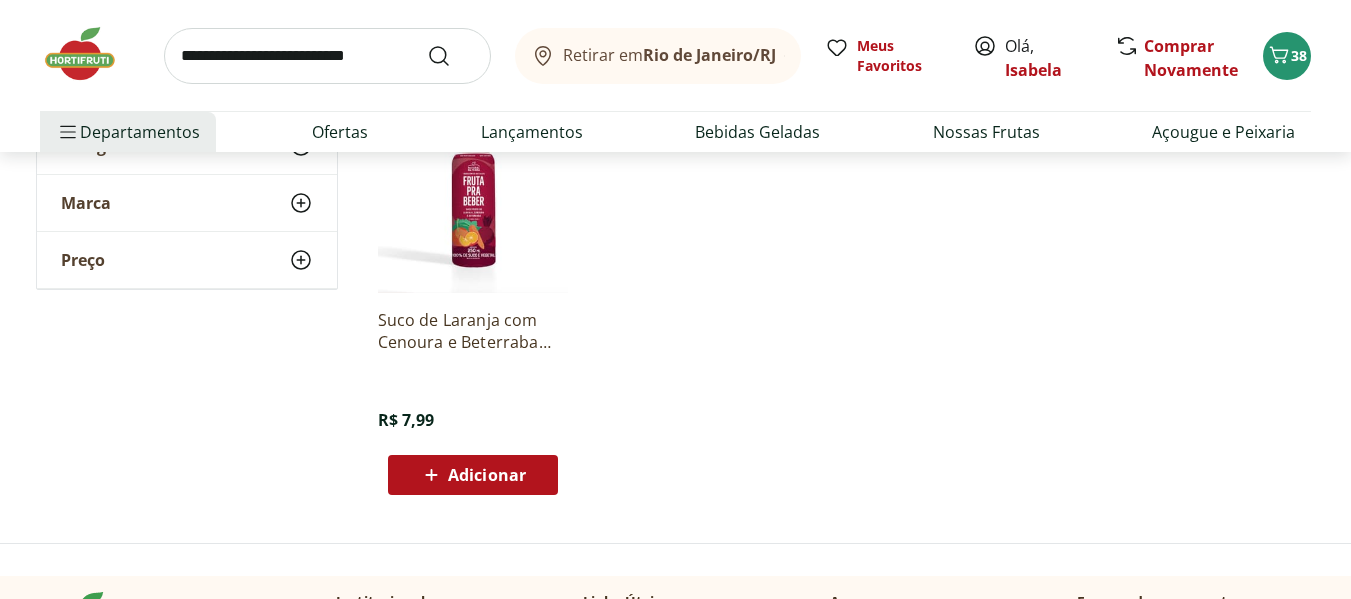 scroll, scrollTop: 0, scrollLeft: 0, axis: both 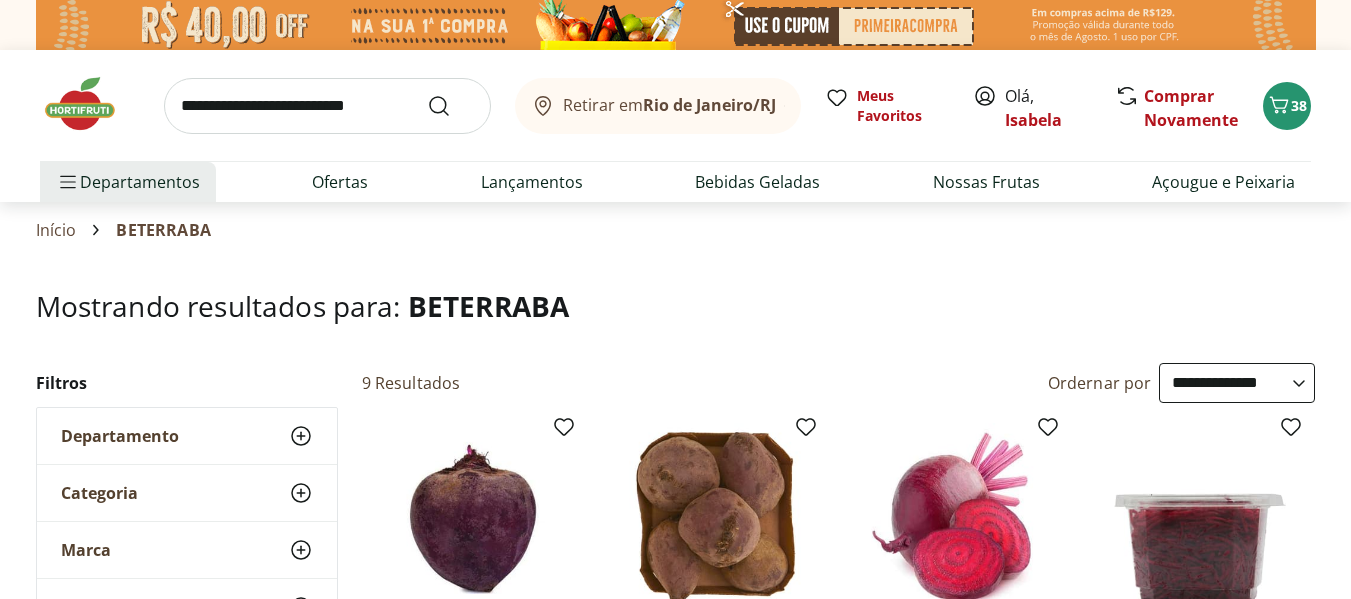 click at bounding box center [327, 106] 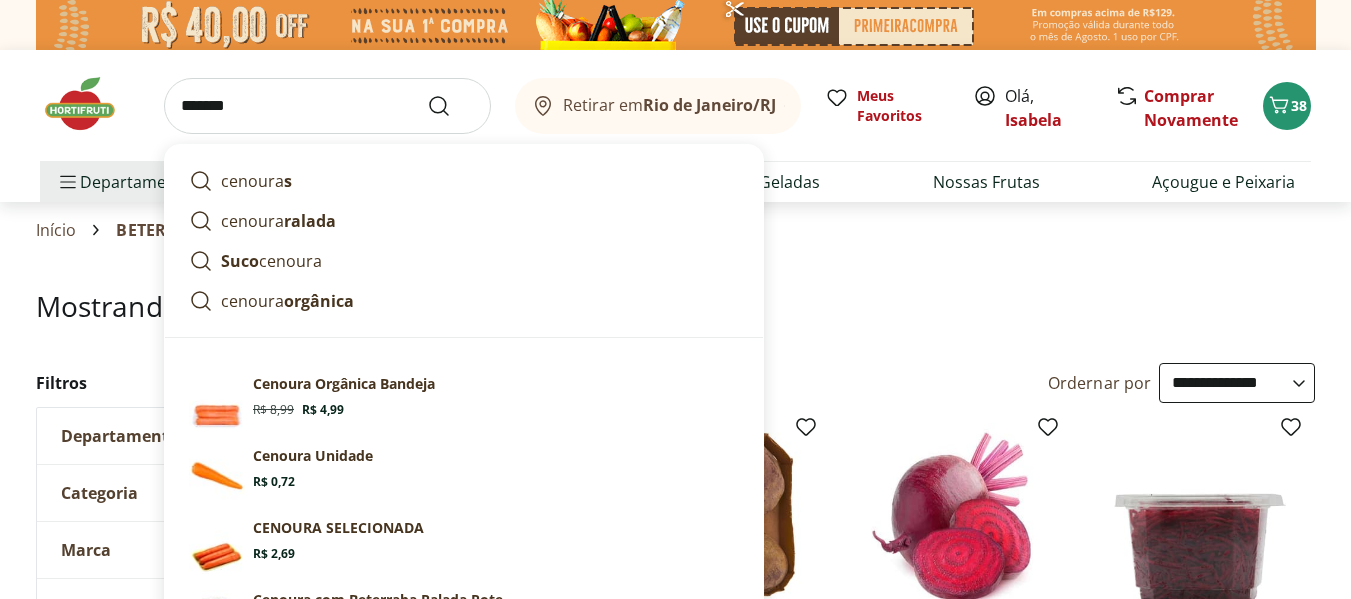 type on "*******" 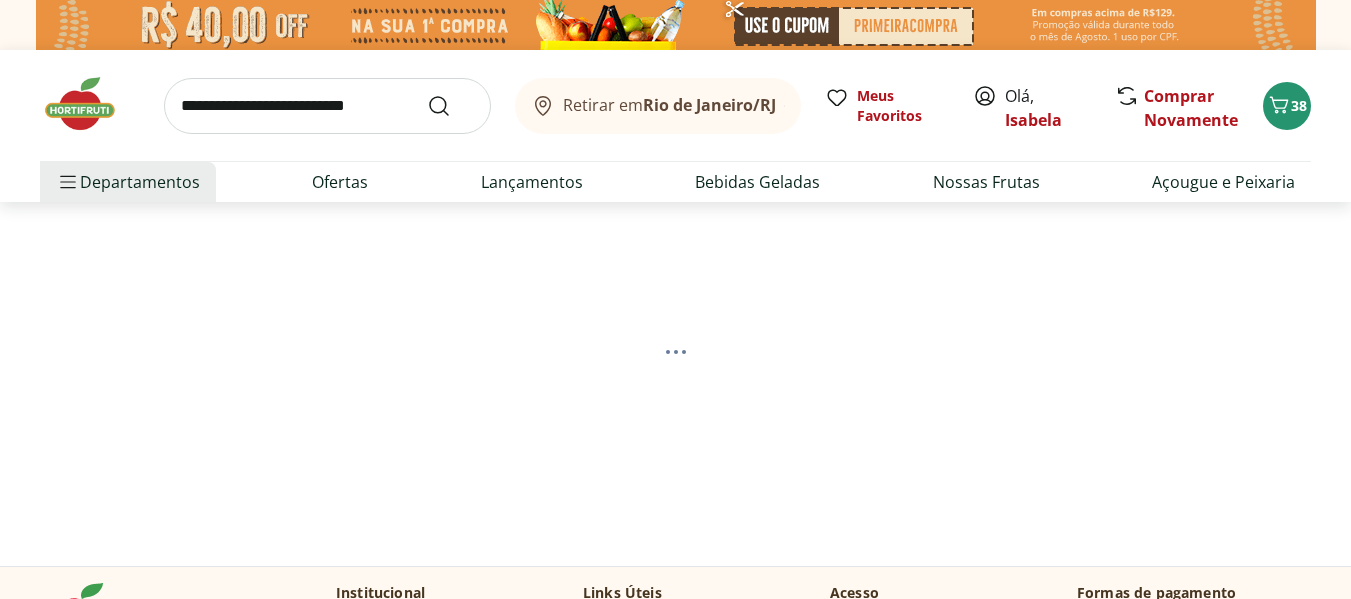 select on "**********" 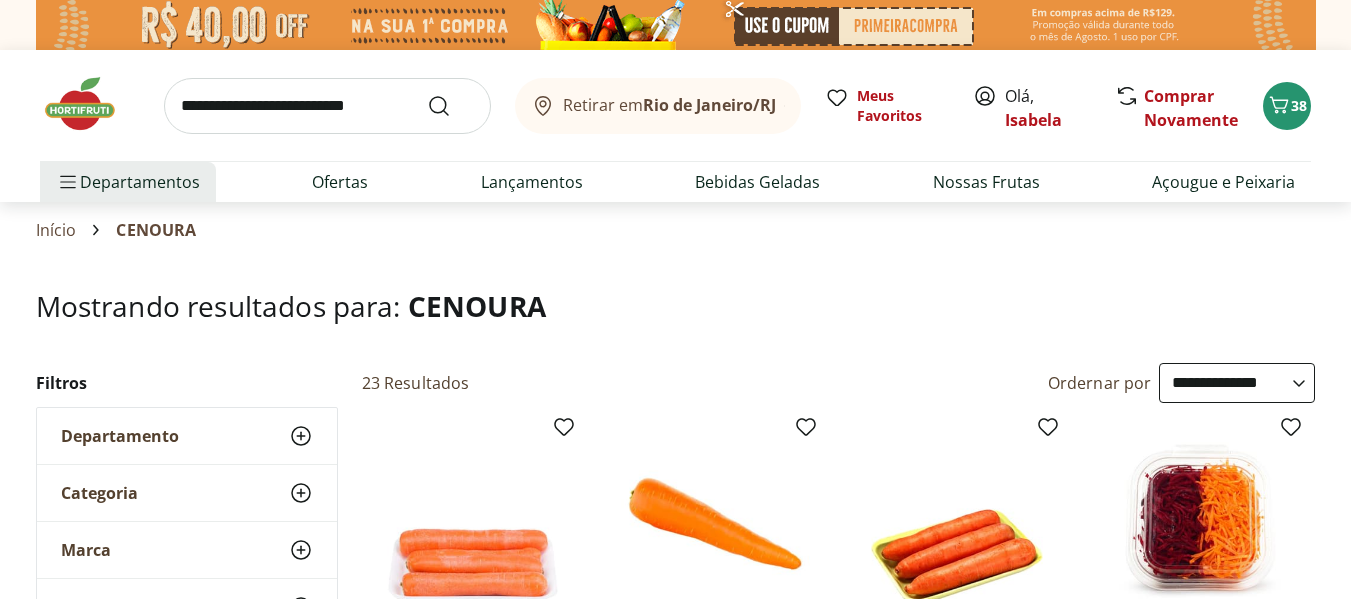 scroll, scrollTop: 400, scrollLeft: 0, axis: vertical 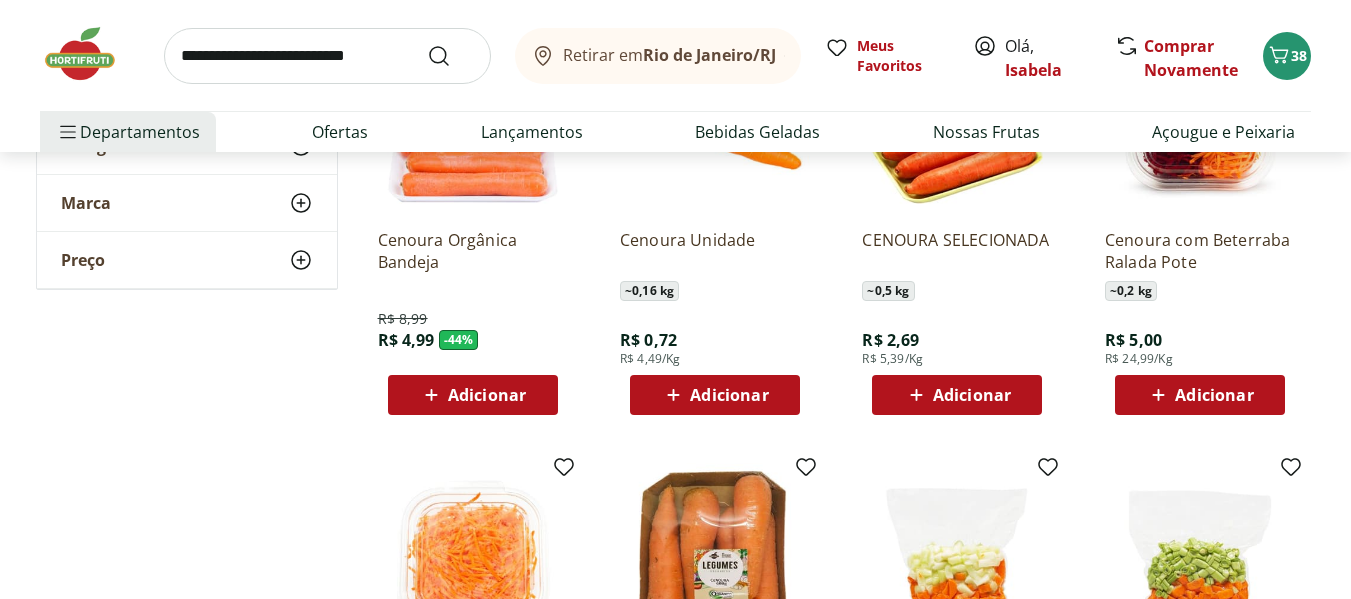 click on "Adicionar" at bounding box center (487, 395) 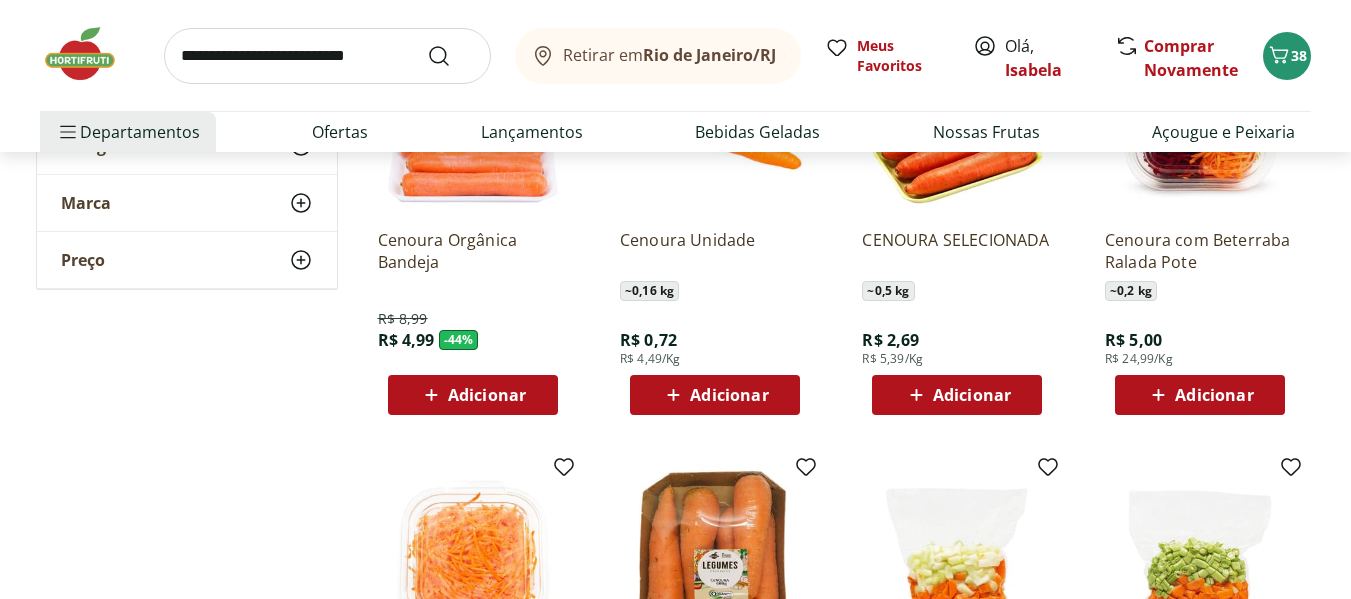 scroll, scrollTop: 800, scrollLeft: 0, axis: vertical 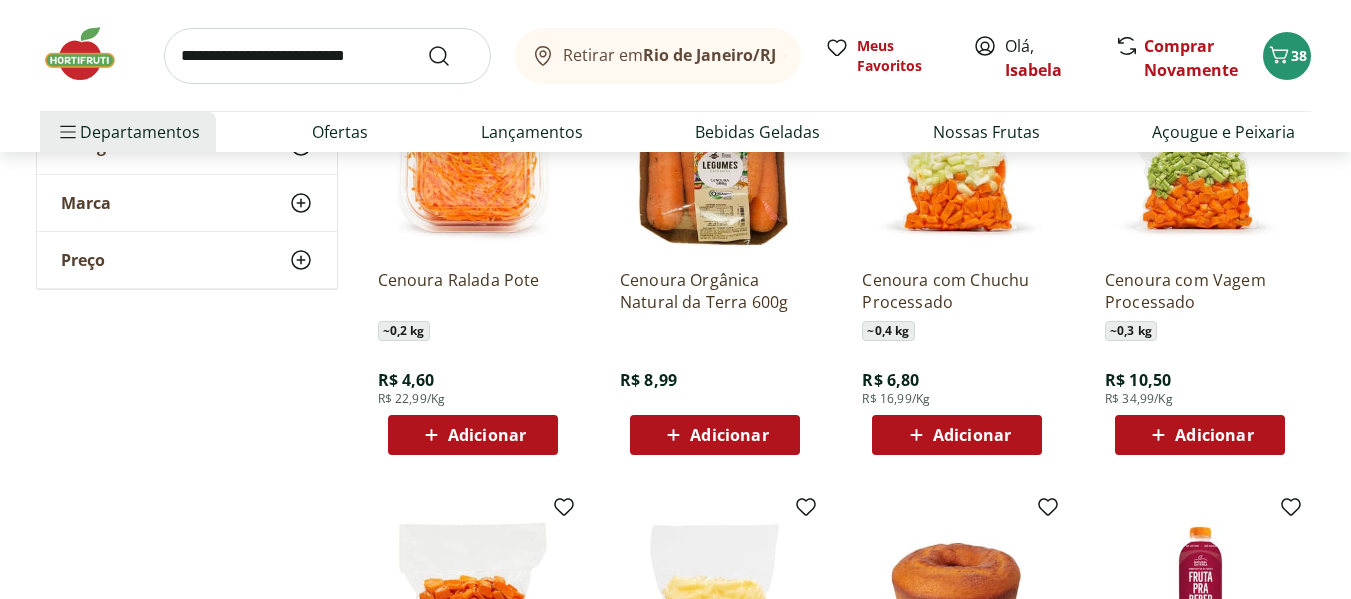 click on "Adicionar" at bounding box center [1214, 435] 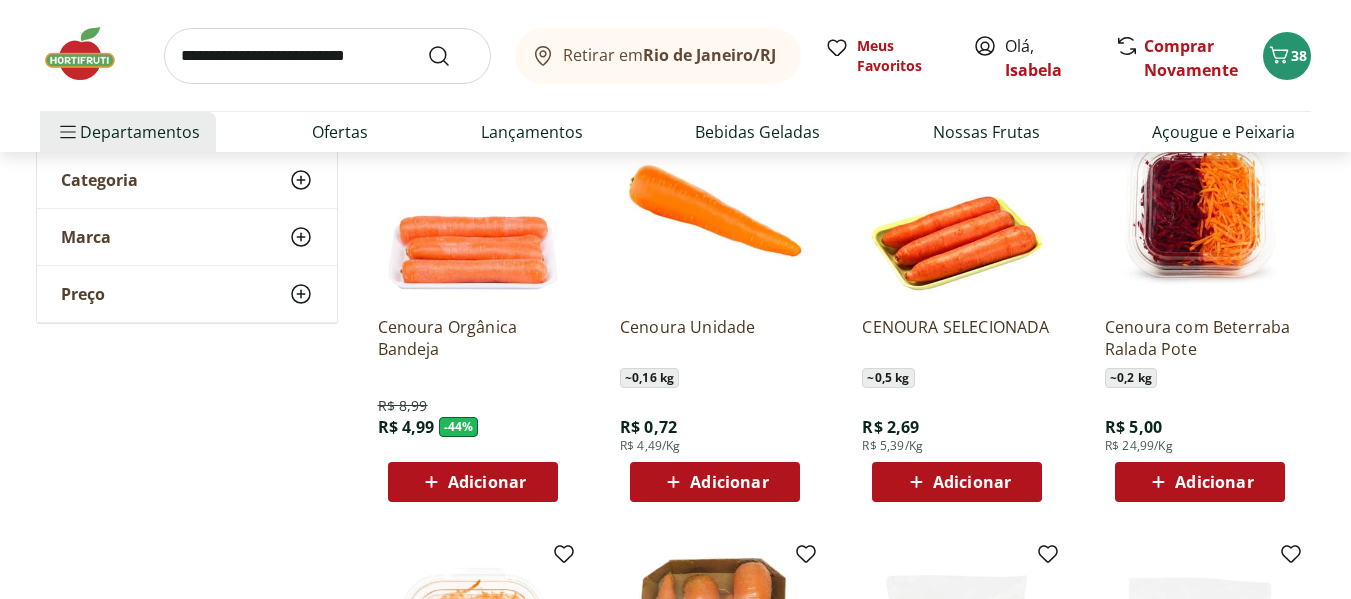 scroll, scrollTop: 0, scrollLeft: 0, axis: both 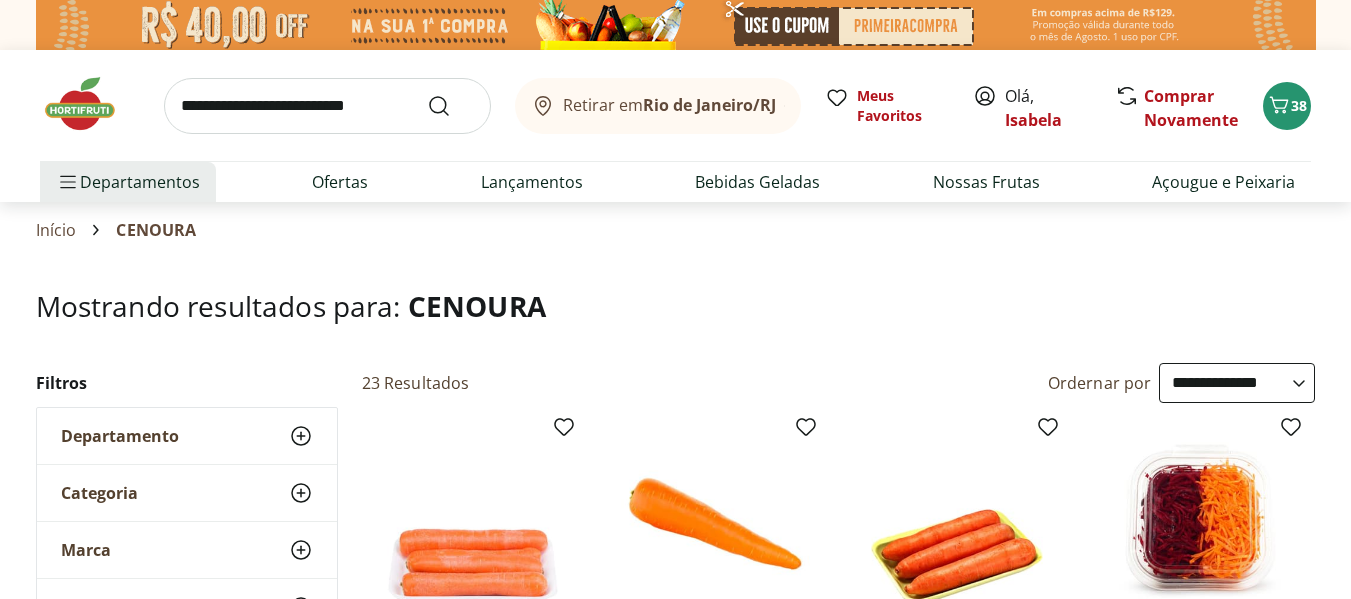 click at bounding box center [327, 106] 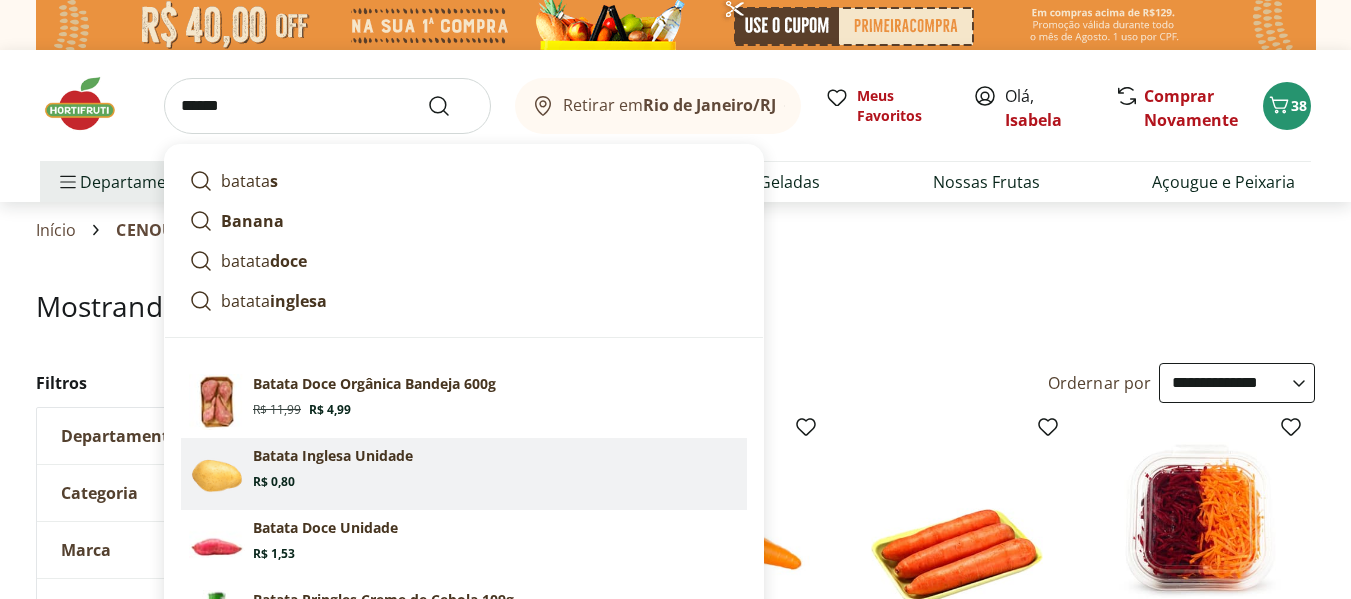 click on "Batata Inglesa Unidade Price: R$ 0,80" at bounding box center [496, 468] 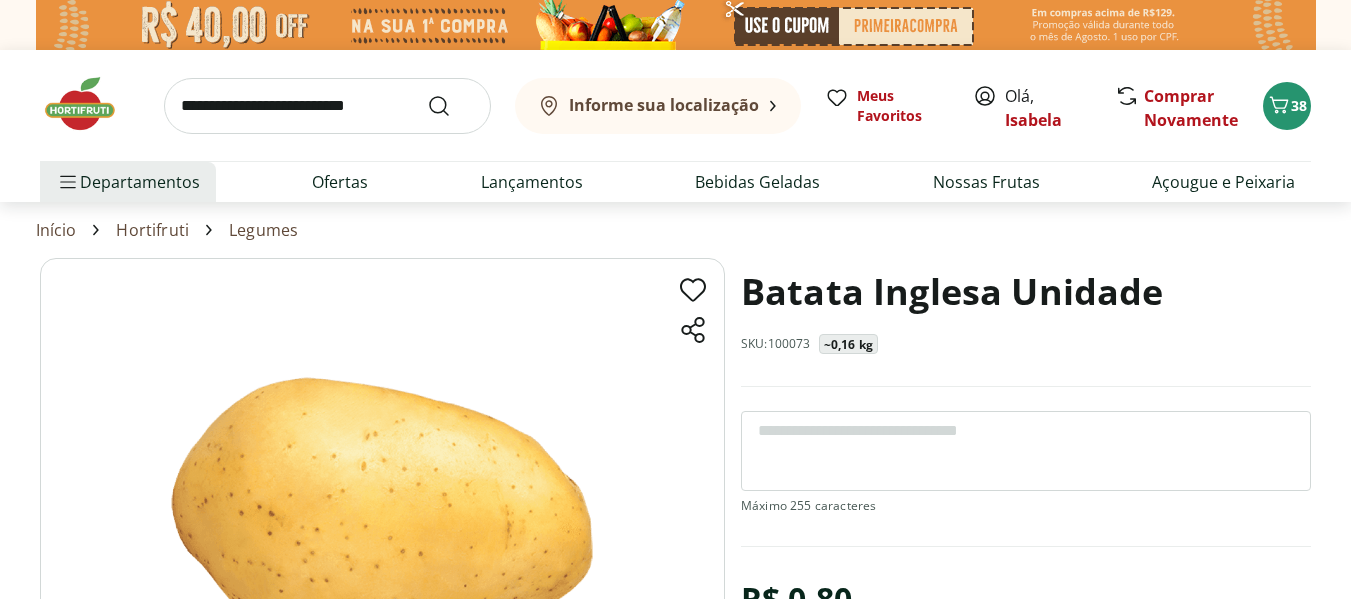 scroll, scrollTop: 0, scrollLeft: 0, axis: both 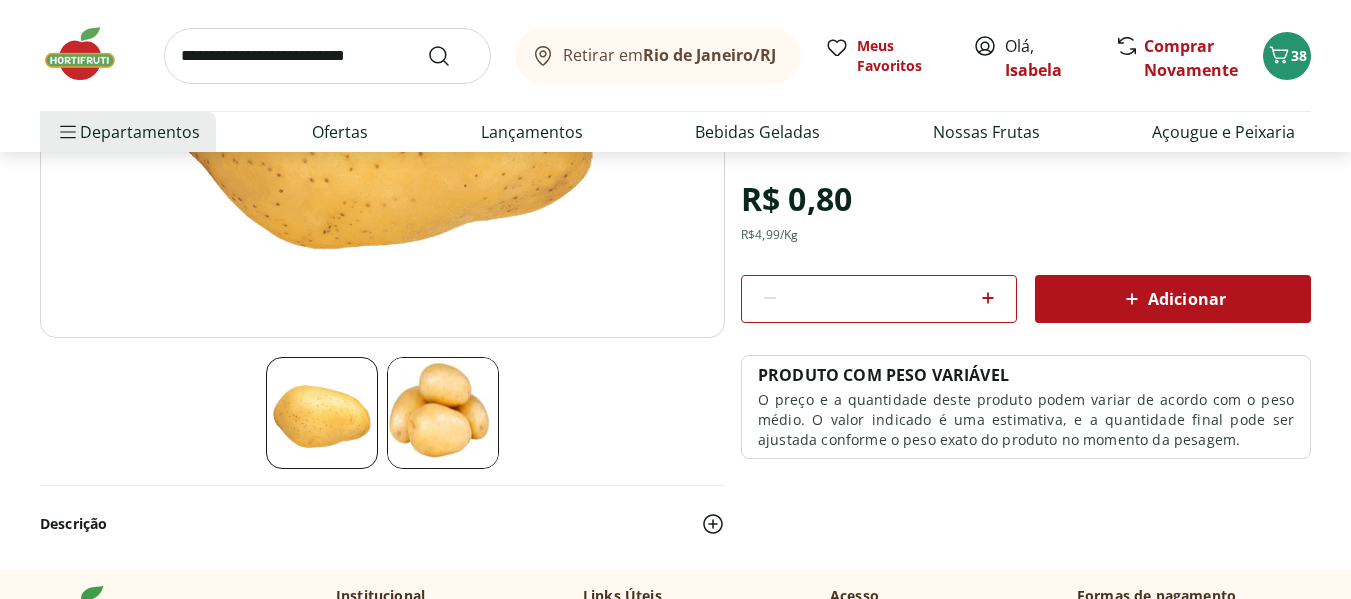 click 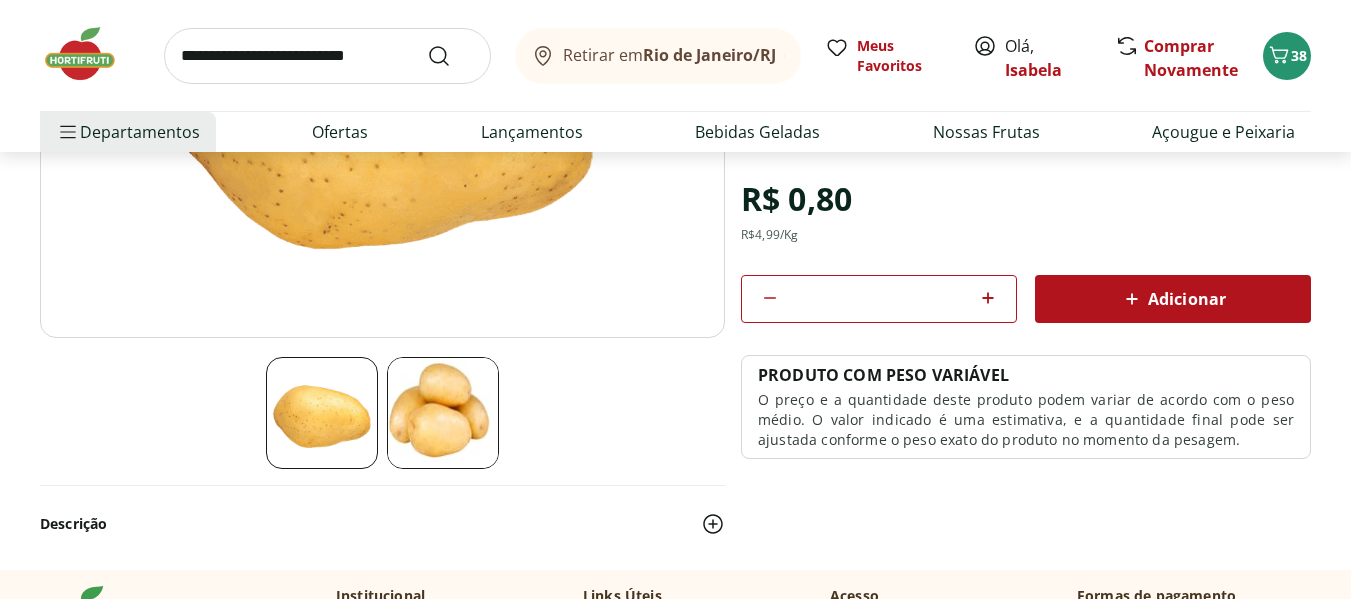 click 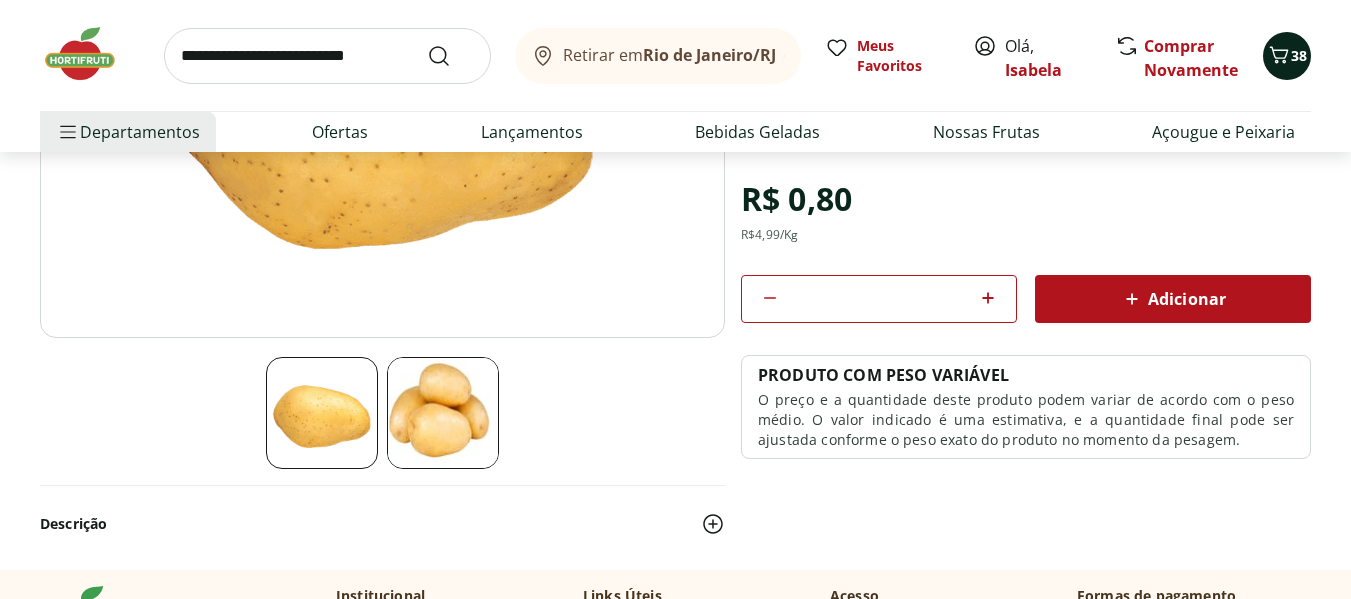 click on "38" at bounding box center (1299, 55) 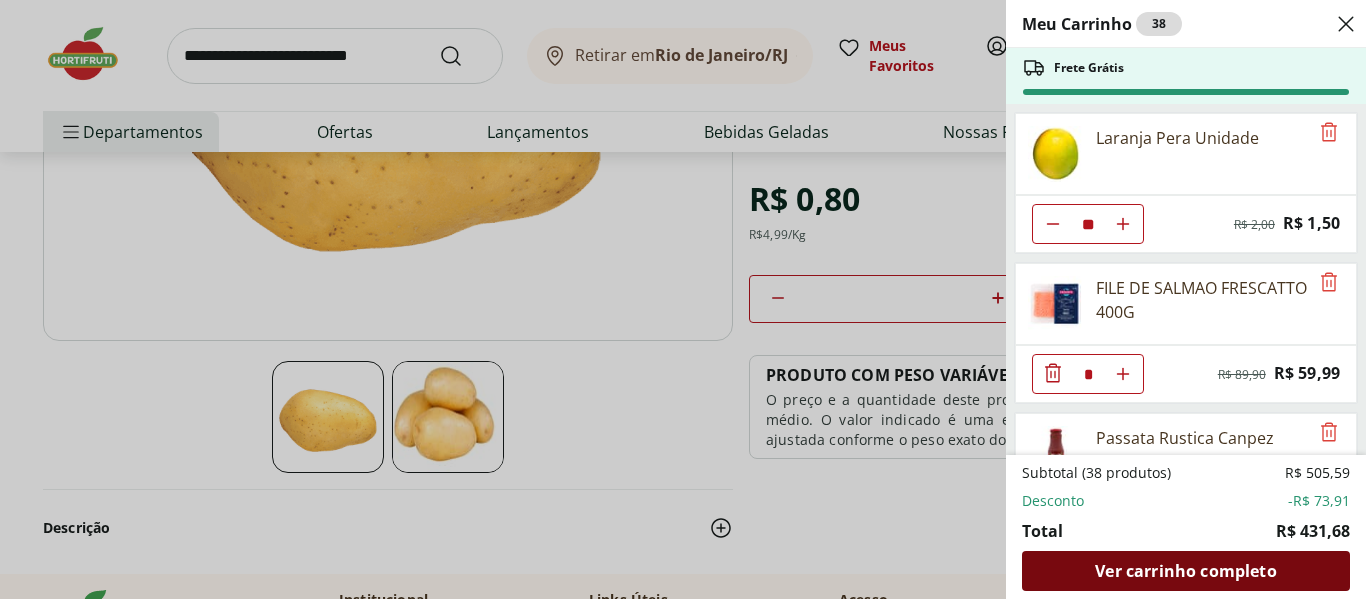 click on "Ver carrinho completo" at bounding box center [1185, 571] 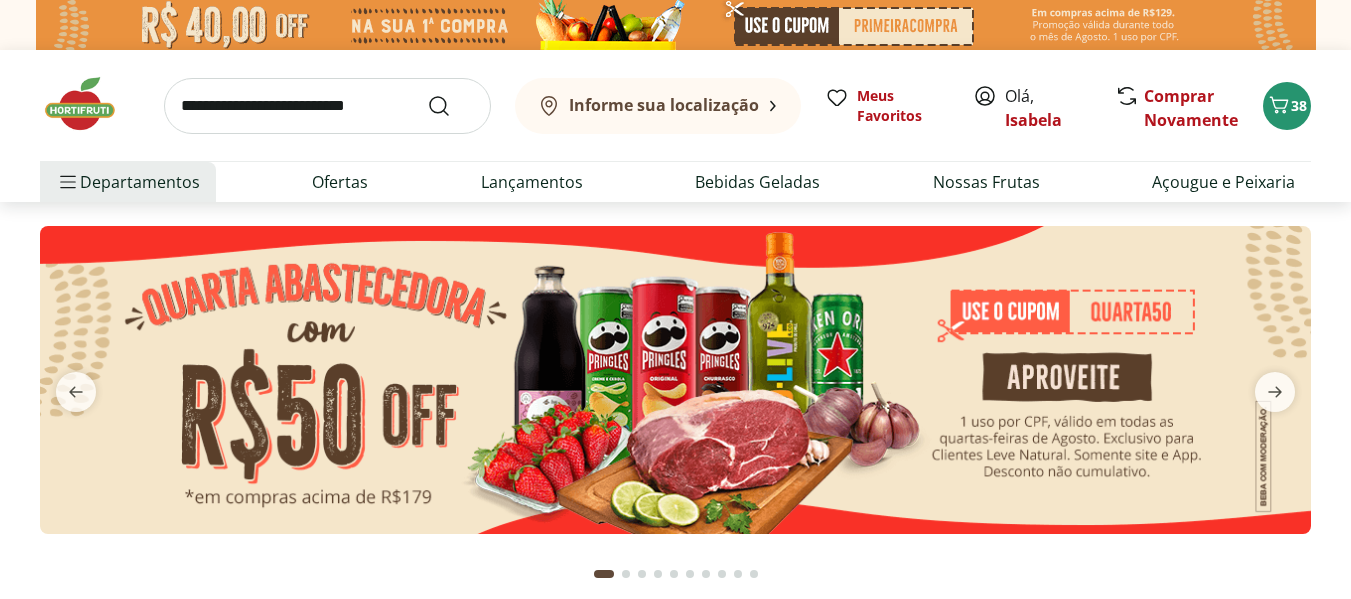 scroll, scrollTop: 0, scrollLeft: 0, axis: both 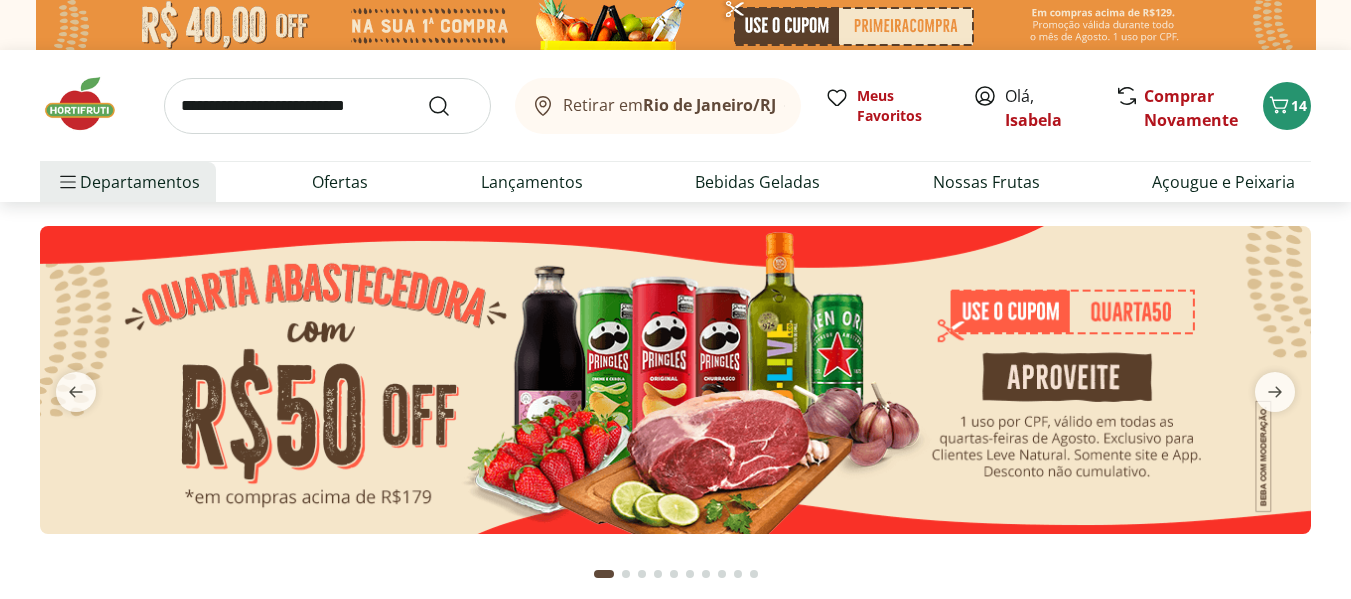 click on "Rio de Janeiro/RJ" at bounding box center [709, 105] 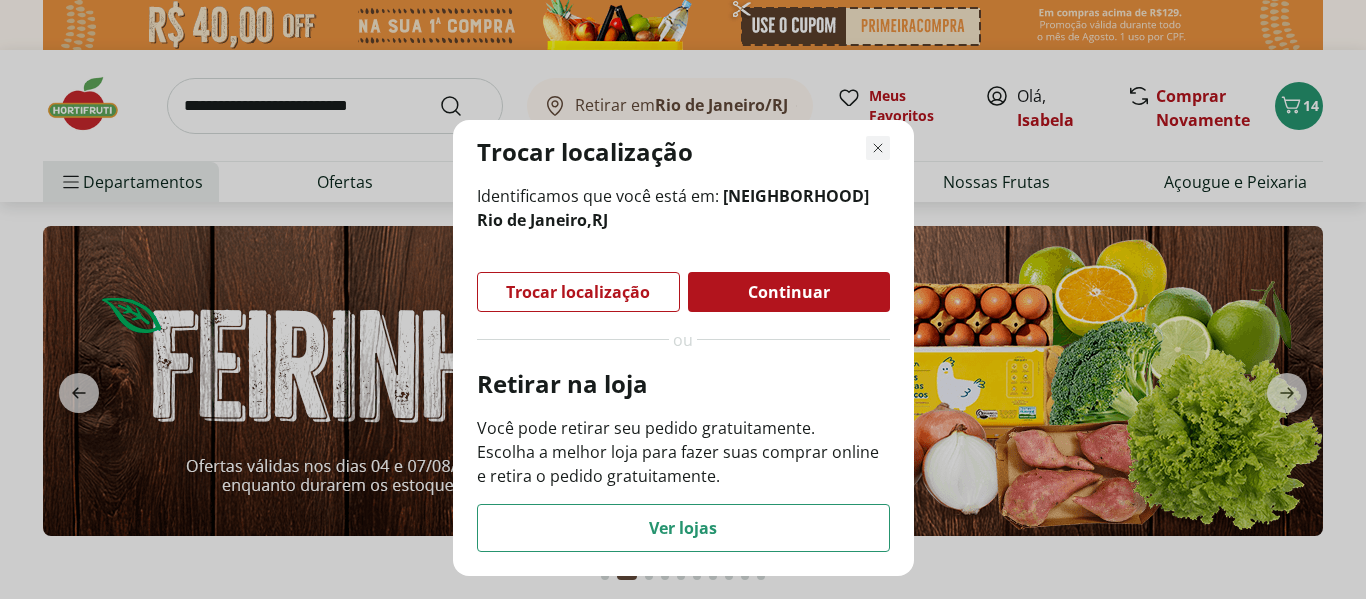 click 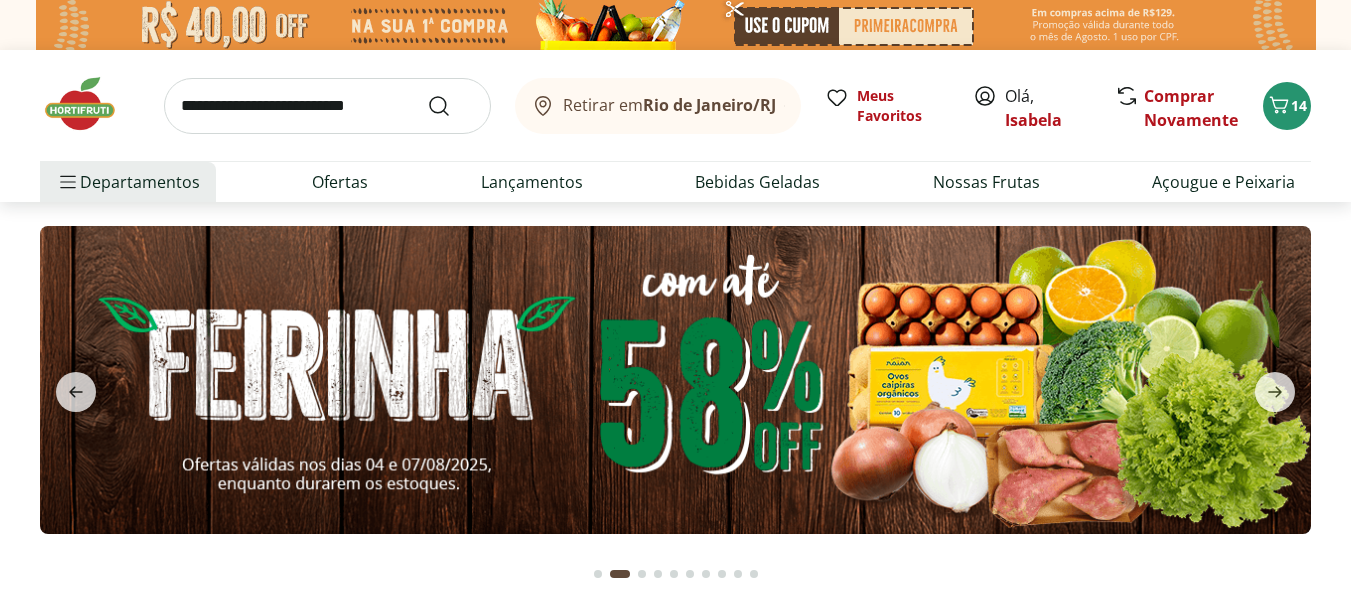 click at bounding box center [675, 380] 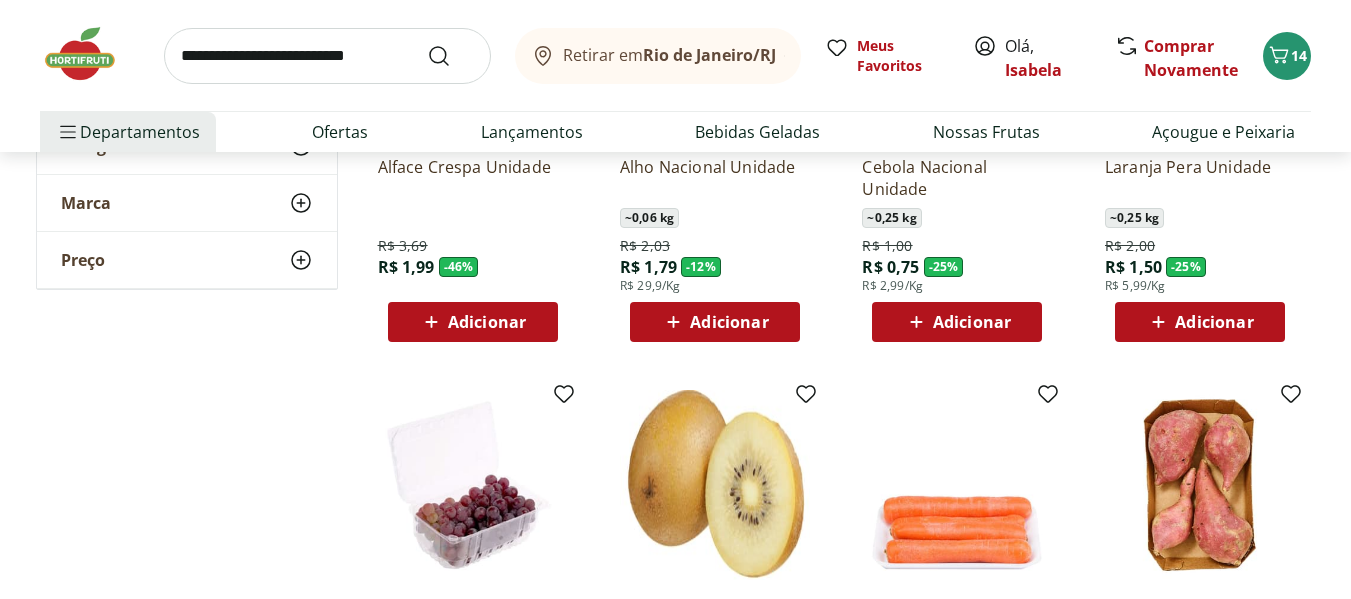 scroll, scrollTop: 800, scrollLeft: 0, axis: vertical 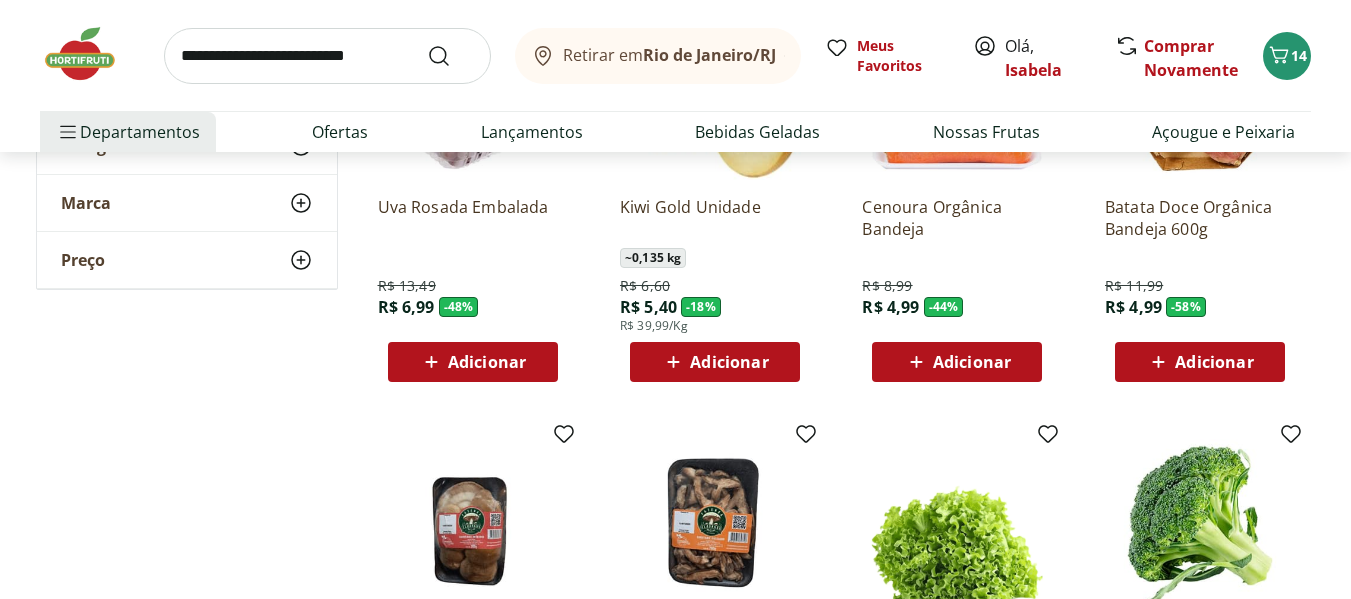 click on "Adicionar" at bounding box center (972, 362) 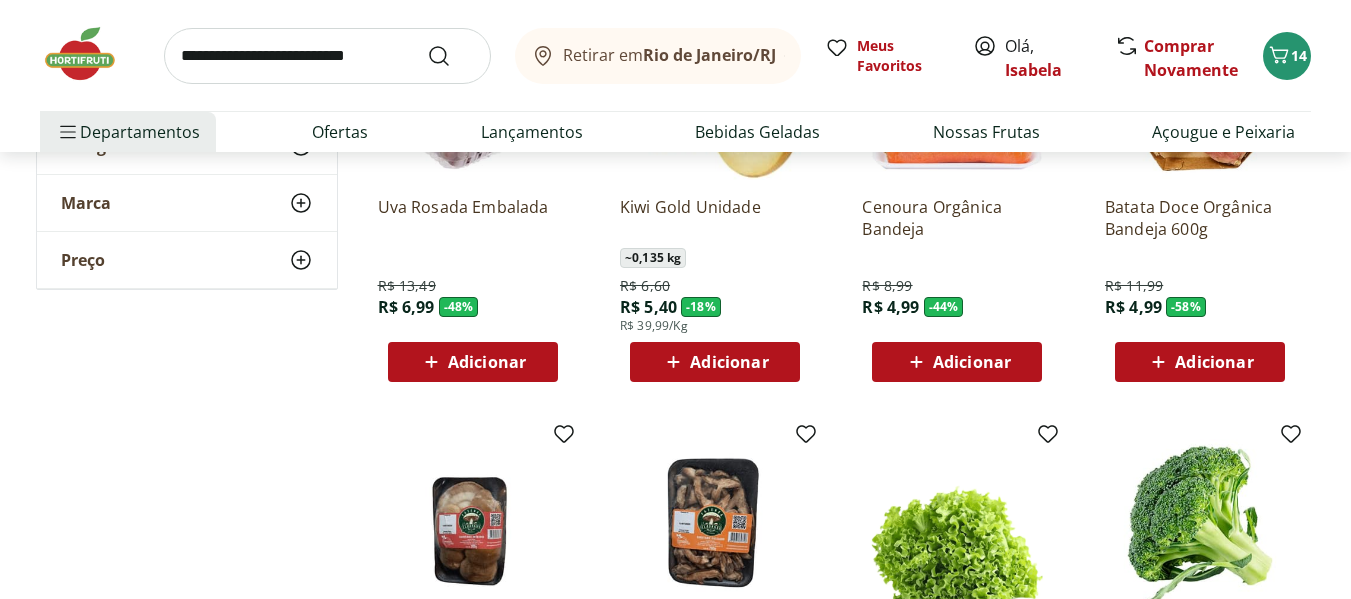 click on "Adicionar" at bounding box center (972, 362) 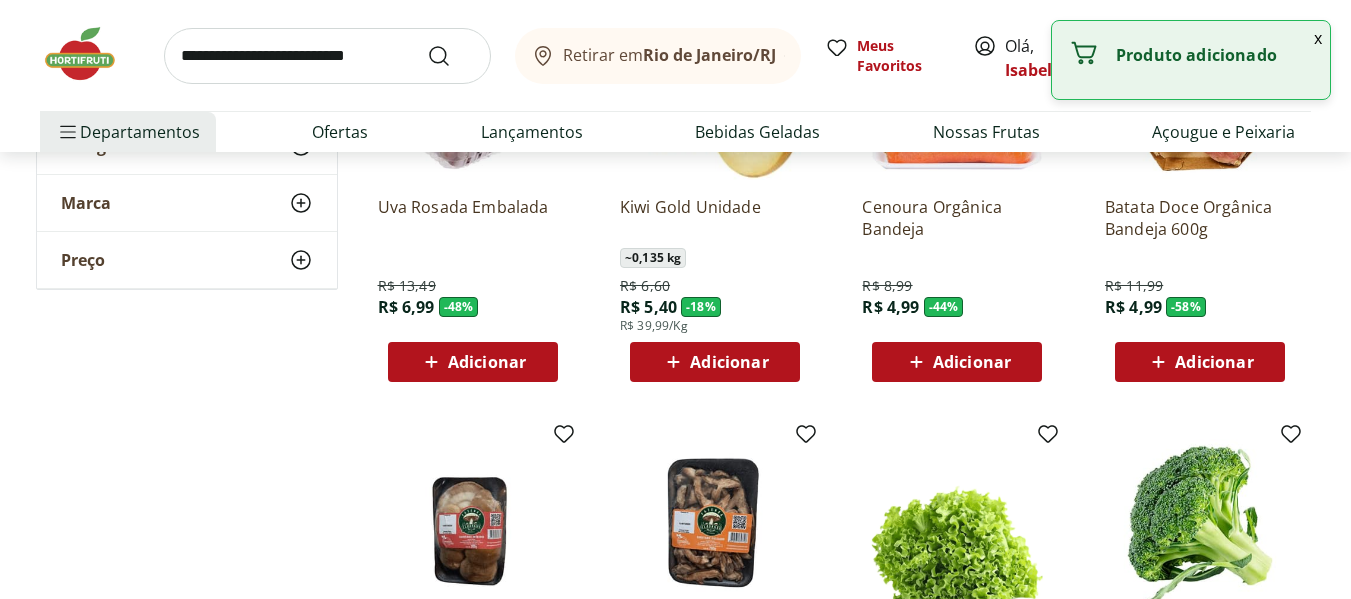 click on "Adicionar" at bounding box center [972, 362] 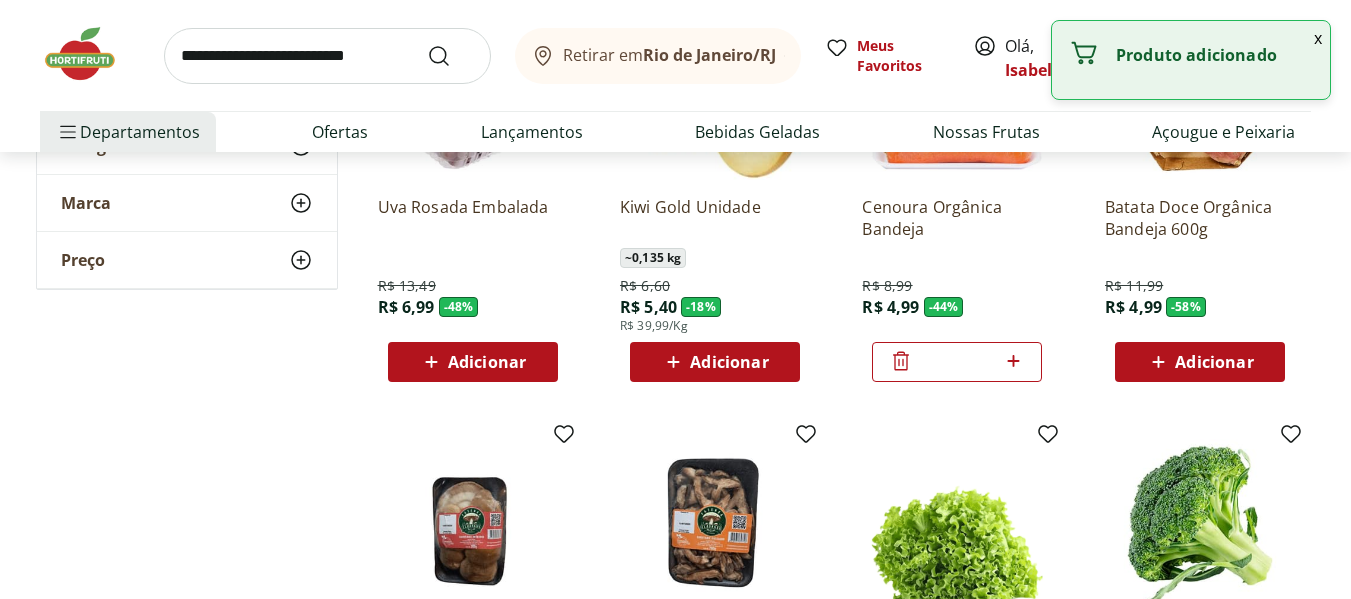 click 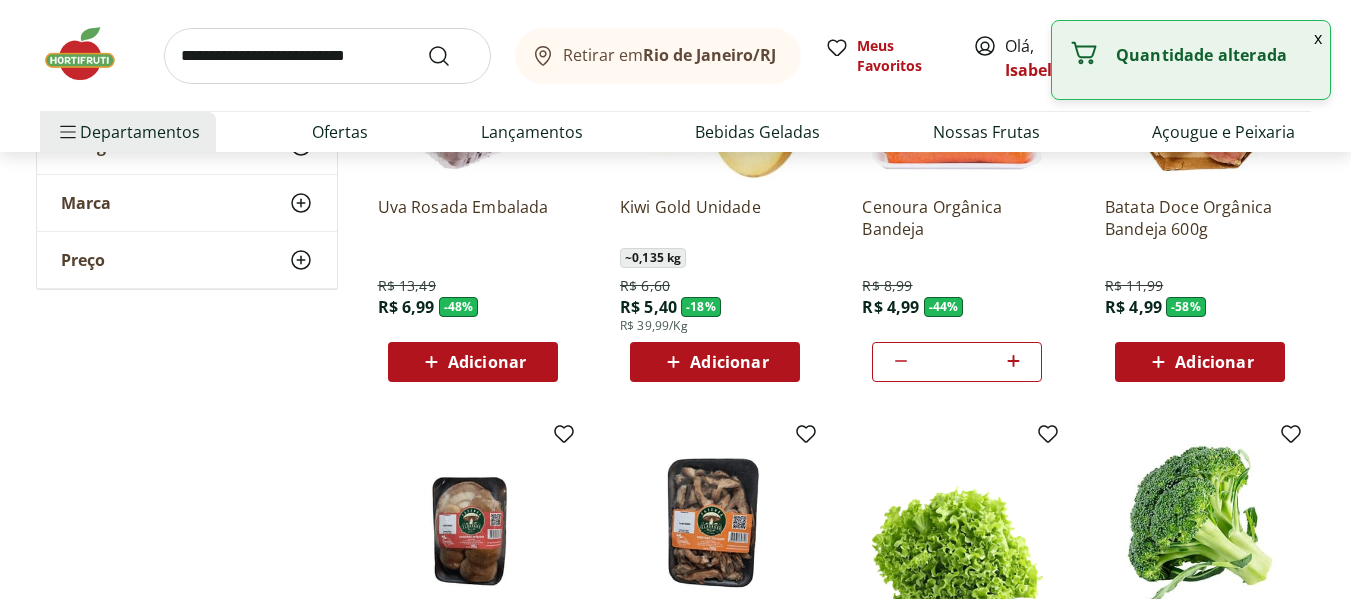 type on "*" 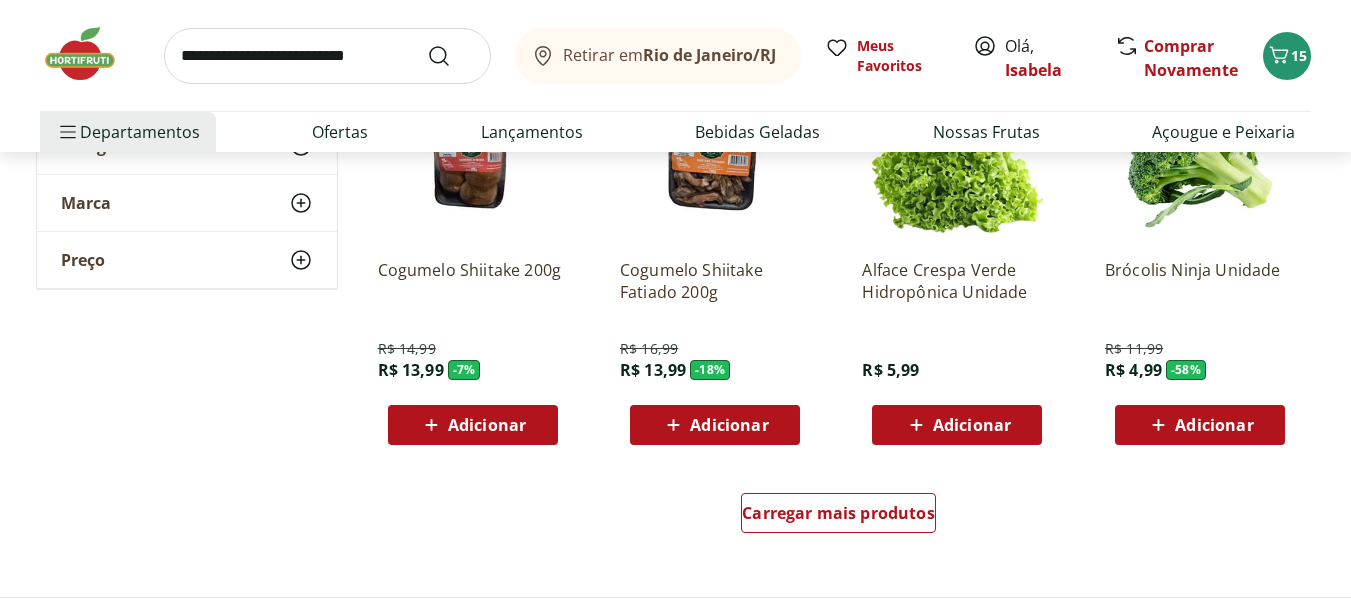 scroll, scrollTop: 1200, scrollLeft: 0, axis: vertical 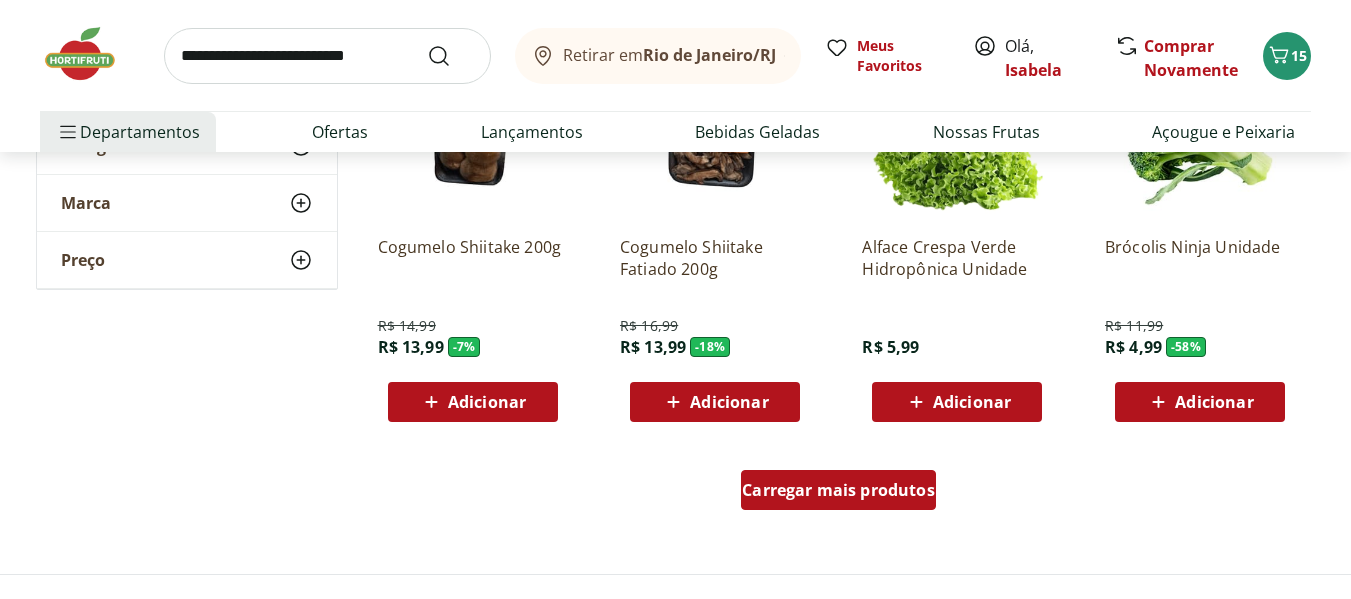 click on "Carregar mais produtos" at bounding box center [838, 490] 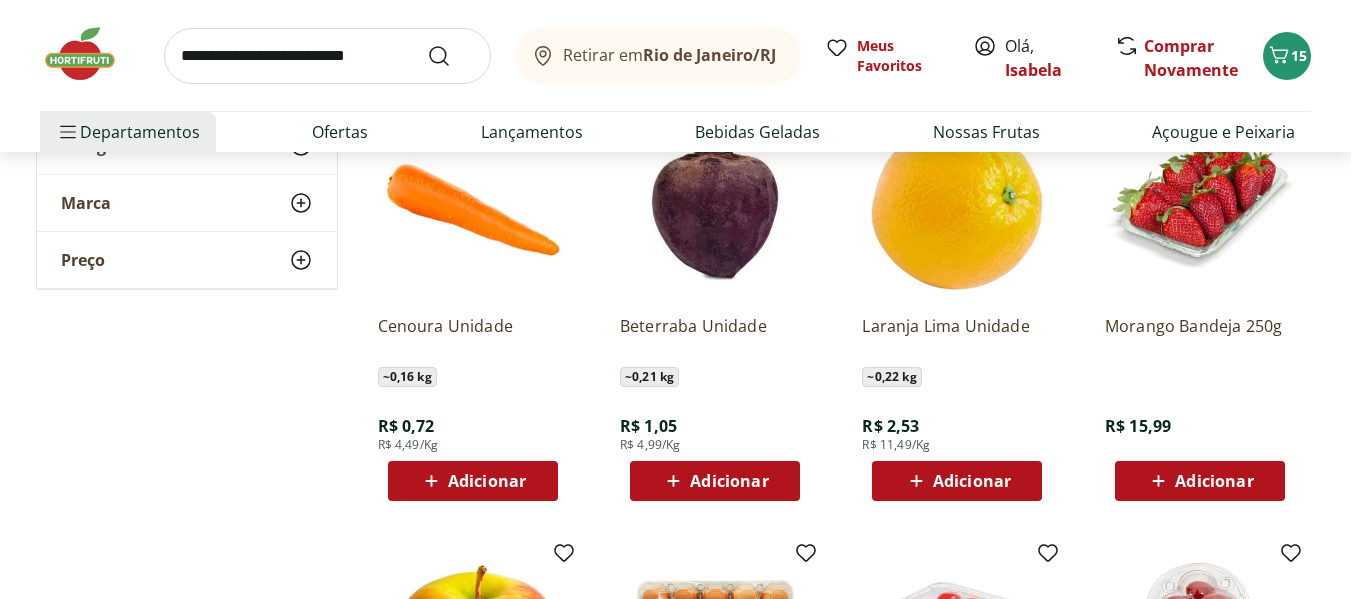 scroll, scrollTop: 2000, scrollLeft: 0, axis: vertical 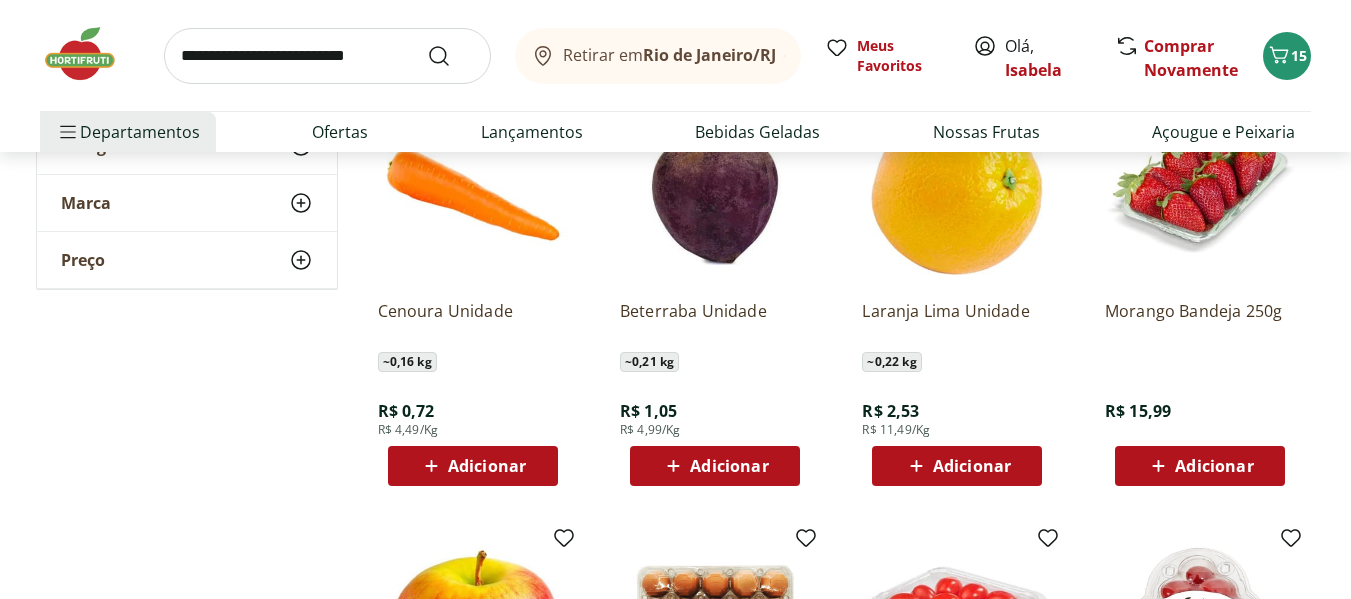 click on "Adicionar" at bounding box center (715, 466) 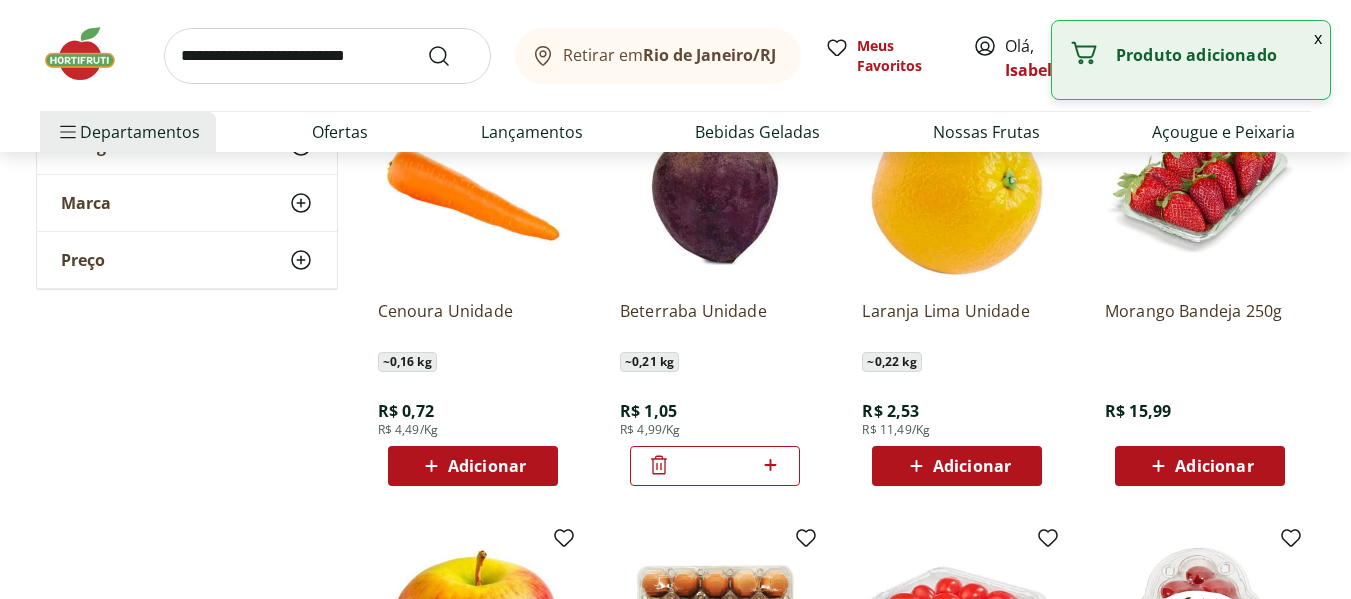 click 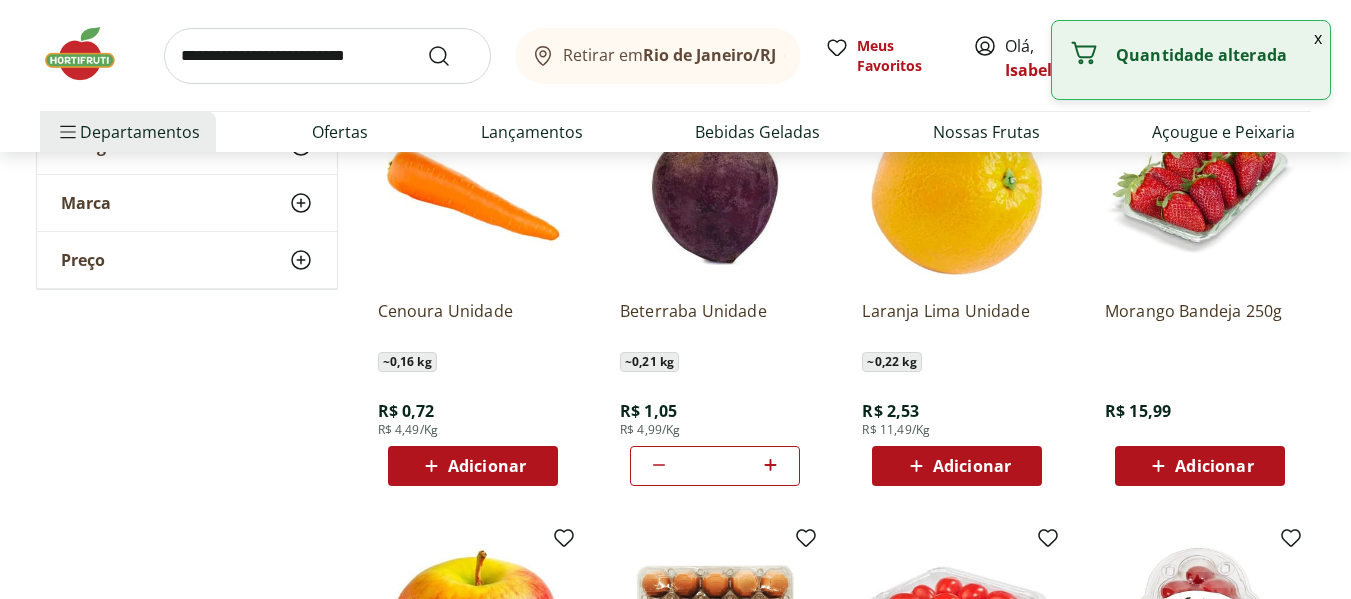 click 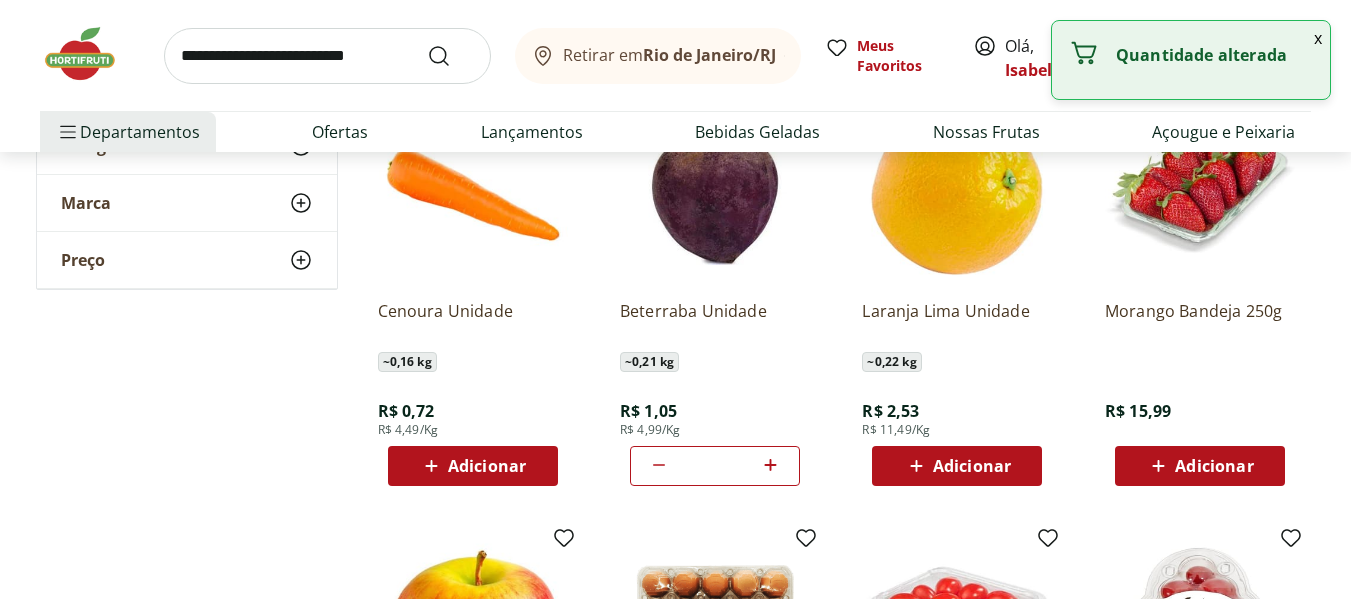click 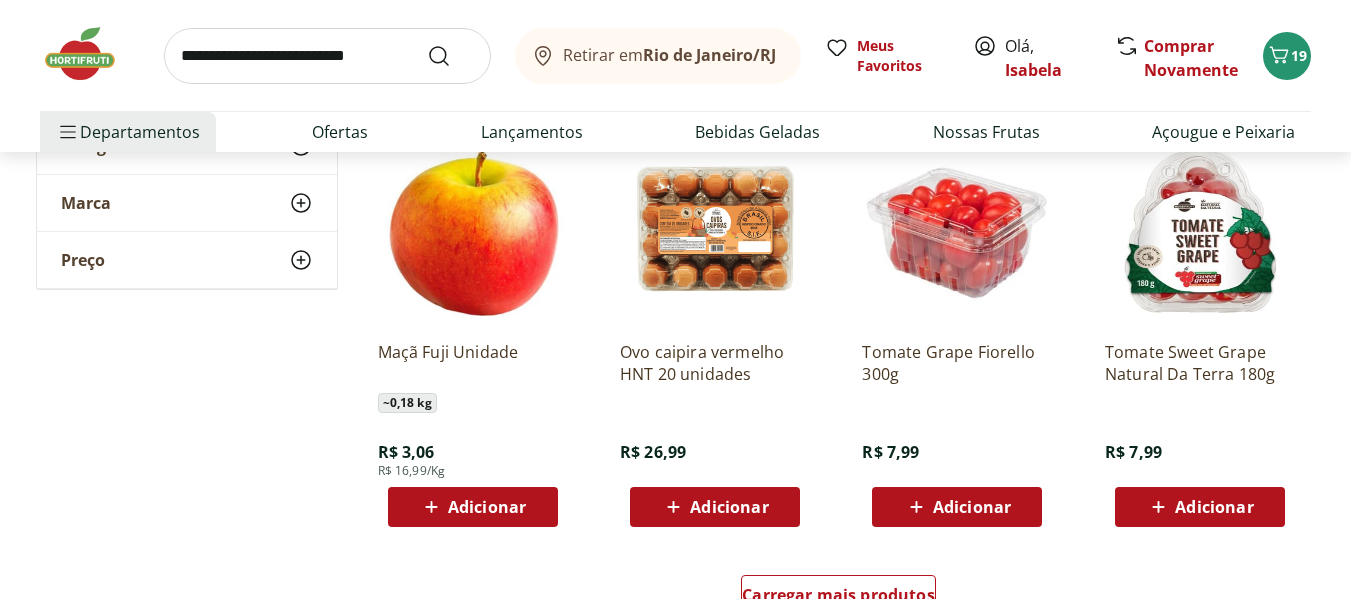 scroll, scrollTop: 2400, scrollLeft: 0, axis: vertical 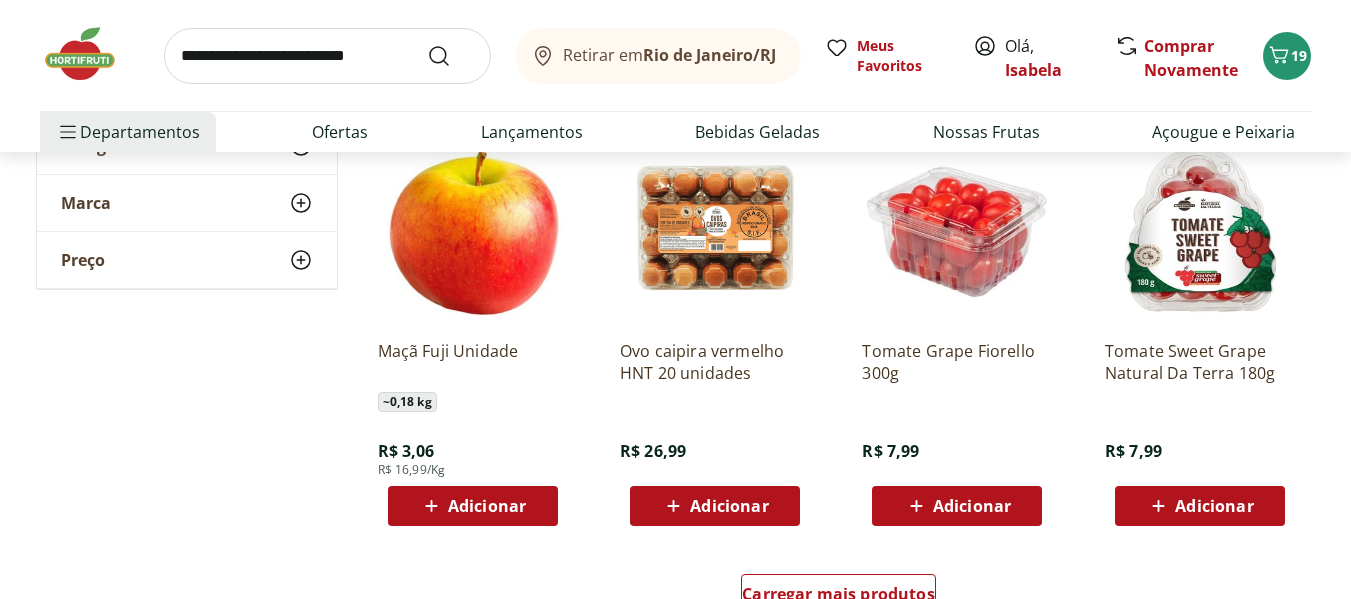 click on "Adicionar" at bounding box center [972, 506] 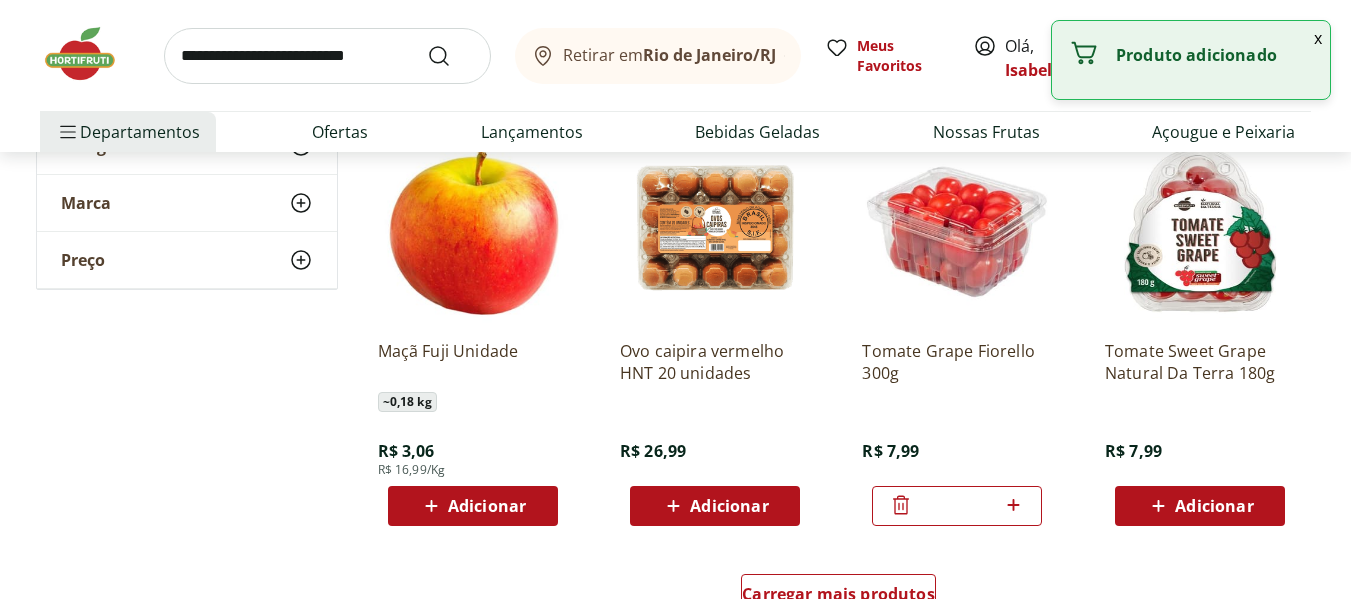 click 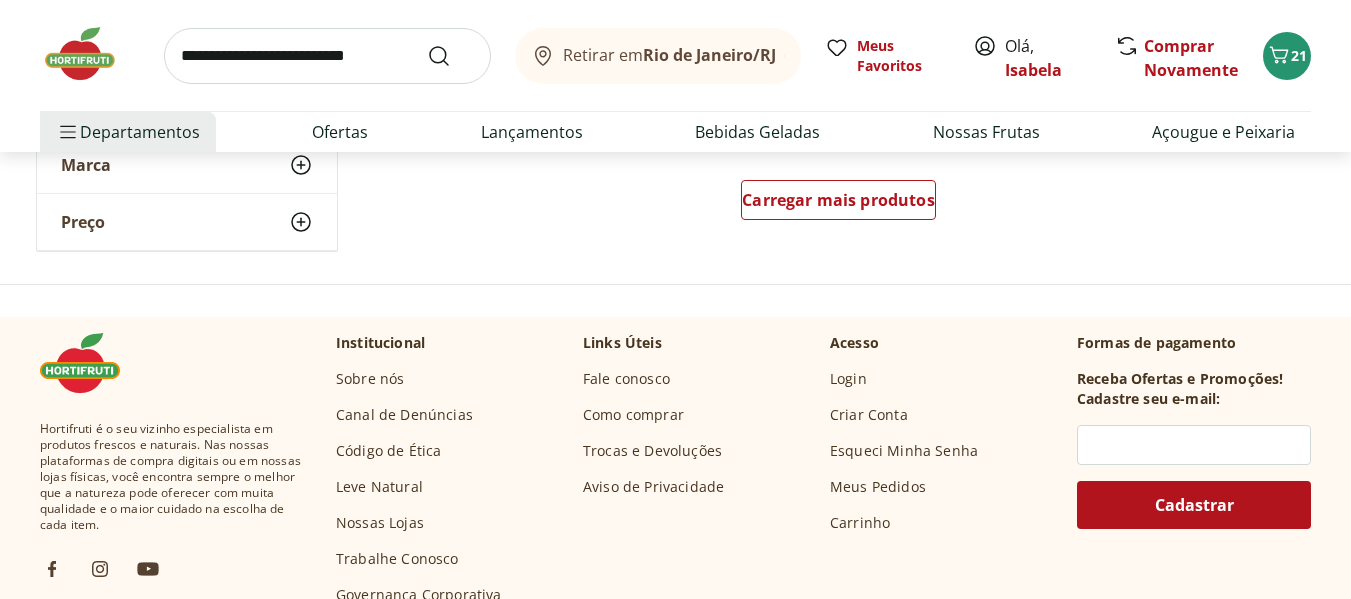 scroll, scrollTop: 2800, scrollLeft: 0, axis: vertical 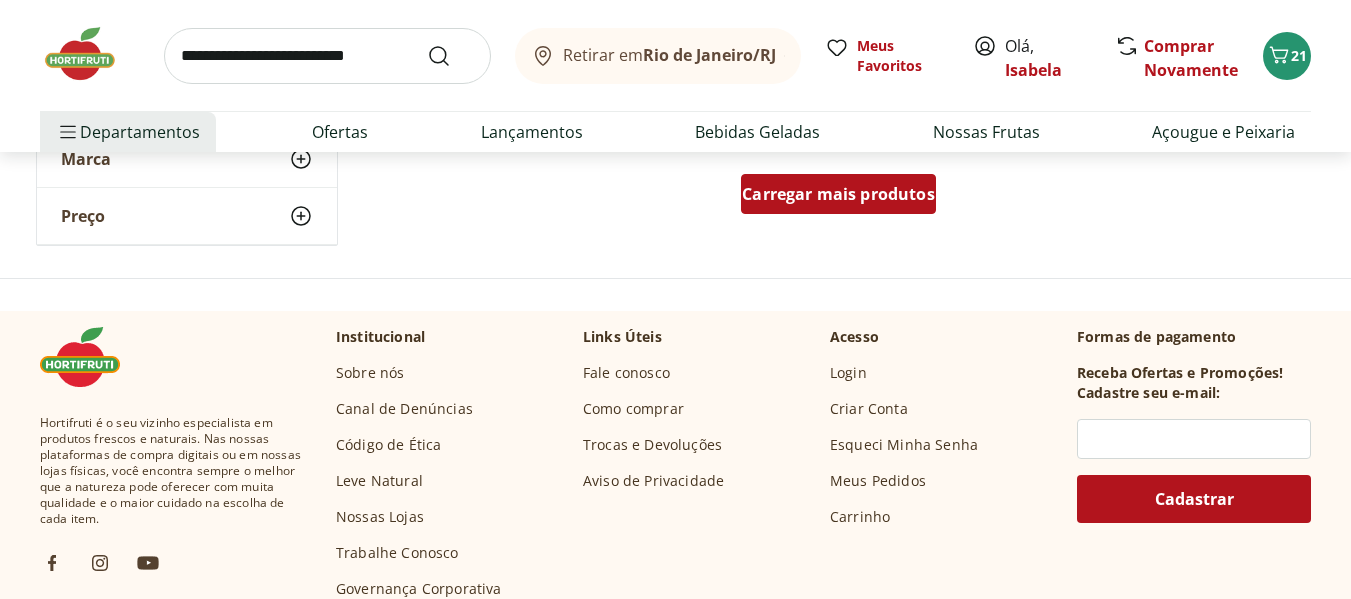 click on "Carregar mais produtos" at bounding box center (838, 194) 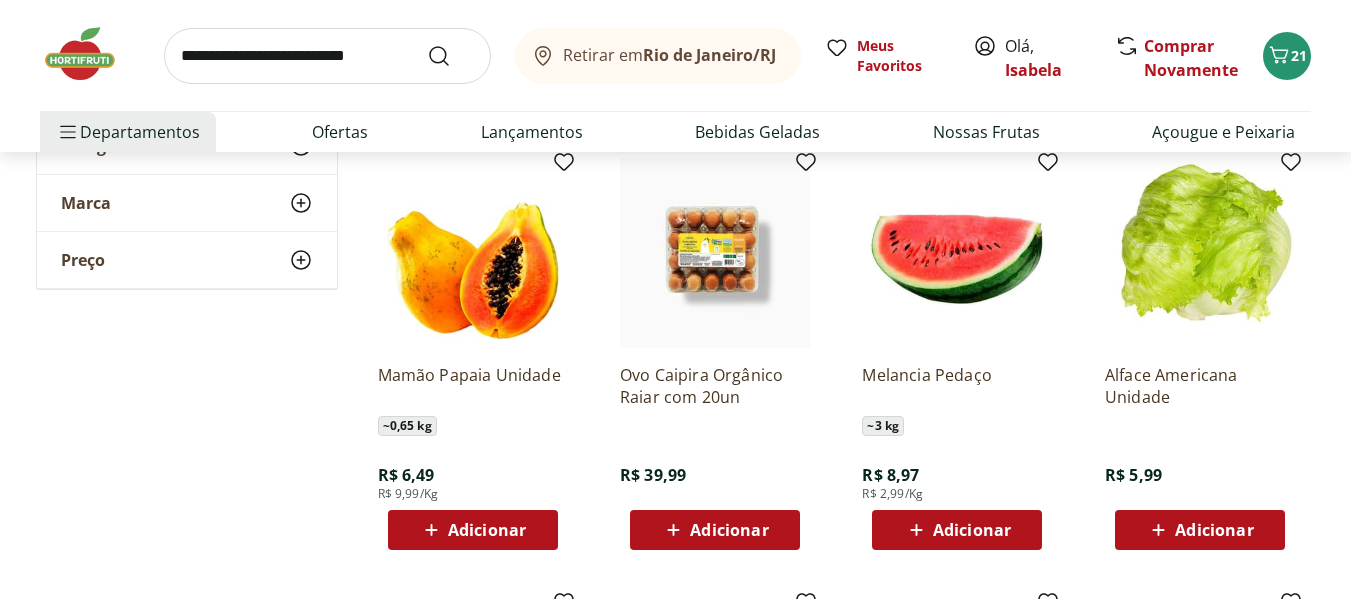 click on "Adicionar" at bounding box center (487, 530) 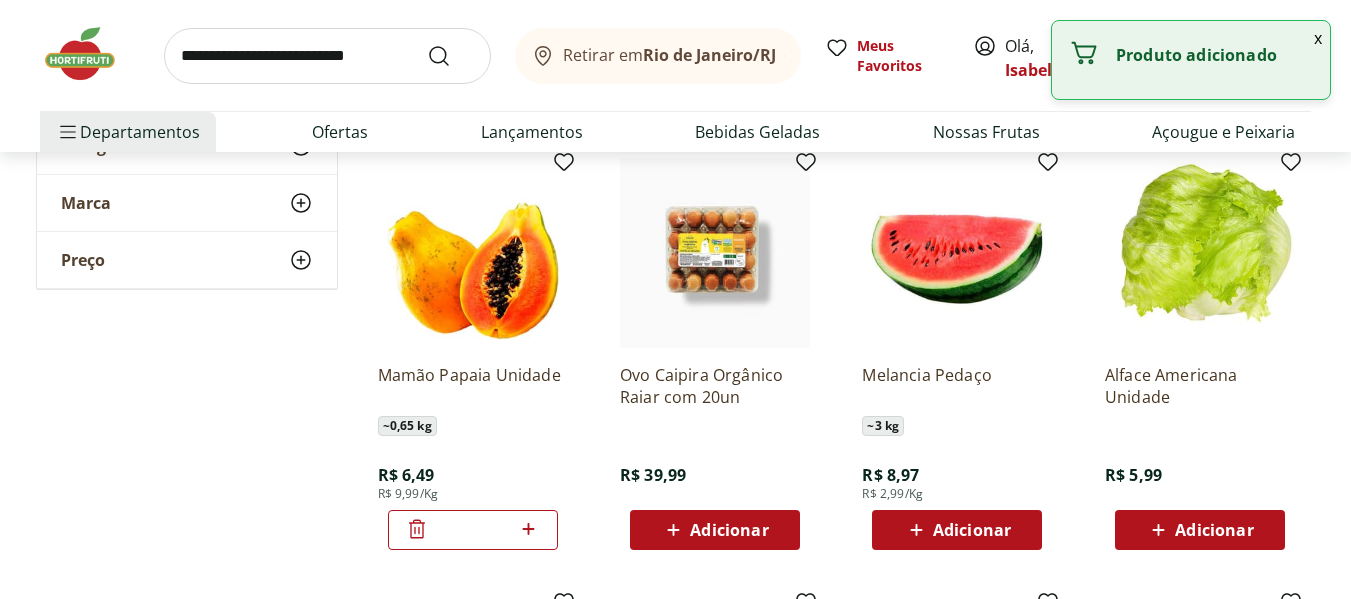 click 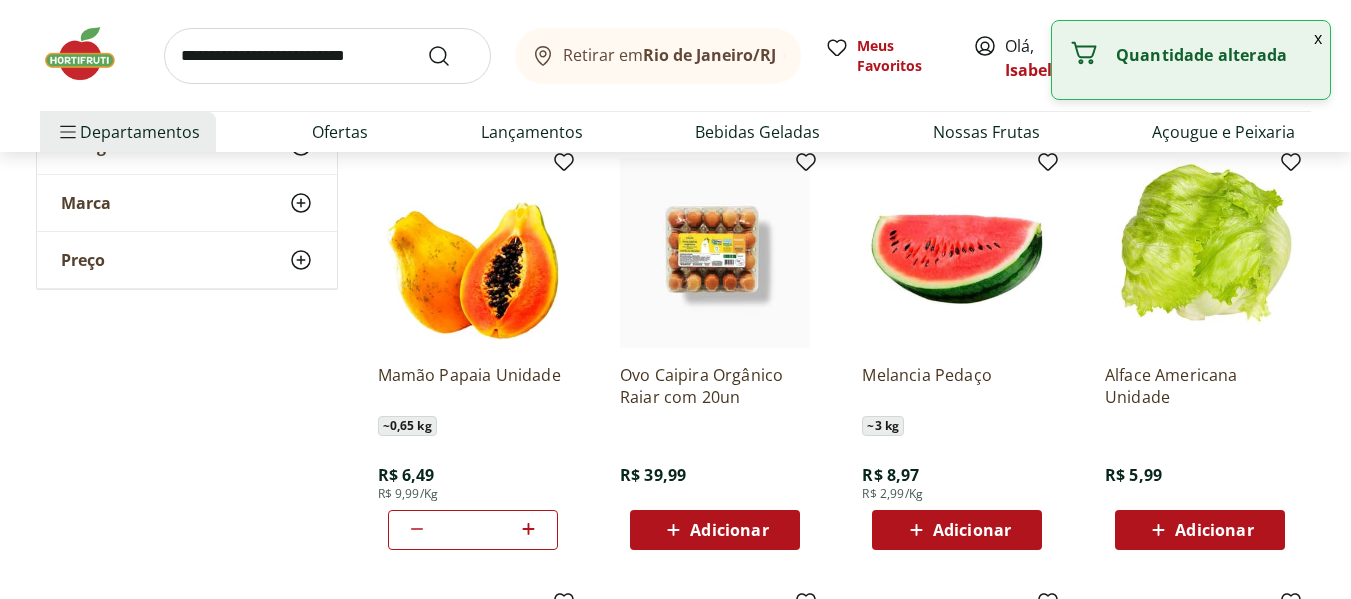 click 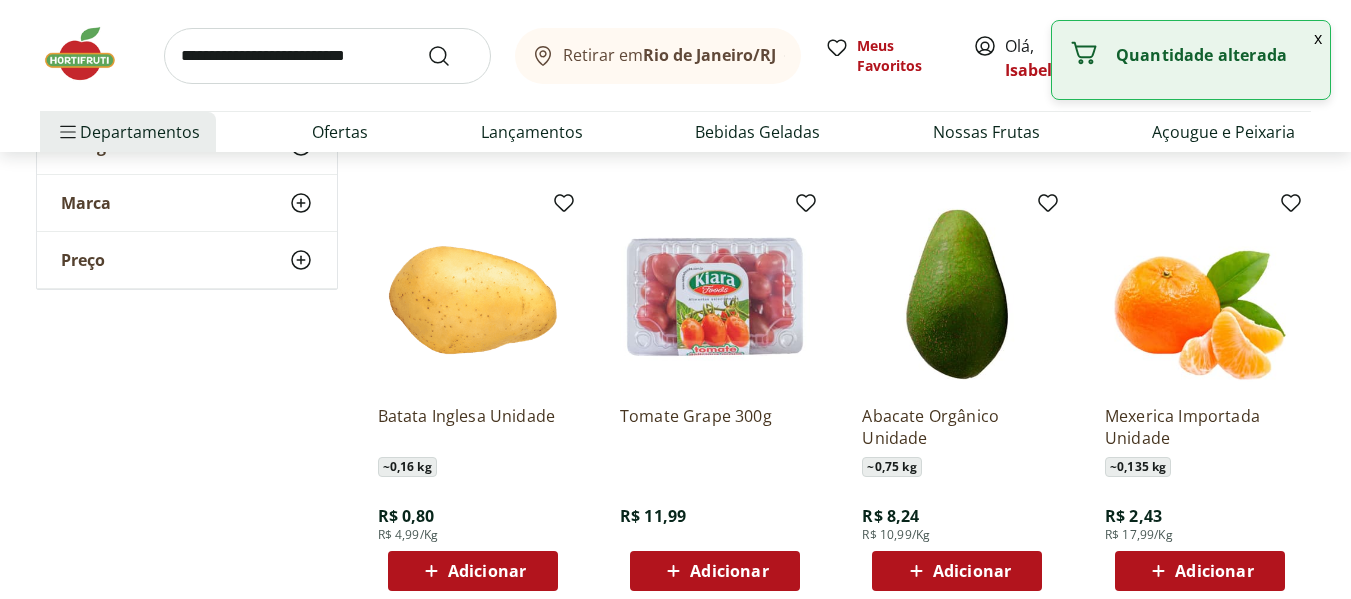 scroll, scrollTop: 3200, scrollLeft: 0, axis: vertical 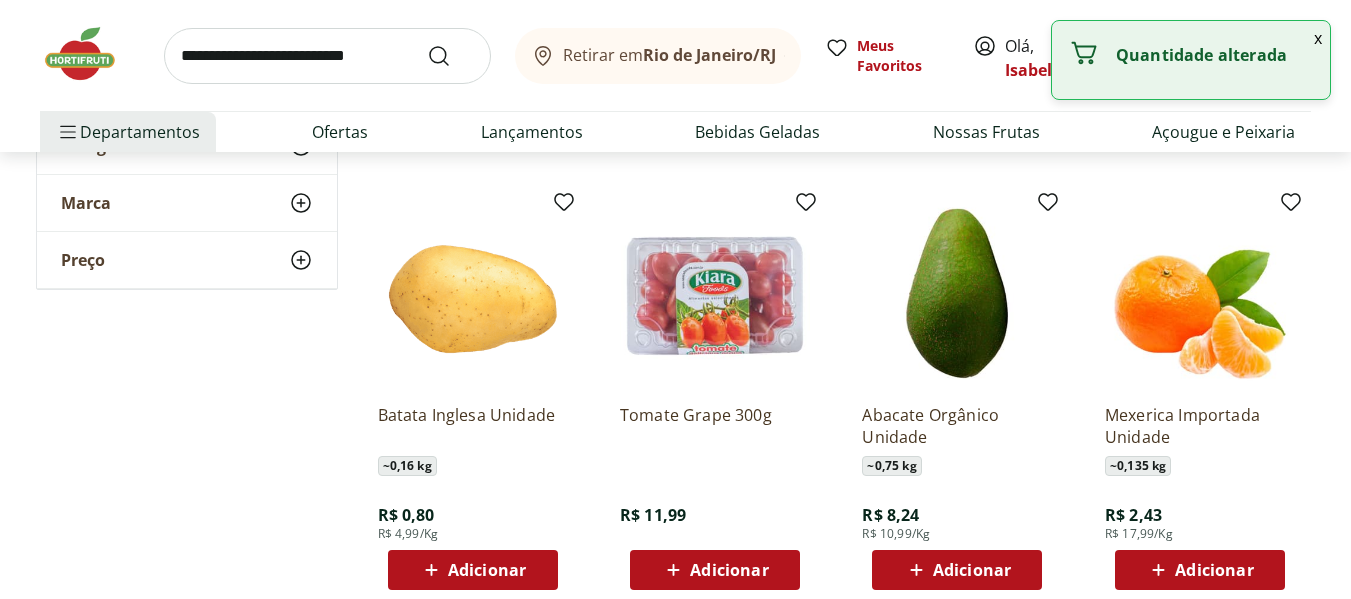 type on "*" 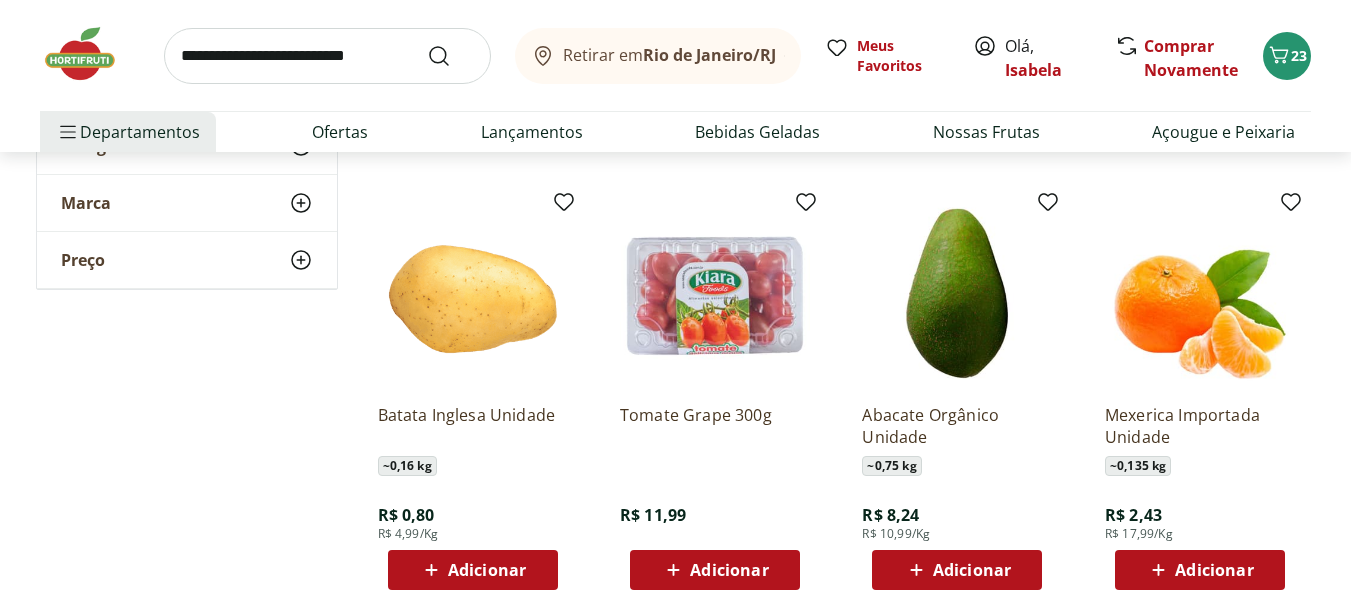 click on "Adicionar" at bounding box center (487, 570) 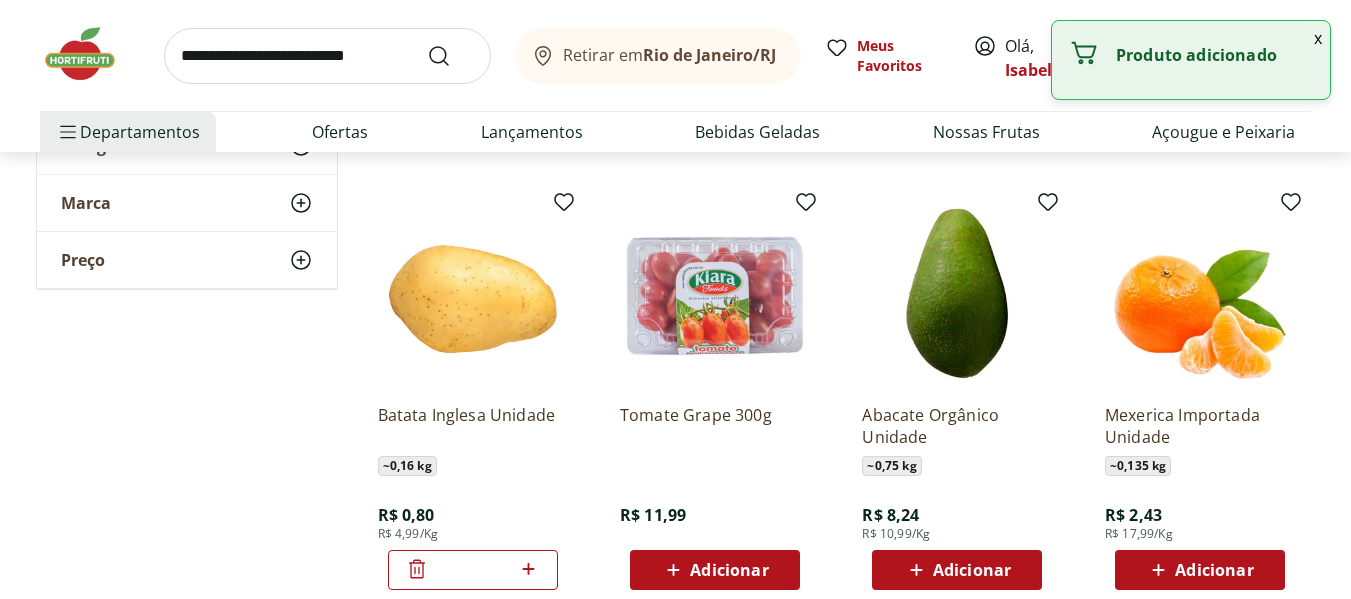 click 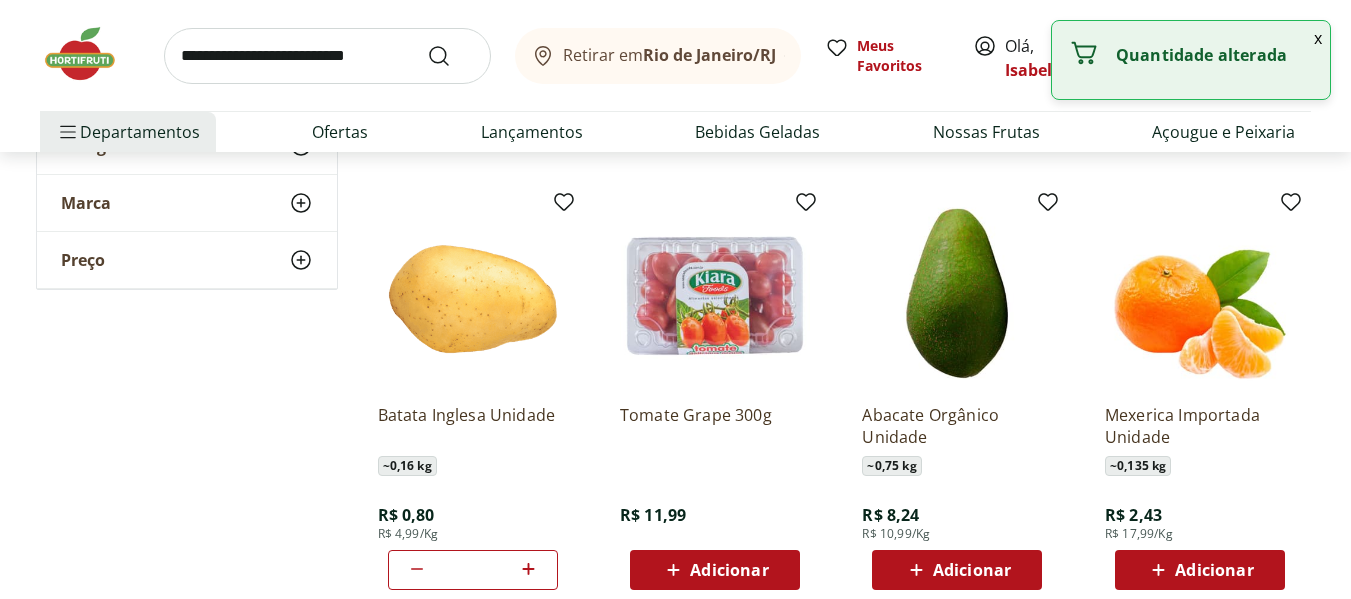 click 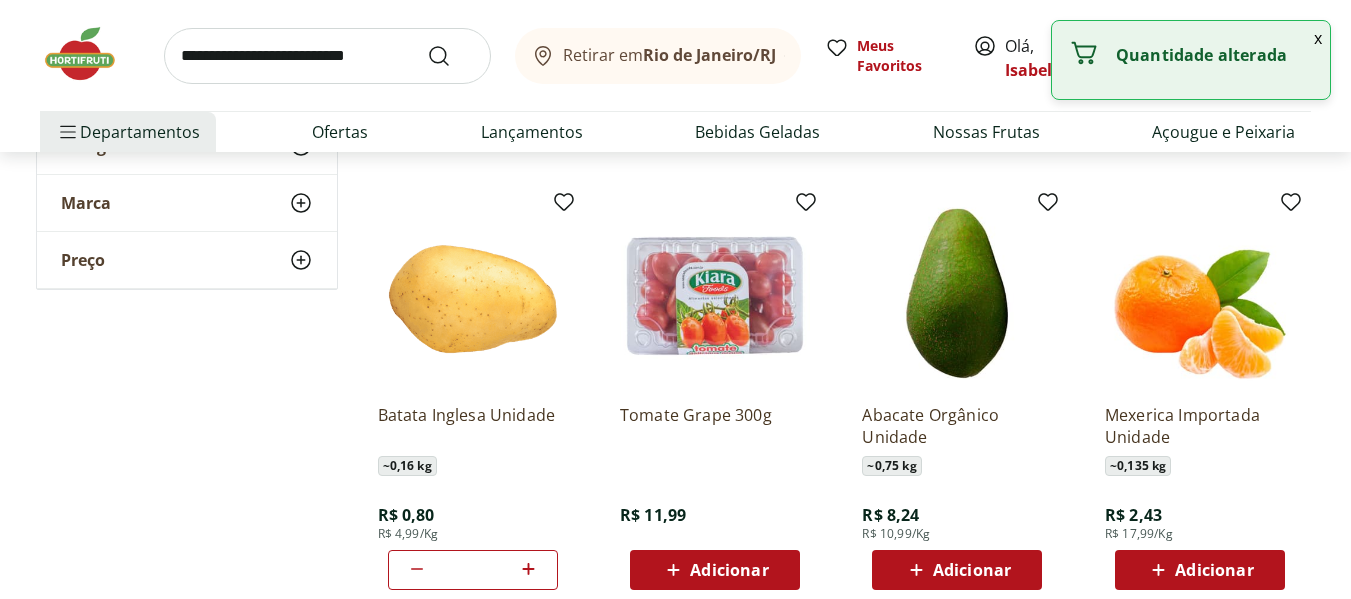 click 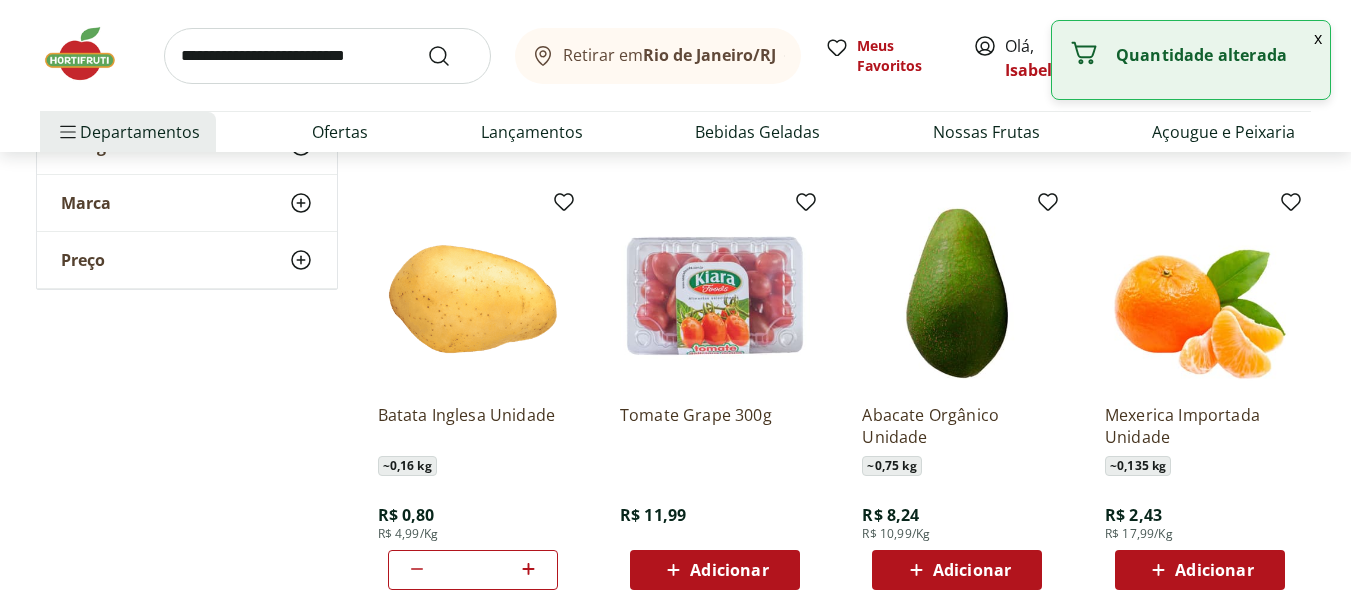 click 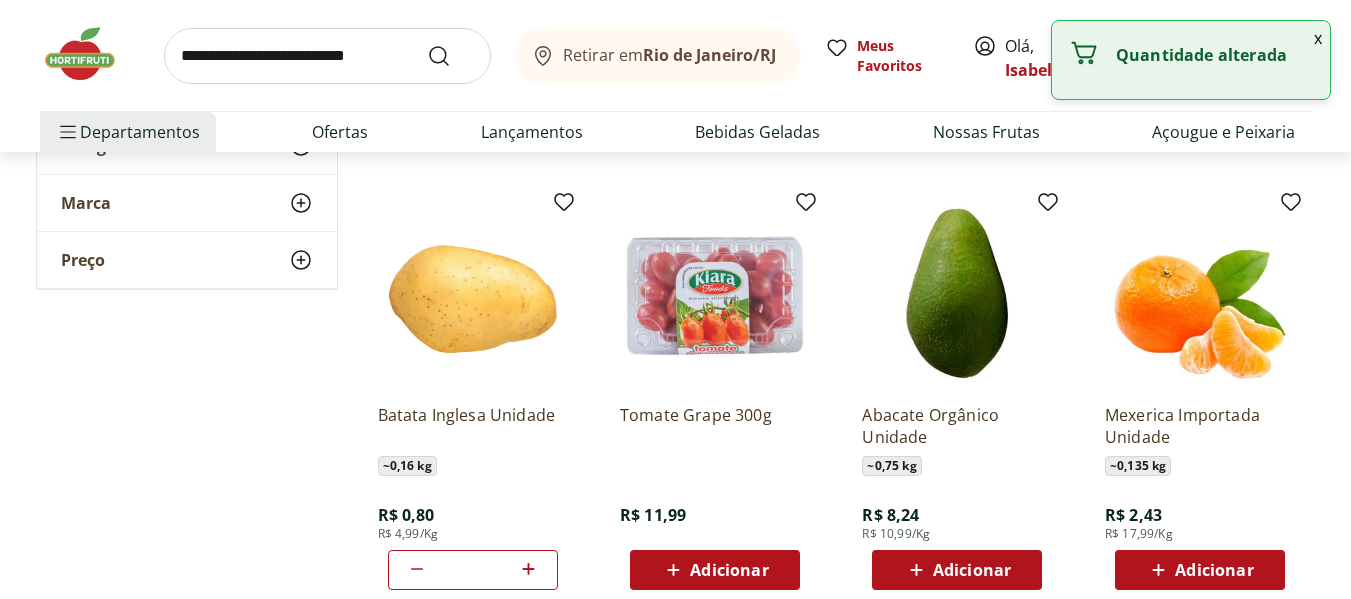 click 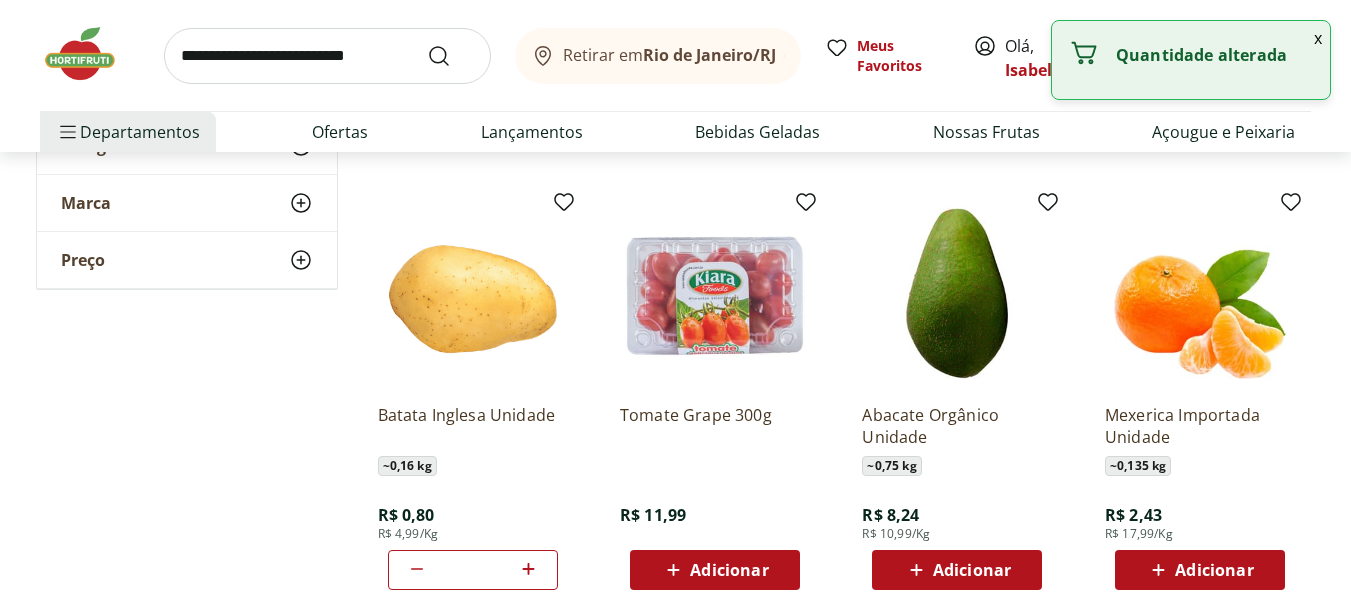 type on "**" 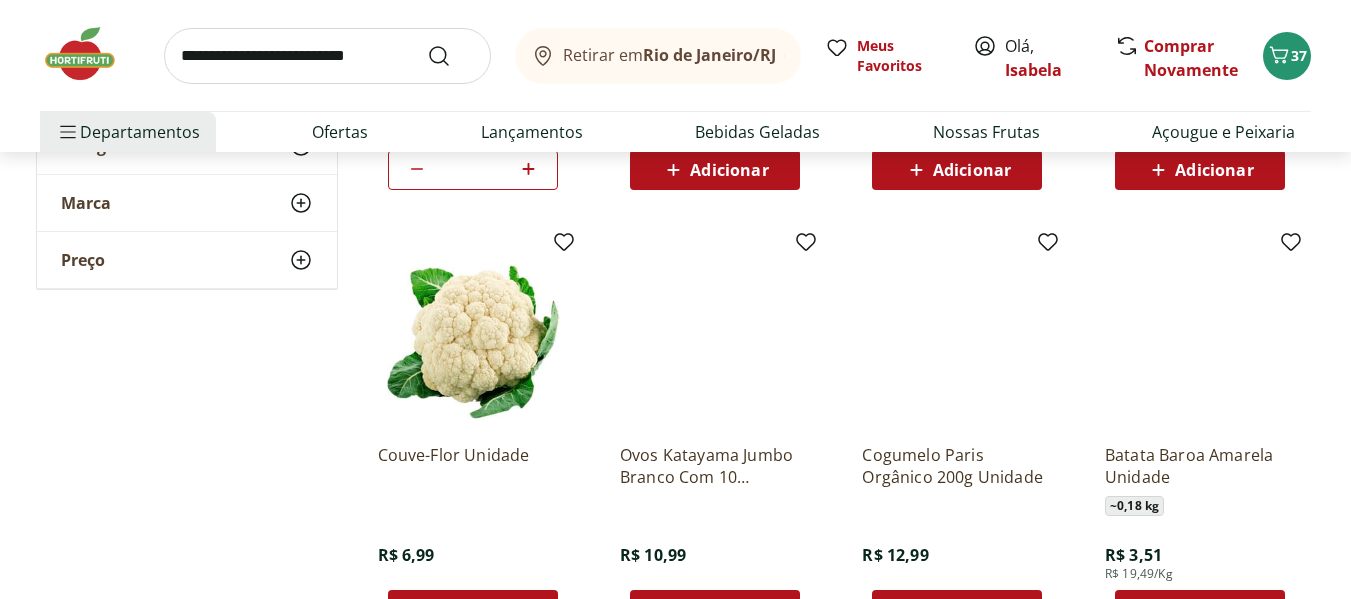 scroll, scrollTop: 4000, scrollLeft: 0, axis: vertical 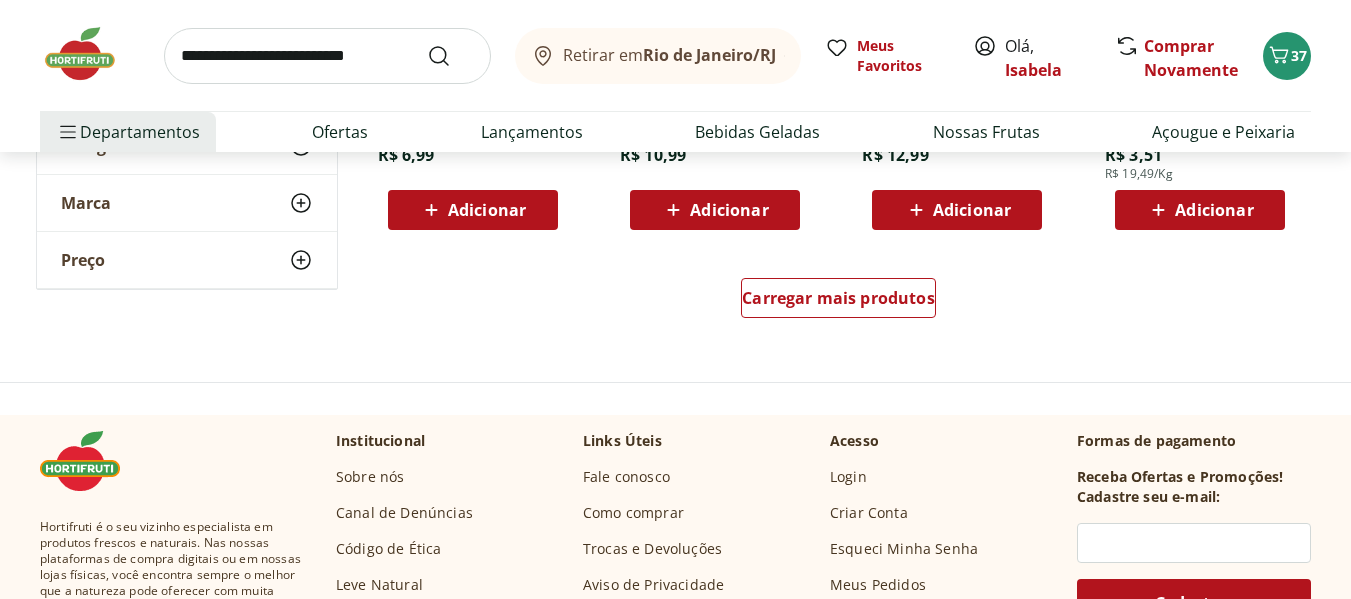 click on "Adicionar" at bounding box center (473, 210) 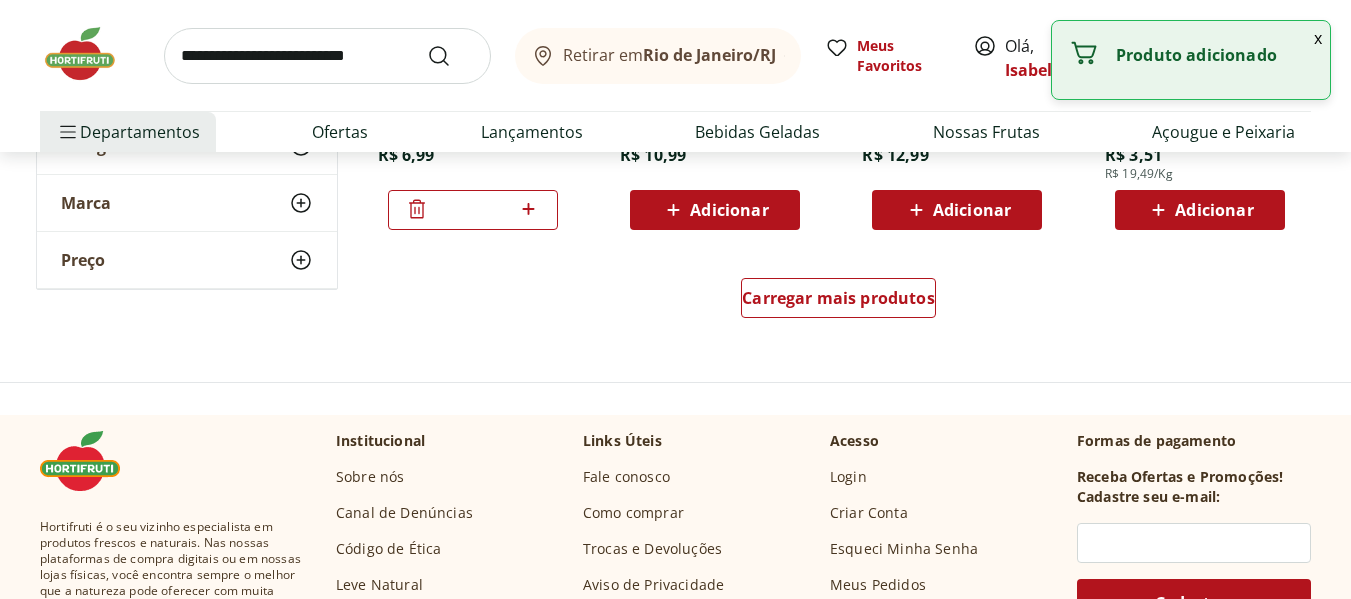 click 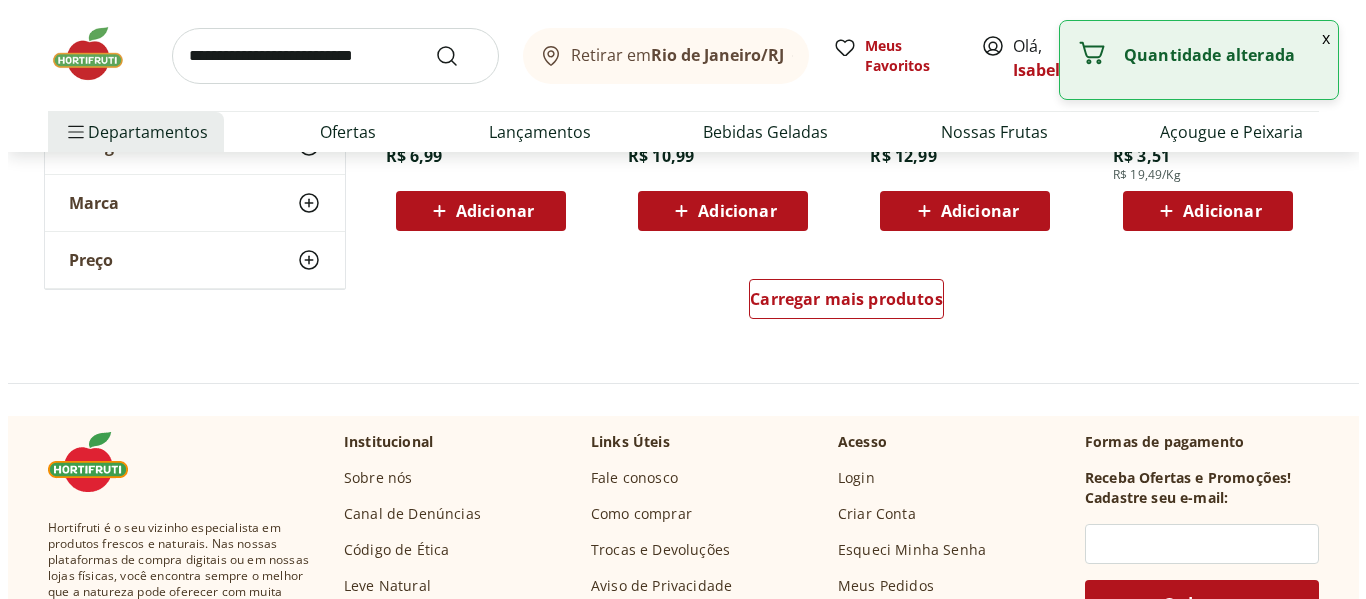 scroll, scrollTop: 4000, scrollLeft: 0, axis: vertical 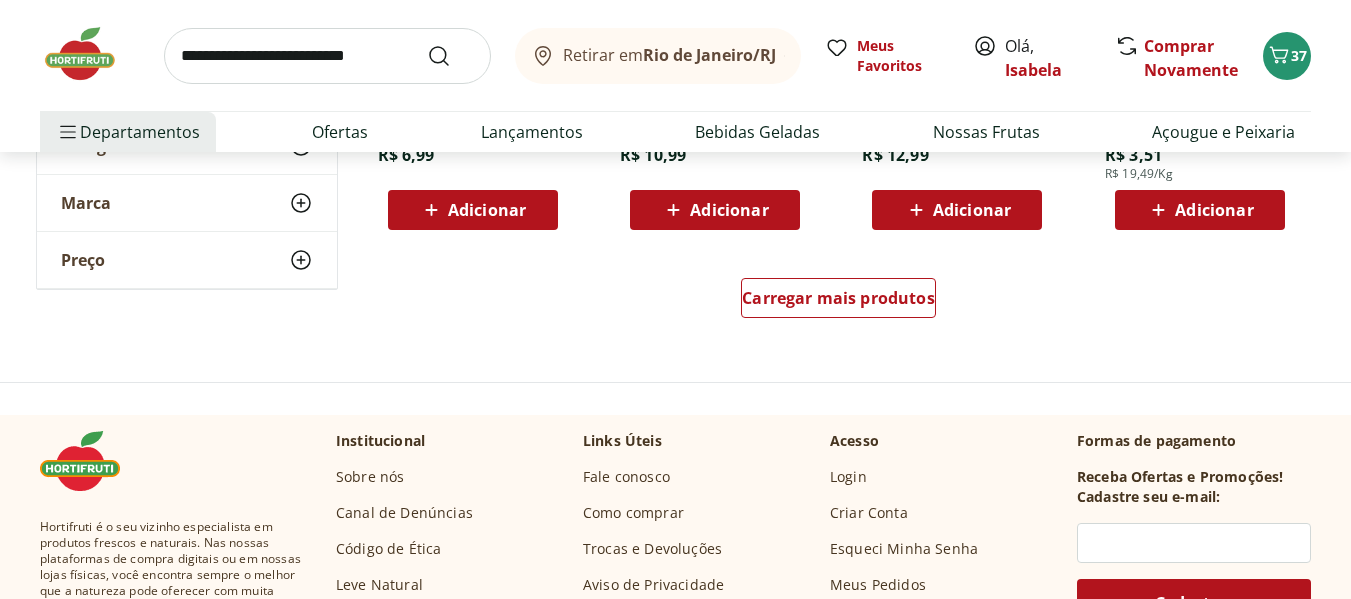 click on "Adicionar" at bounding box center (957, 210) 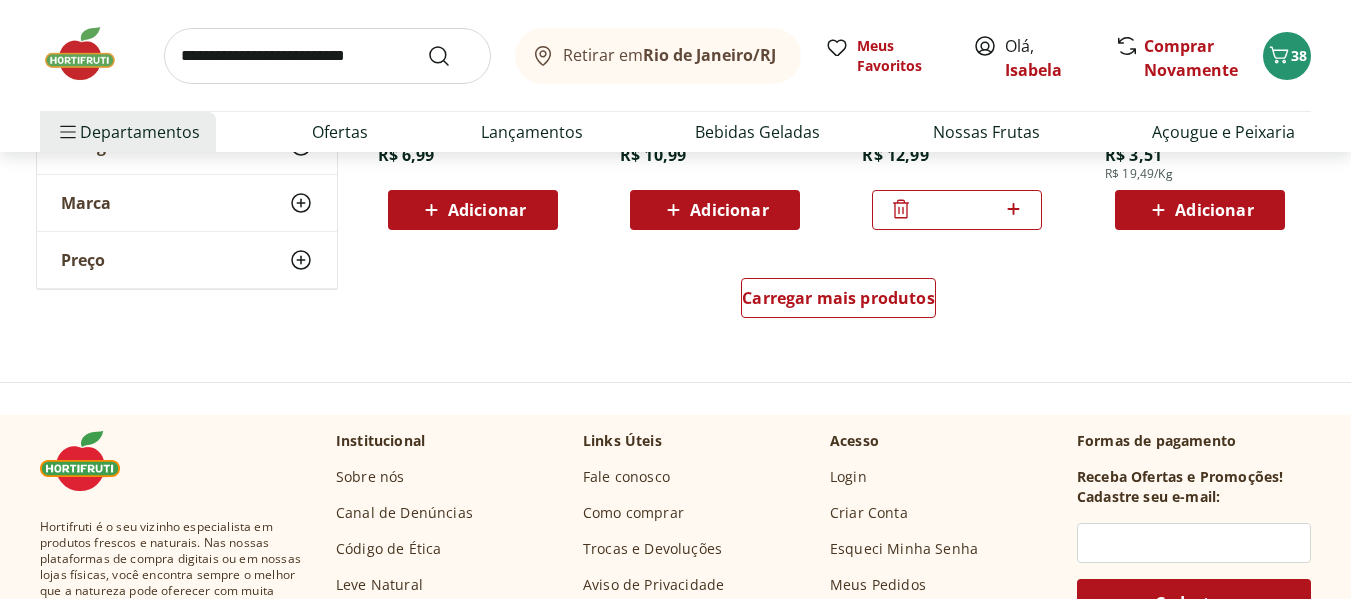 click on "*" at bounding box center (957, 210) 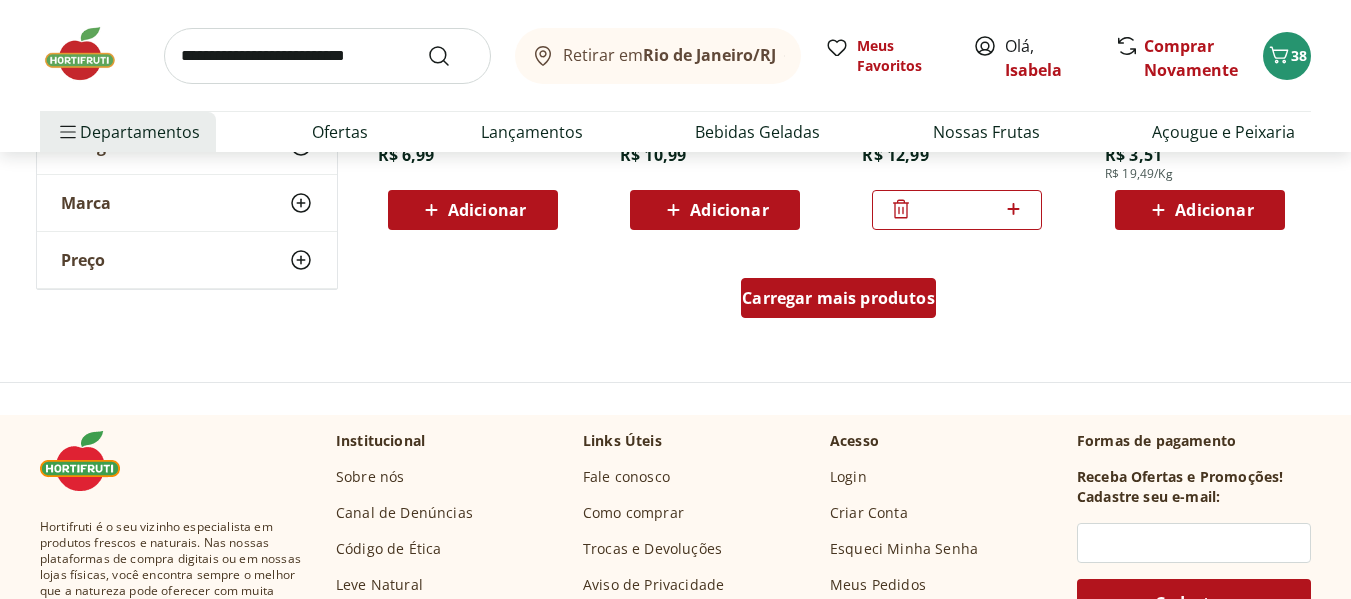 click on "Carregar mais produtos" at bounding box center (838, 298) 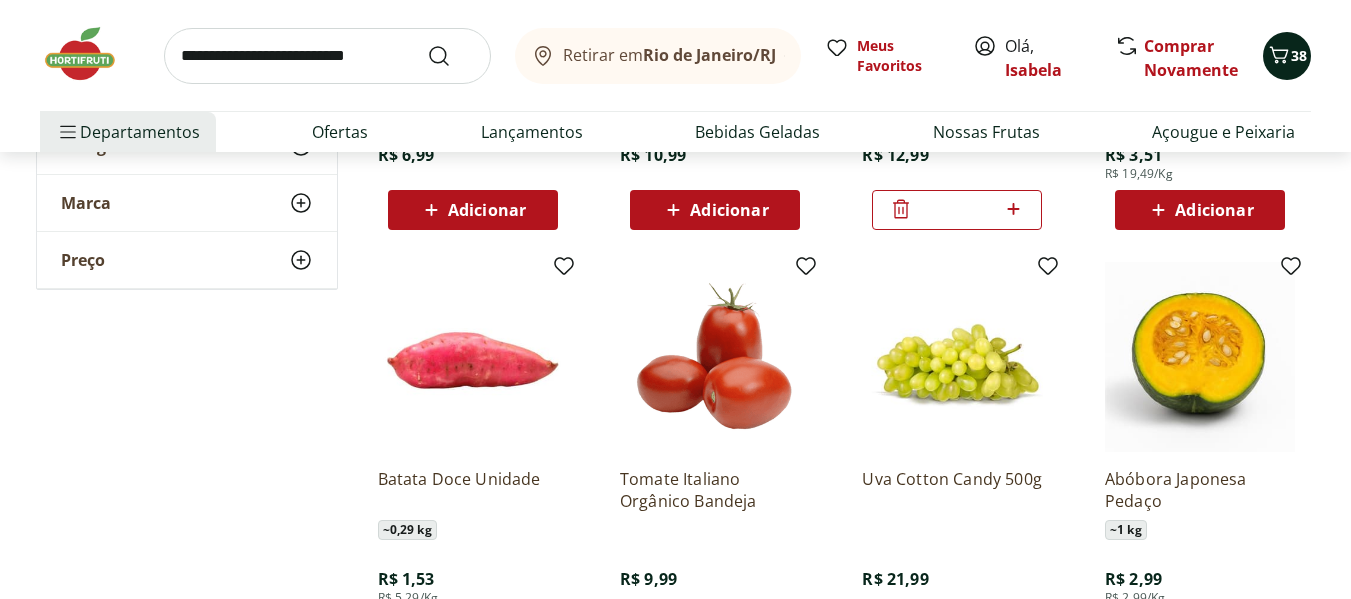 click 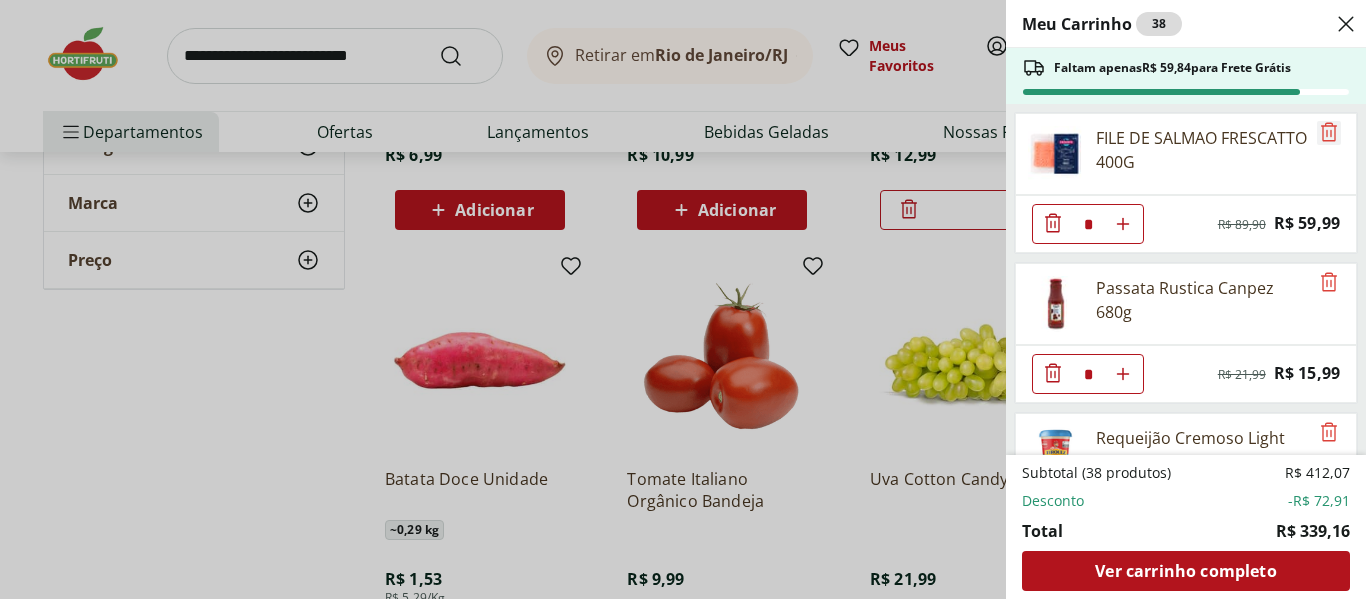 click 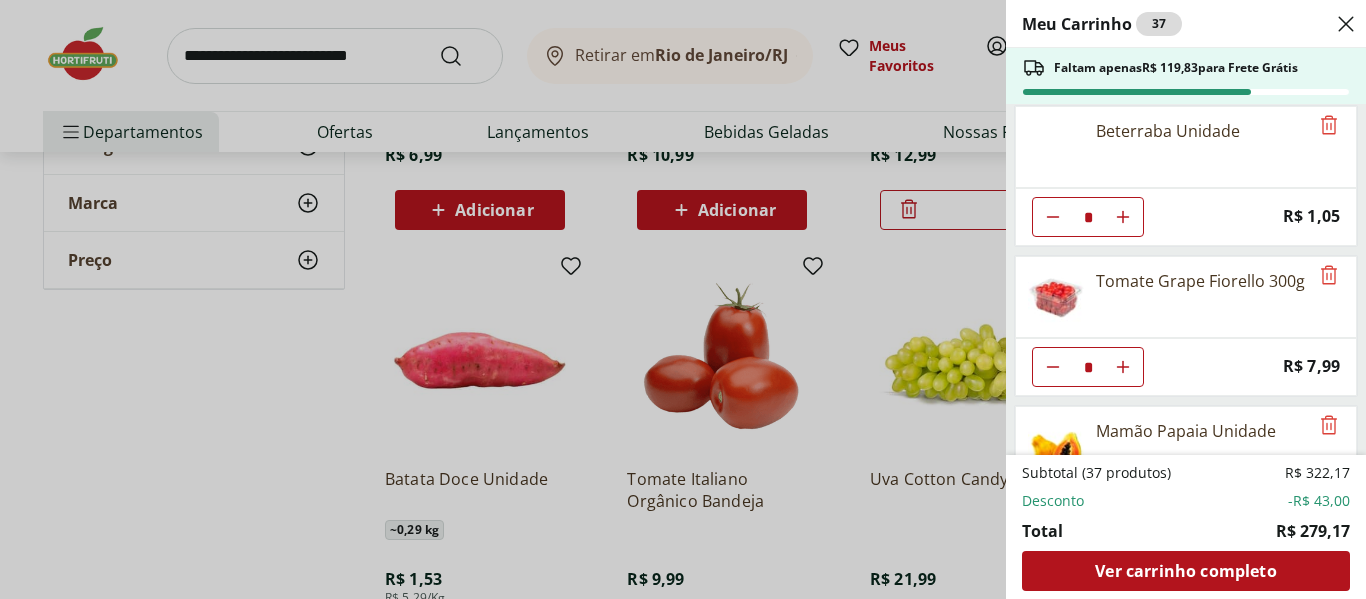 scroll, scrollTop: 2057, scrollLeft: 0, axis: vertical 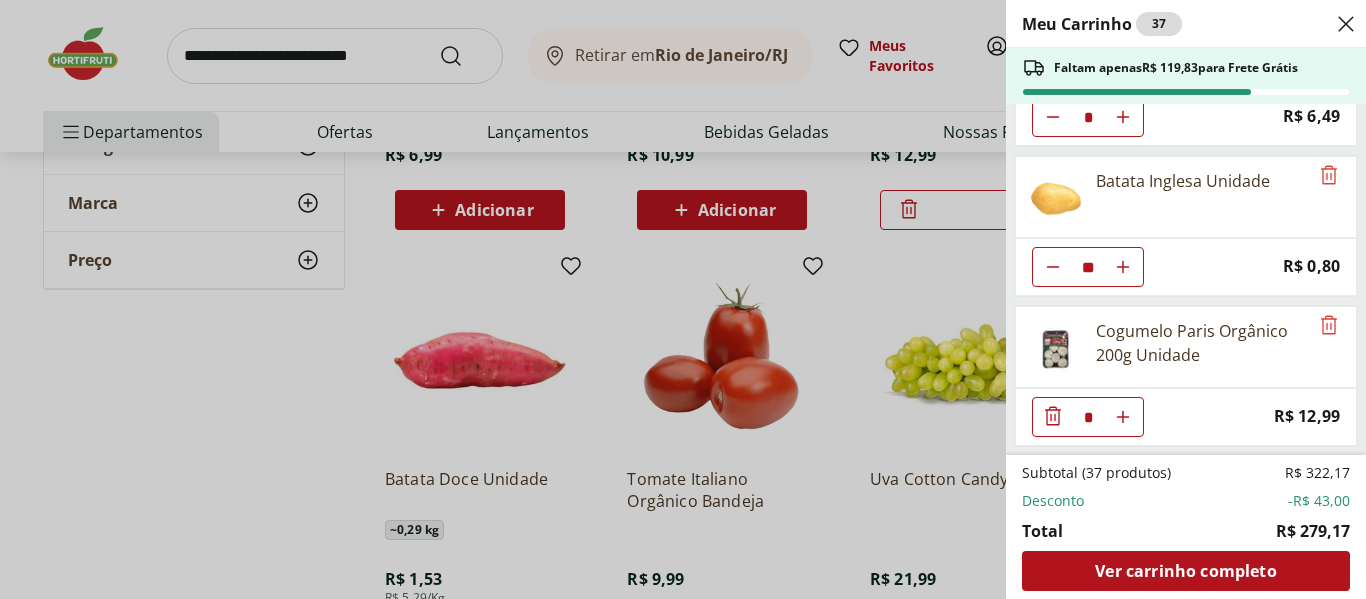 click 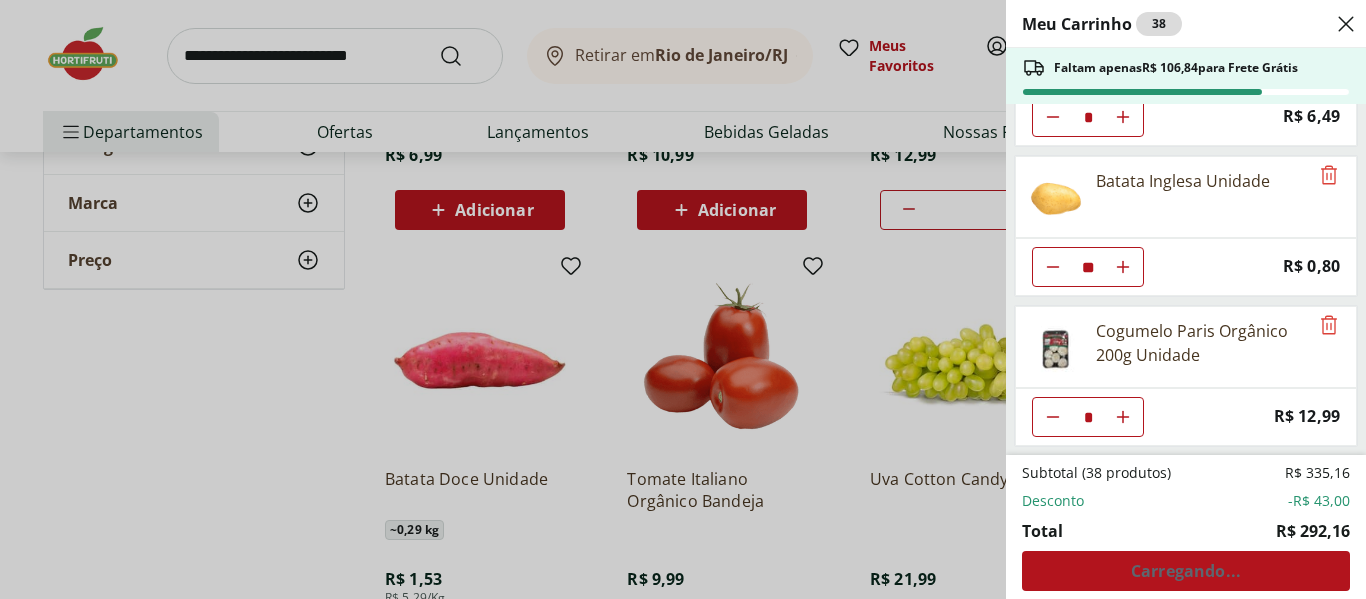 type on "*" 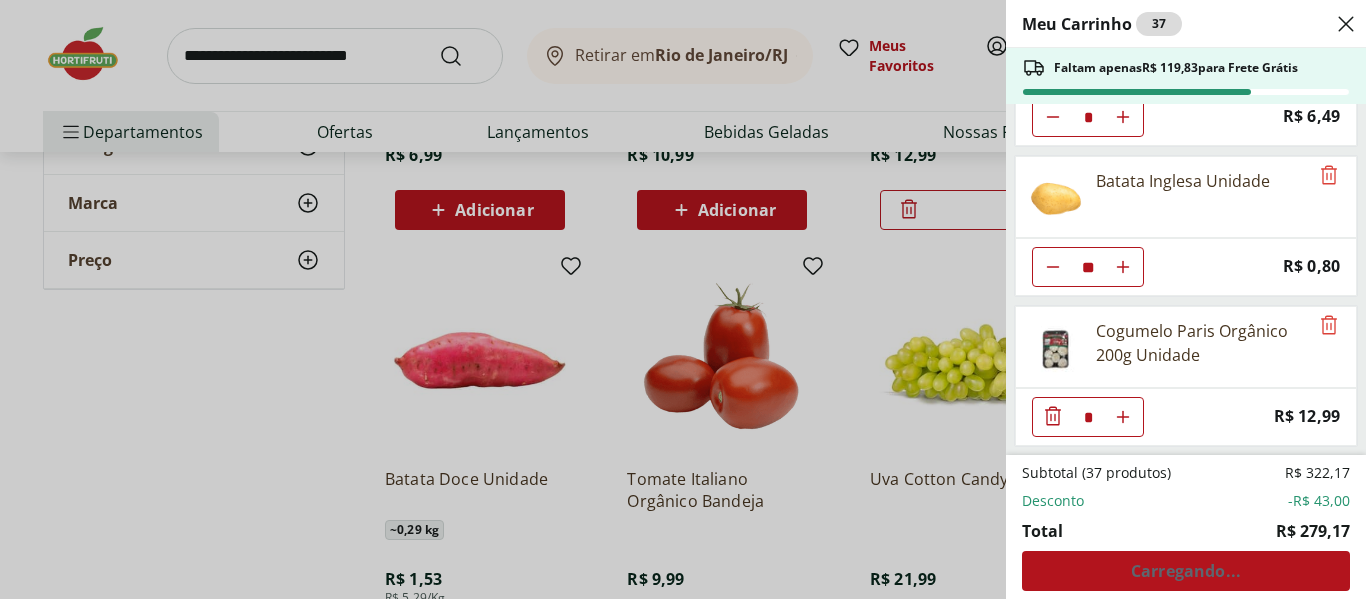 click 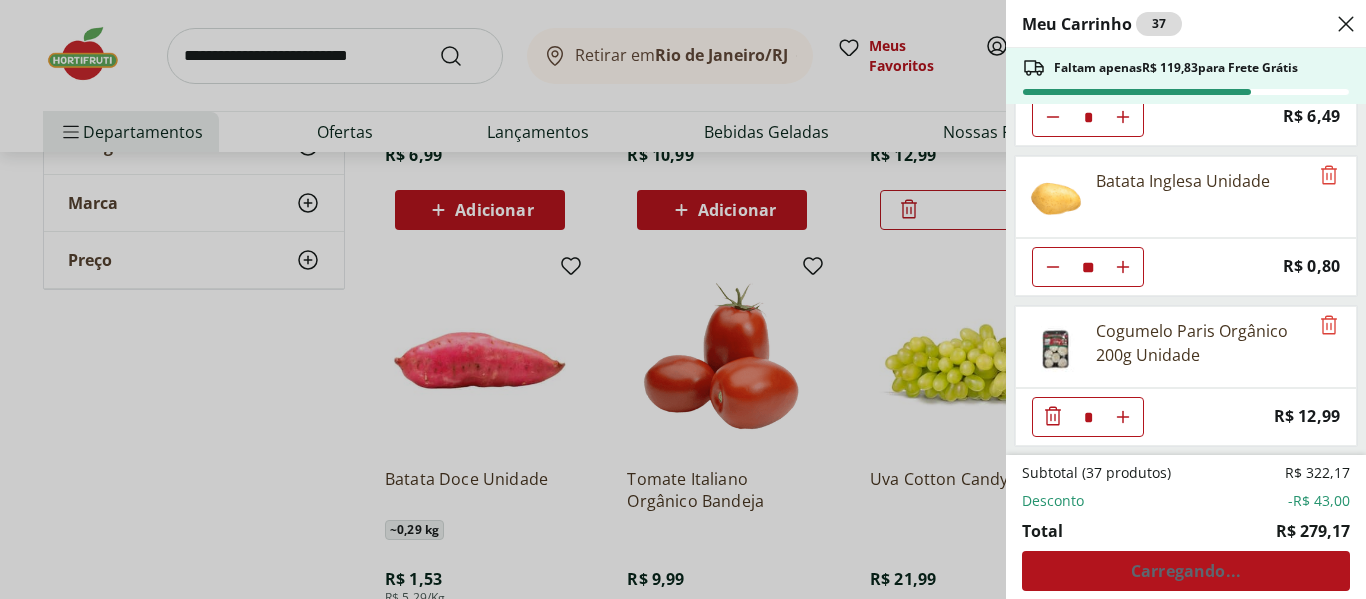 type on "*" 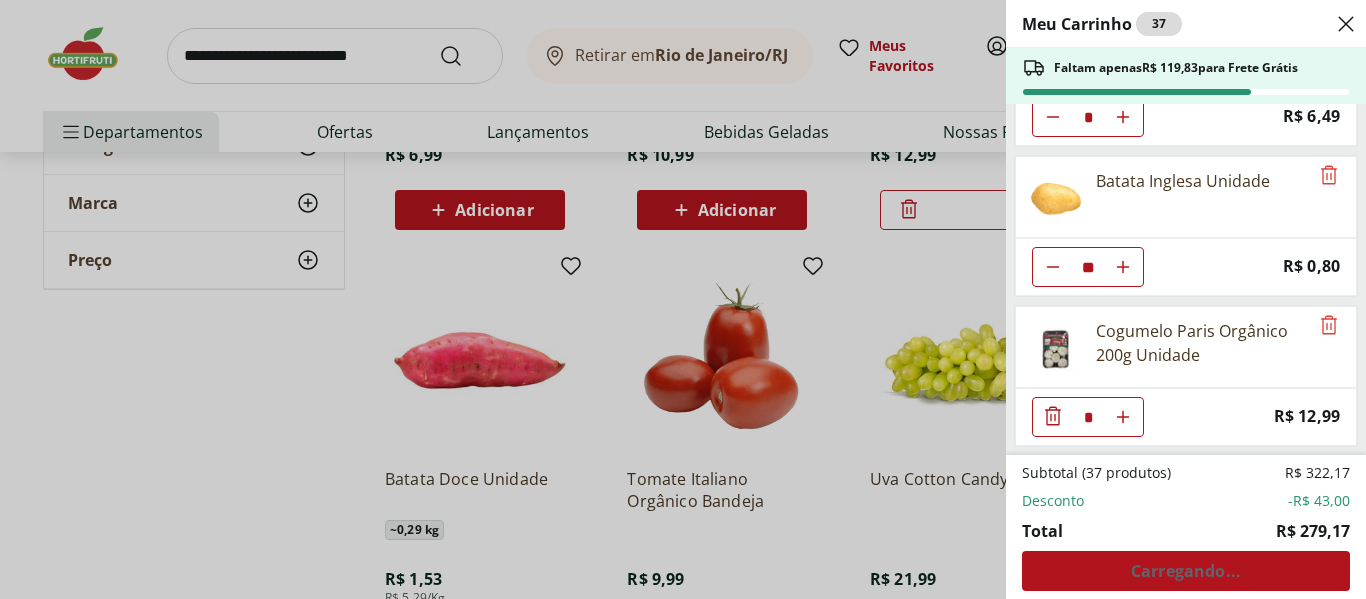 click 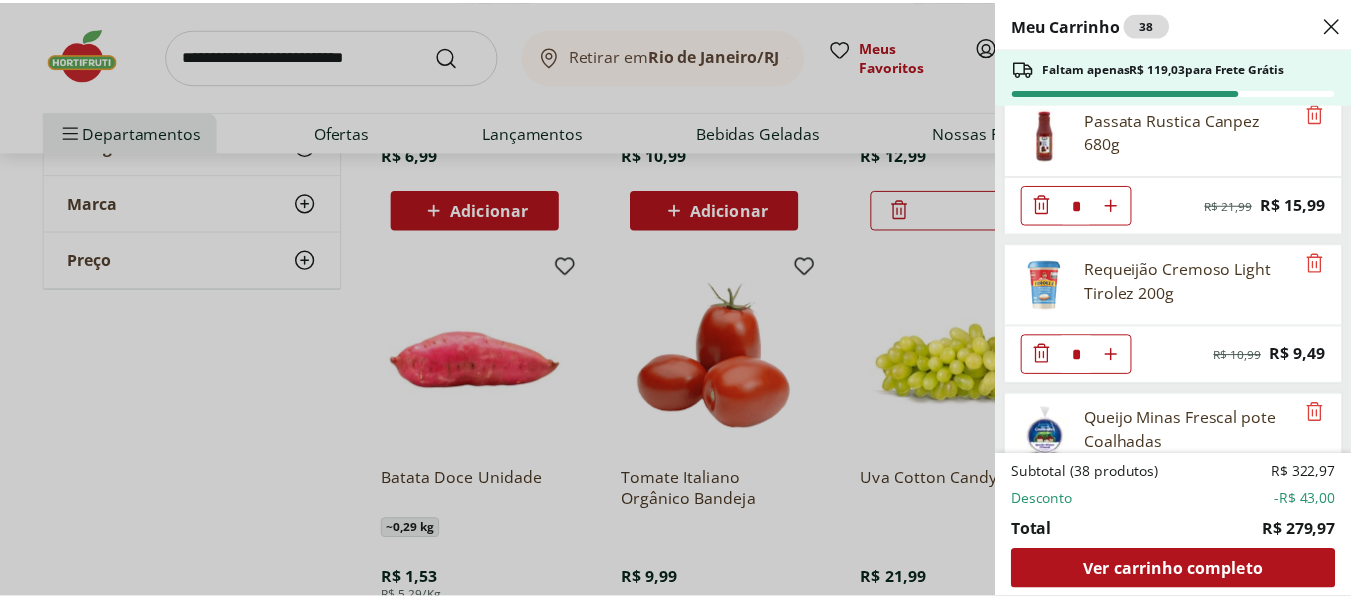 scroll, scrollTop: 0, scrollLeft: 0, axis: both 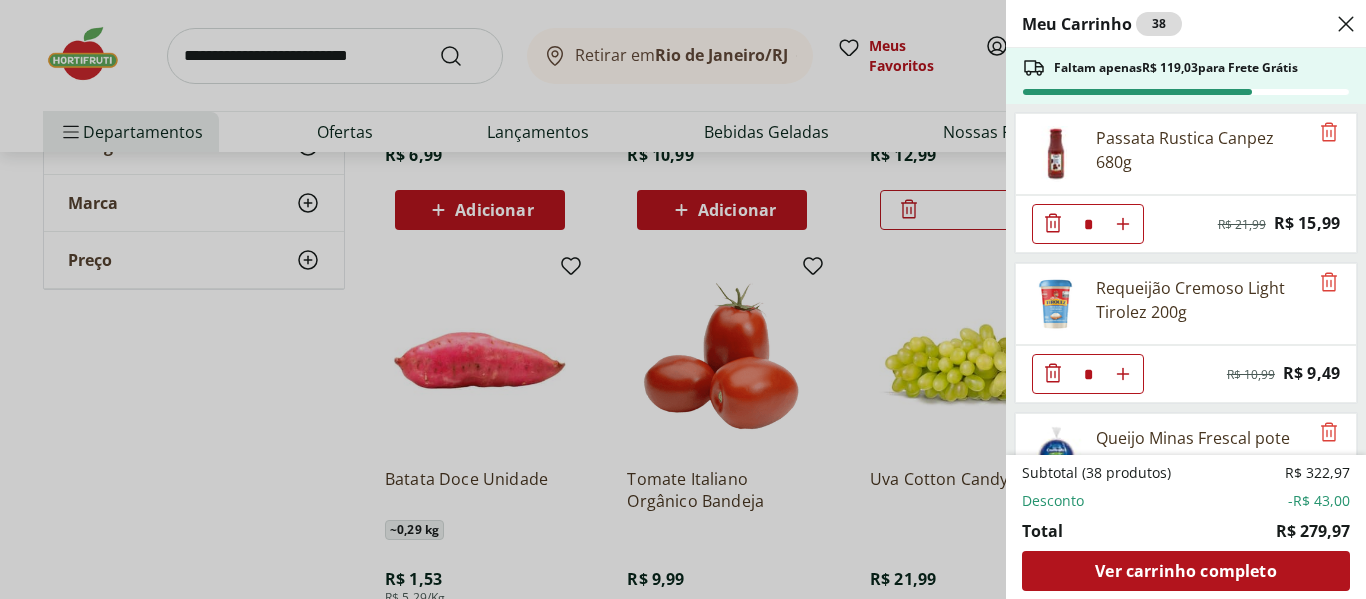 click on "Meu Carrinho 38 Faltam apenas  R$ 119,03  para Frete Grátis Passata Rustica Canpez 680g * Original price: R$ 21,99 Price: R$ 15,99 Requeijão Cremoso Light Tirolez 200g * Original price: R$ 10,99 Price: R$ 9,49 Queijo Minas Frescal pote Coalhadas * Original price: R$ 26,95 Price: R$ 22,45 Palmito de Pupunha Inteiro Natural da Terra 270g * Original price: R$ 34,99 Price: R$ 25,99 Batata Pringles Original 104g * Original price: R$ 15,99 Price: R$ 9,99 Arroz Agulhinha Integral Orgânico Korin Peça 1Kg * Price: R$ 22,99 Ovos Brancos Embalados com 30 unidades * Price: R$ 19,99 Melão Doce Natural da Terra Pedaço * Price: R$ 17,99 Água de Coco 100% Natural 1L * Price: R$ 18,99 Mini Pimentão Doce Orgânico Natural da Terra 200g * Price: R$ 12,99 Cenoura Orgânica Bandeja * Original price: R$ 8,99 Price: R$ 4,99 Beterraba Unidade * Price: R$ 1,05 Tomate Grape Fiorello 300g * Price: R$ 7,99 Mamão Papaia Unidade * Price: R$ 6,49 Batata Inglesa Unidade ** Price: R$ 0,80 * Price: R$ 12,99" at bounding box center (683, 299) 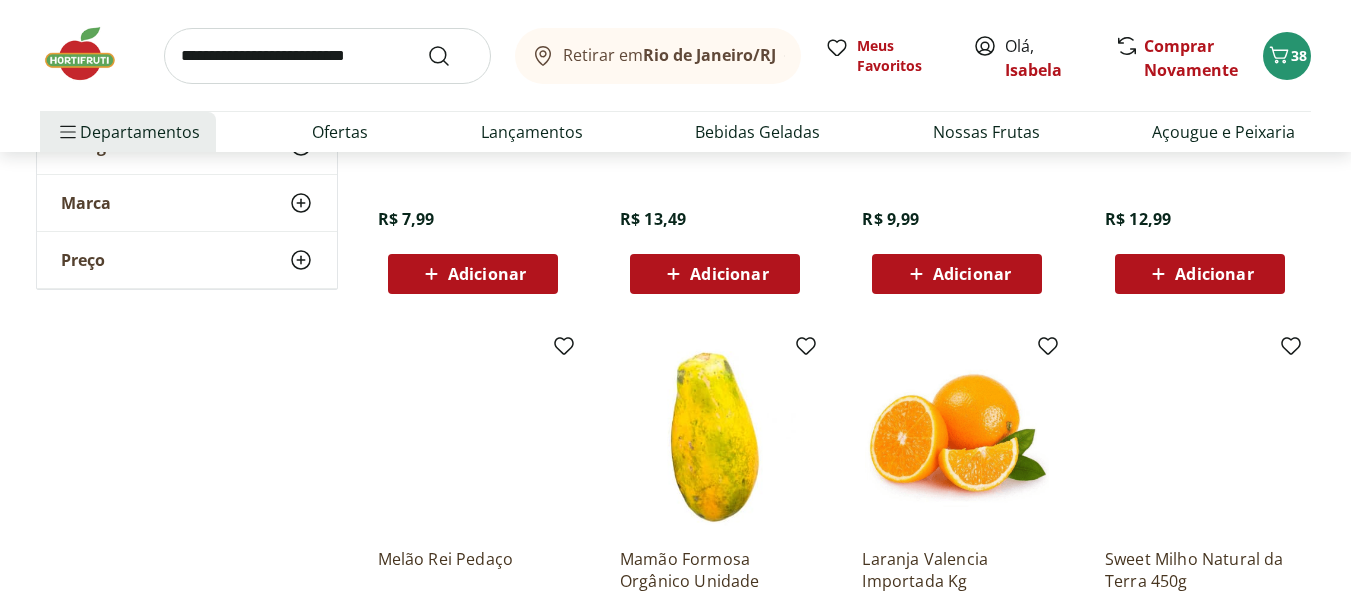 scroll, scrollTop: 5200, scrollLeft: 0, axis: vertical 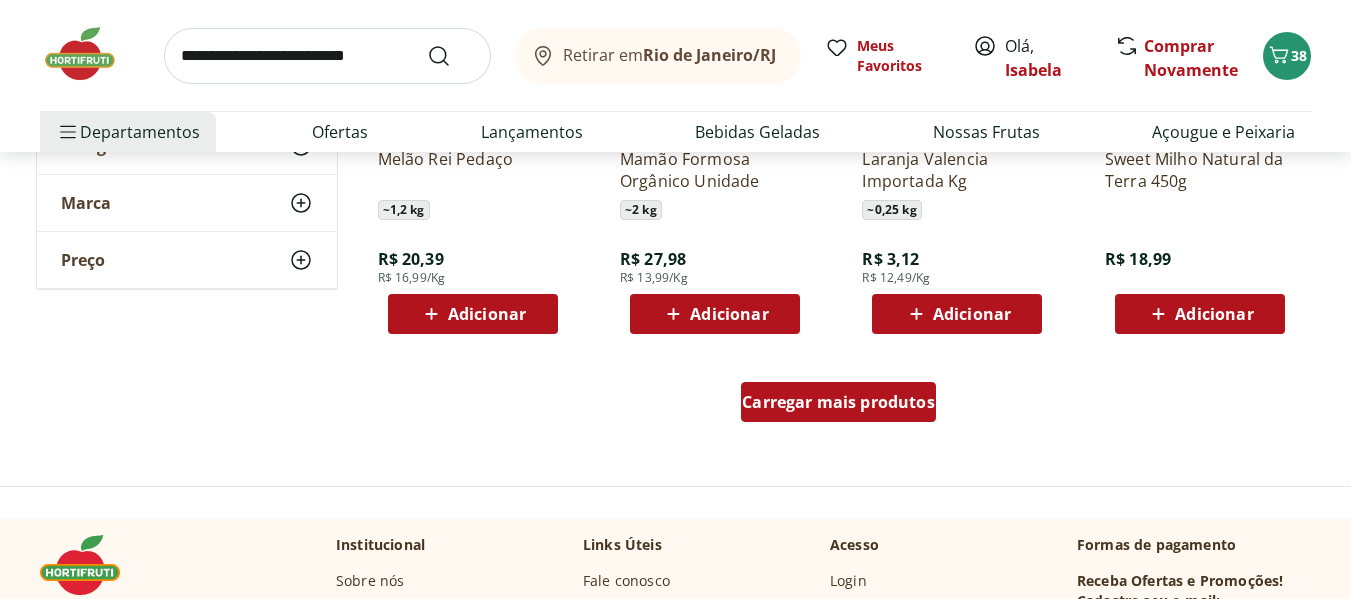 click on "Carregar mais produtos" at bounding box center [838, 402] 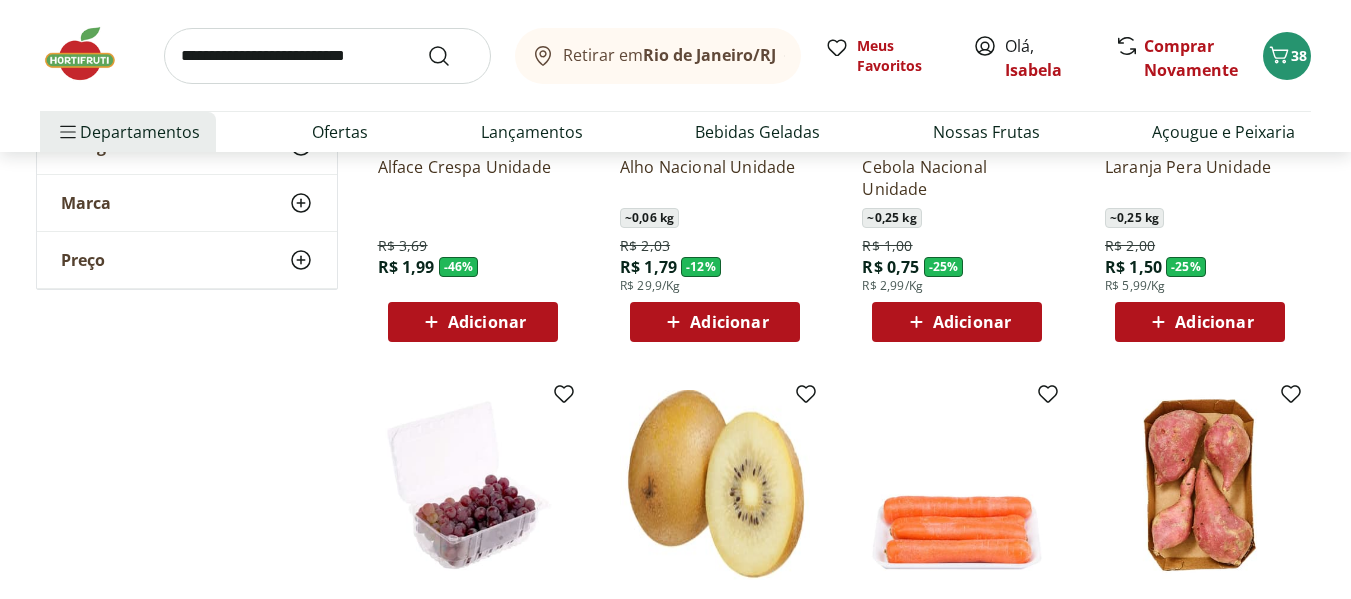 scroll, scrollTop: 800, scrollLeft: 0, axis: vertical 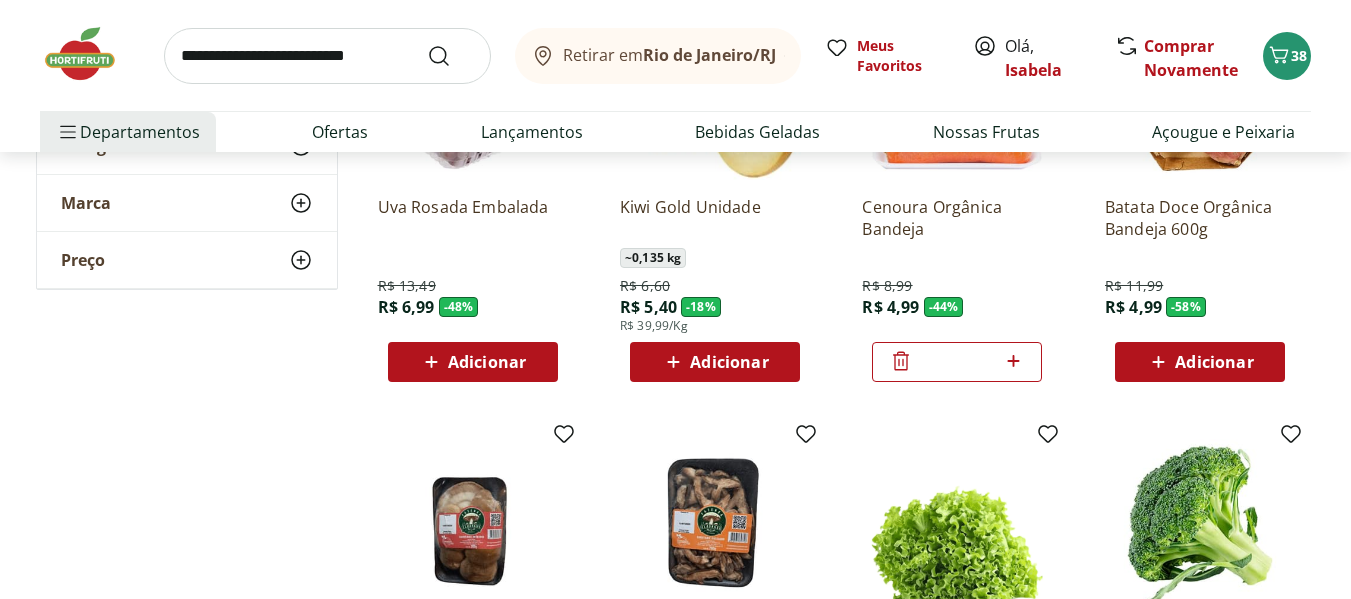 click 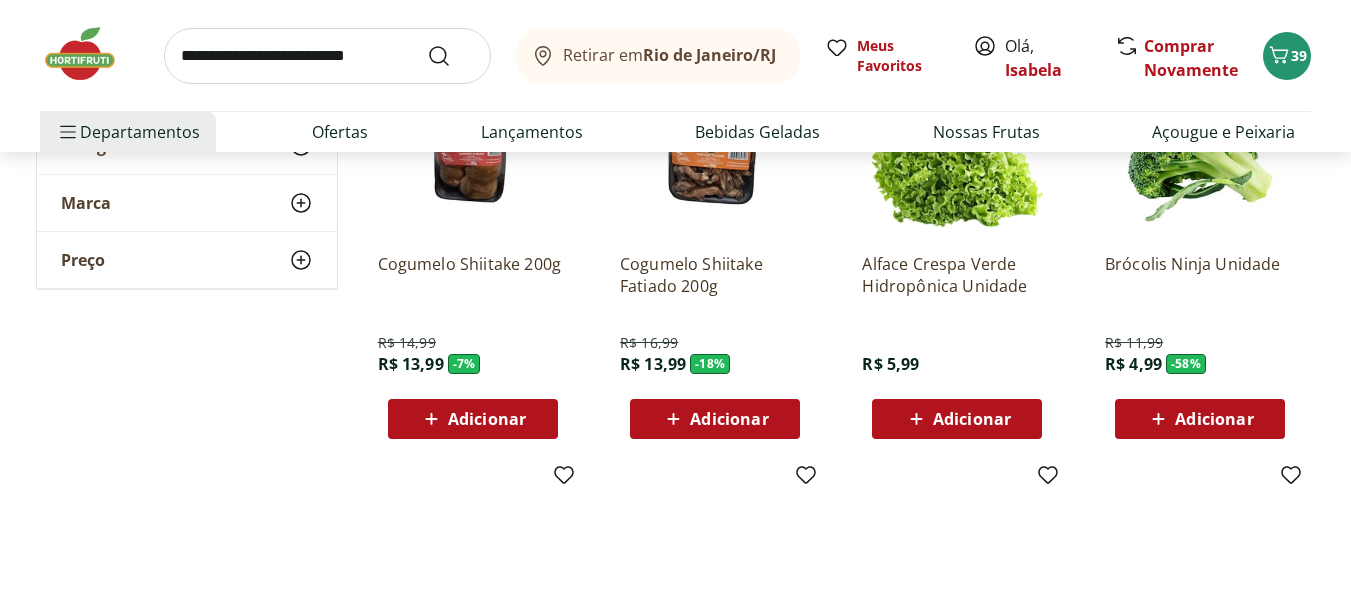 scroll, scrollTop: 1200, scrollLeft: 0, axis: vertical 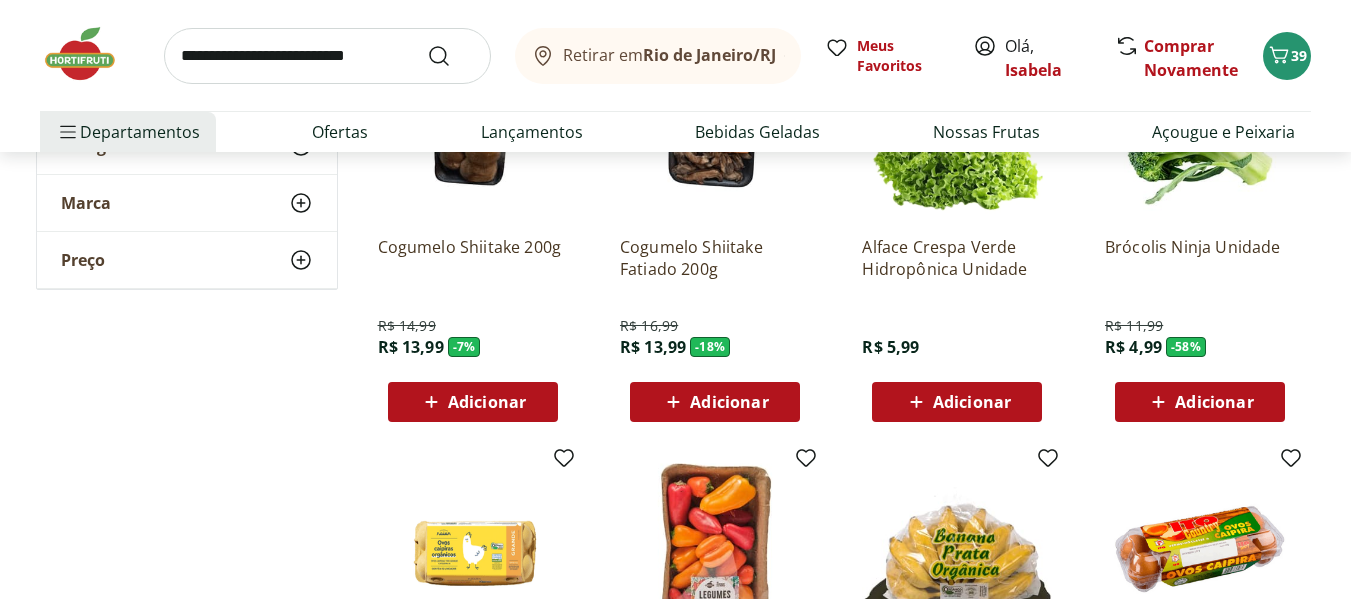 click on "Adicionar" at bounding box center (1214, 402) 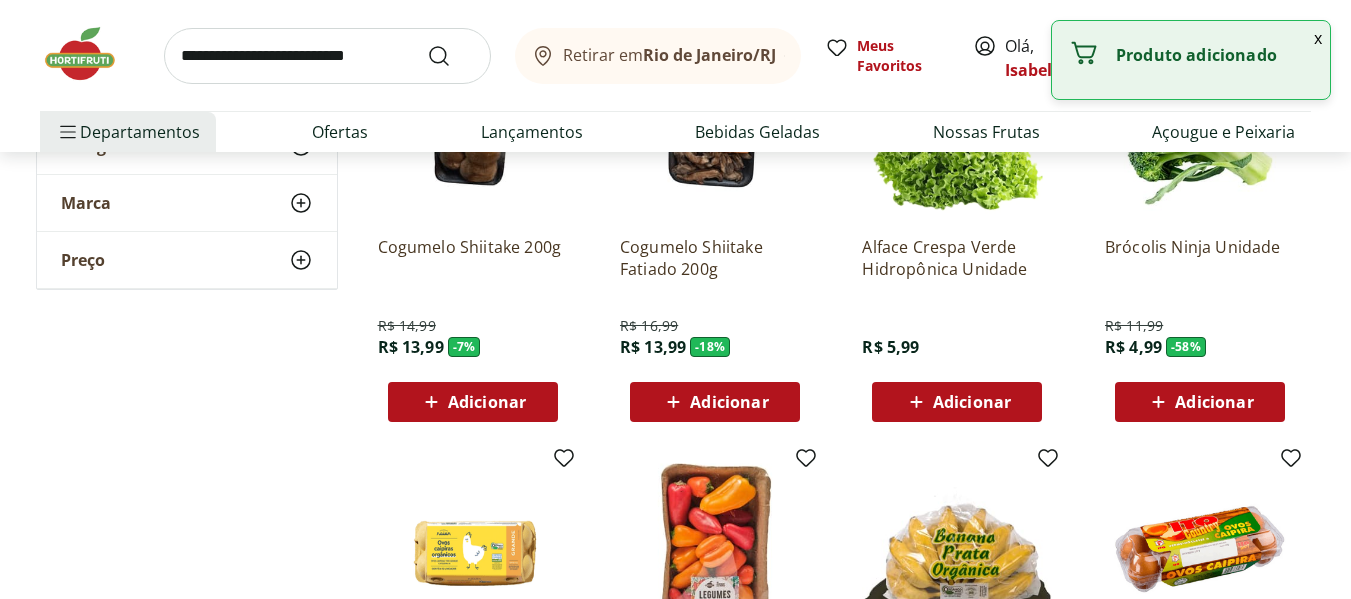 click on "Adicionar" at bounding box center (1200, 402) 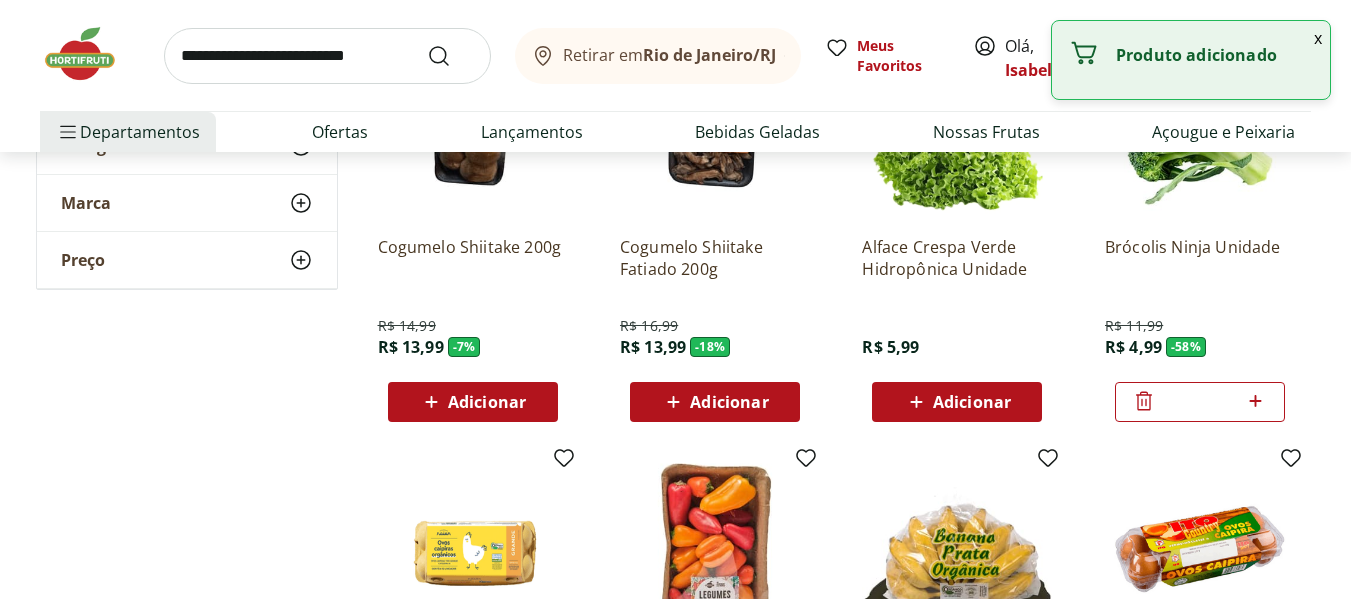 click 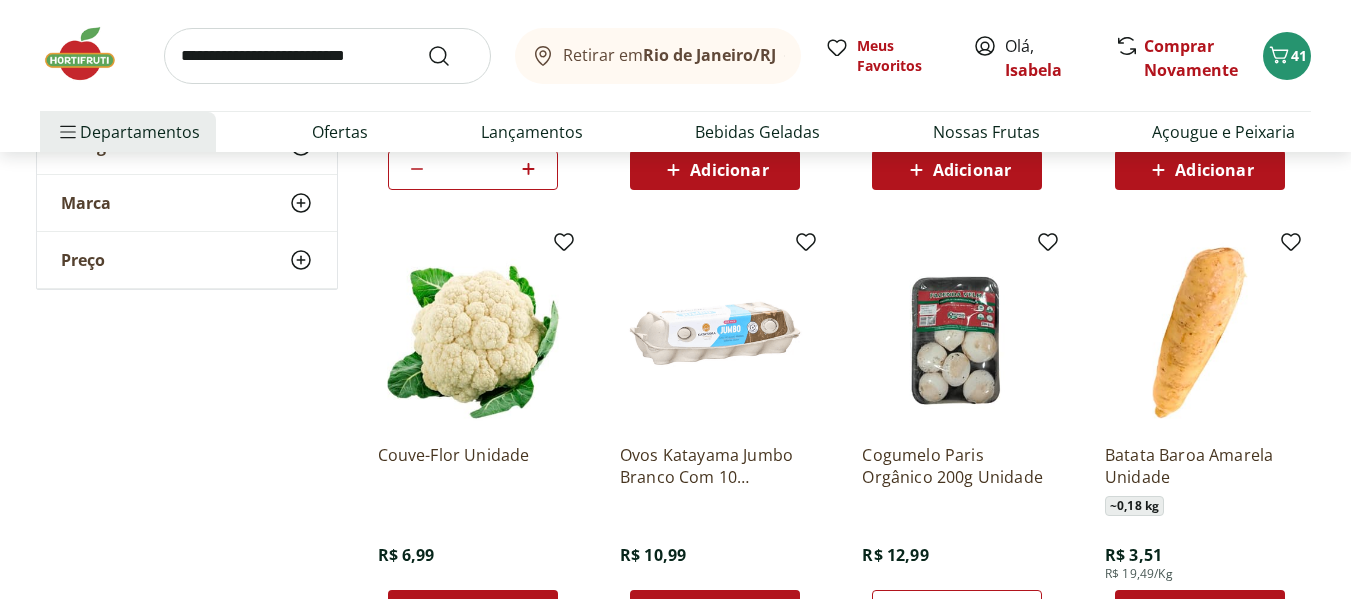 scroll, scrollTop: 4000, scrollLeft: 0, axis: vertical 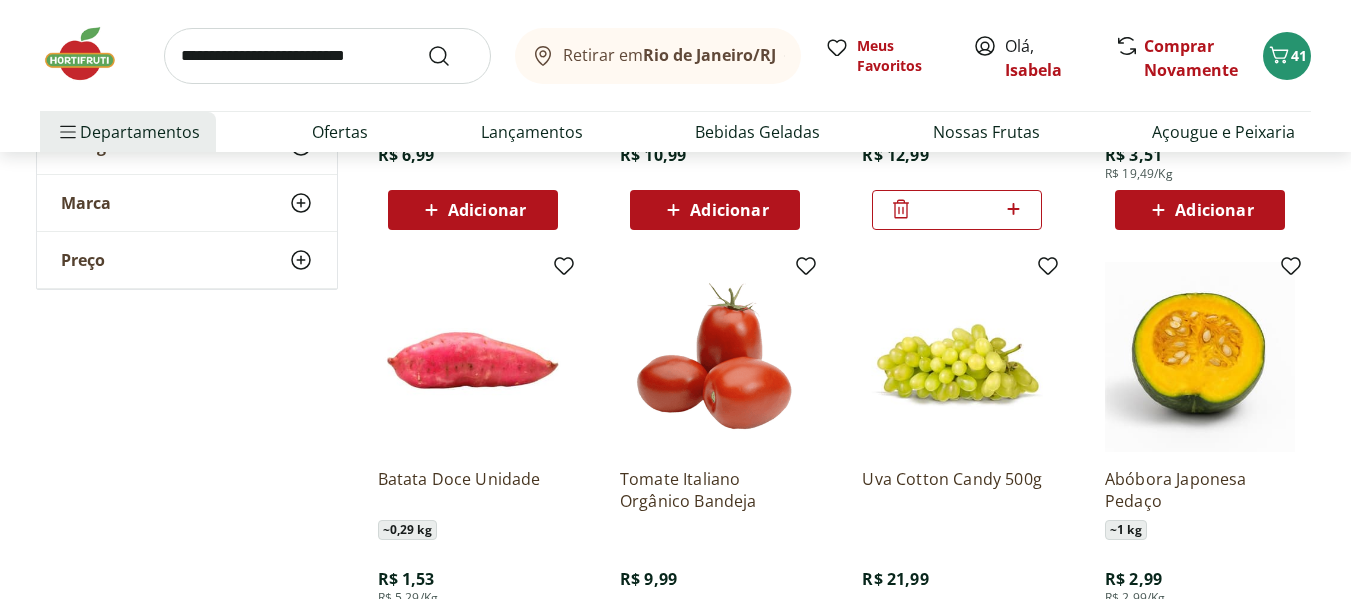 click 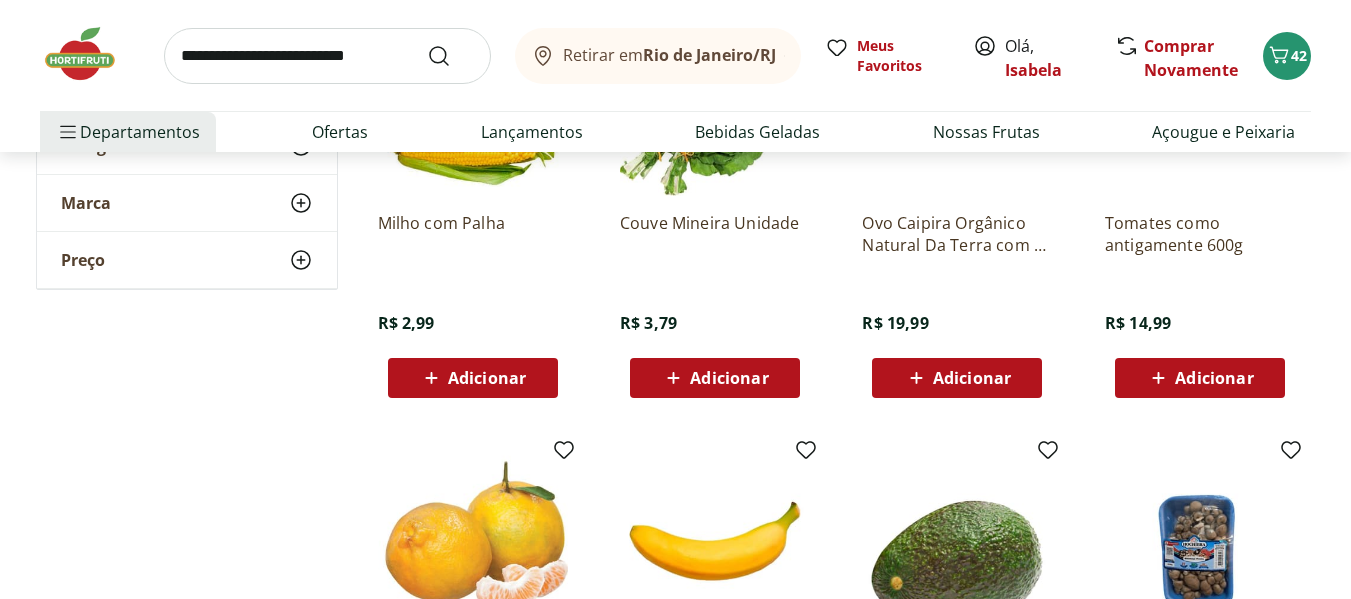 scroll, scrollTop: 6400, scrollLeft: 0, axis: vertical 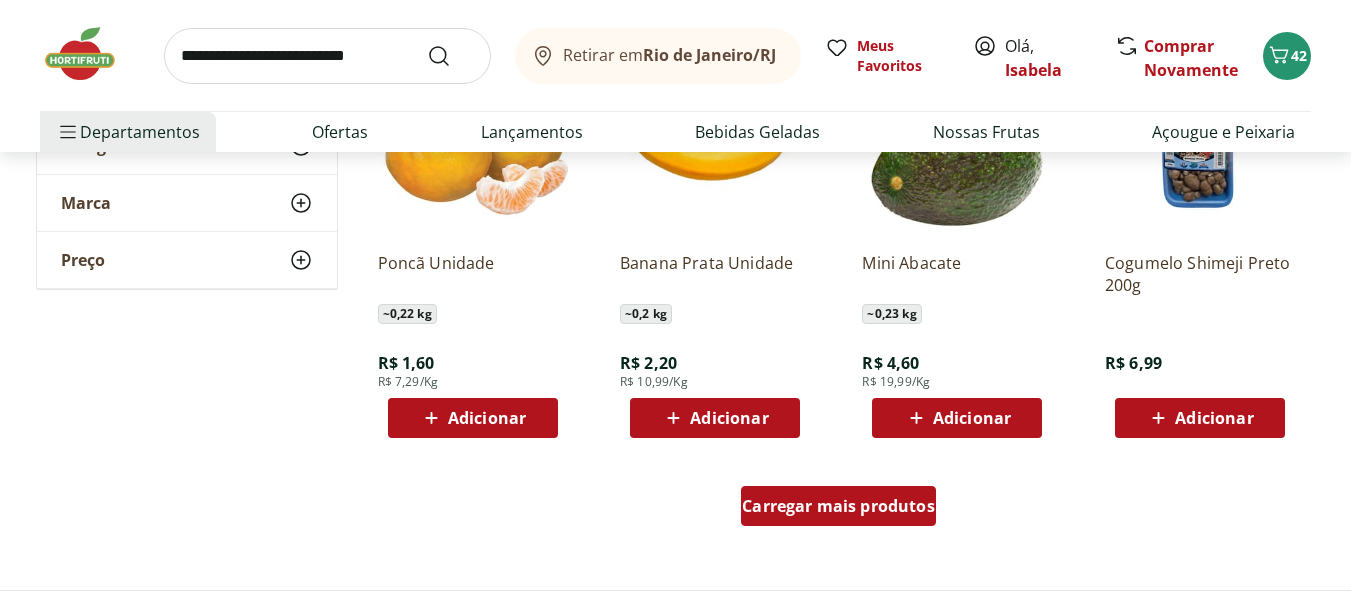 click on "Carregar mais produtos" at bounding box center (838, 506) 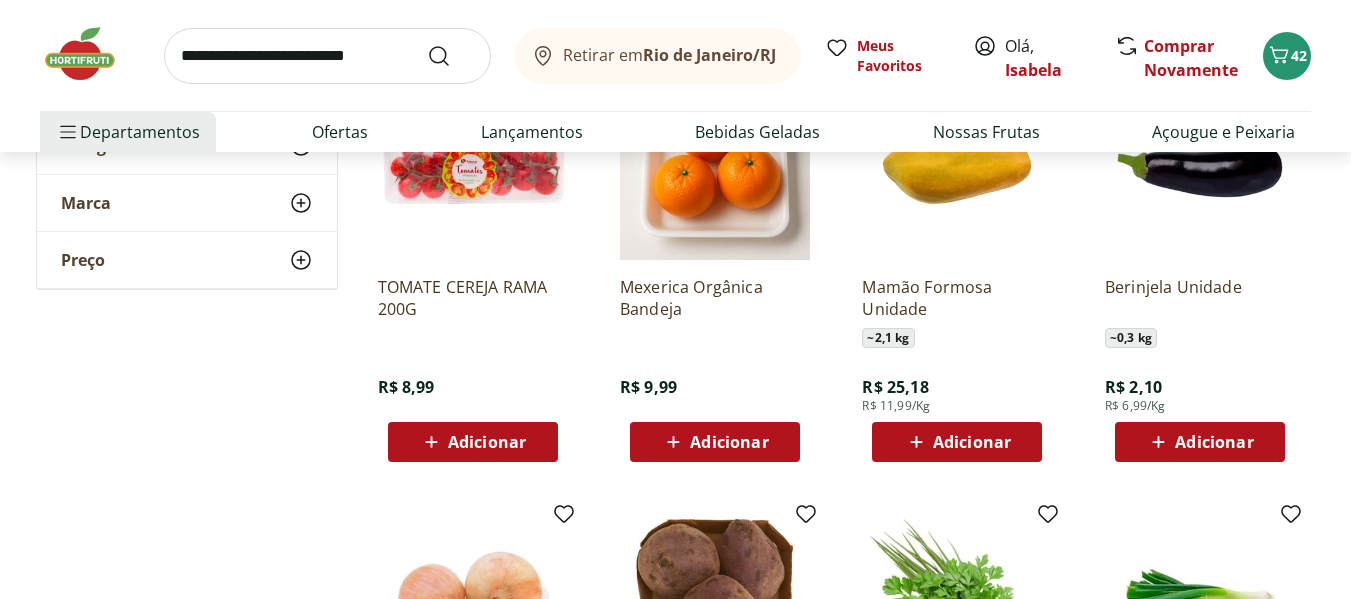 scroll, scrollTop: 7200, scrollLeft: 0, axis: vertical 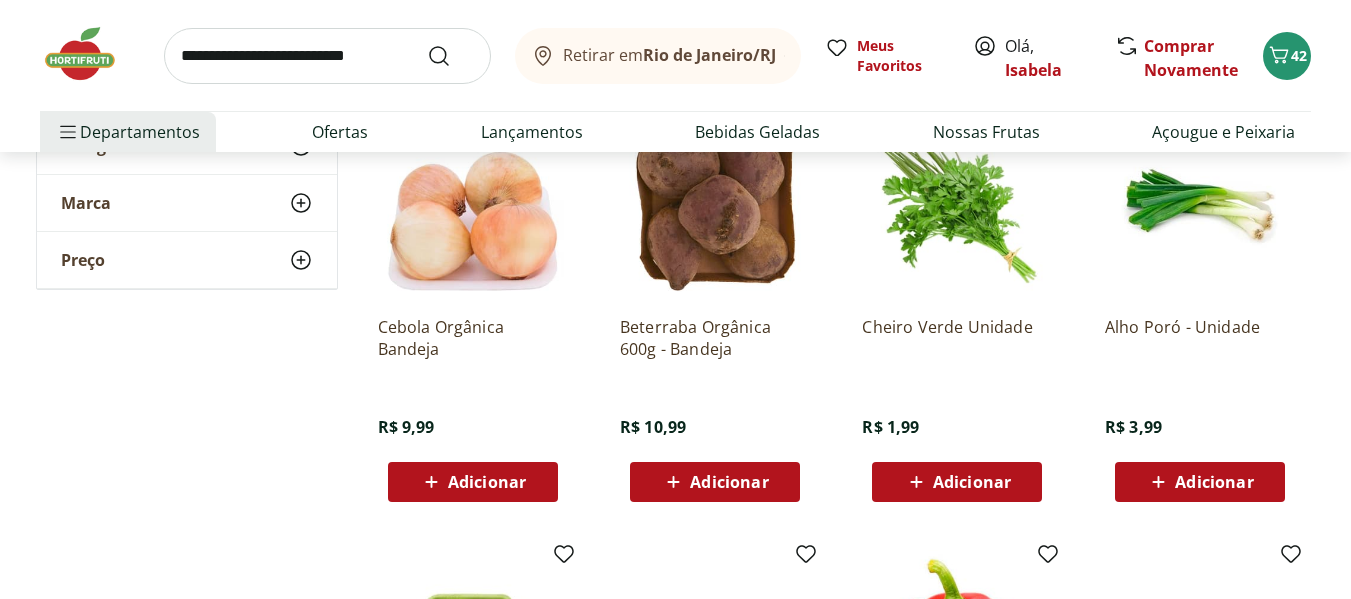 click on "Adicionar" at bounding box center [957, 482] 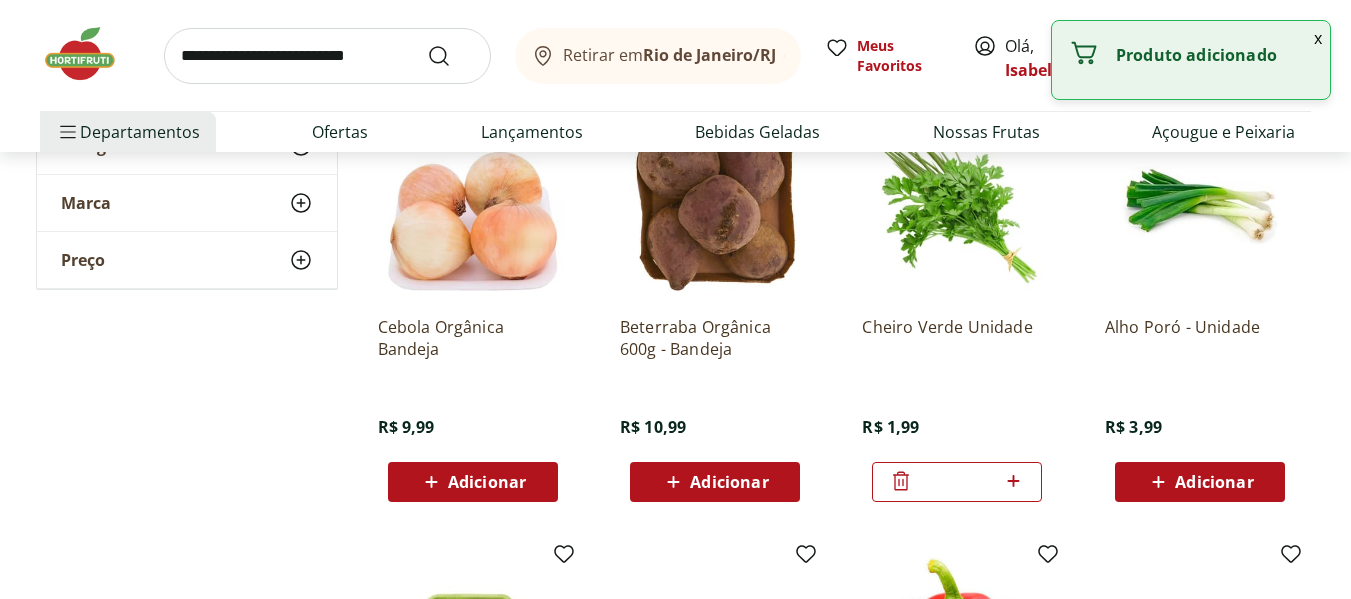 click 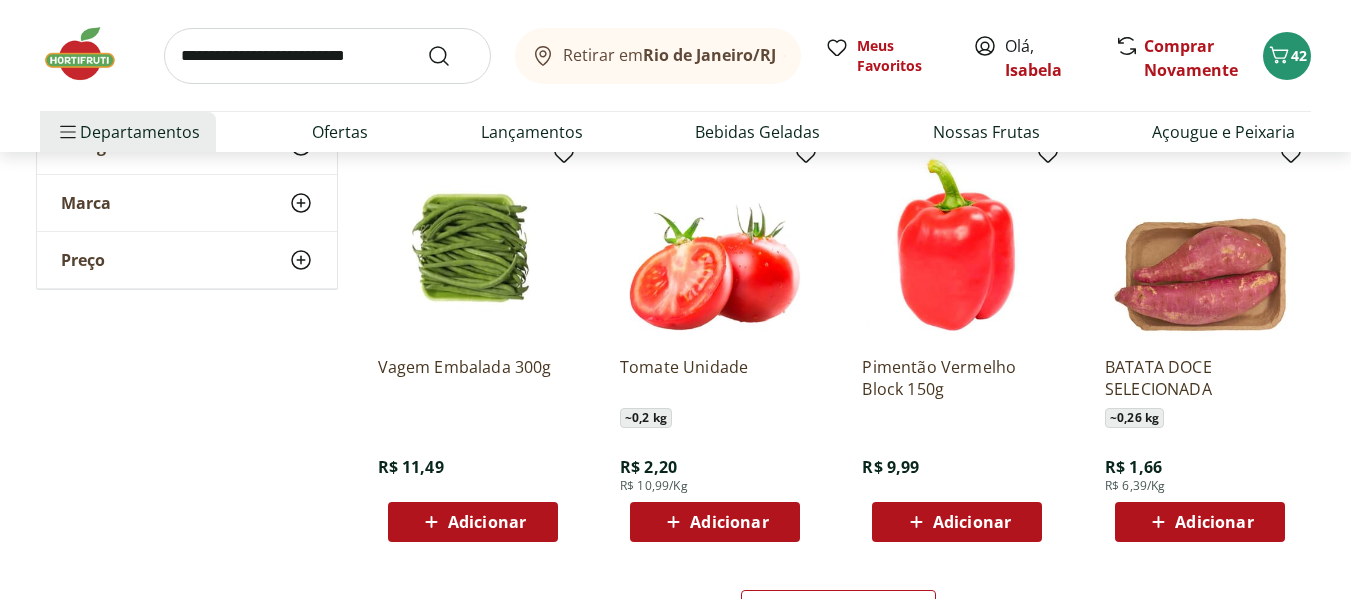 scroll, scrollTop: 8000, scrollLeft: 0, axis: vertical 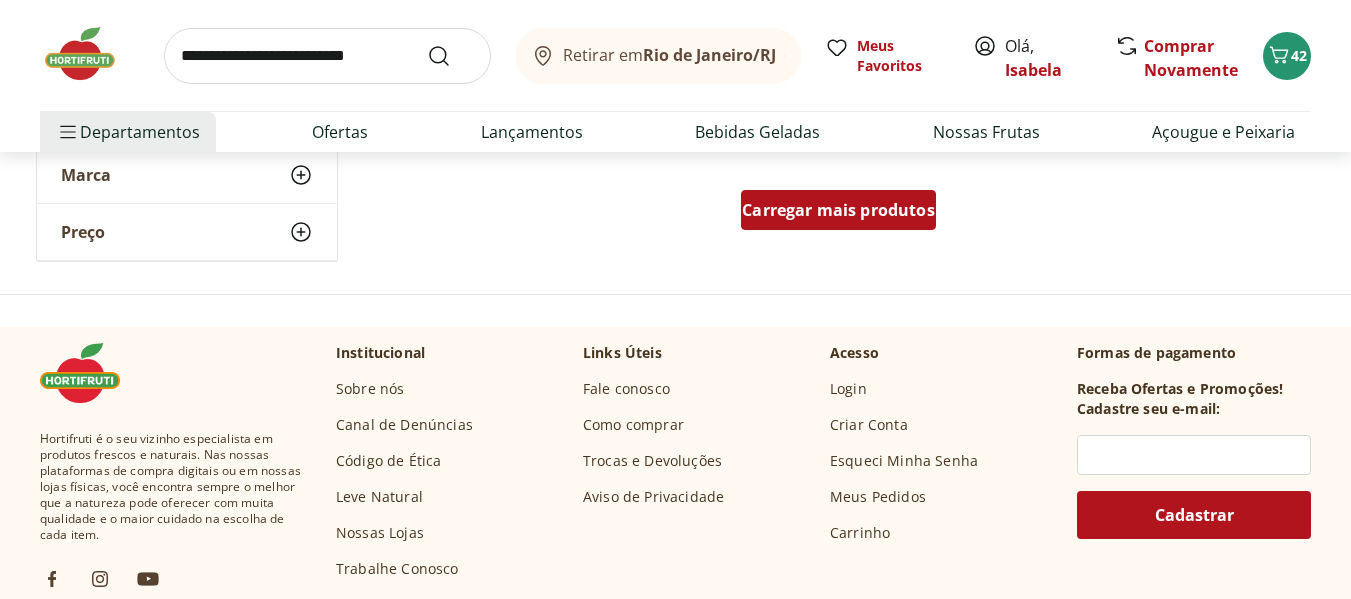click on "Carregar mais produtos" at bounding box center (838, 210) 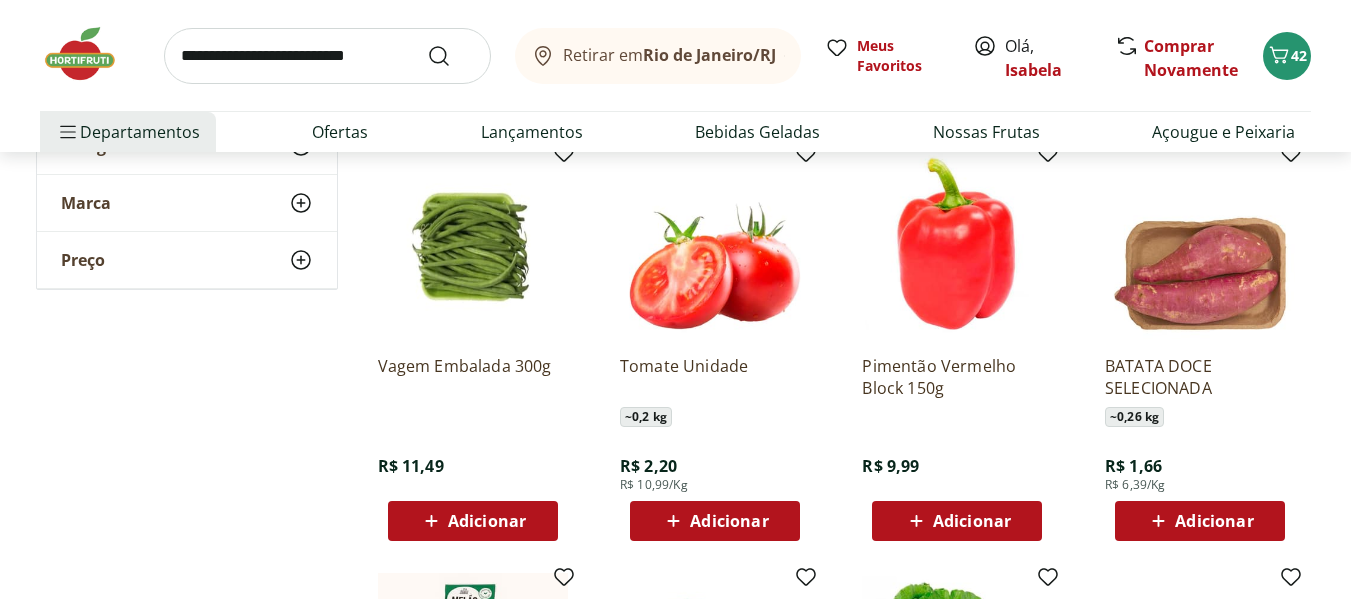 scroll, scrollTop: 7600, scrollLeft: 0, axis: vertical 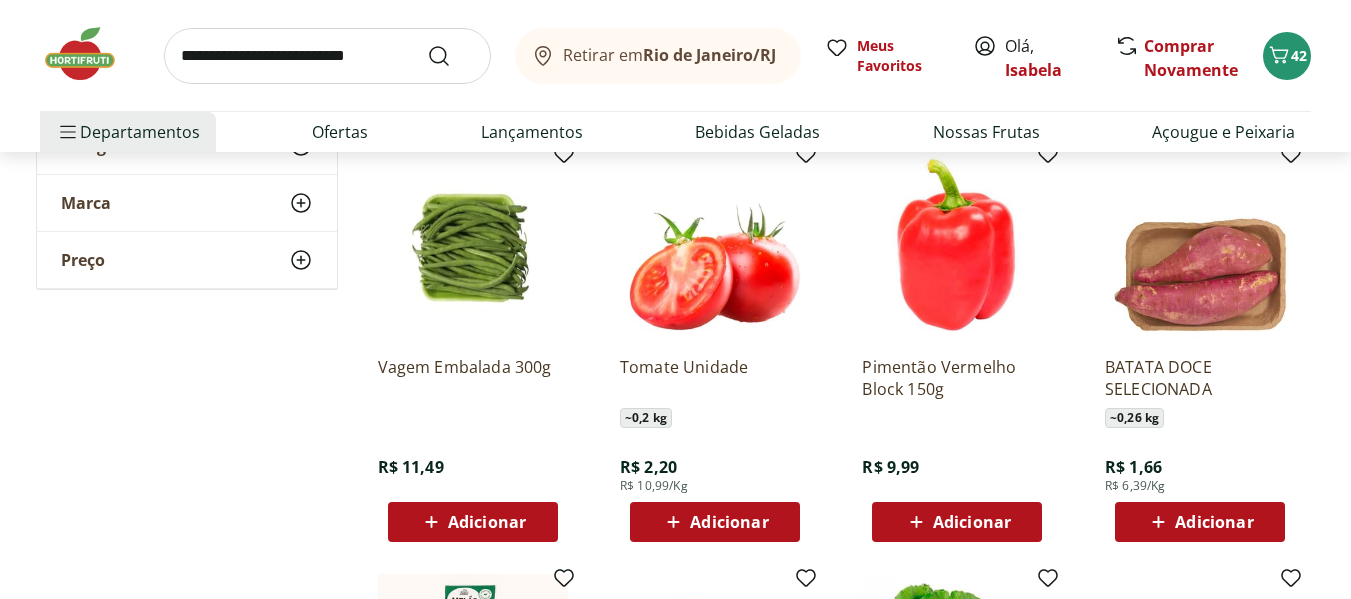 click on "Adicionar" at bounding box center (729, 522) 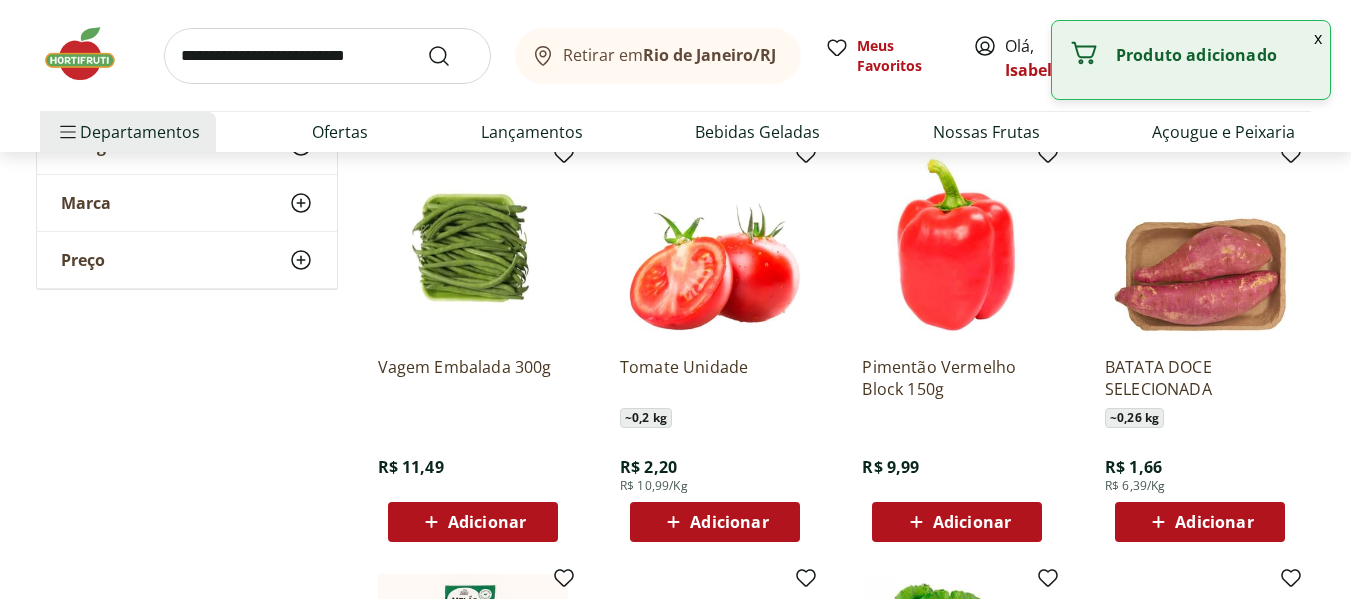 click on "Adicionar" at bounding box center (715, 522) 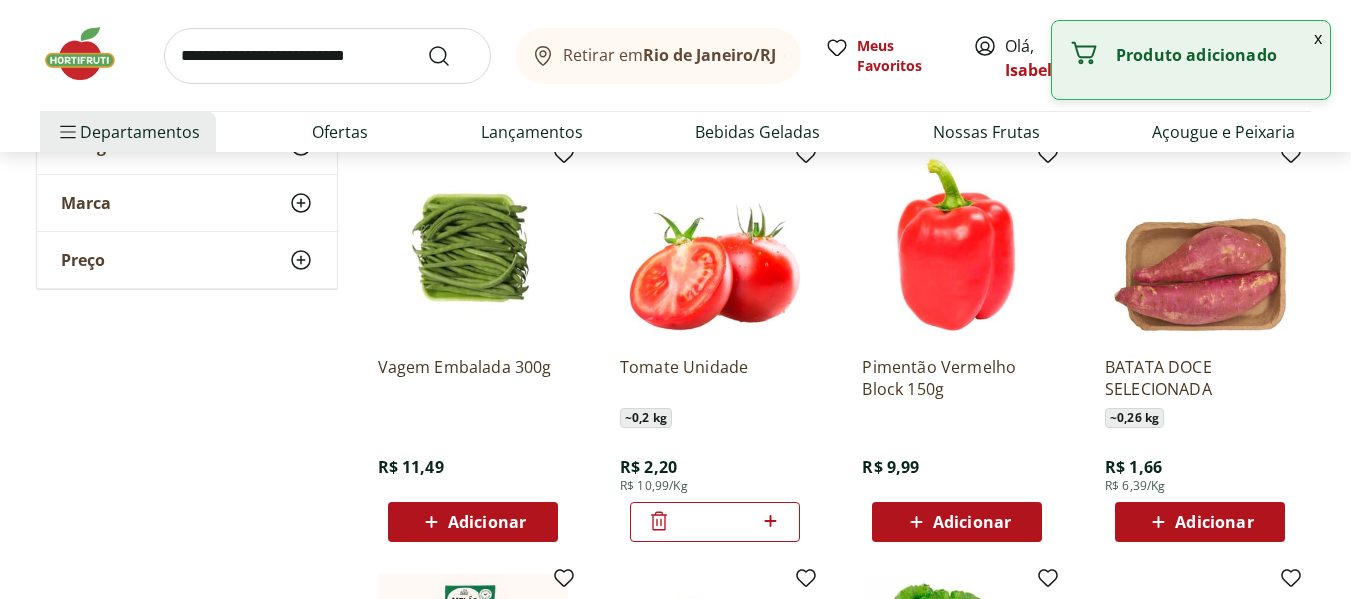 click 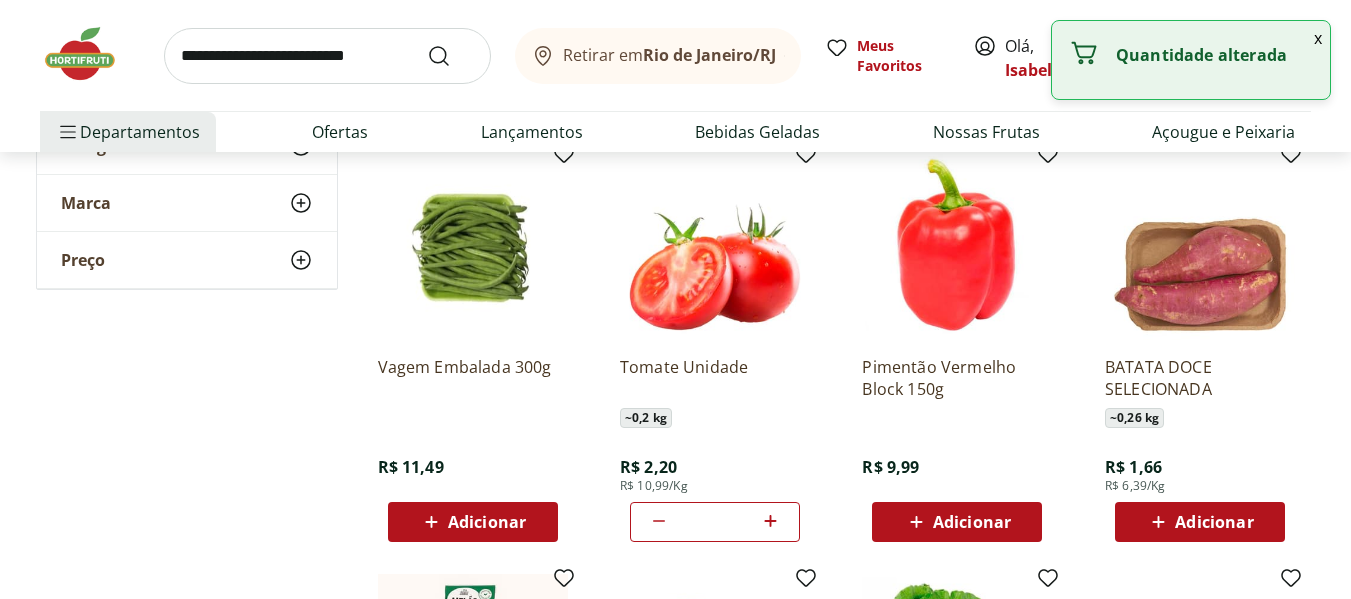 click 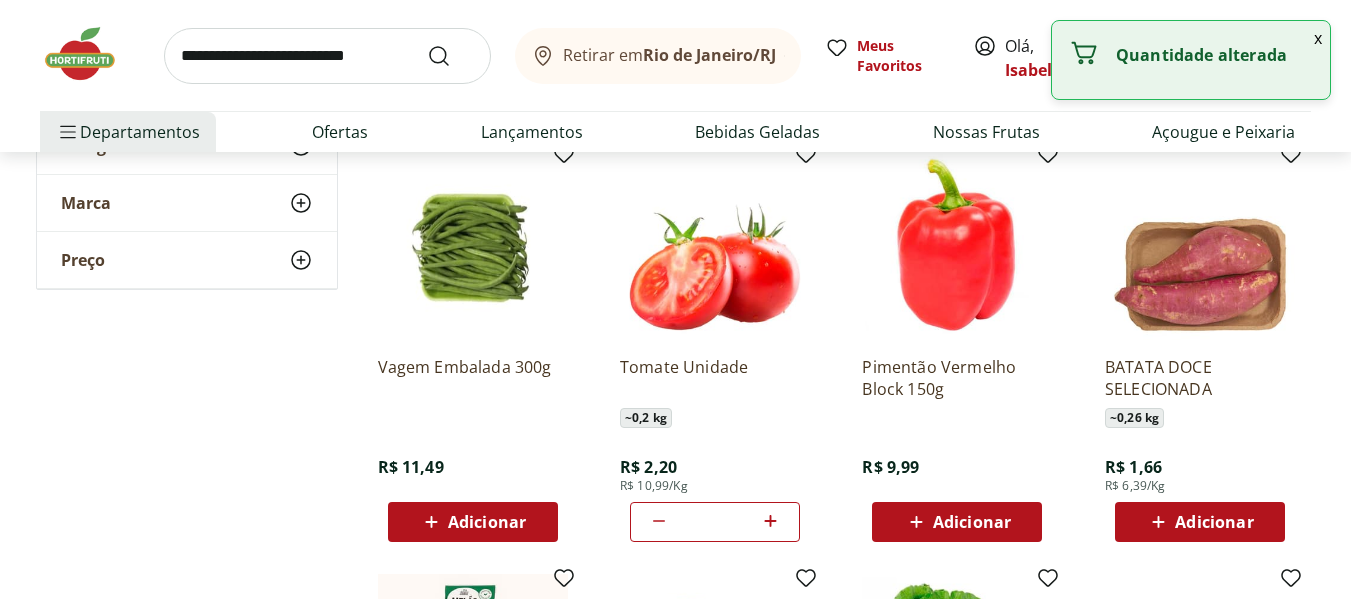 type on "*" 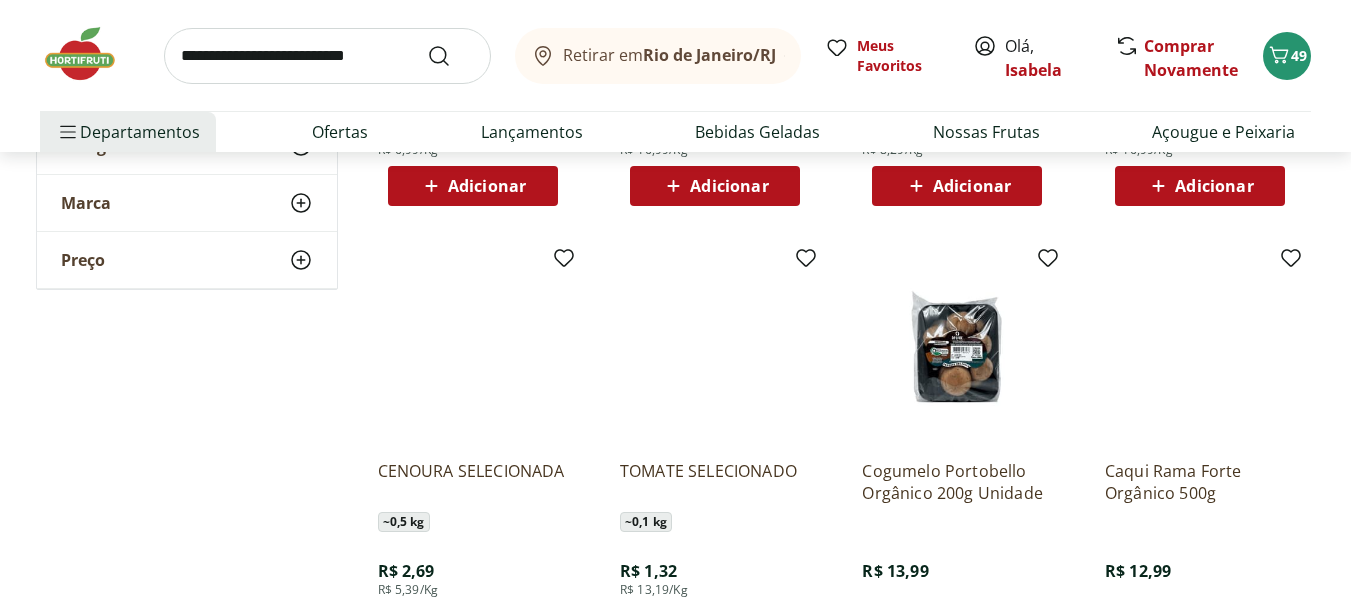 scroll, scrollTop: 9200, scrollLeft: 0, axis: vertical 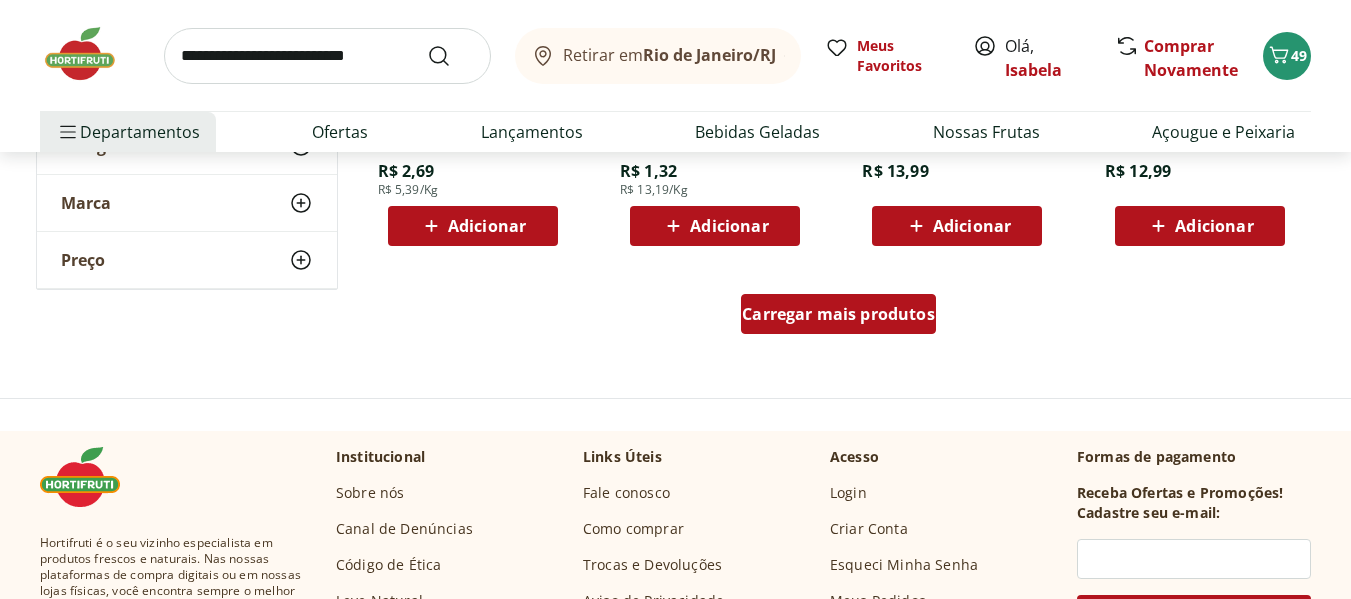 click on "Carregar mais produtos" at bounding box center [838, 314] 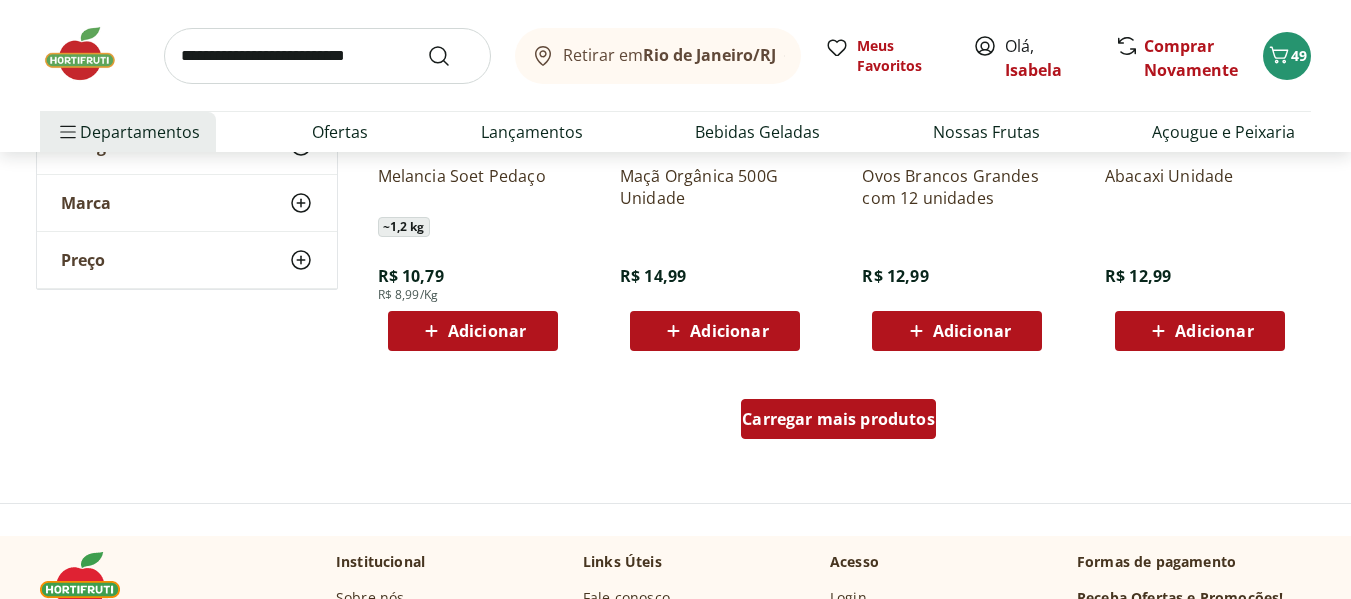 scroll, scrollTop: 10400, scrollLeft: 0, axis: vertical 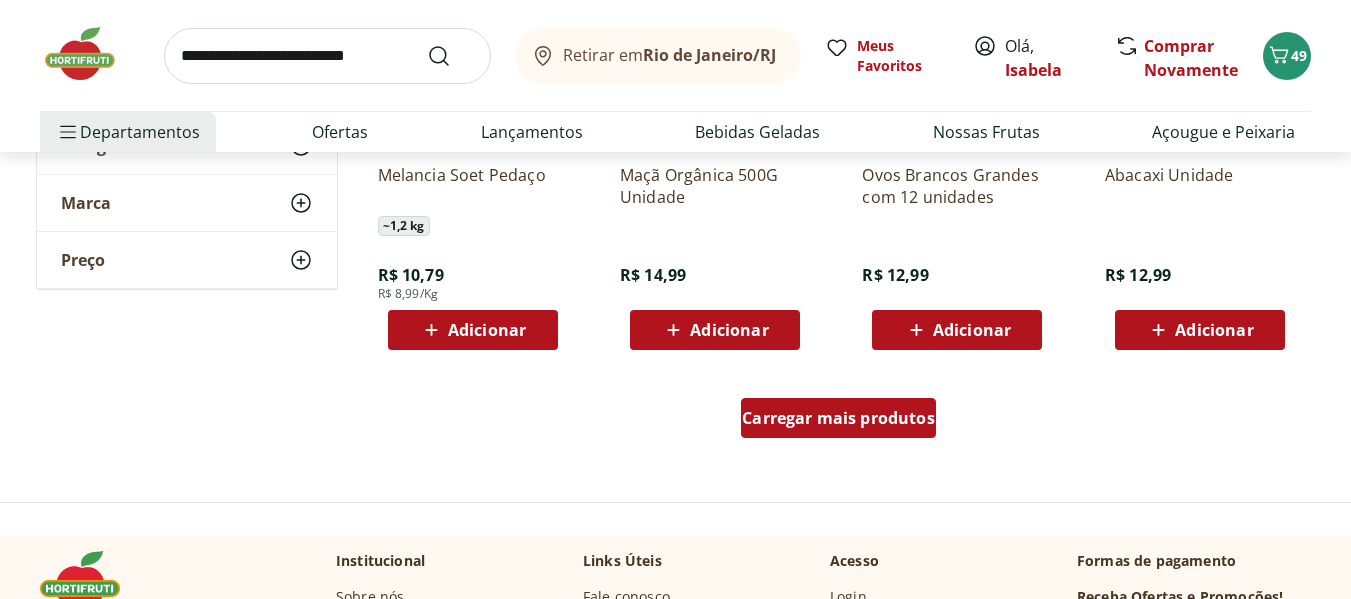 click on "Carregar mais produtos" at bounding box center [838, 418] 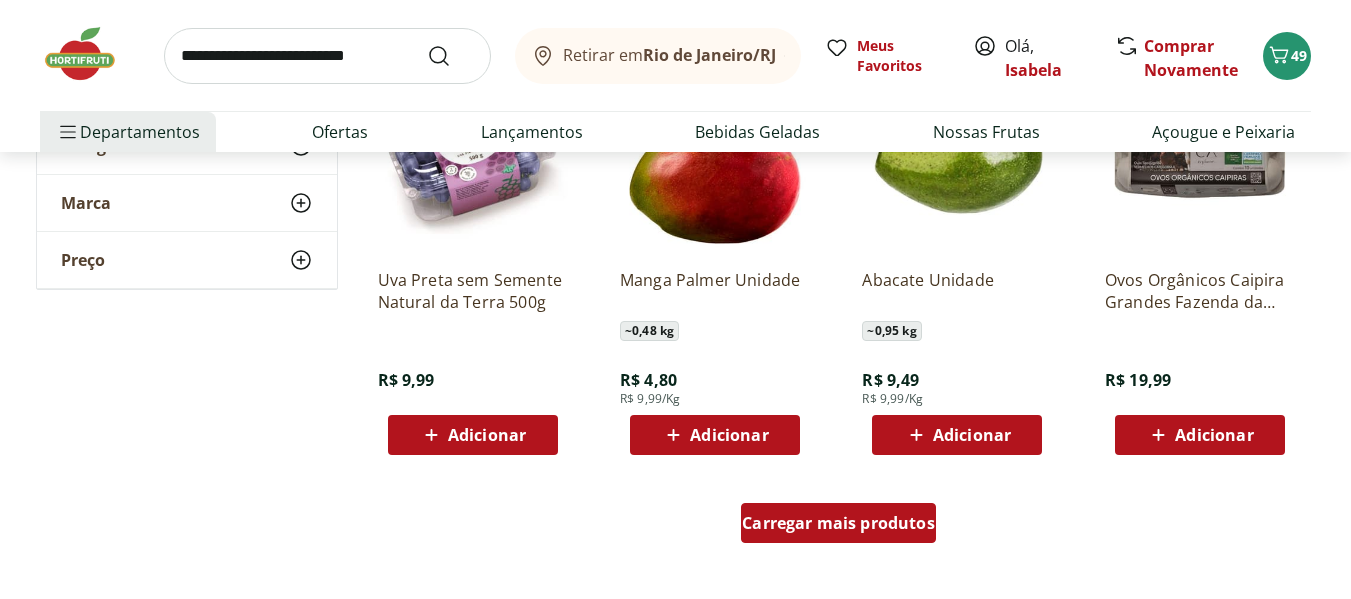 scroll, scrollTop: 11600, scrollLeft: 0, axis: vertical 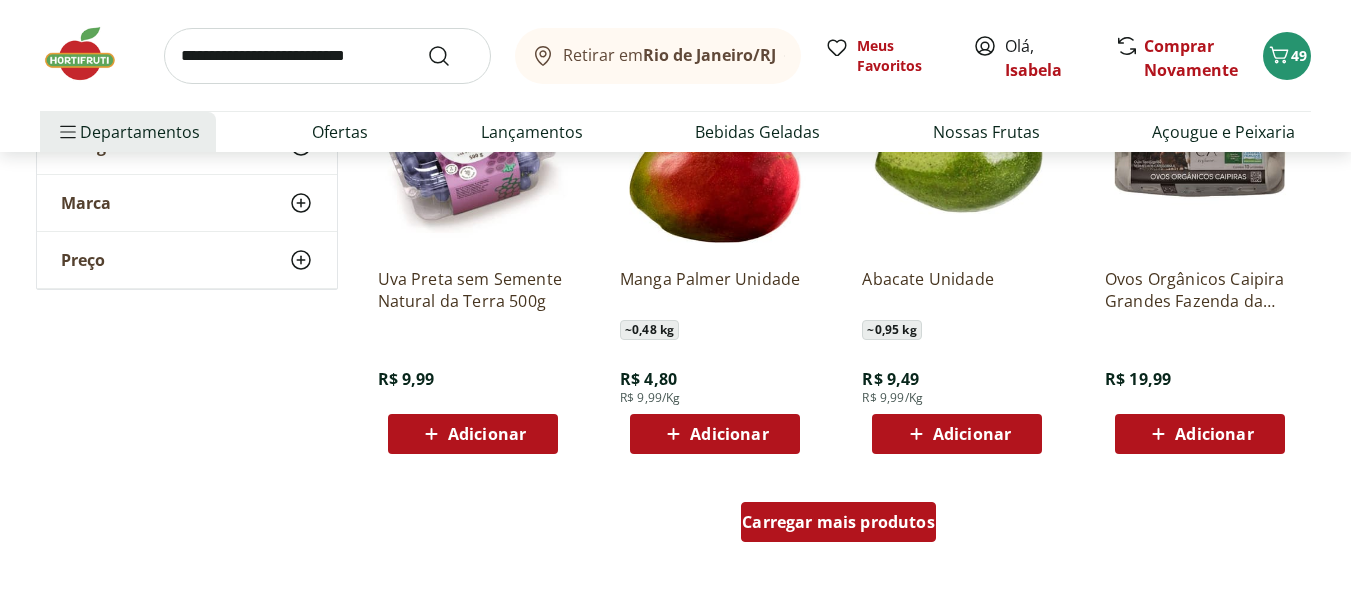 click on "Carregar mais produtos" at bounding box center [838, 522] 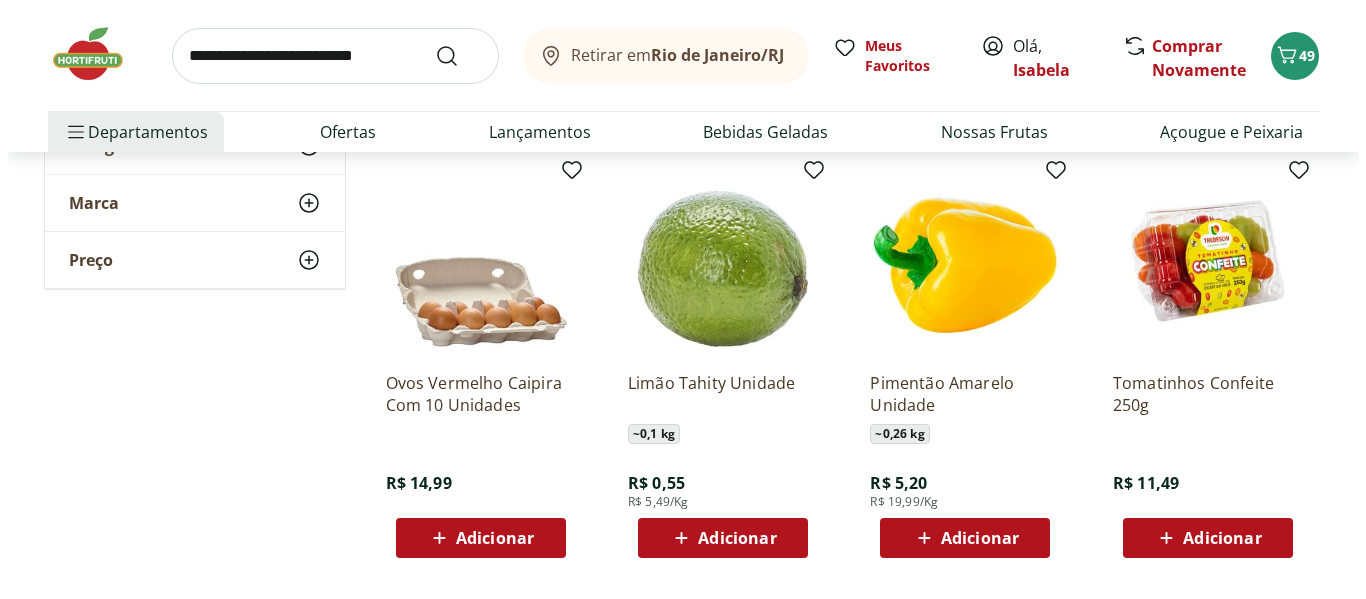scroll, scrollTop: 13200, scrollLeft: 0, axis: vertical 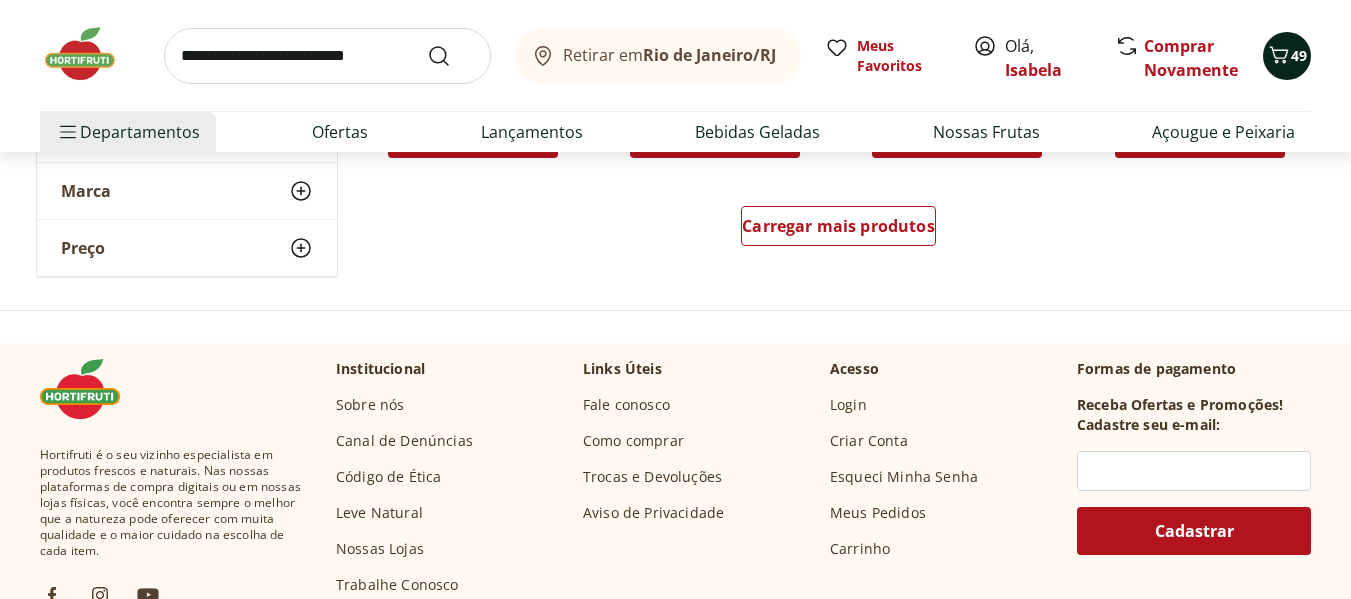 click 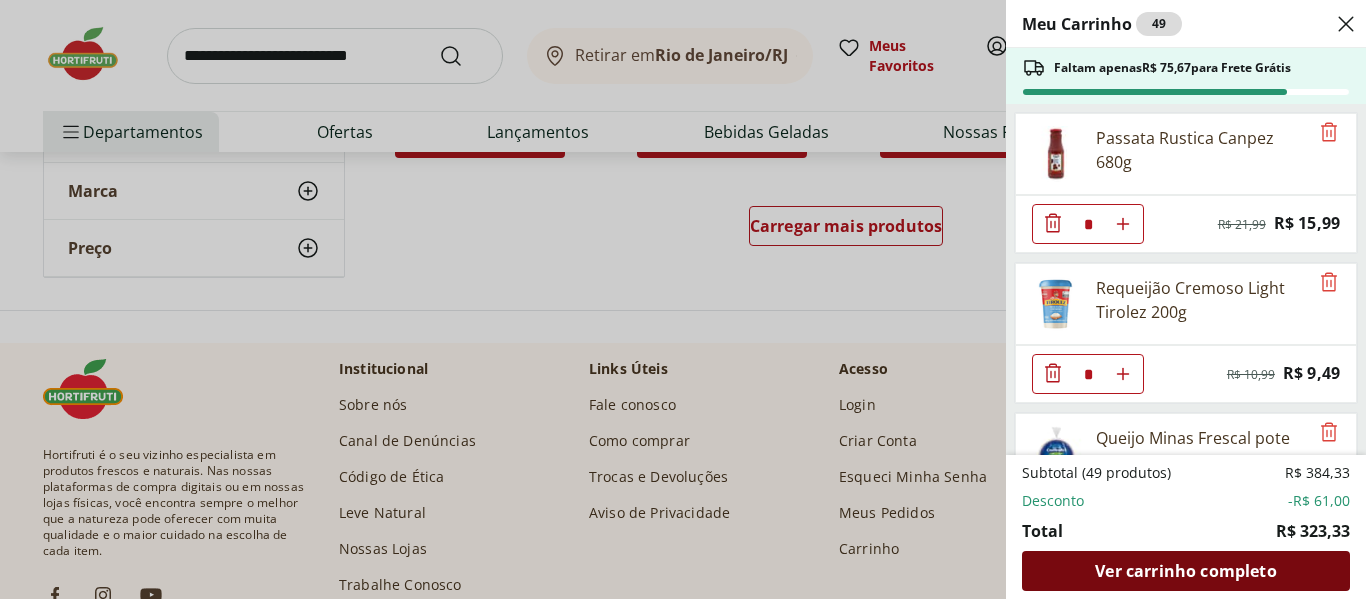 click on "Ver carrinho completo" at bounding box center [1185, 571] 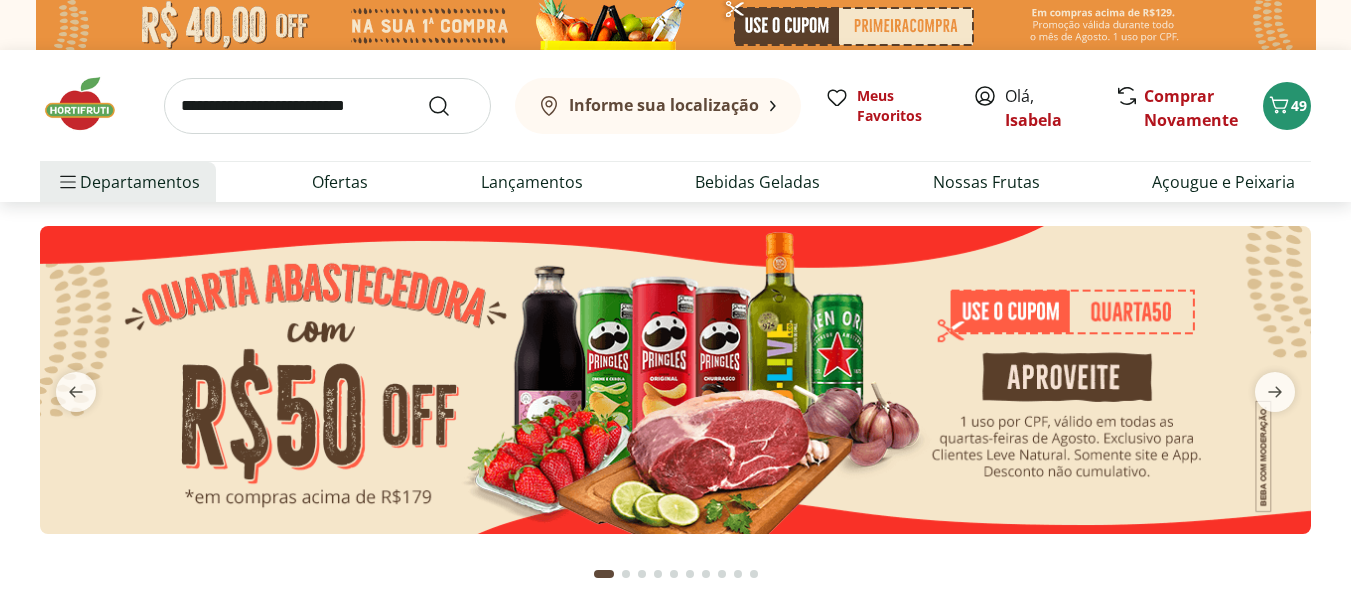 scroll, scrollTop: 0, scrollLeft: 0, axis: both 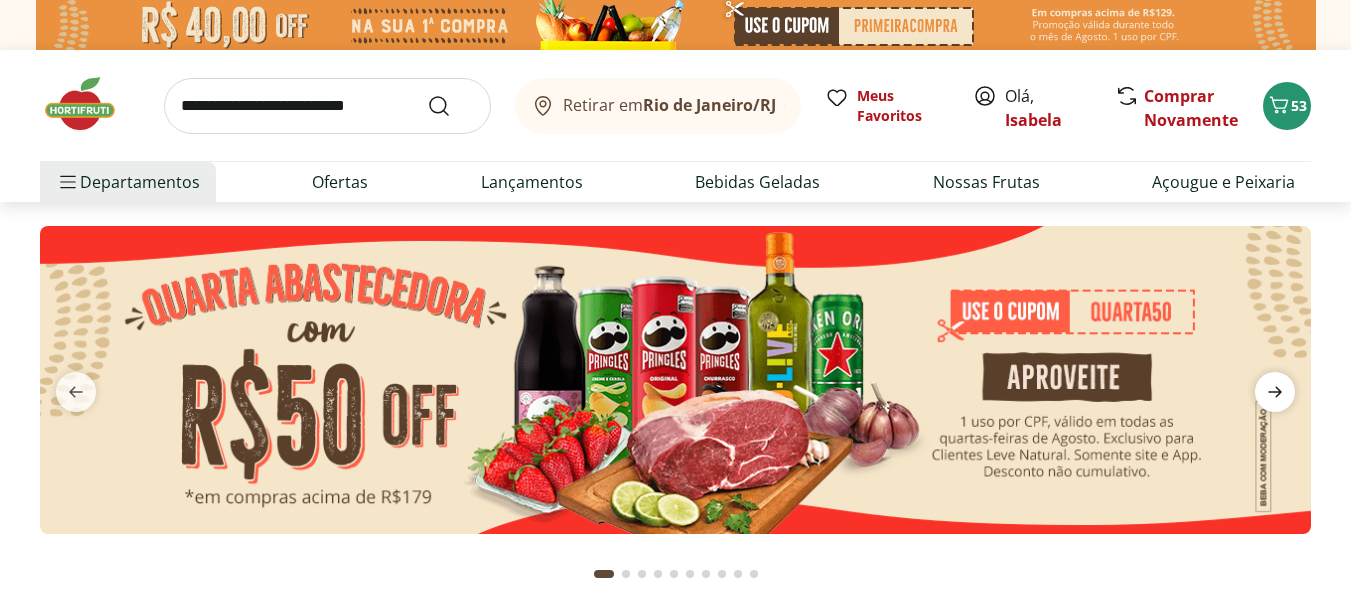 click at bounding box center (1275, 392) 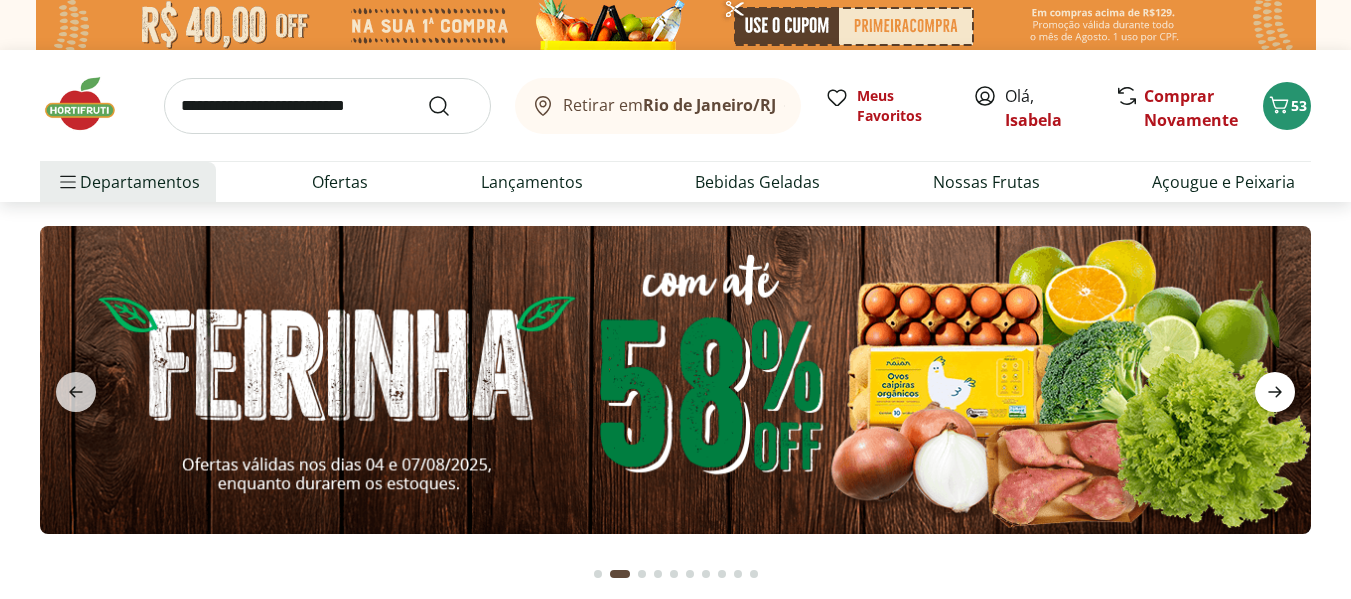 click 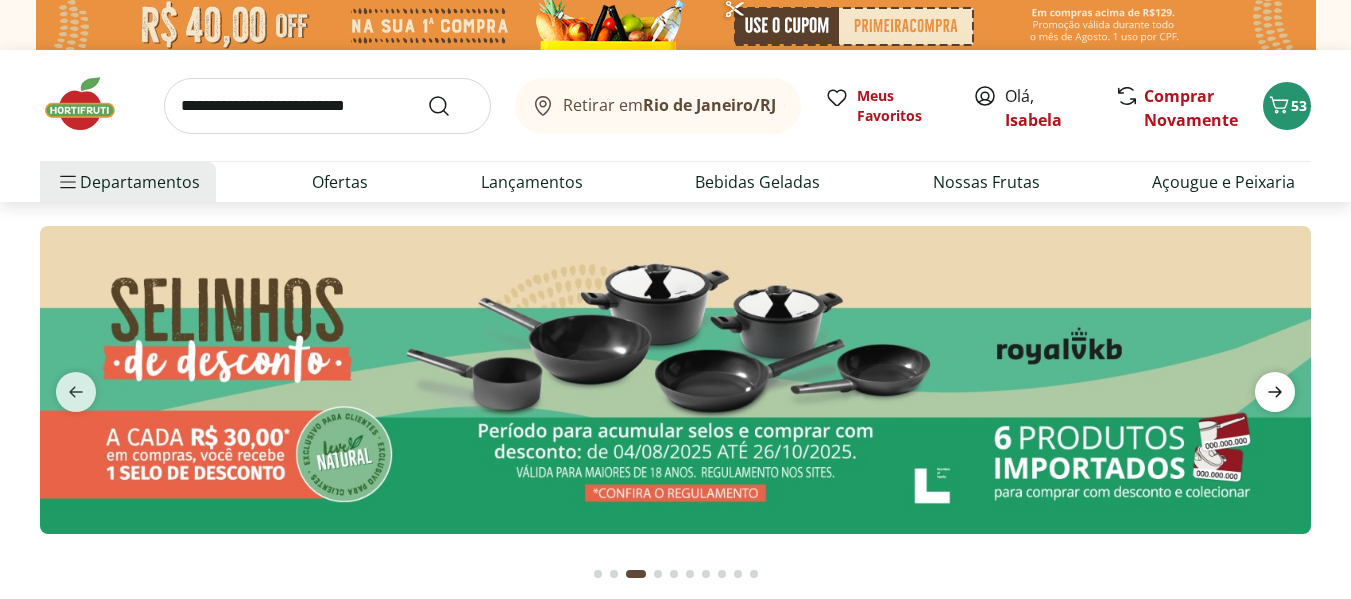 click 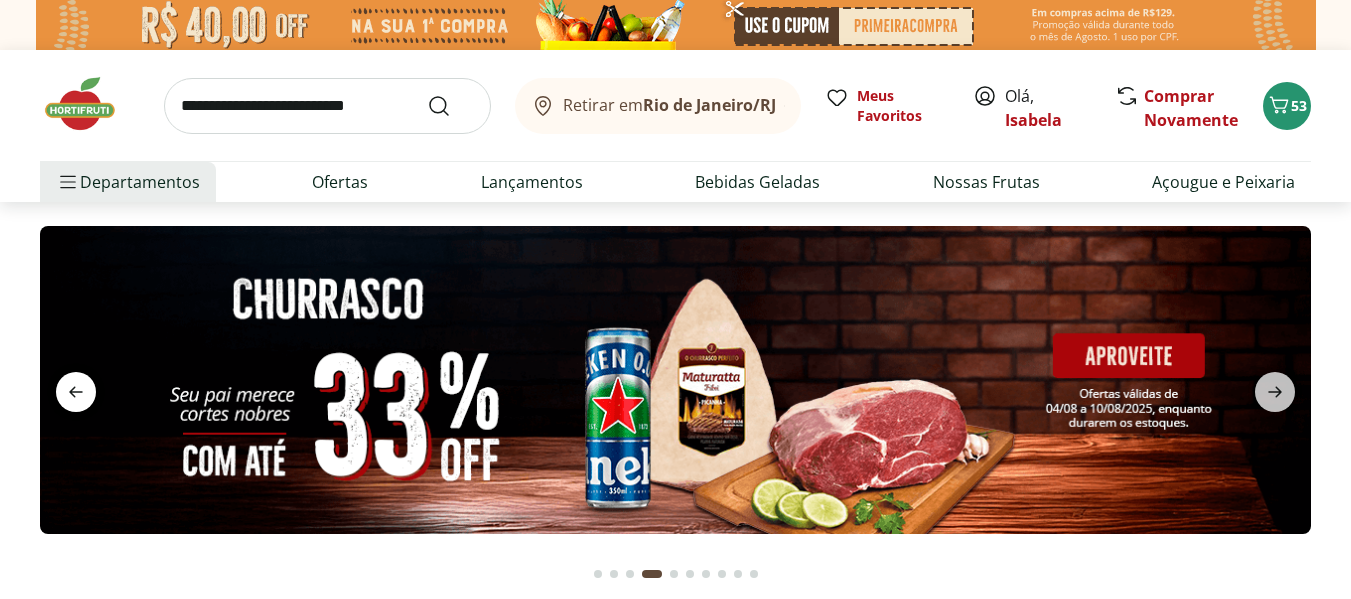 click 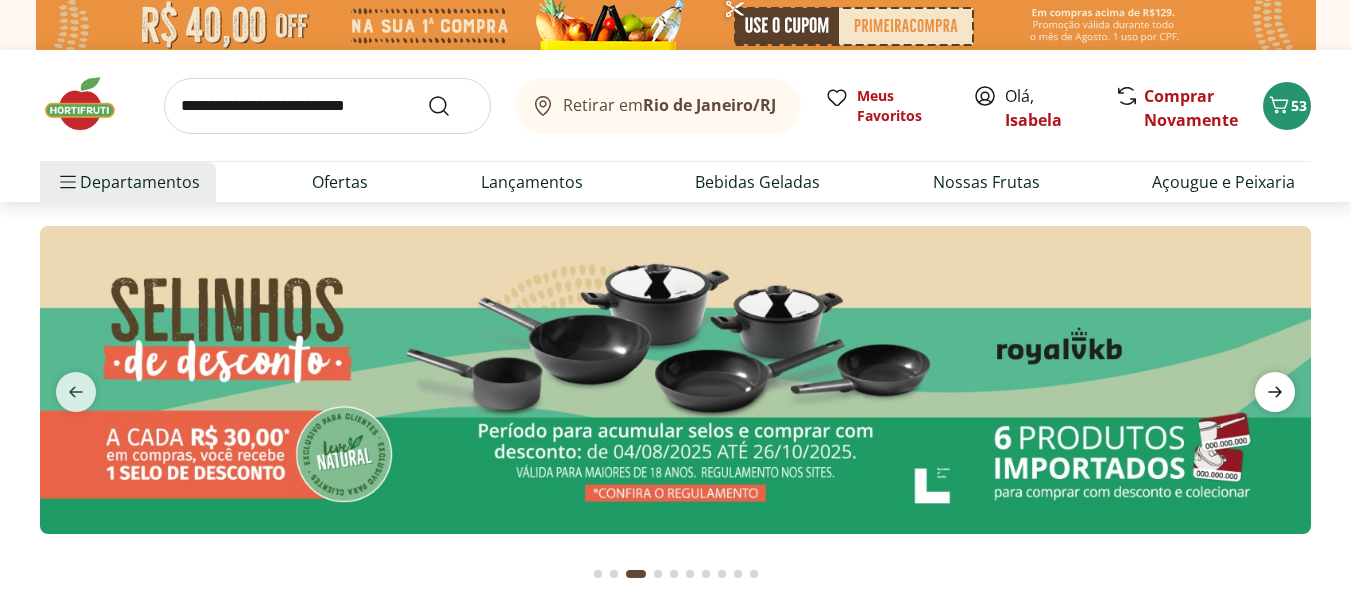 click 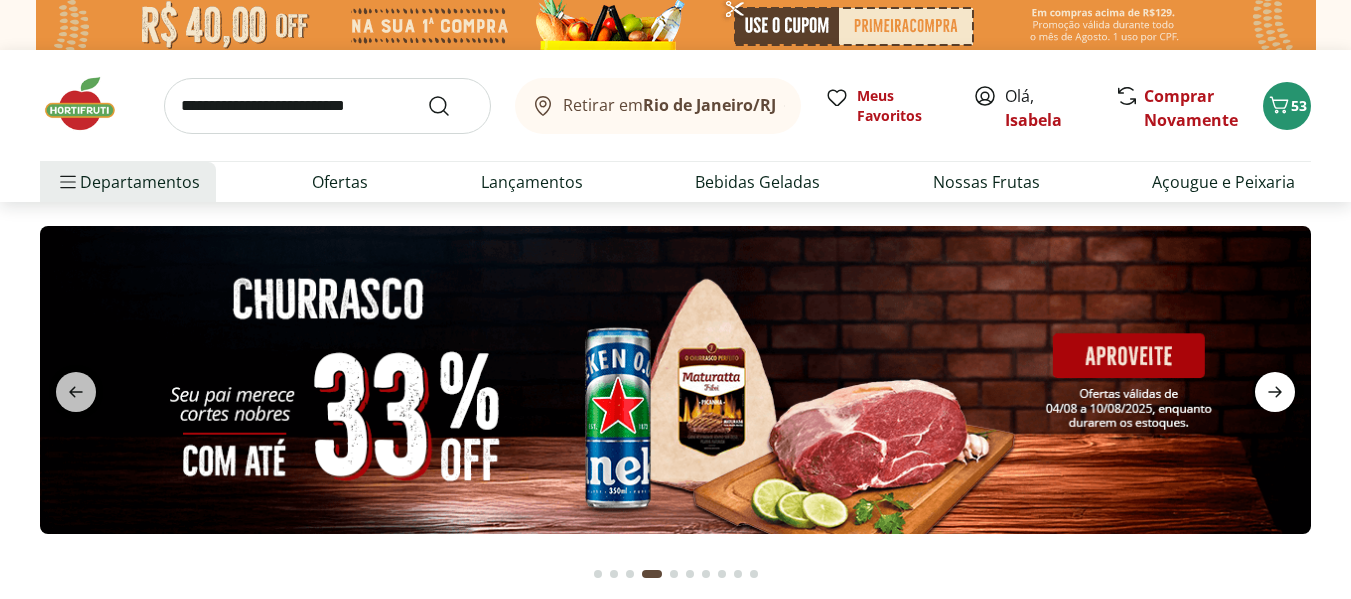 click 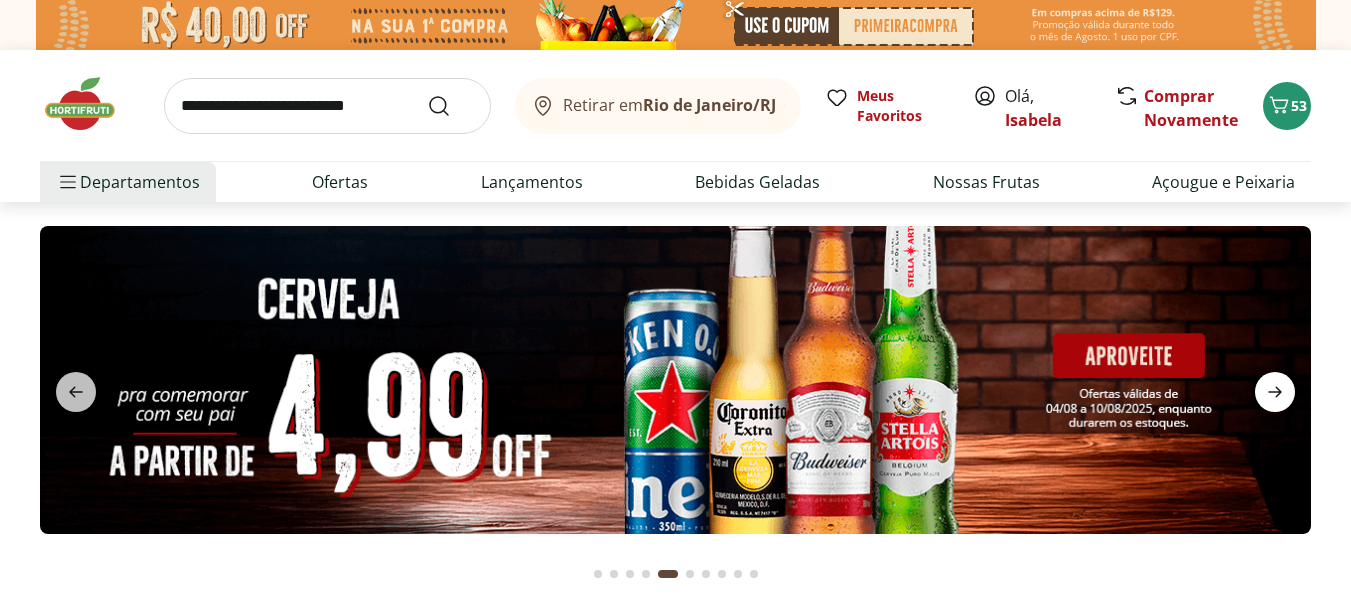 click 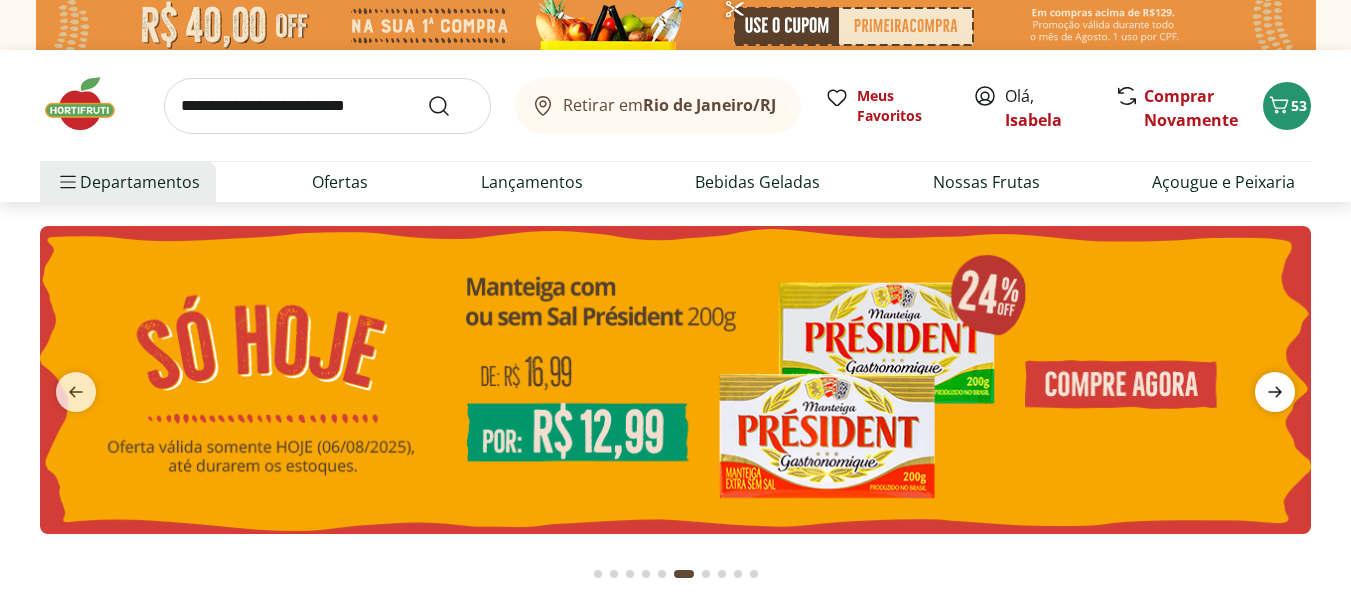 click 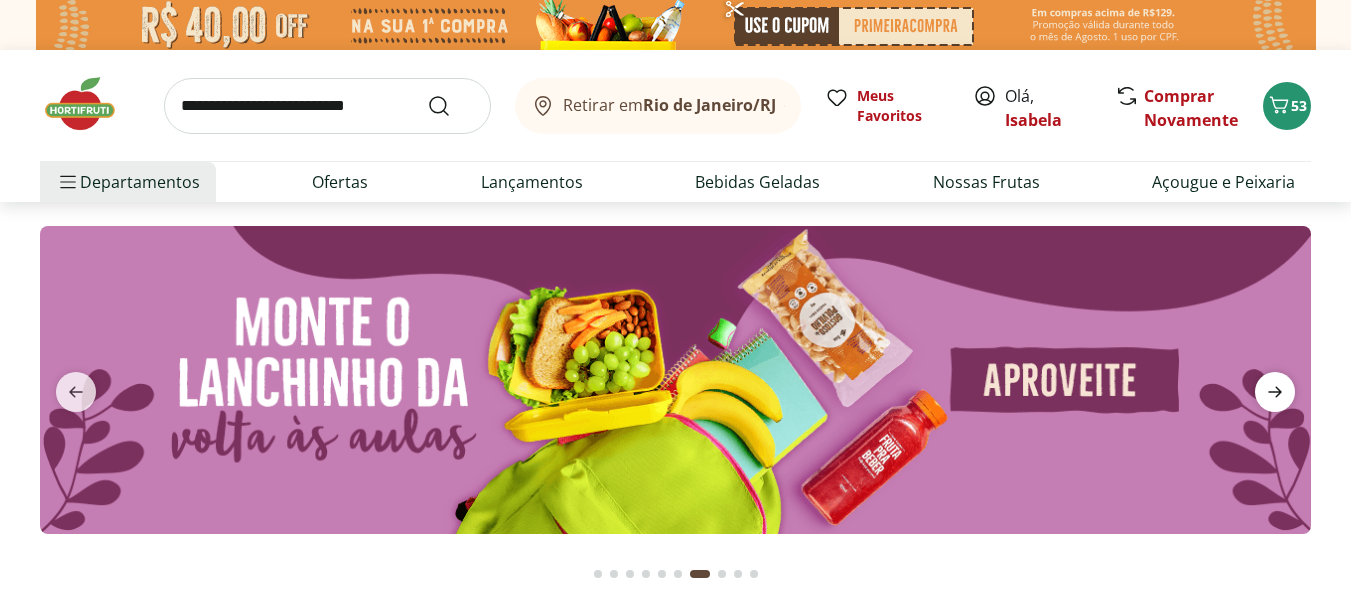 click 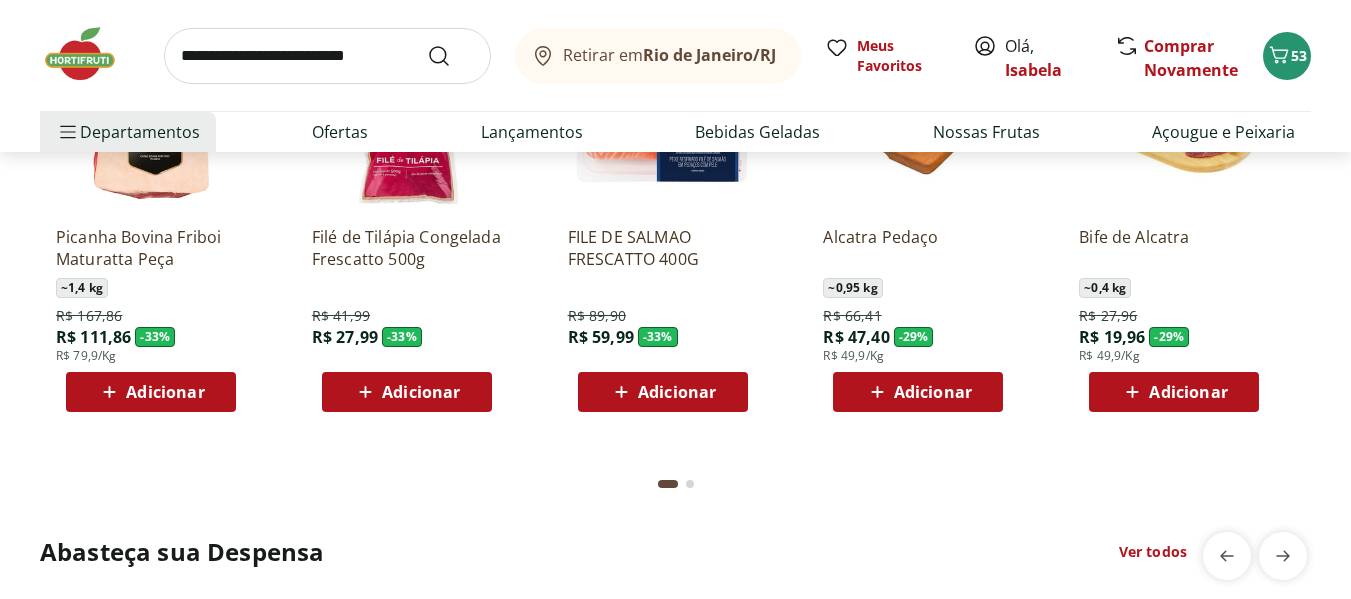 scroll, scrollTop: 2400, scrollLeft: 0, axis: vertical 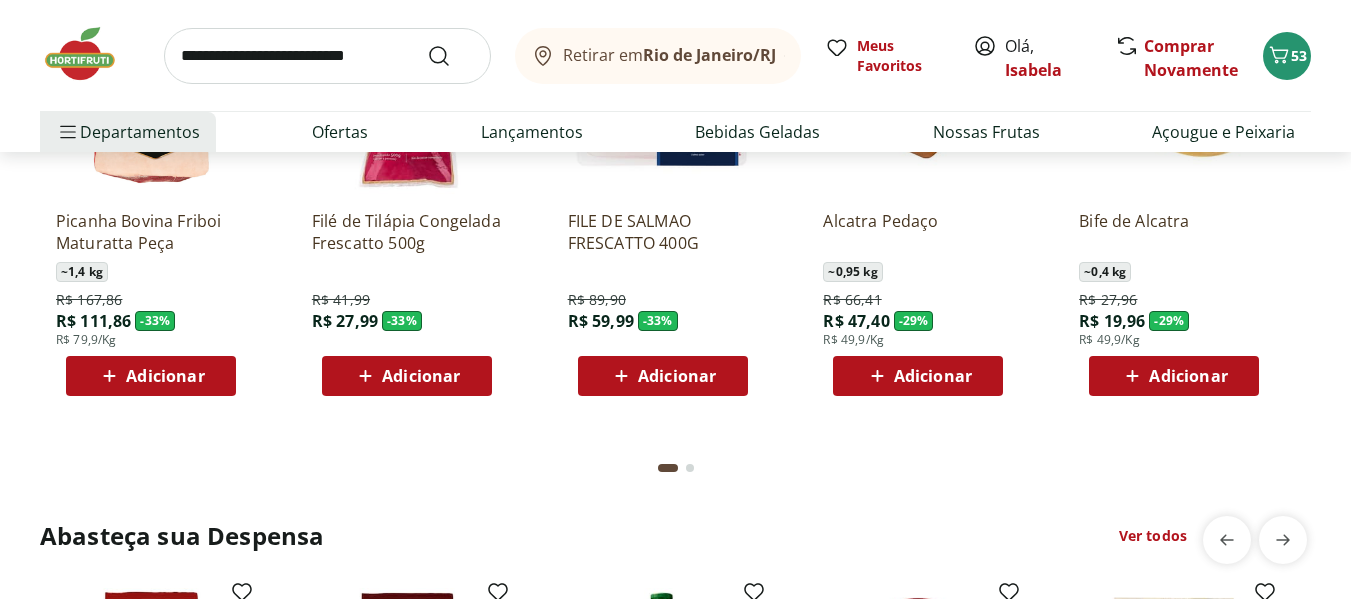 click on "Adicionar" at bounding box center [677, -208] 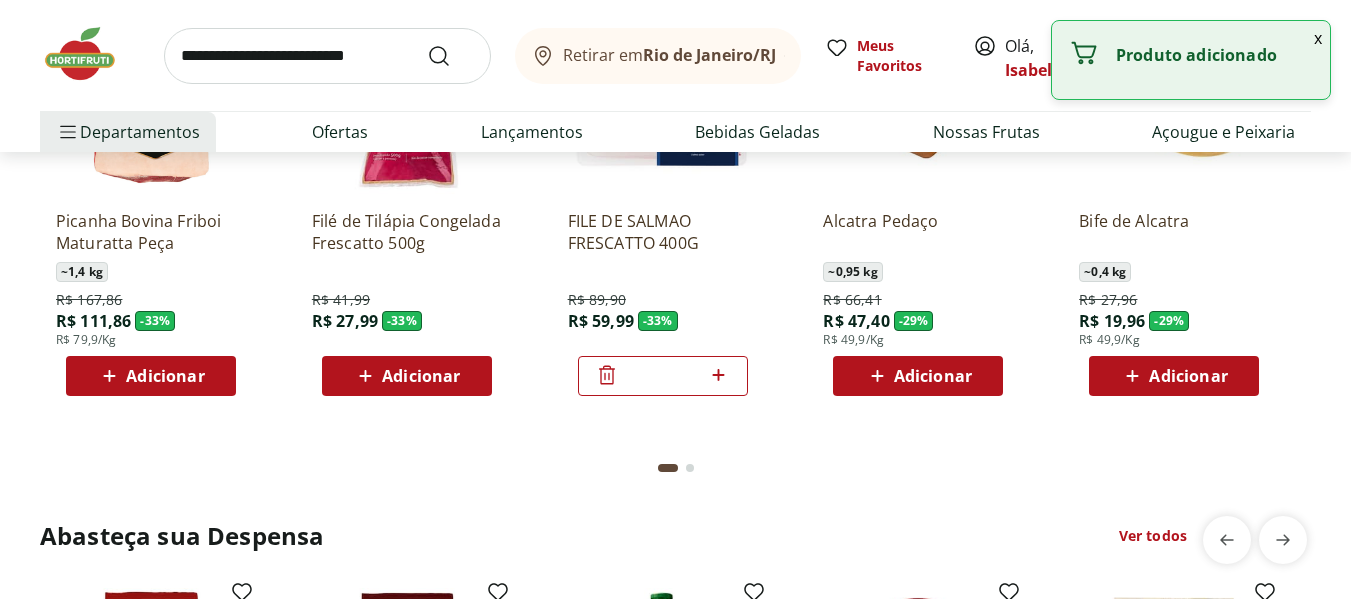 click 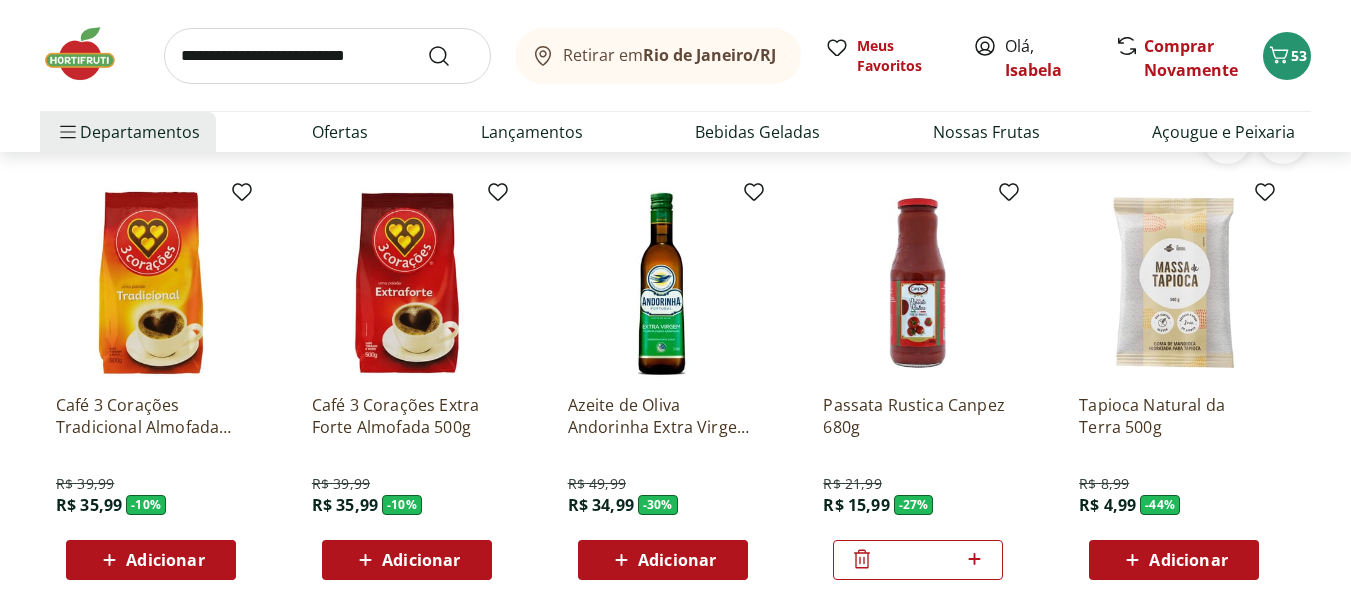 scroll, scrollTop: 2400, scrollLeft: 0, axis: vertical 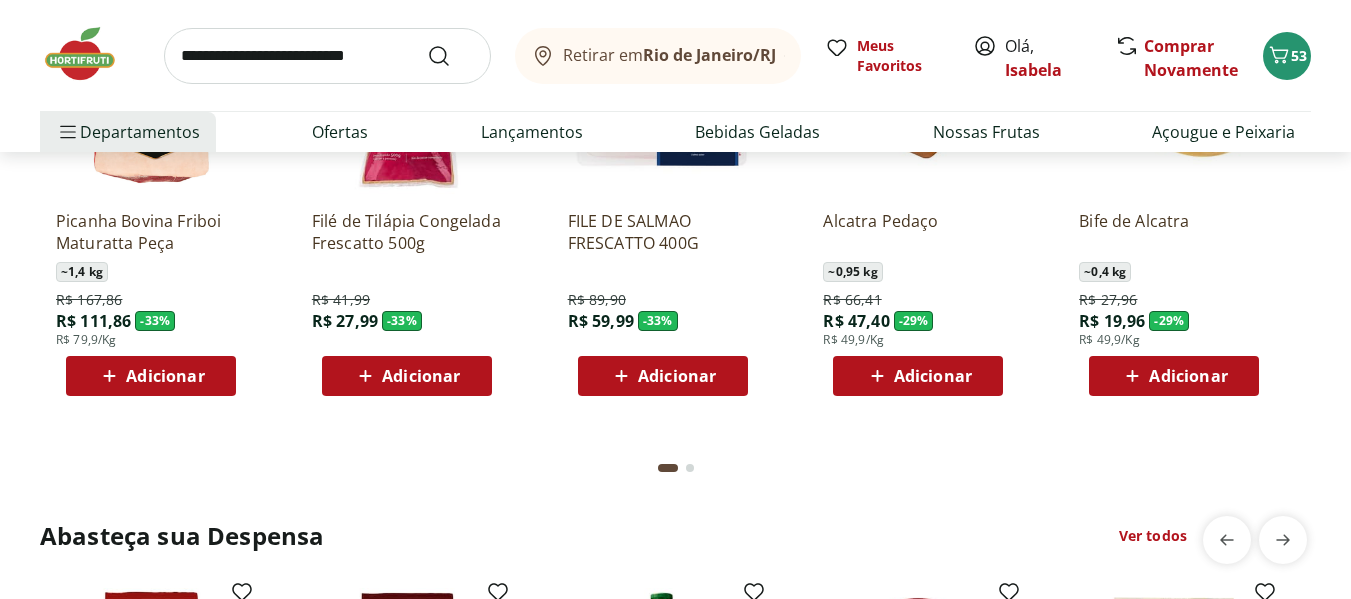 click on "Adicionar" at bounding box center (677, -208) 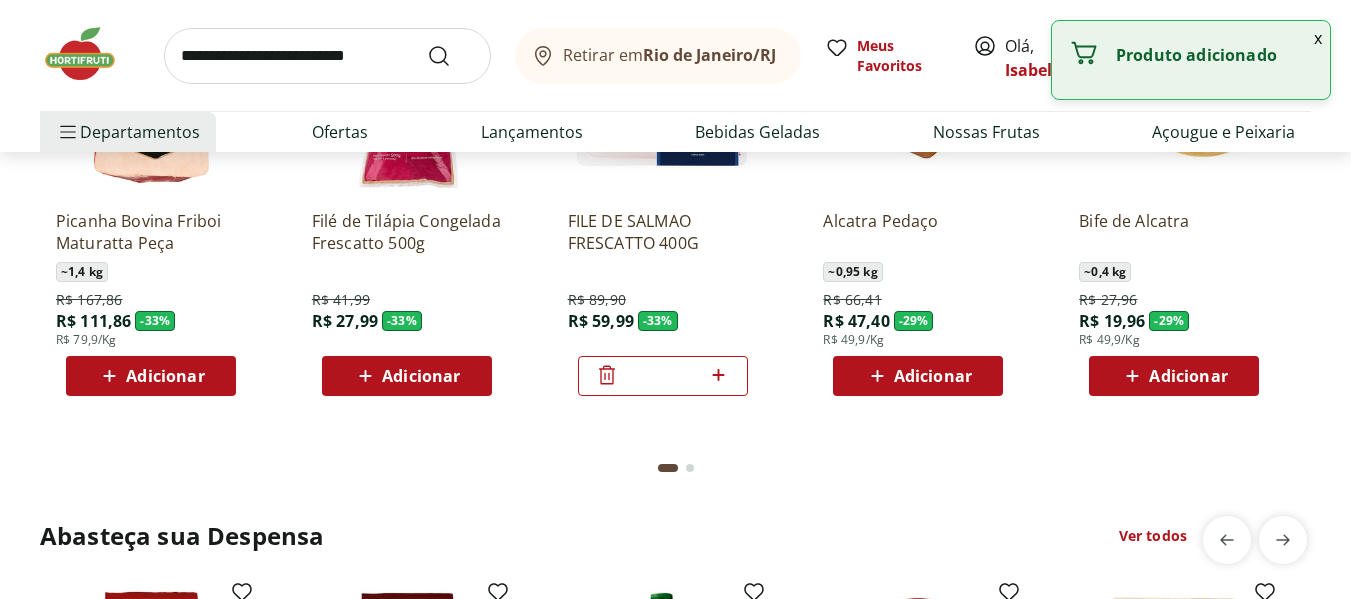 click 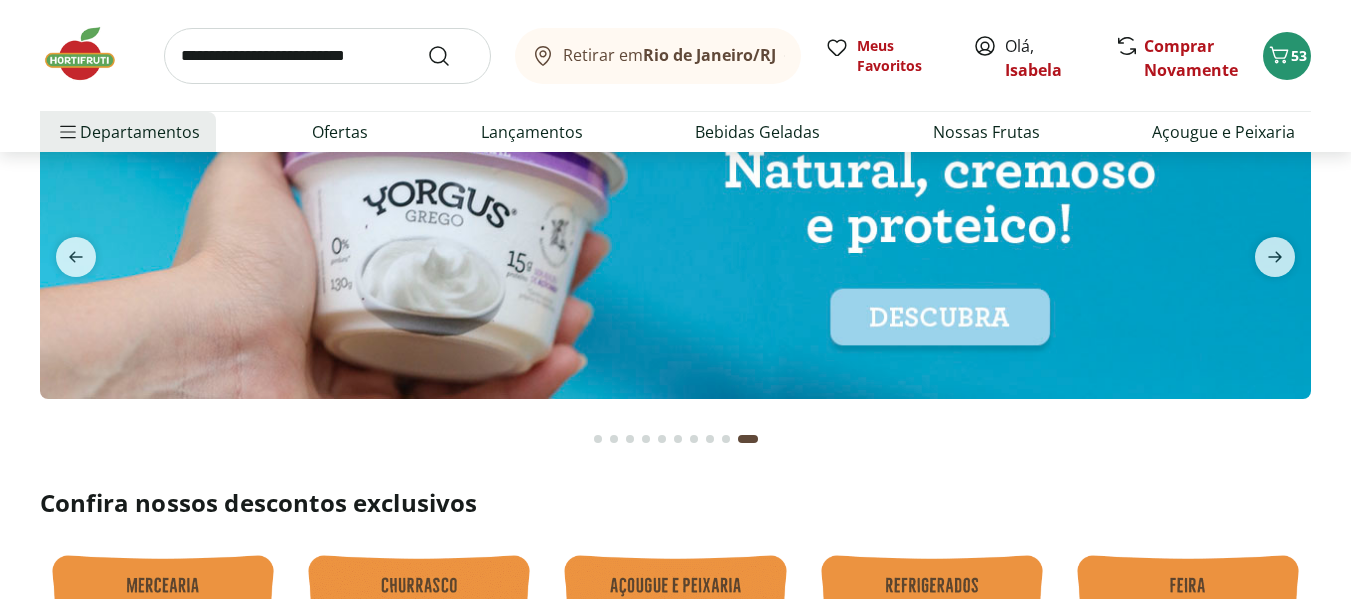 scroll, scrollTop: 0, scrollLeft: 0, axis: both 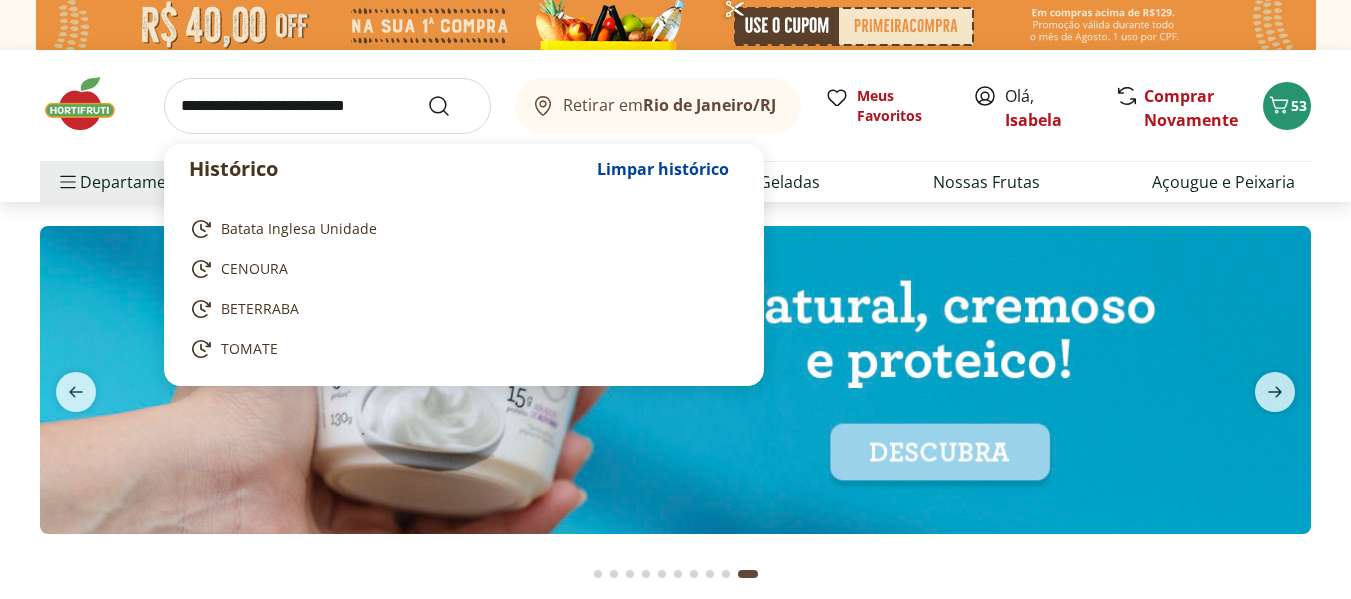click at bounding box center (327, 106) 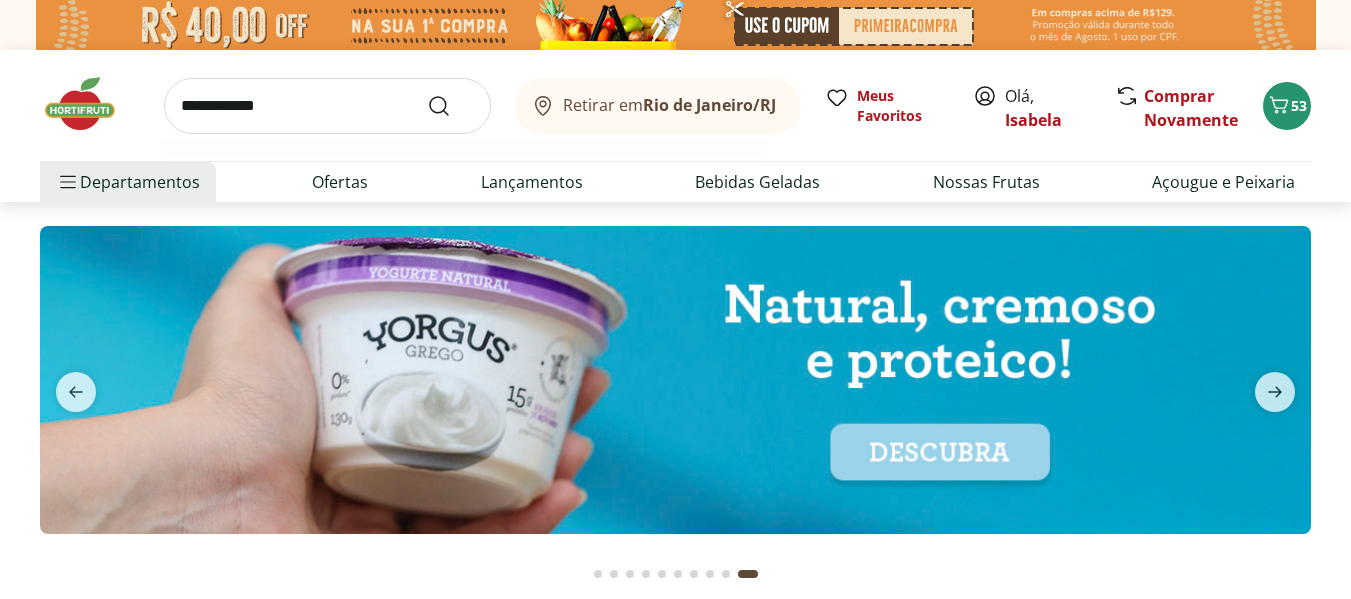type on "**********" 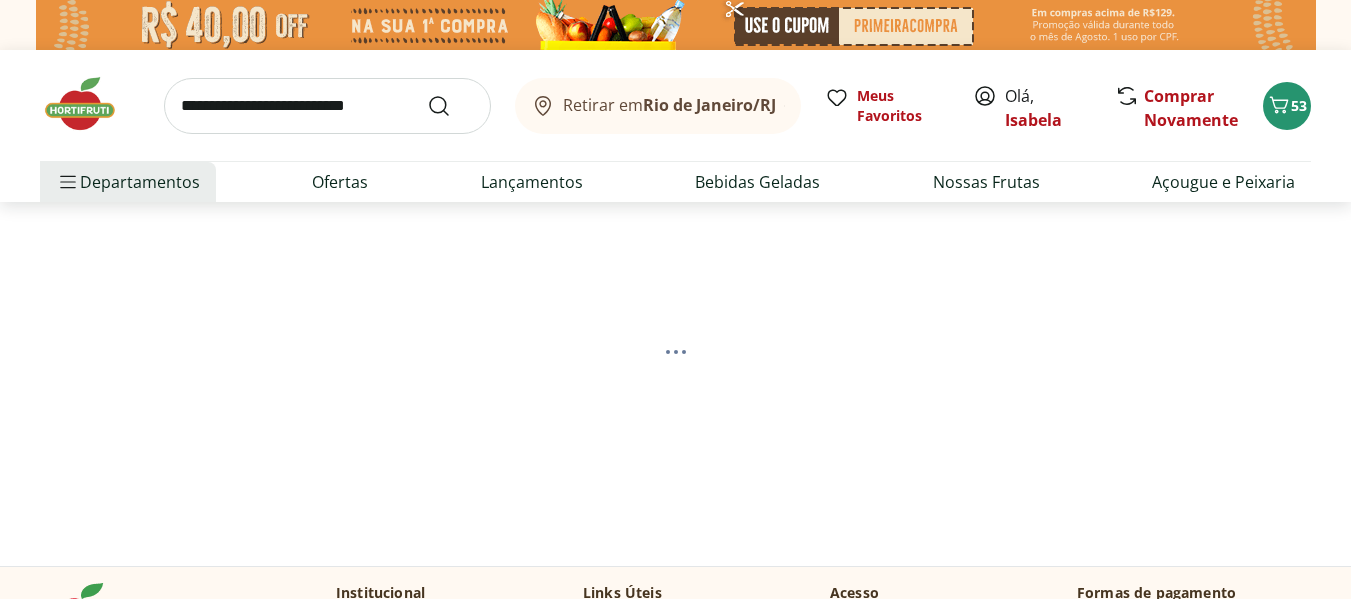 select on "**********" 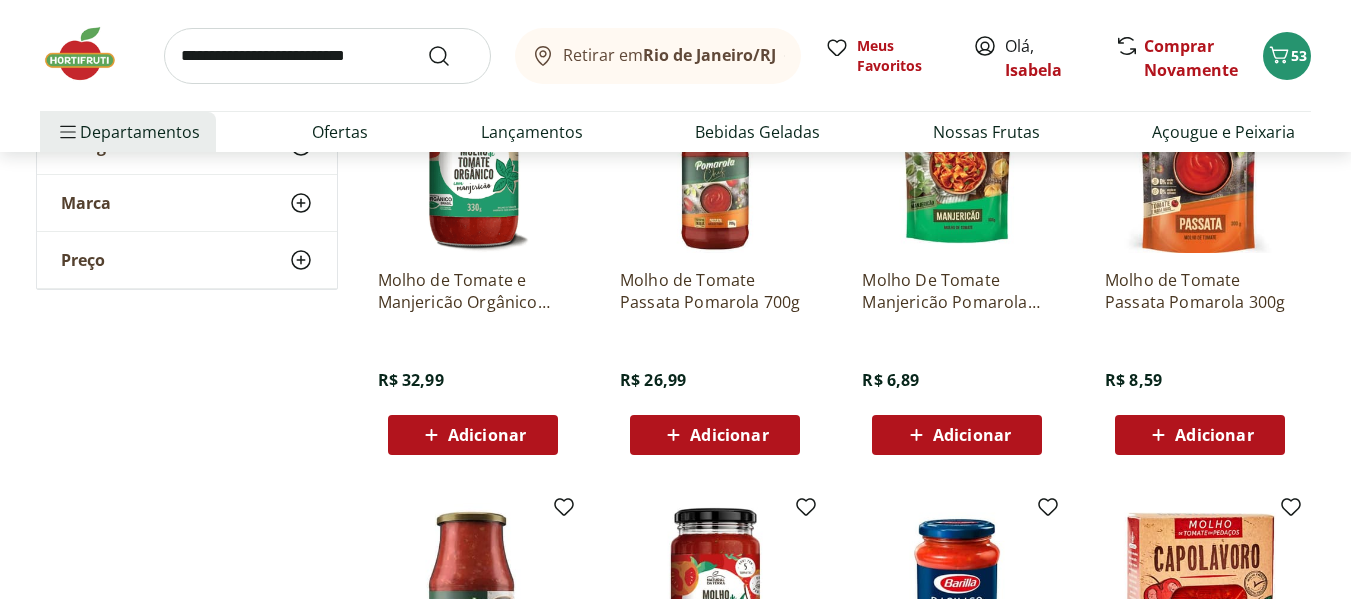 scroll, scrollTop: 1200, scrollLeft: 0, axis: vertical 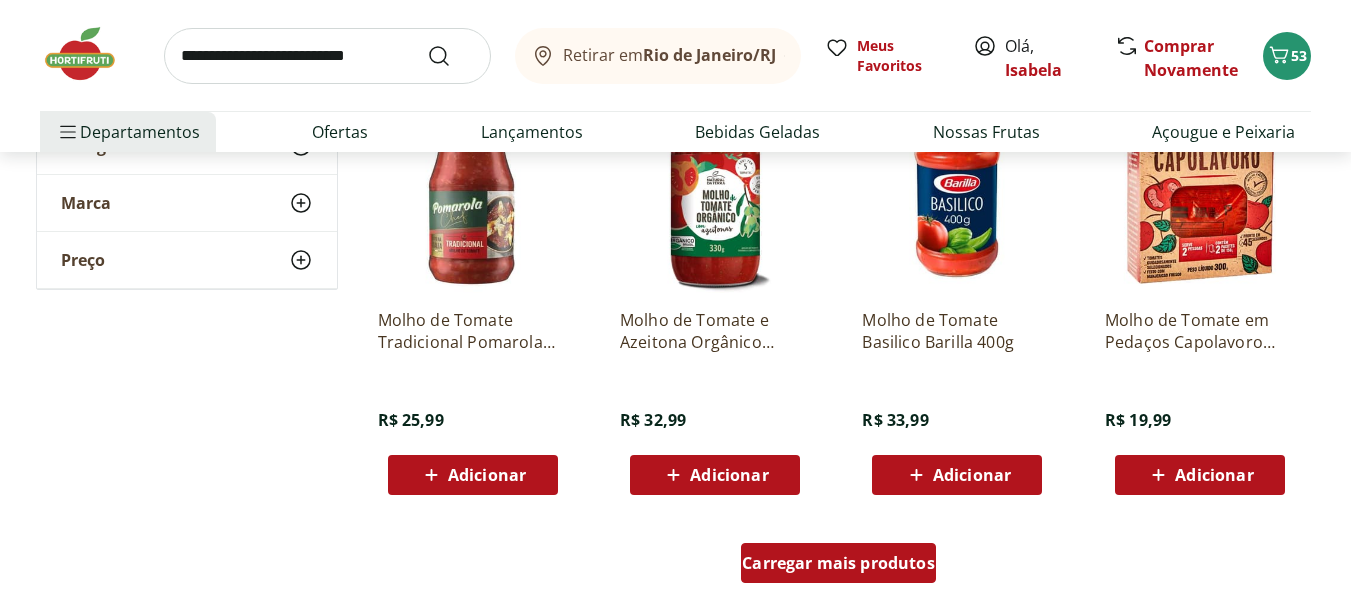 click on "Carregar mais produtos" at bounding box center (838, 563) 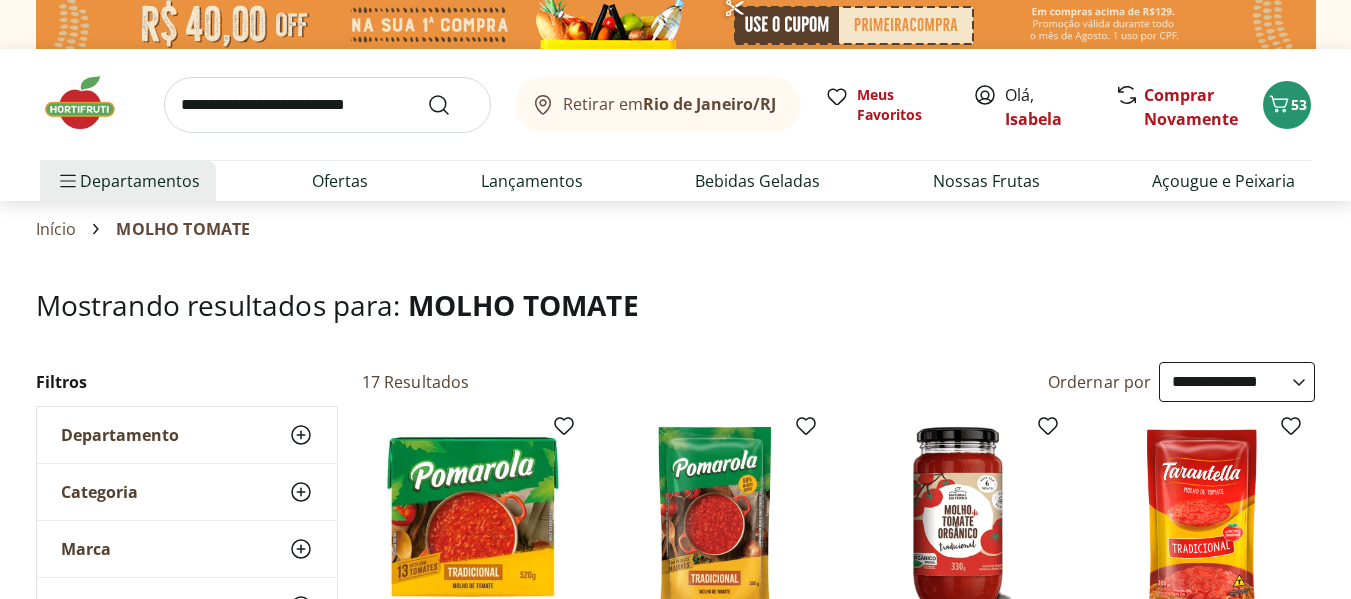 scroll, scrollTop: 0, scrollLeft: 0, axis: both 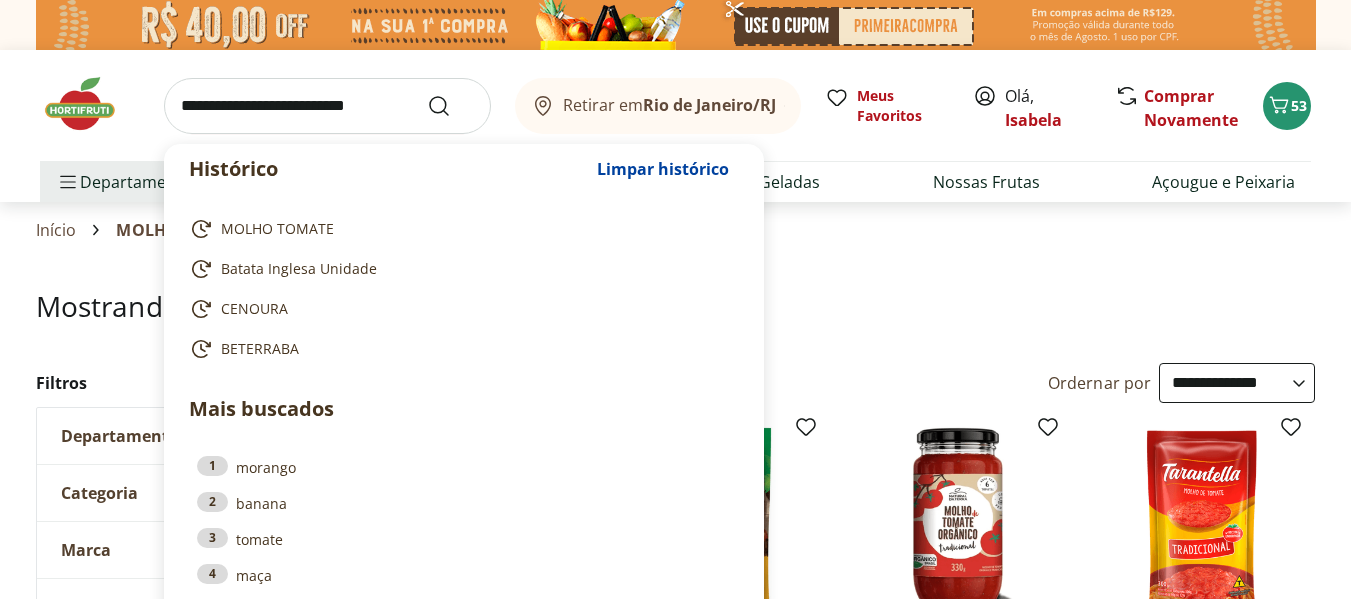 click at bounding box center (327, 106) 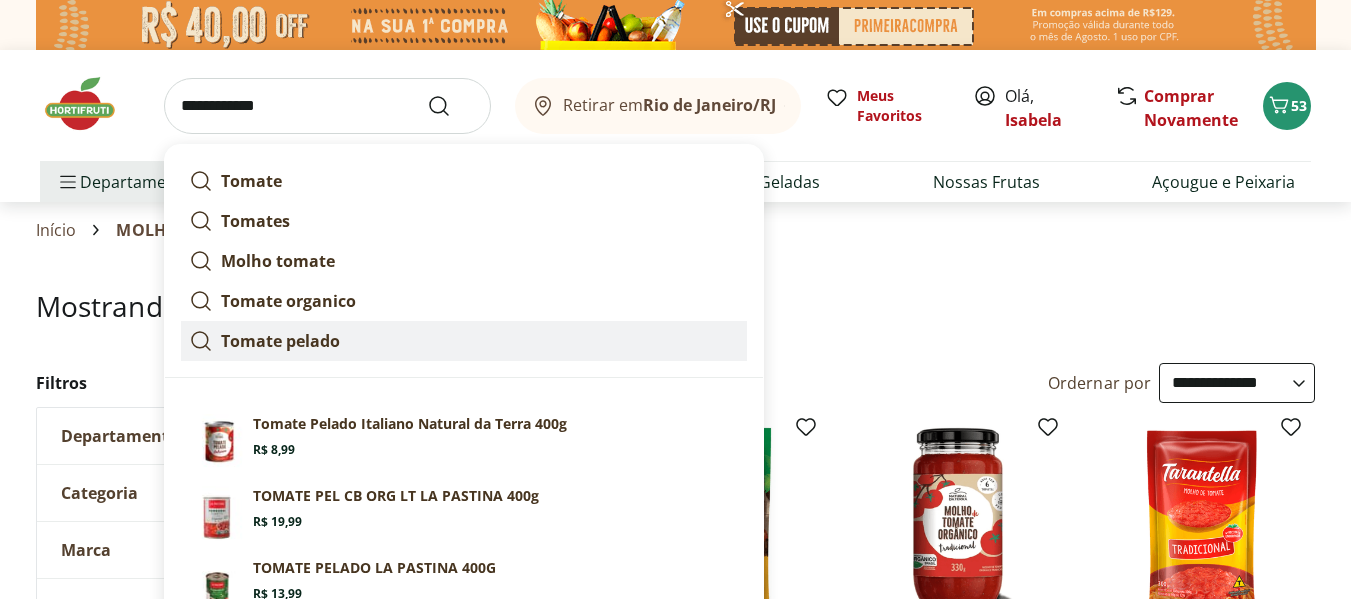 click on "Tomate pelado" at bounding box center [280, 341] 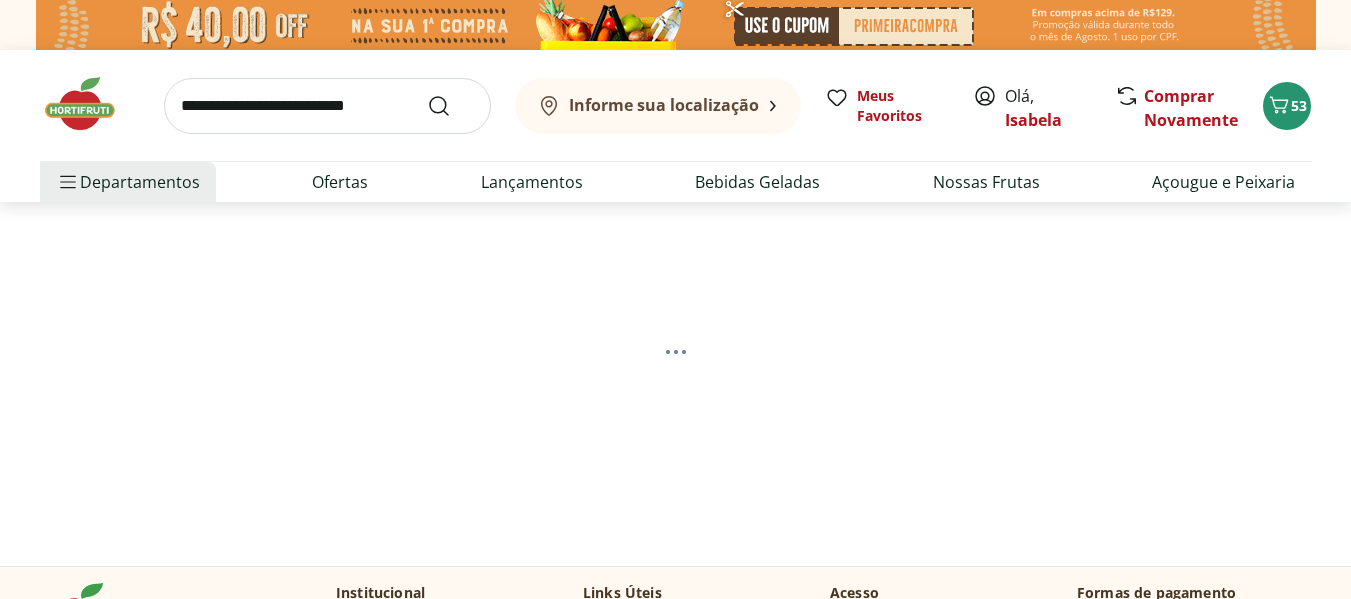 scroll, scrollTop: 0, scrollLeft: 0, axis: both 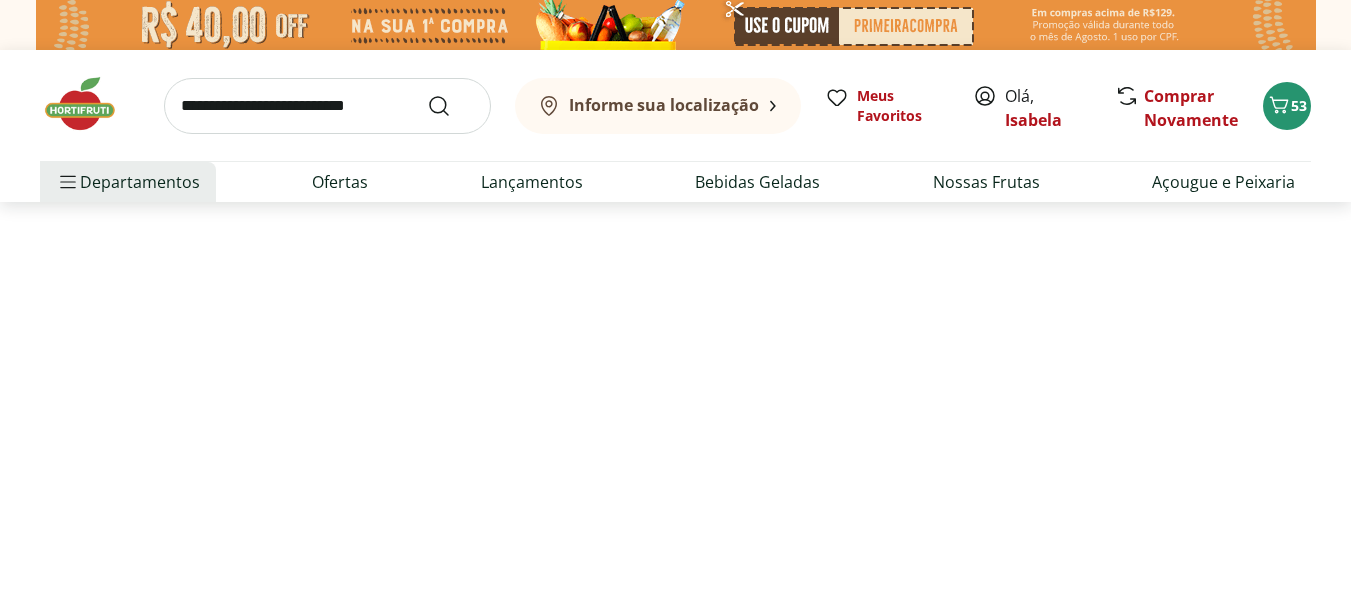 select on "**********" 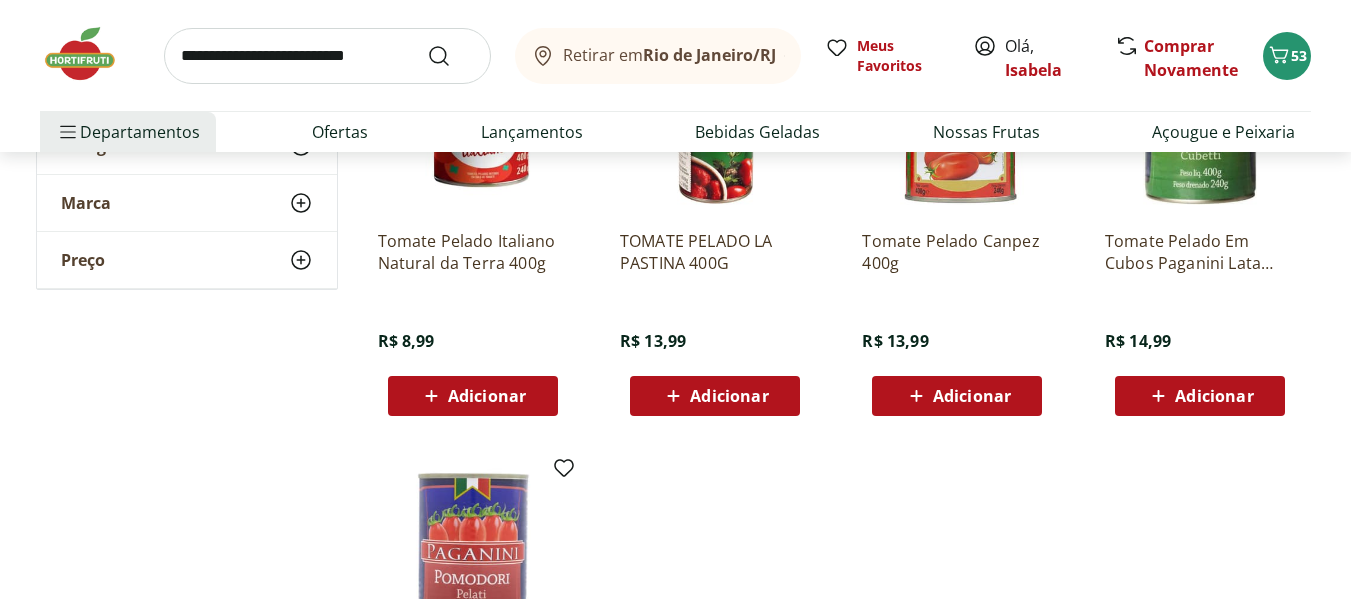 scroll, scrollTop: 400, scrollLeft: 0, axis: vertical 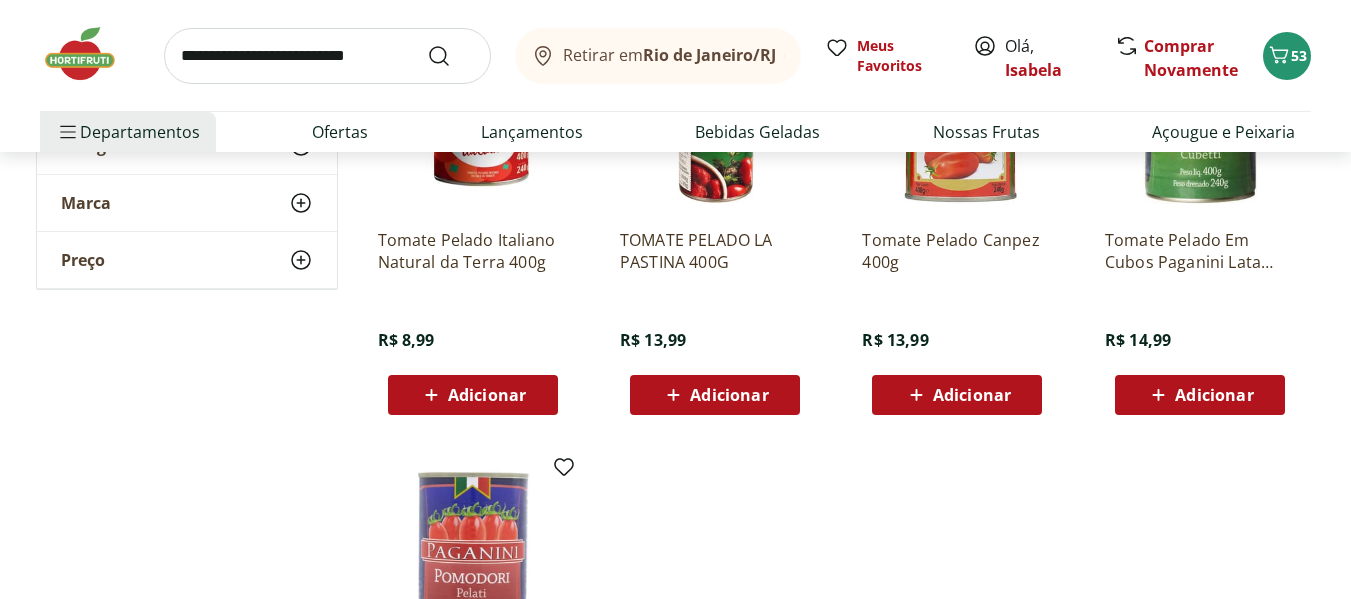click on "Adicionar" at bounding box center (487, 395) 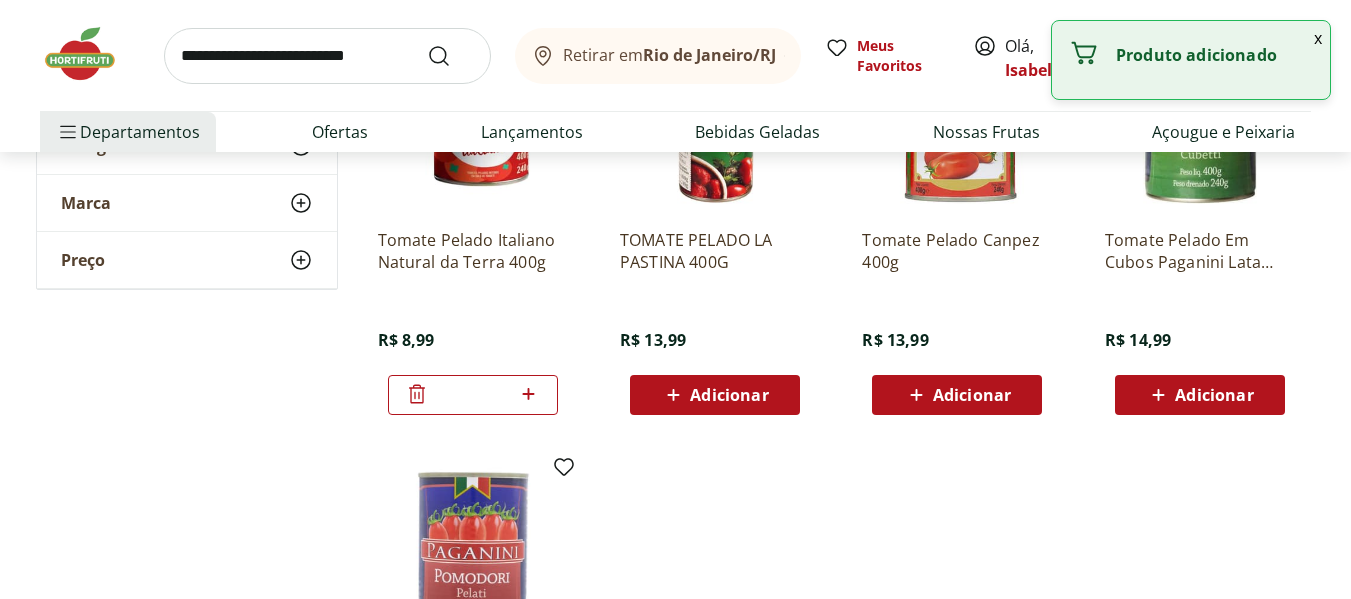 click on "Adicionar" at bounding box center [1214, 395] 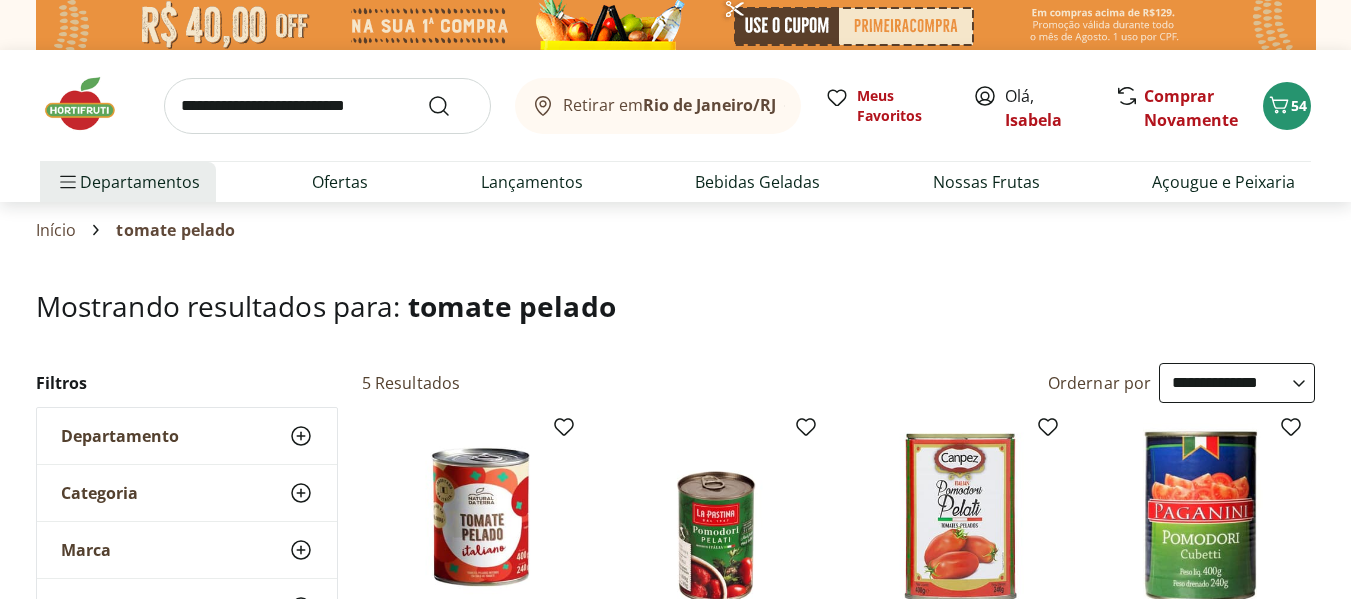 scroll, scrollTop: 400, scrollLeft: 0, axis: vertical 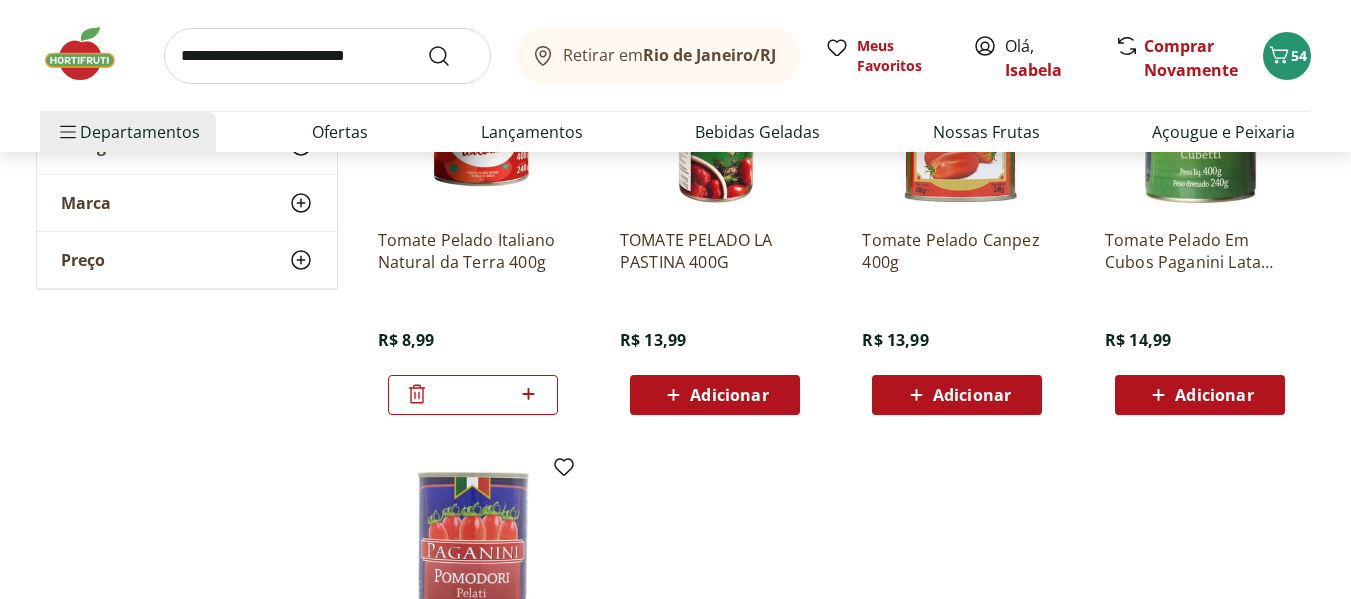 click 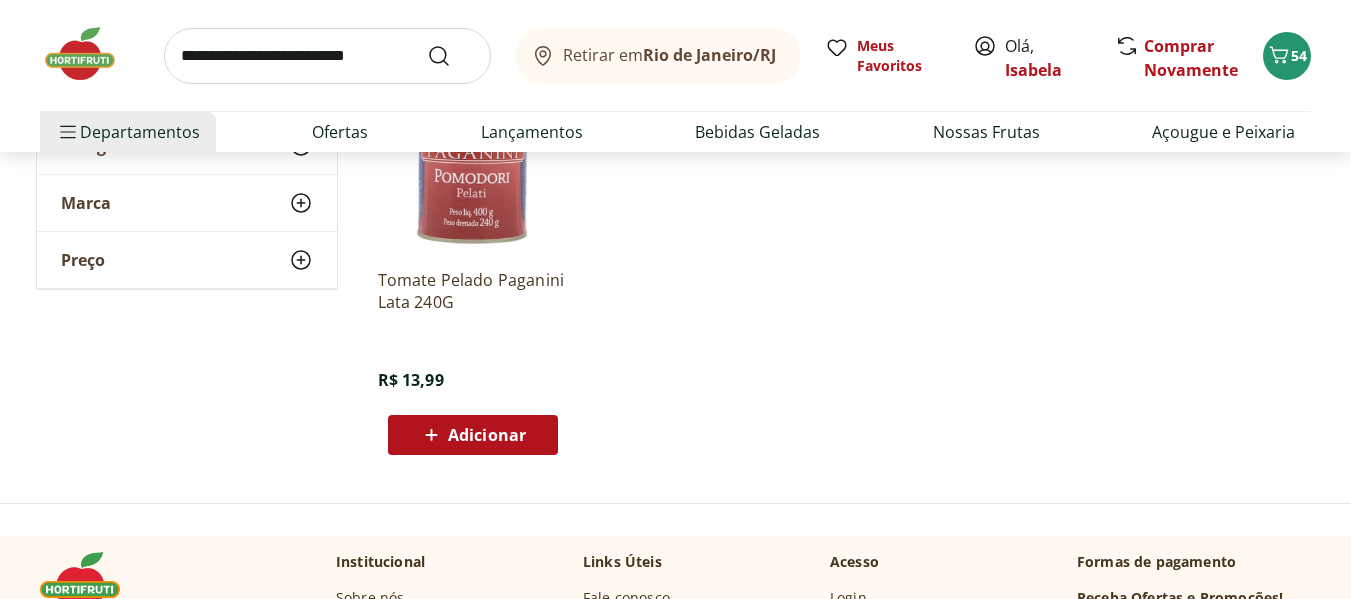 scroll, scrollTop: 400, scrollLeft: 0, axis: vertical 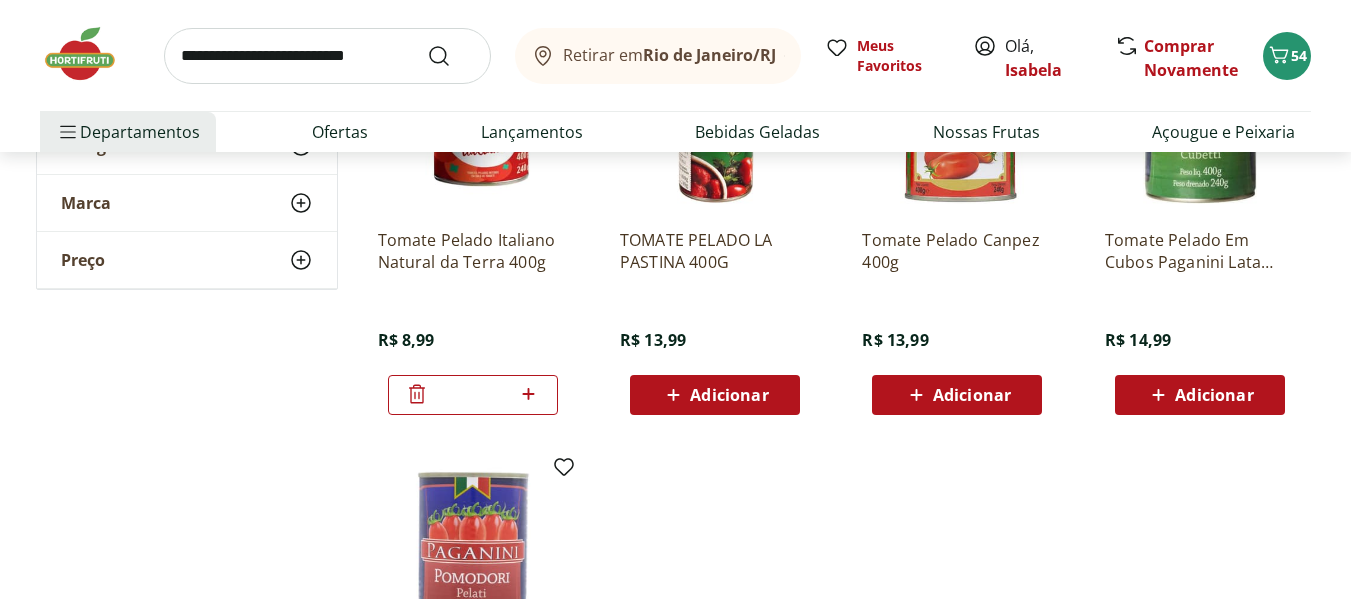 click 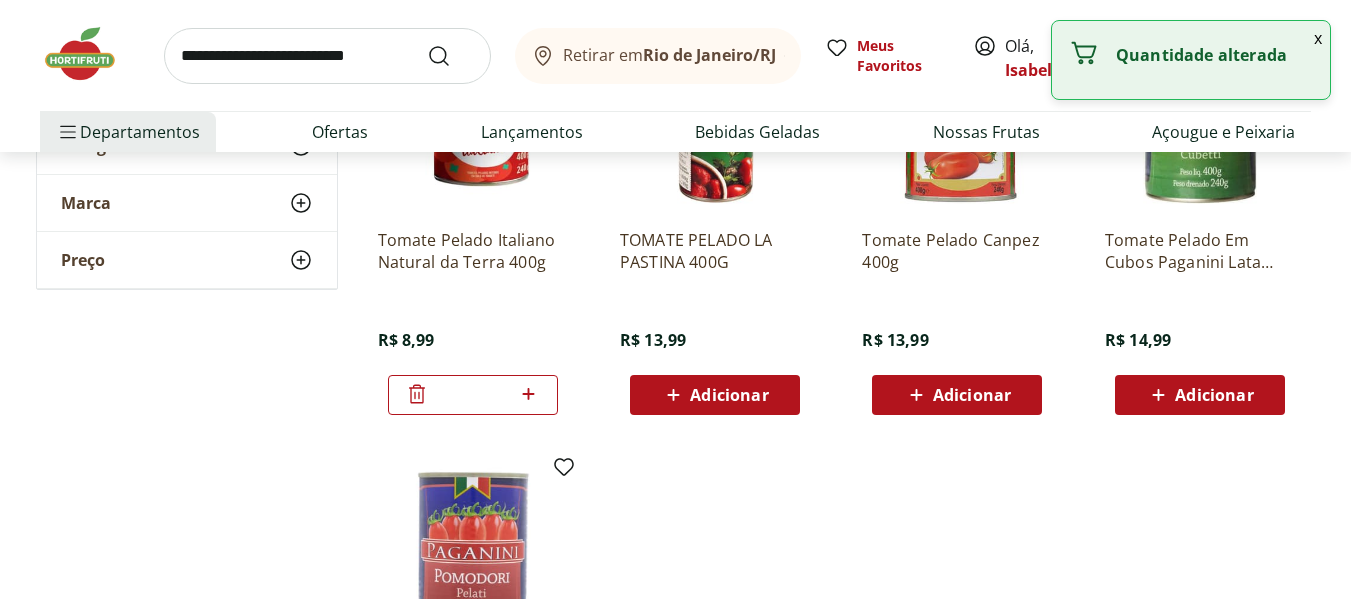 click 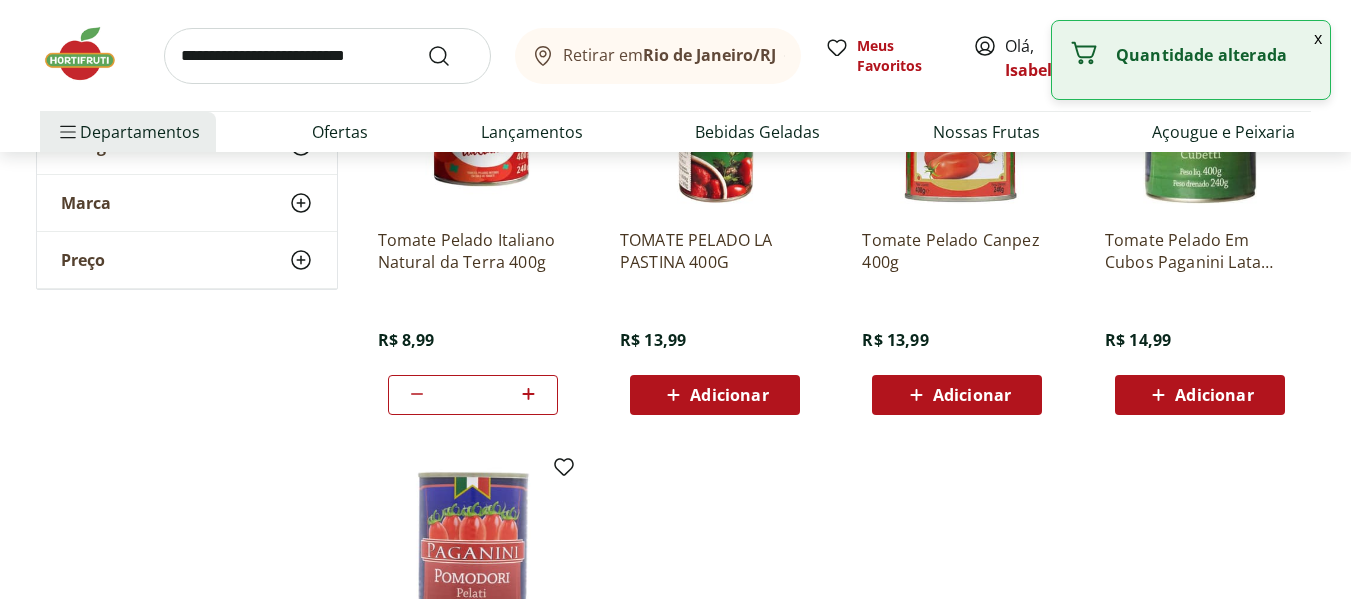 click 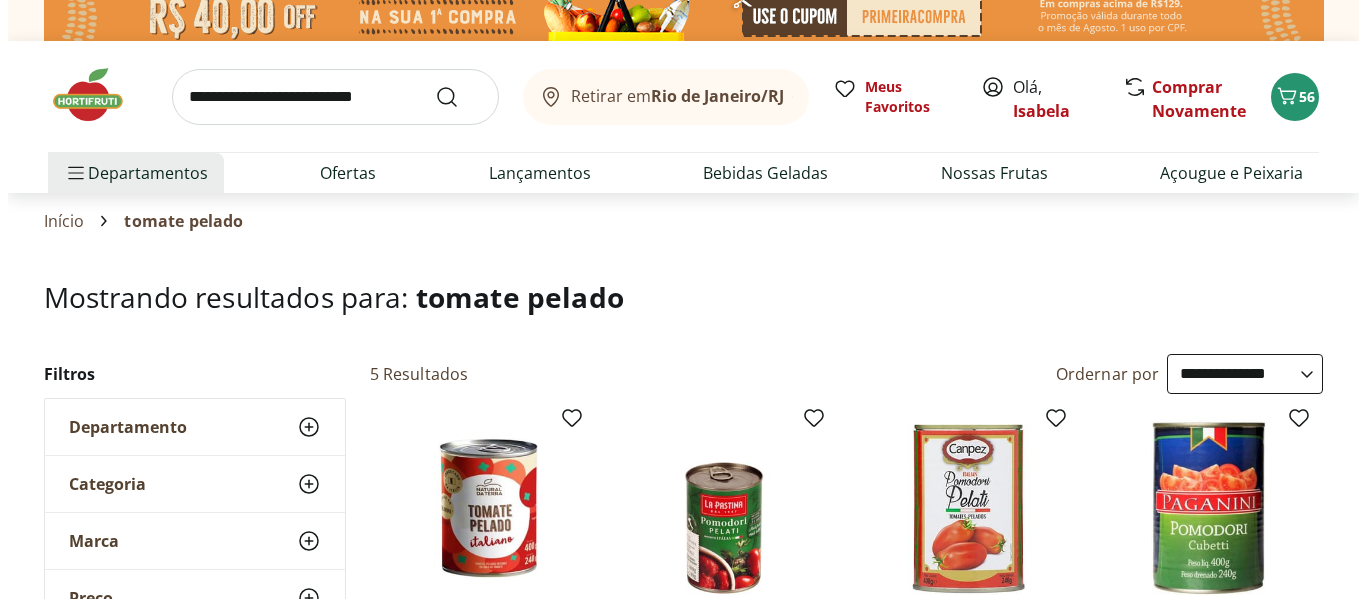 scroll, scrollTop: 0, scrollLeft: 0, axis: both 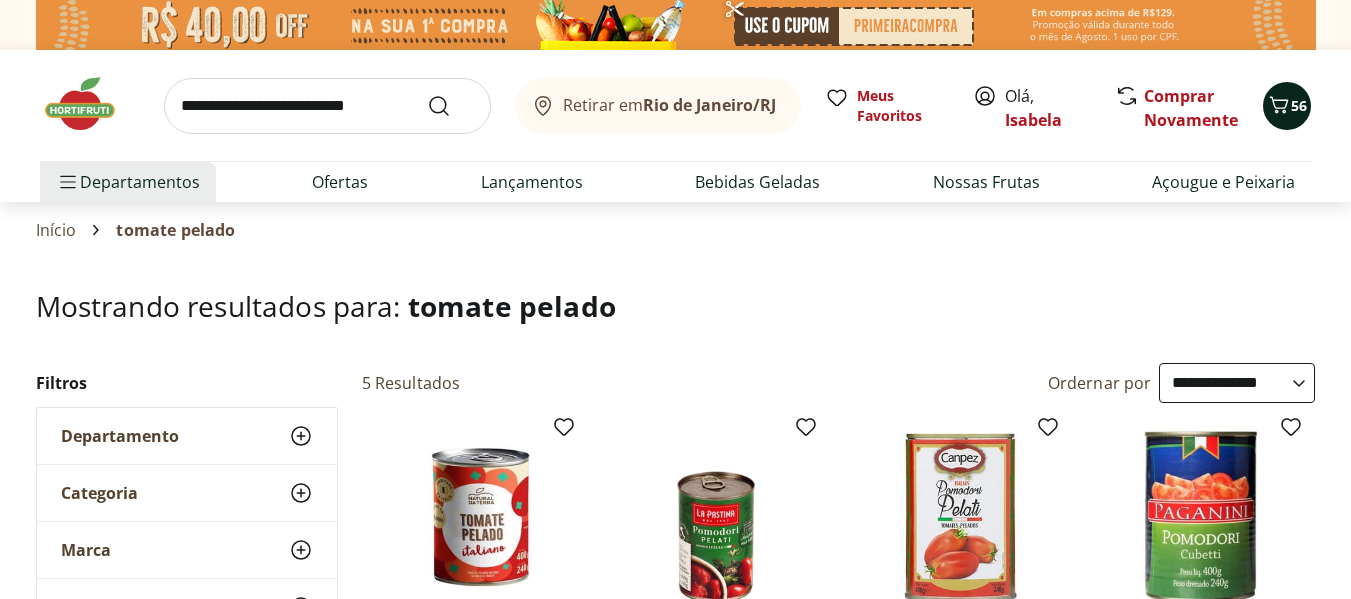 click 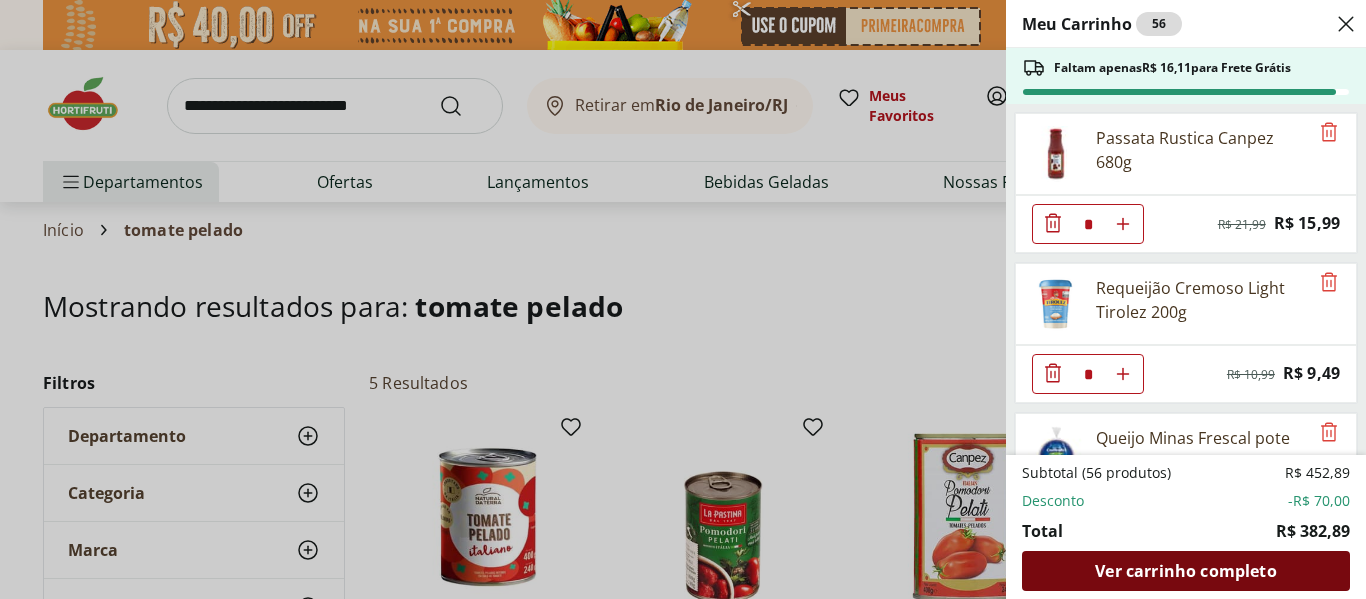 click on "Ver carrinho completo" at bounding box center (1185, 571) 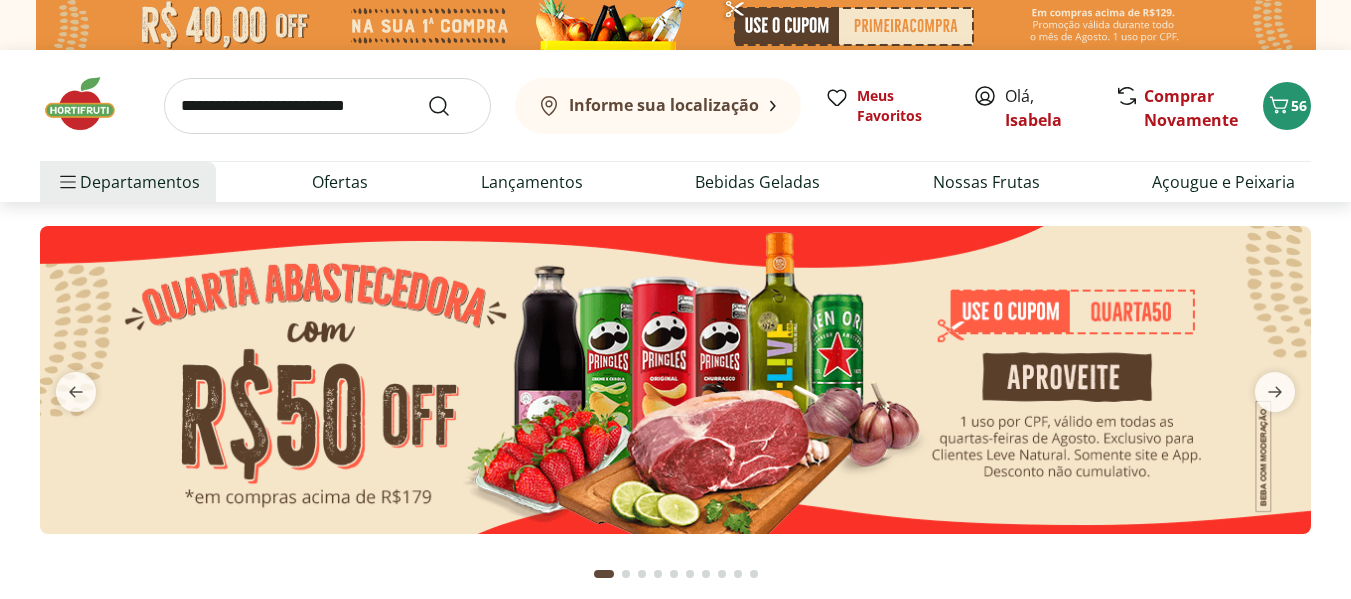 scroll, scrollTop: 0, scrollLeft: 0, axis: both 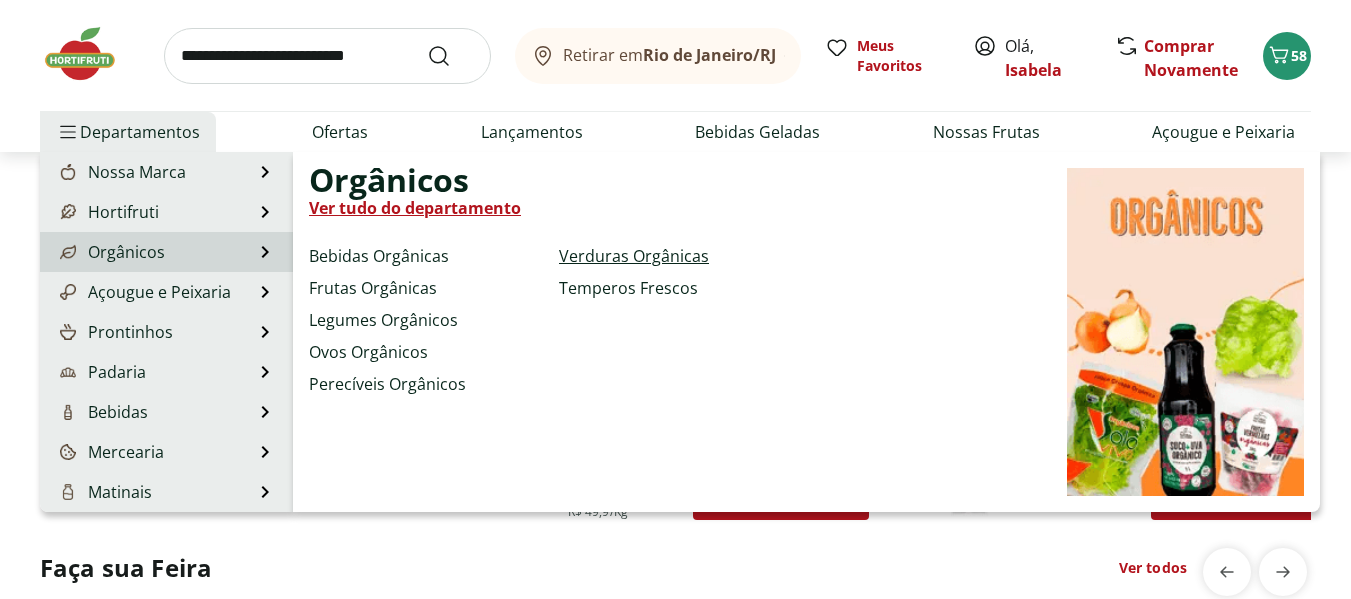 click on "Verduras Orgânicas" at bounding box center (634, 256) 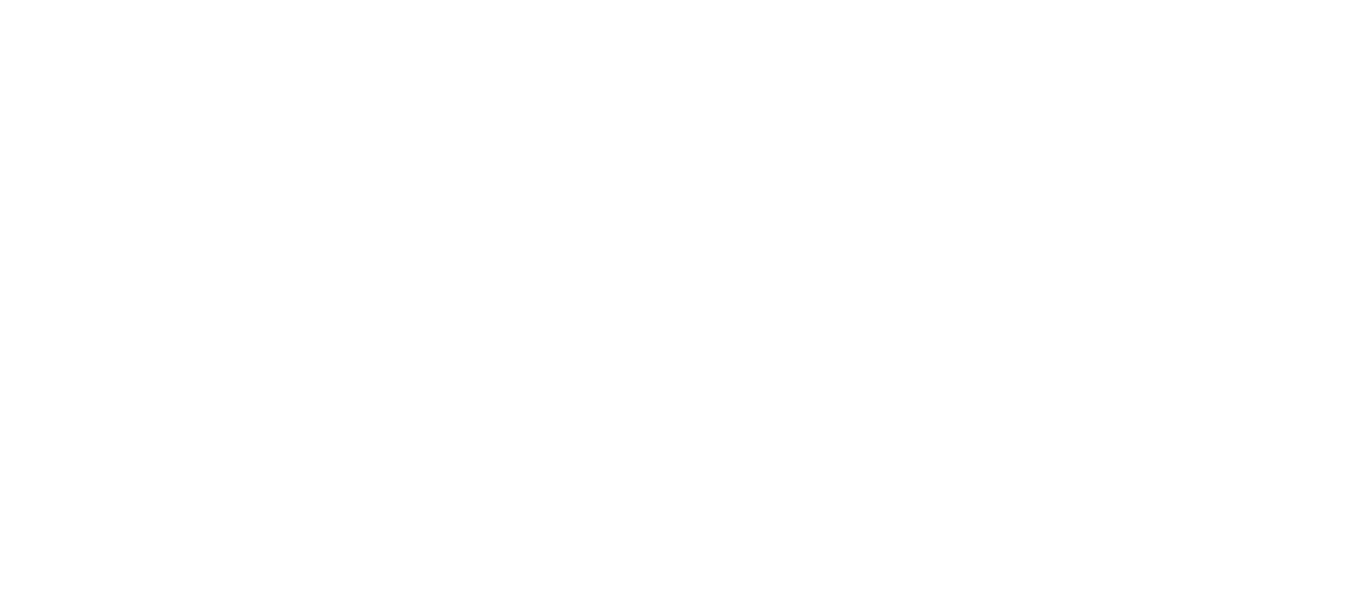 scroll, scrollTop: 0, scrollLeft: 0, axis: both 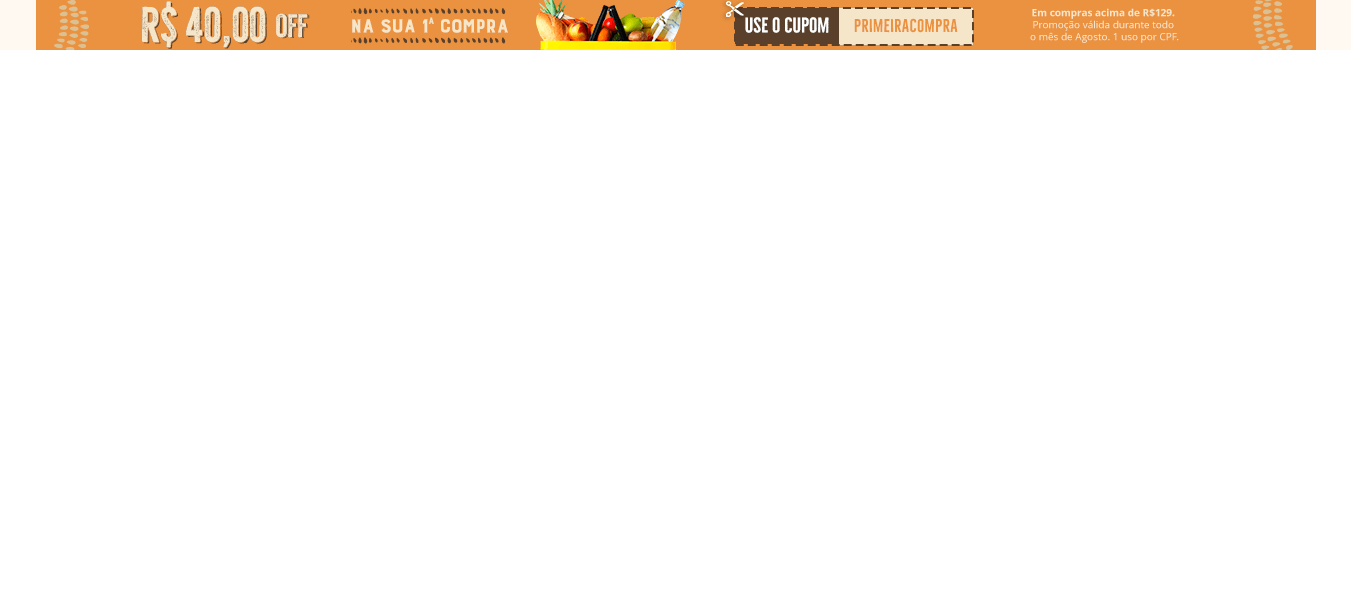 select on "**********" 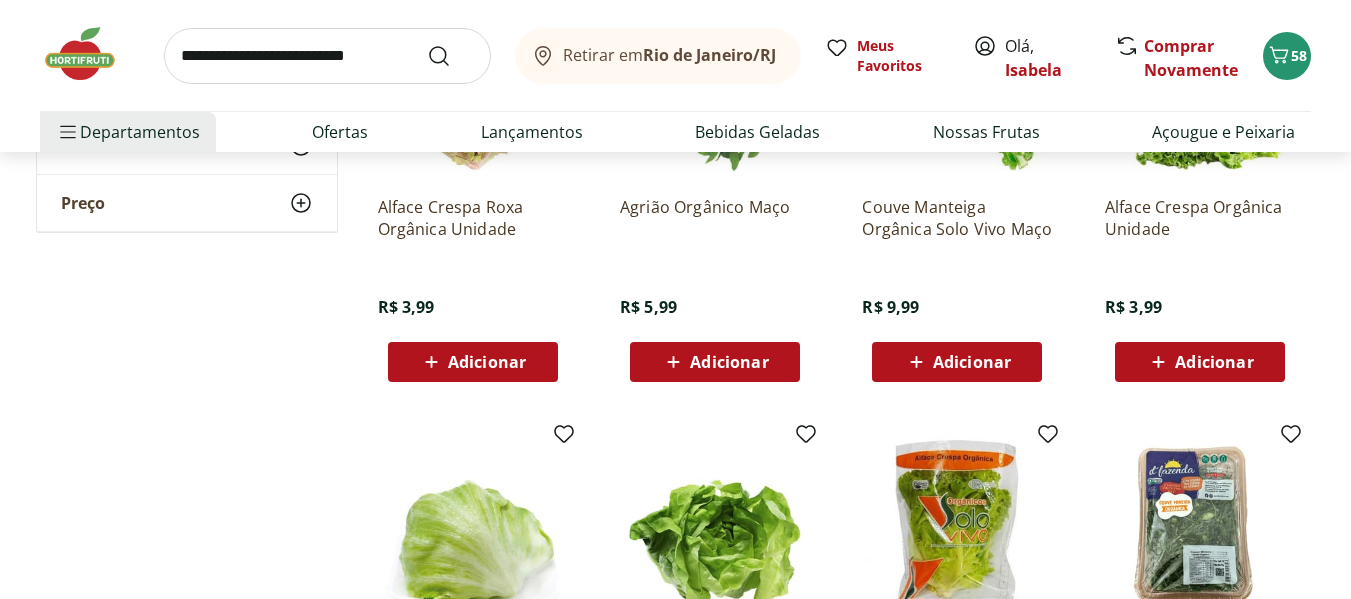scroll, scrollTop: 1200, scrollLeft: 0, axis: vertical 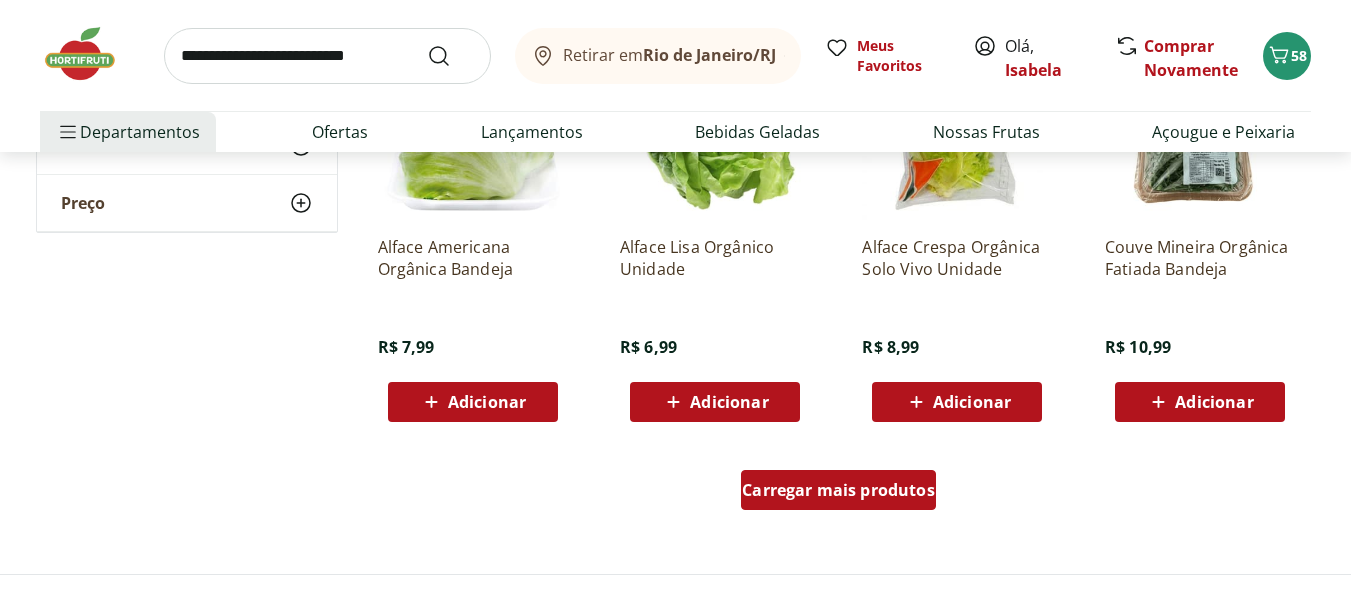 click on "Carregar mais produtos" at bounding box center (838, 490) 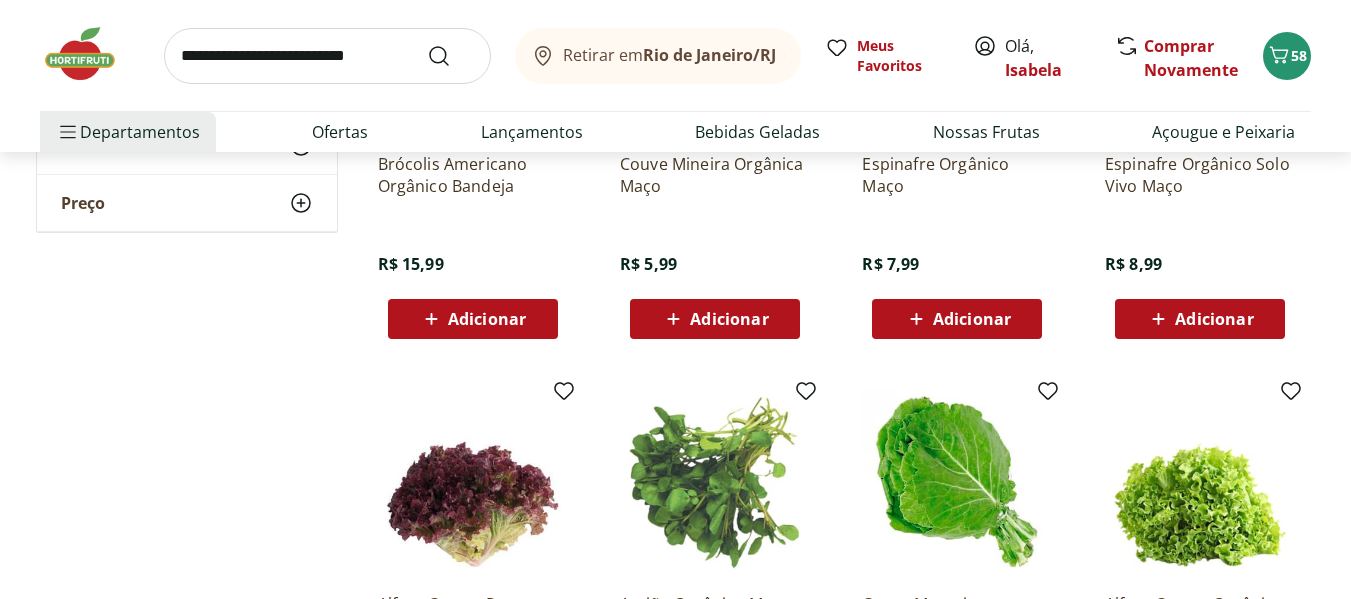 scroll, scrollTop: 0, scrollLeft: 0, axis: both 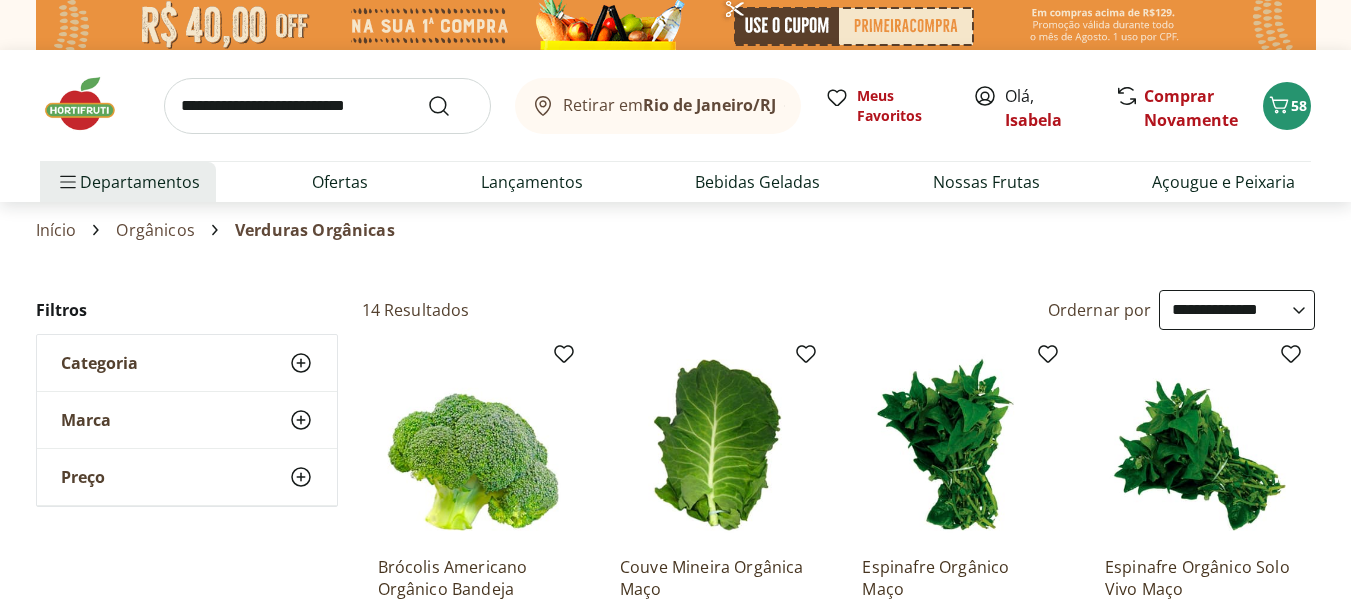click at bounding box center [327, 106] 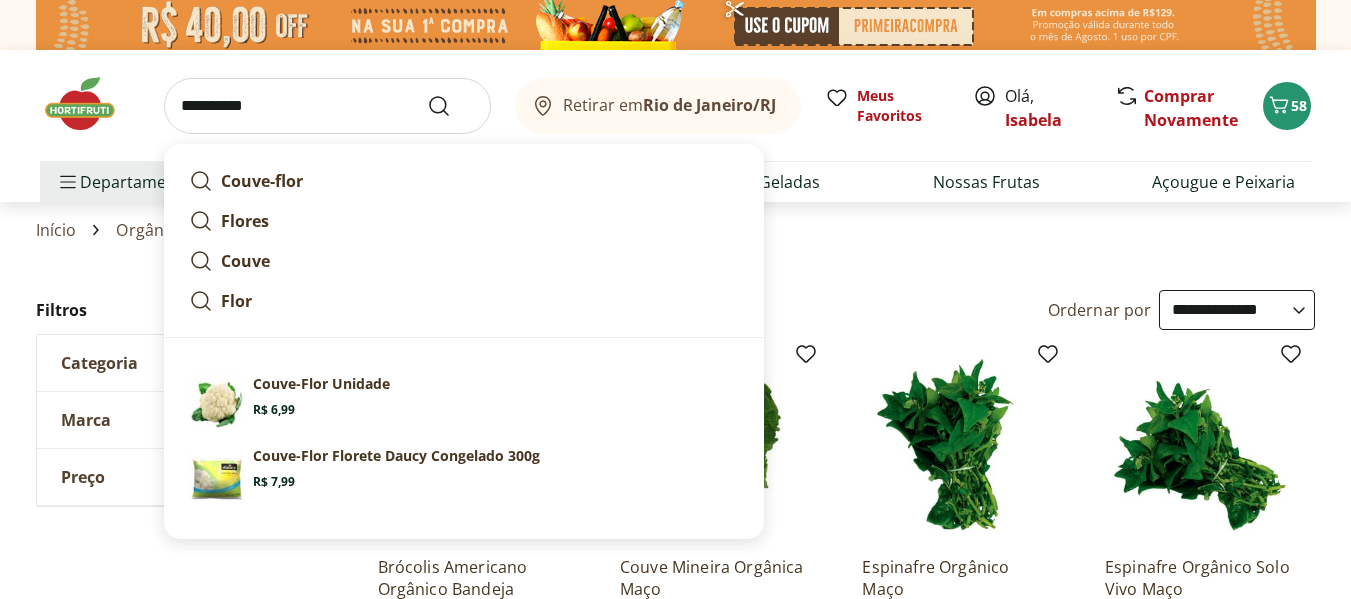 type on "**********" 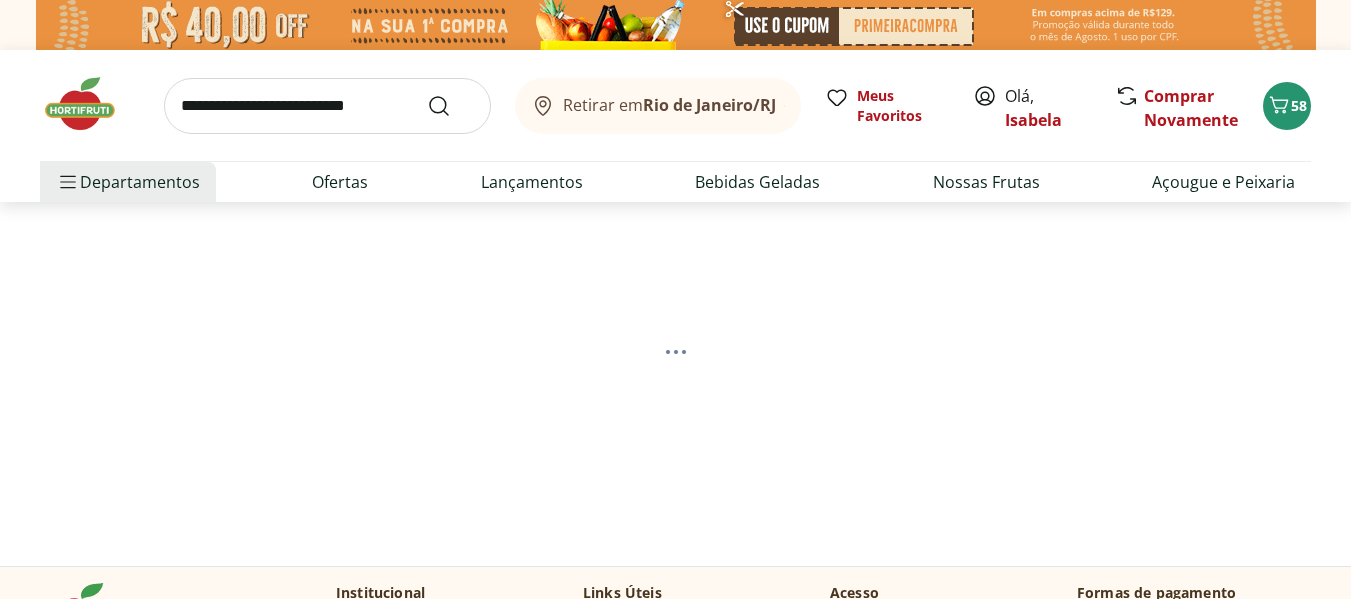 select on "**********" 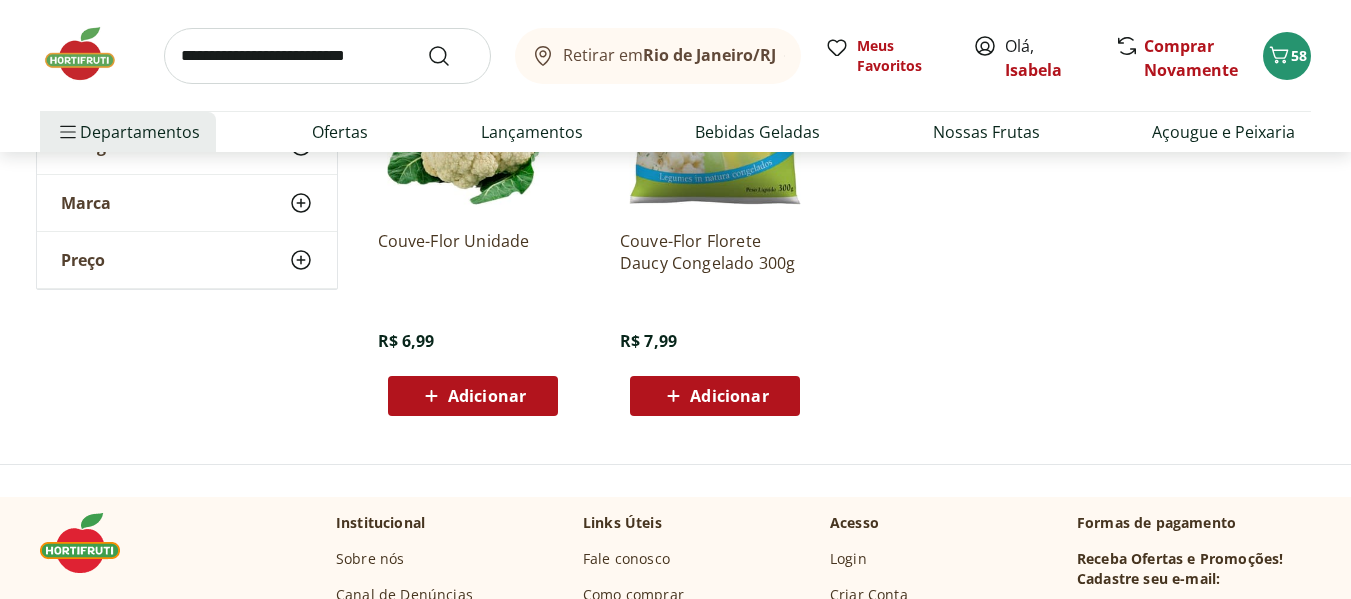 scroll, scrollTop: 400, scrollLeft: 0, axis: vertical 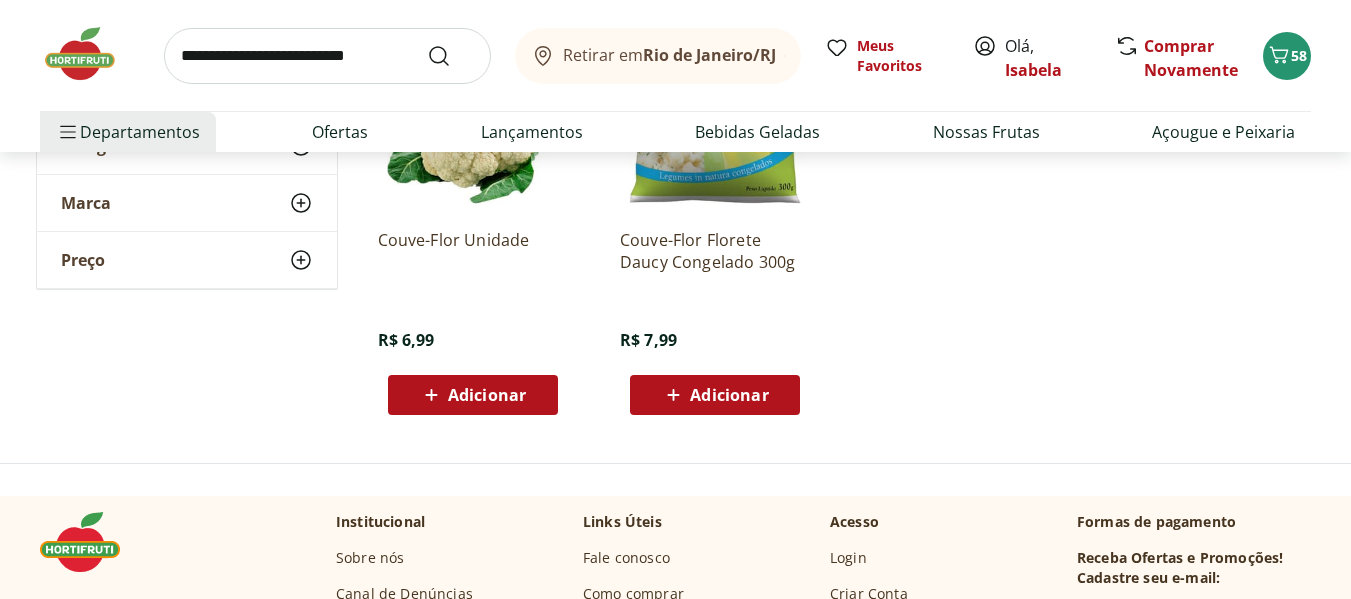 click on "Adicionar" at bounding box center [473, 395] 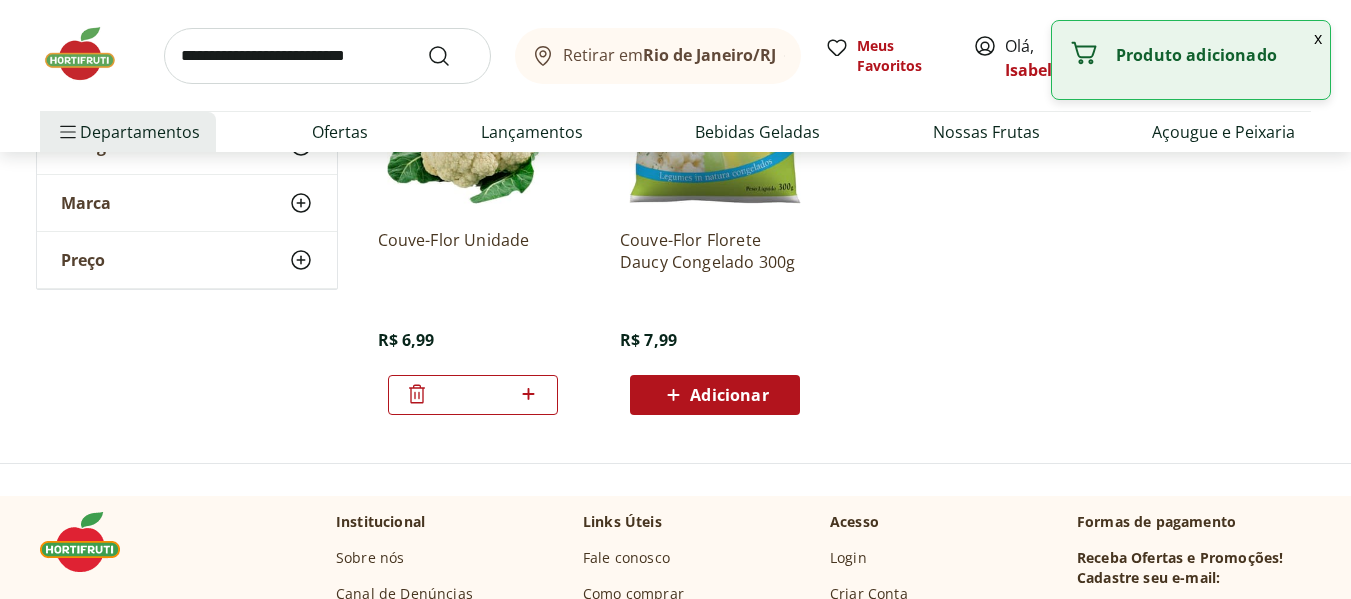 click 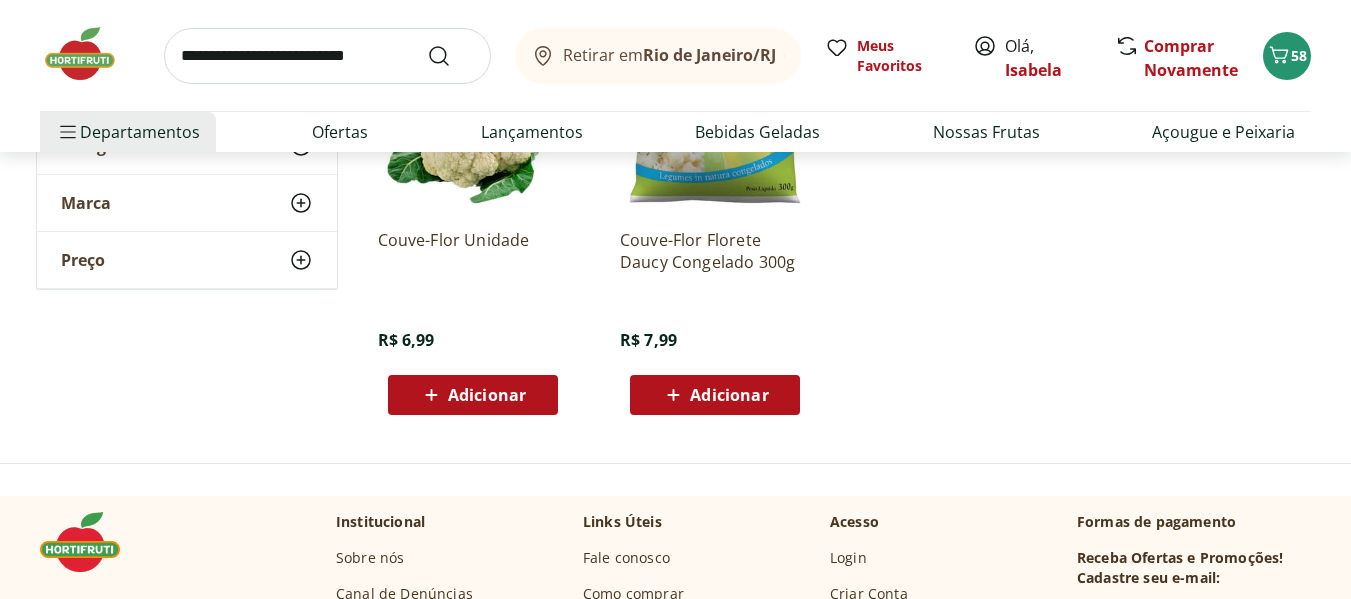scroll, scrollTop: 0, scrollLeft: 0, axis: both 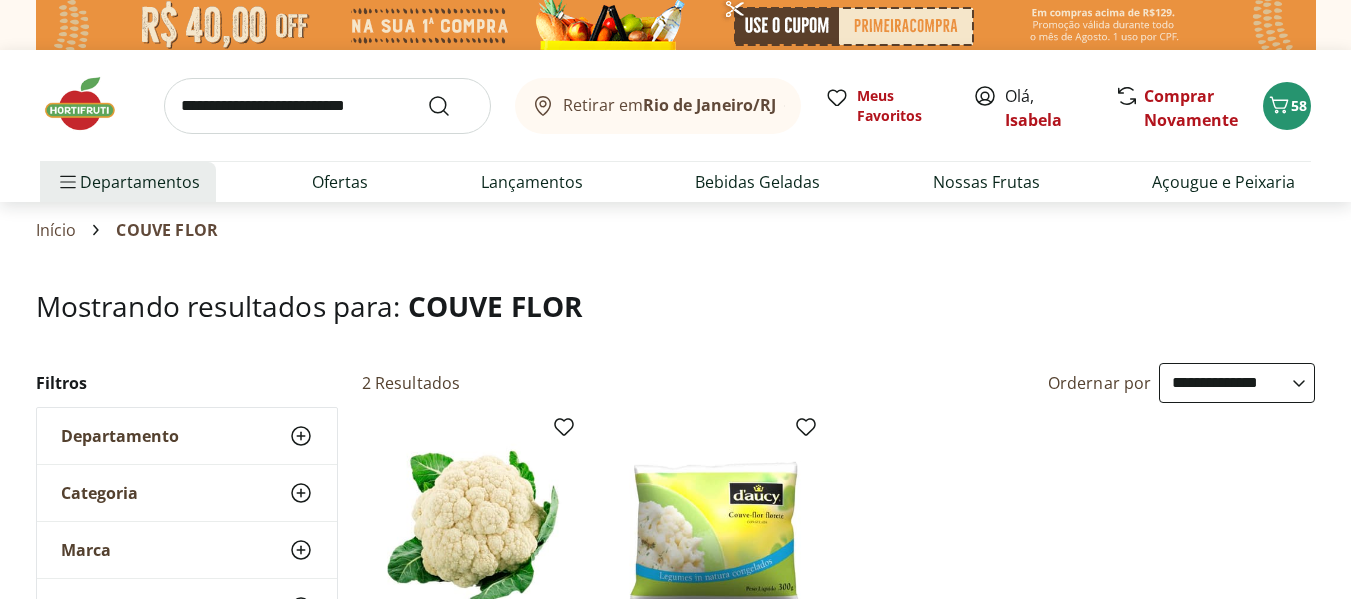 click at bounding box center (327, 106) 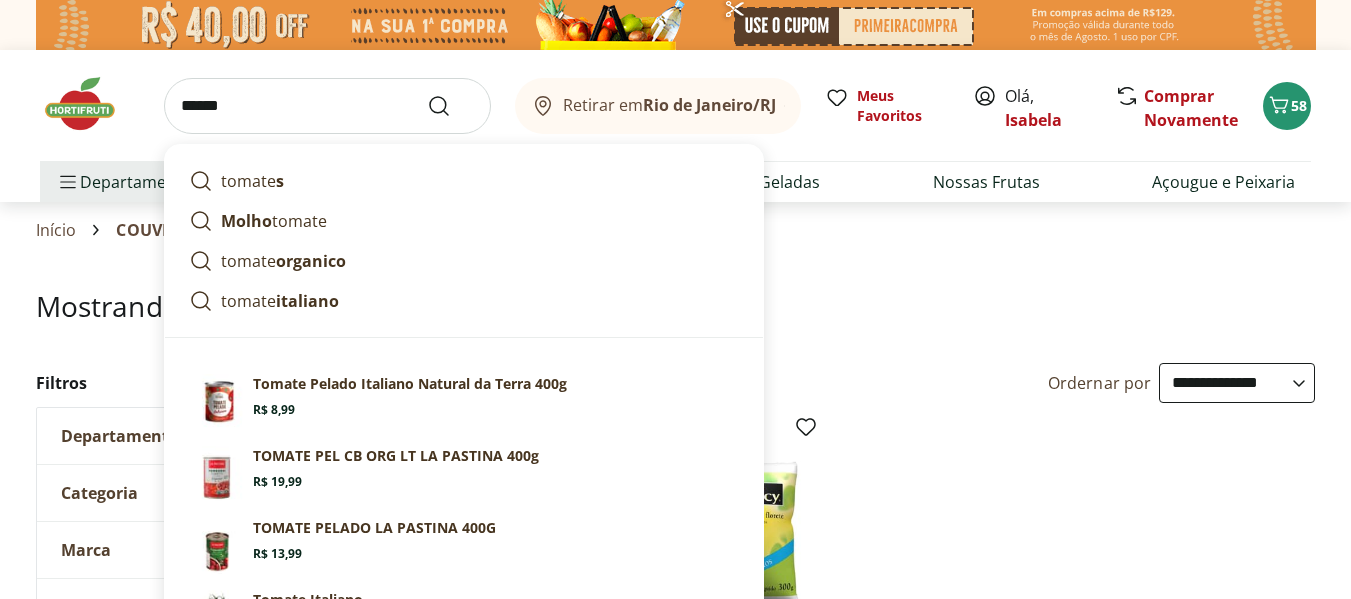 type on "******" 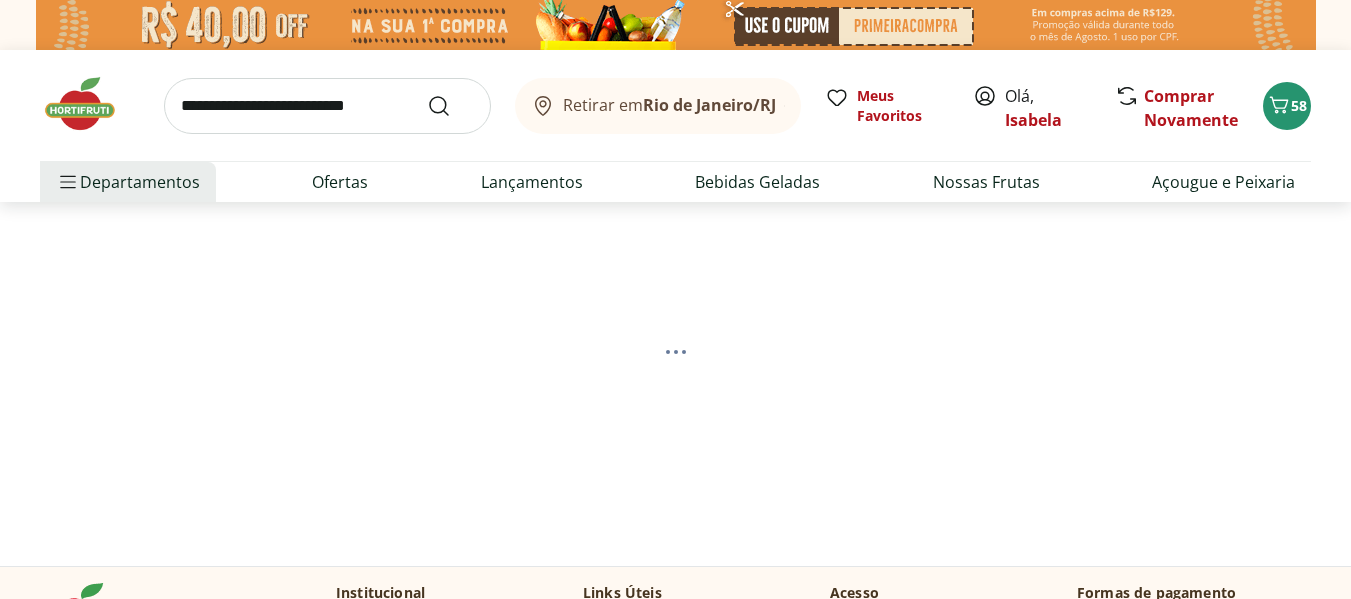 select on "**********" 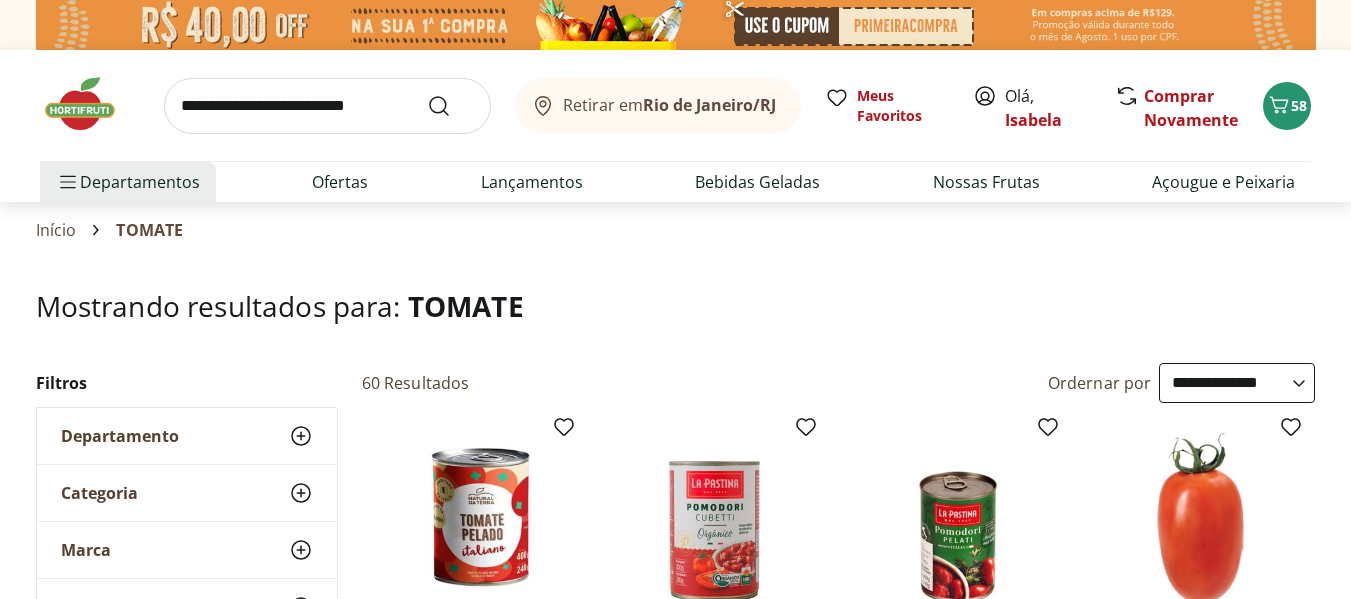 scroll, scrollTop: 400, scrollLeft: 0, axis: vertical 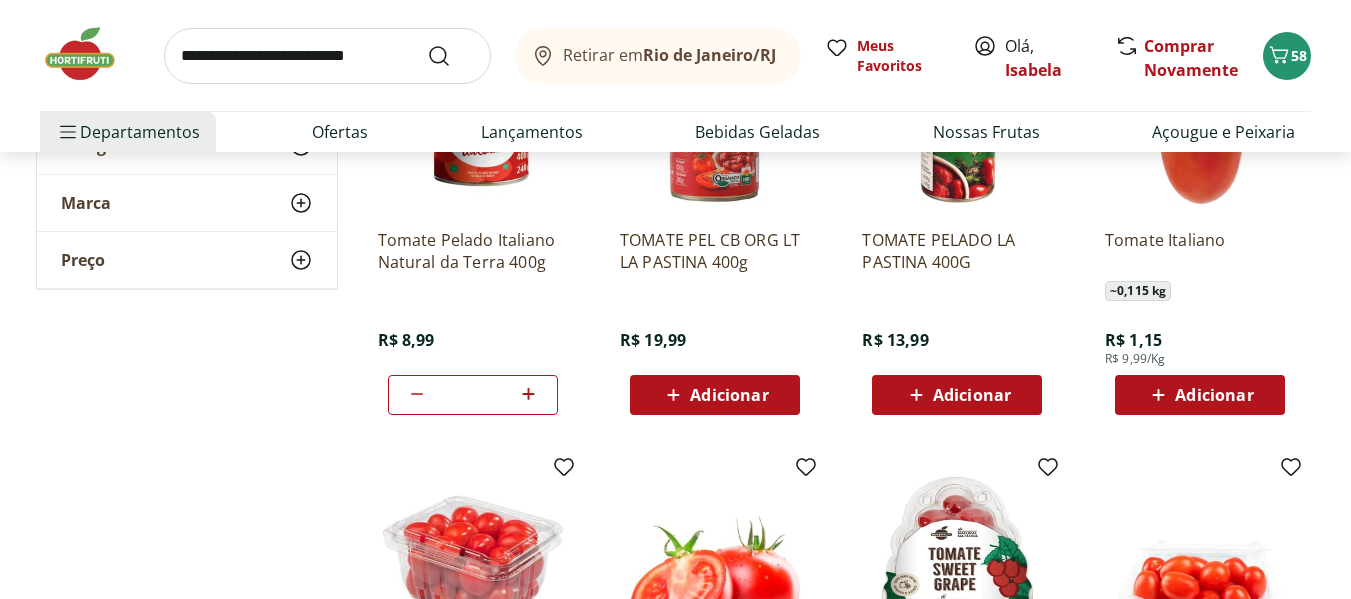 click on "Adicionar" at bounding box center (1214, 395) 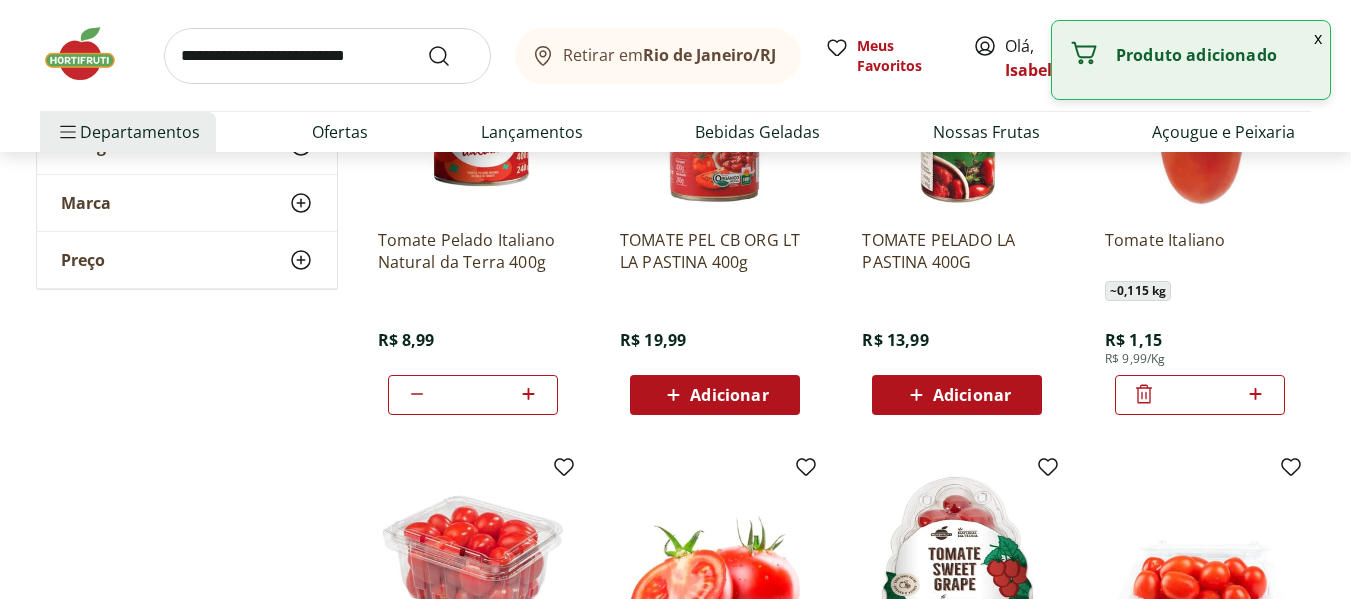 click 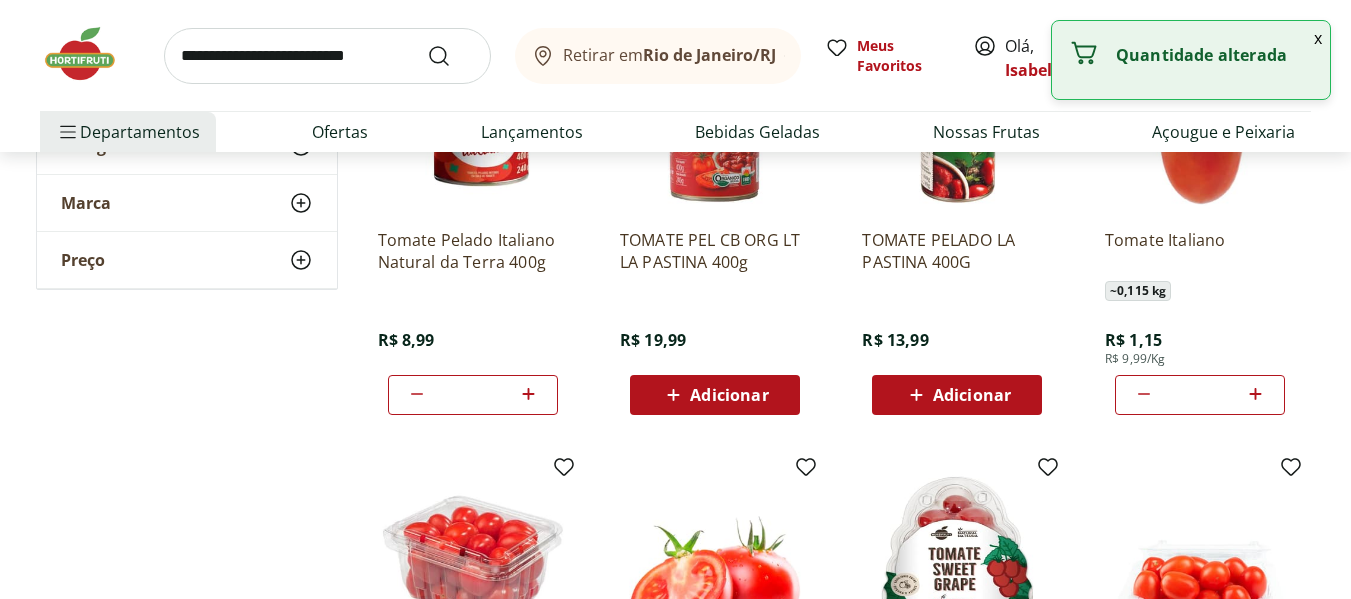 click 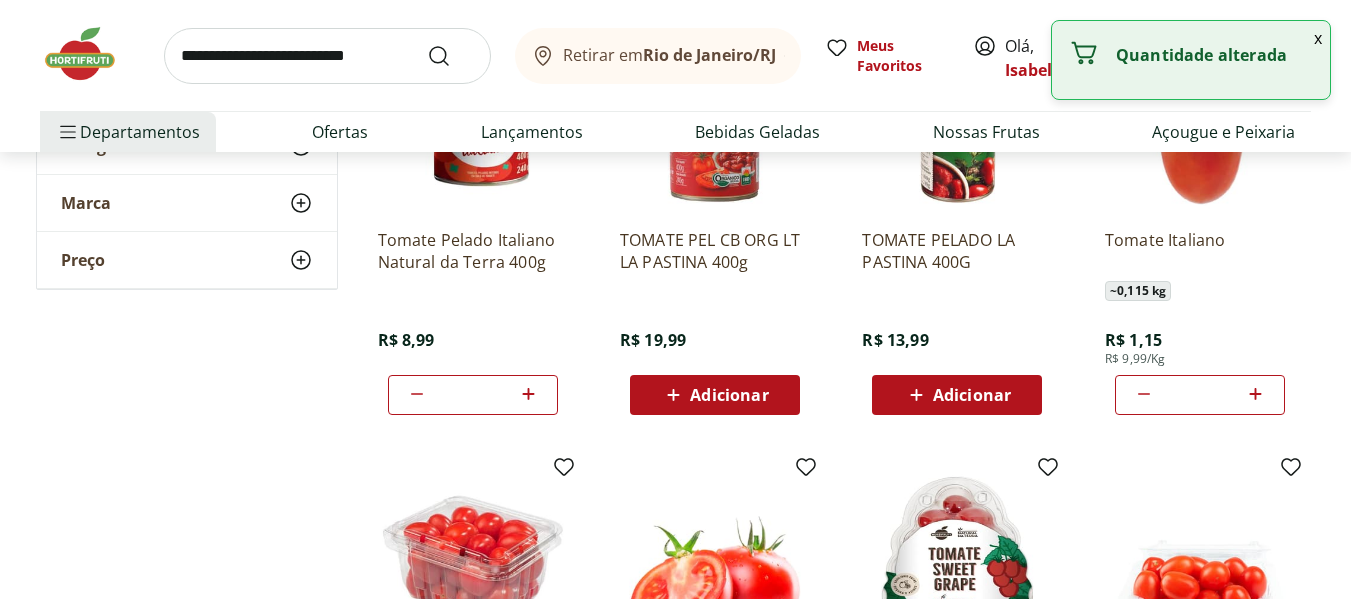 click 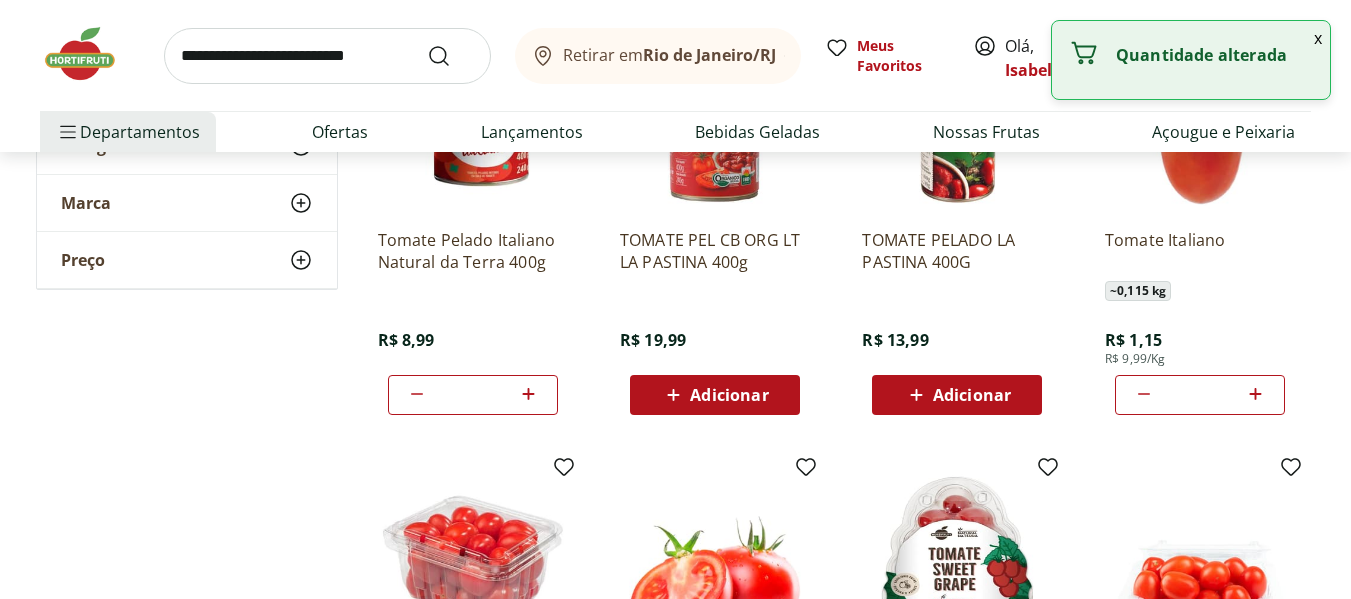 click 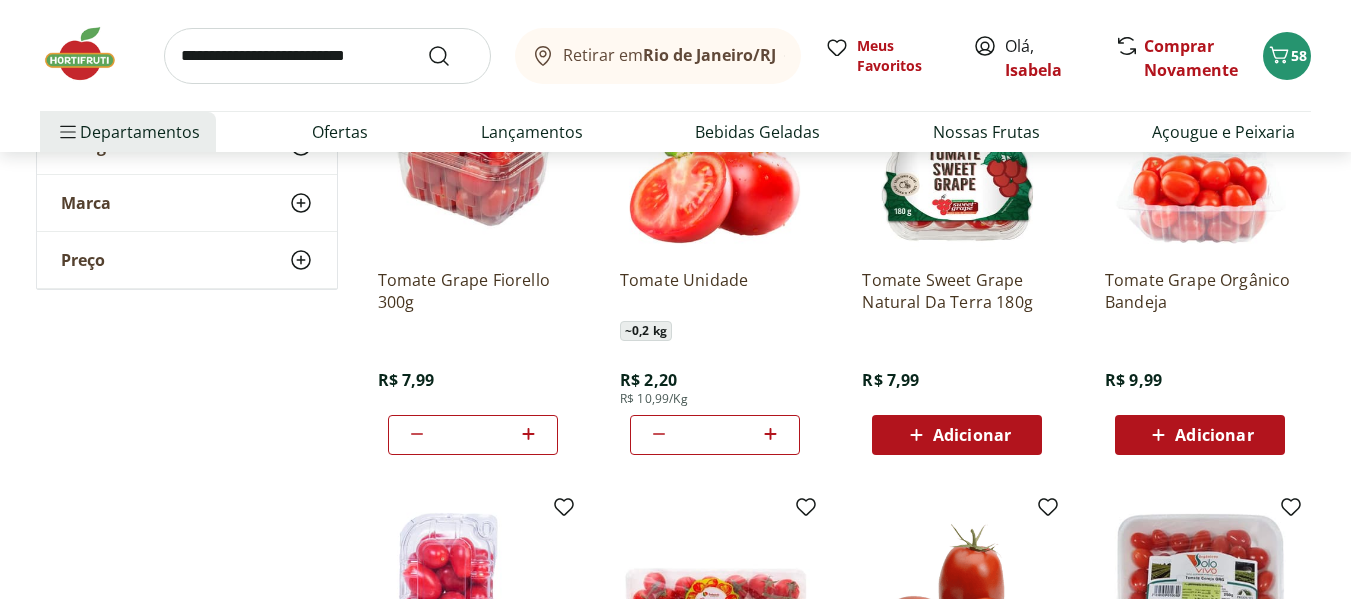 scroll, scrollTop: 1200, scrollLeft: 0, axis: vertical 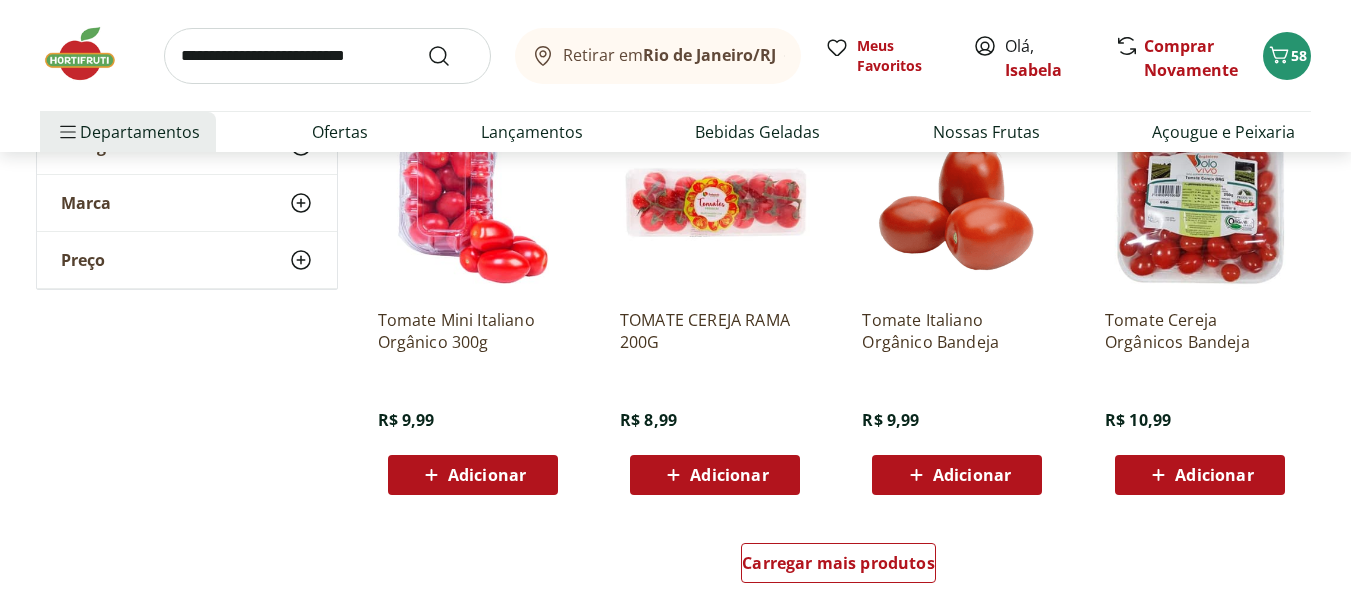 click on "Adicionar" at bounding box center [473, 475] 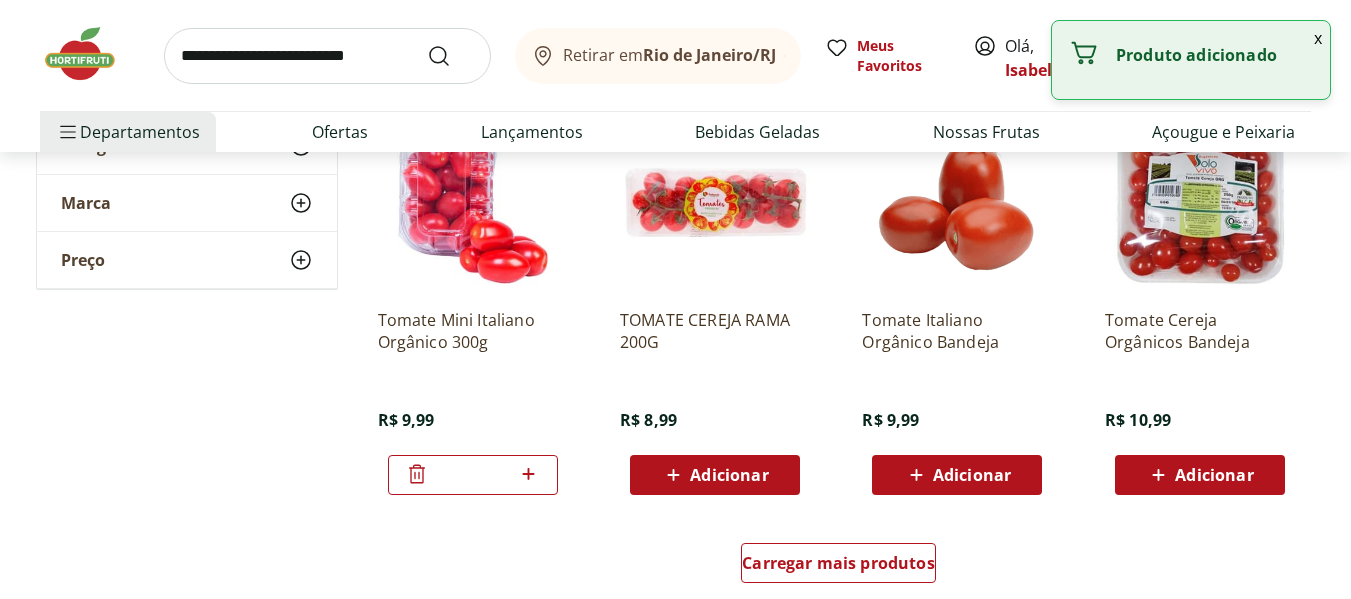 click 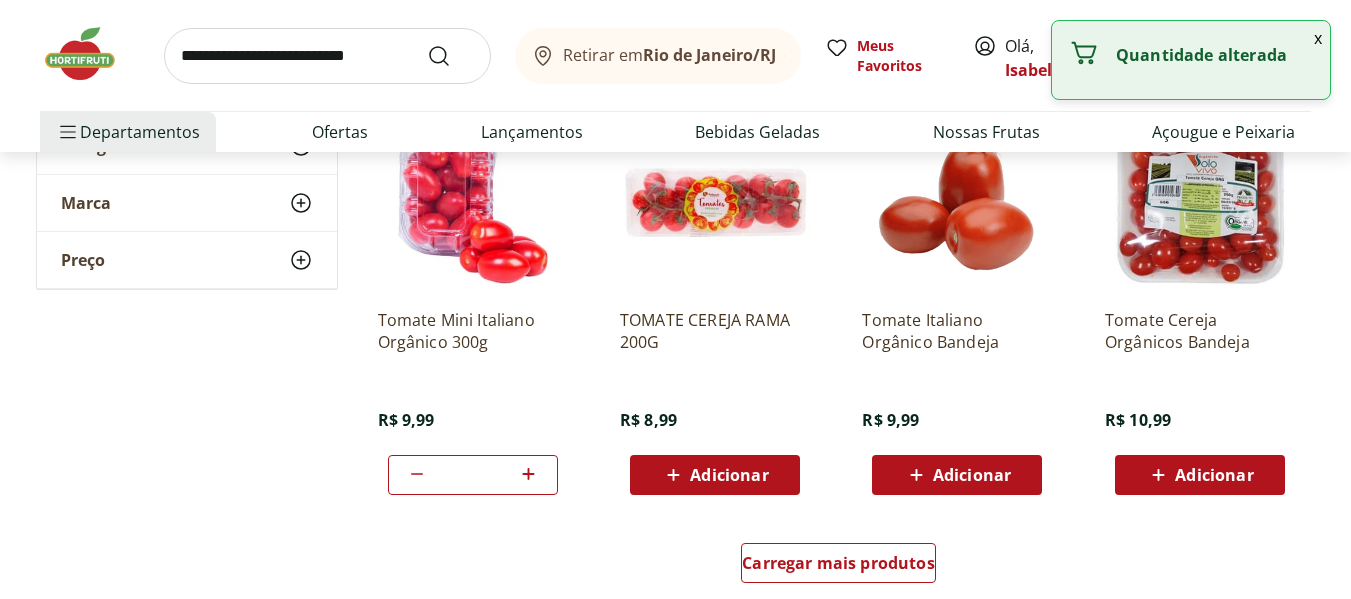 scroll, scrollTop: 1600, scrollLeft: 0, axis: vertical 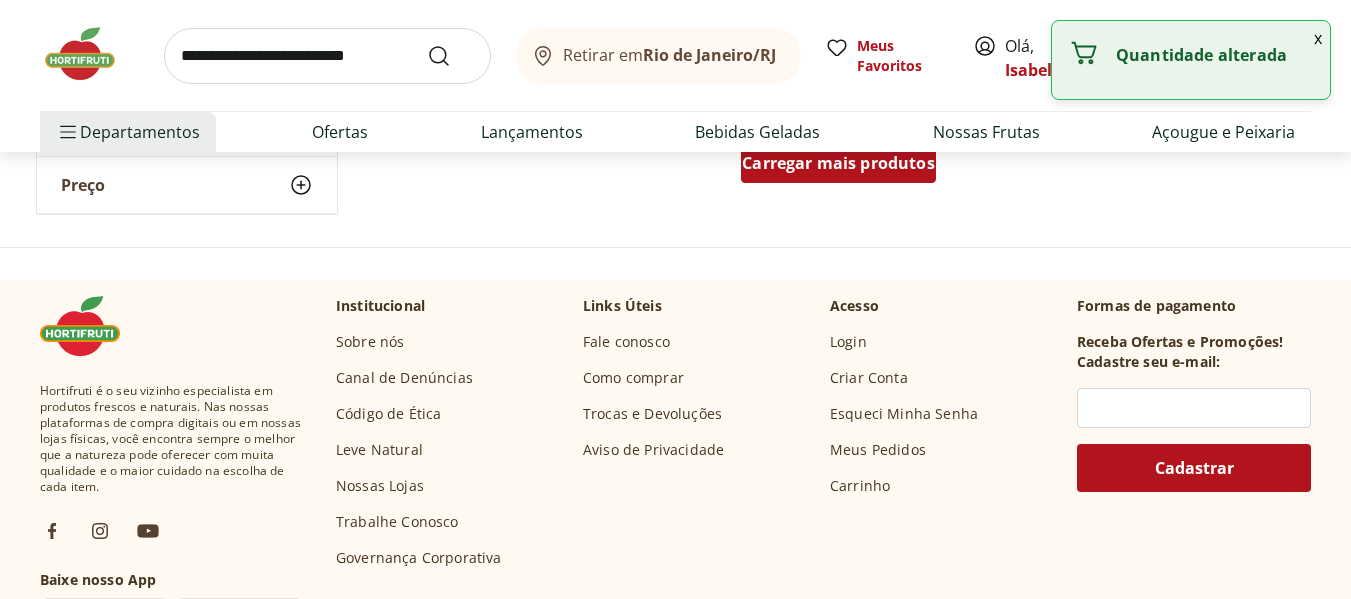 click on "Carregar mais produtos" at bounding box center (838, 163) 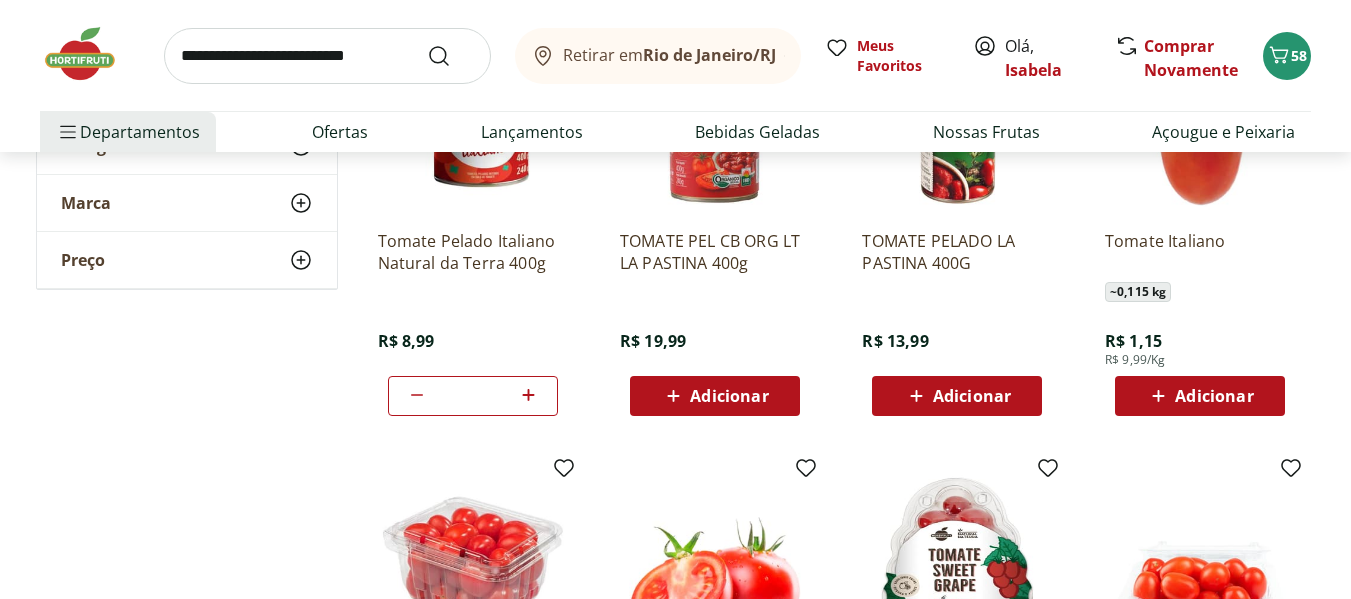 scroll, scrollTop: 400, scrollLeft: 0, axis: vertical 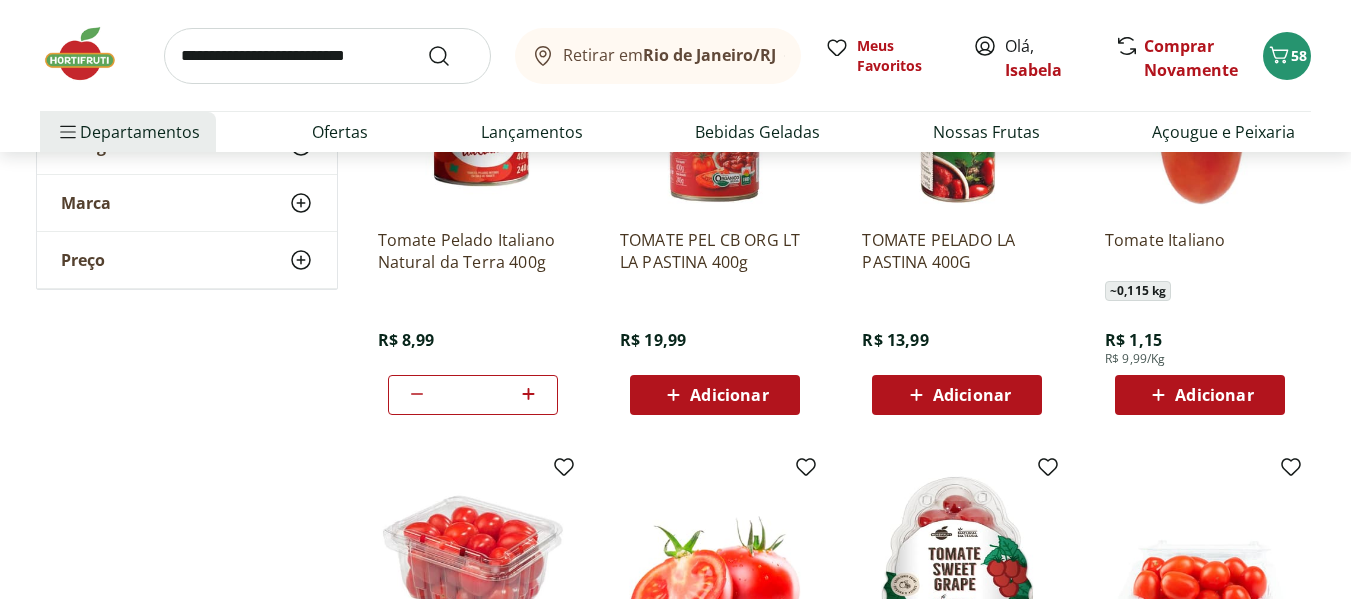 click on "Adicionar" at bounding box center [972, 395] 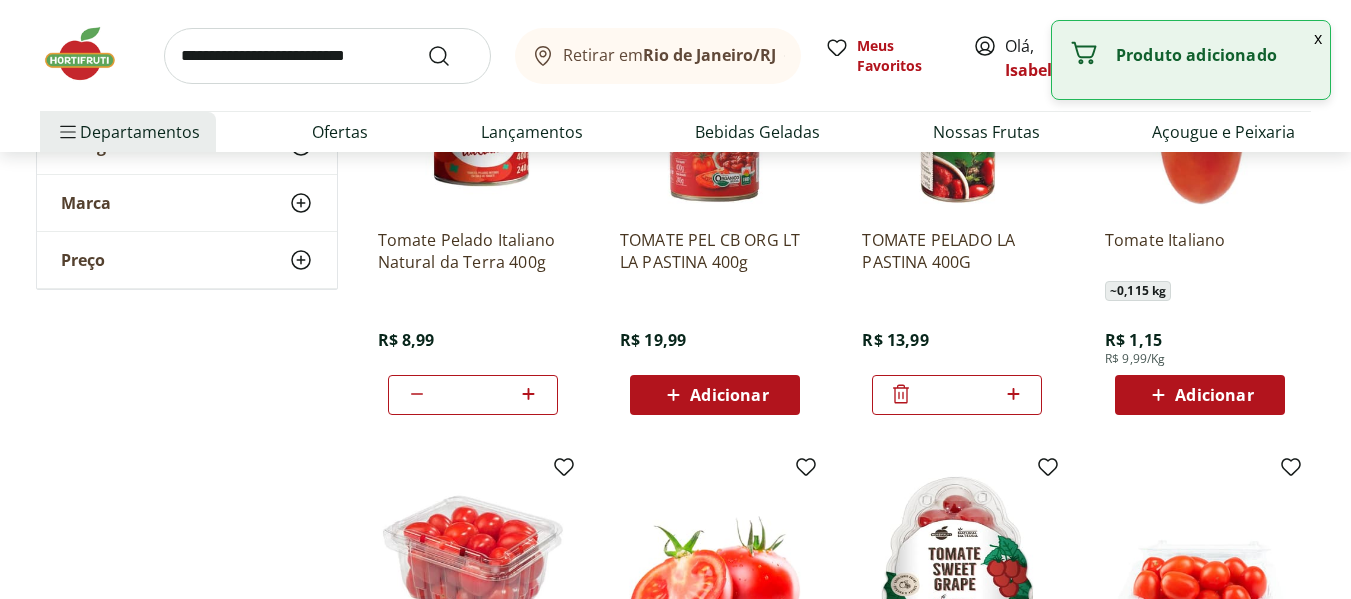 click 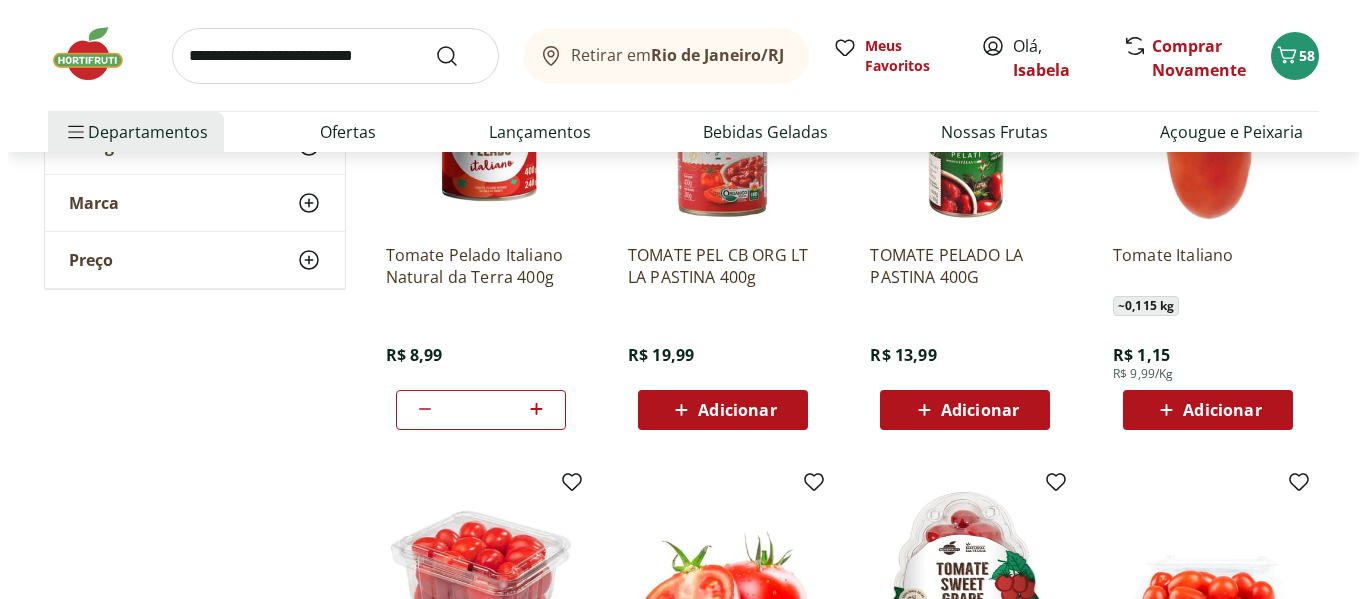 scroll, scrollTop: 400, scrollLeft: 0, axis: vertical 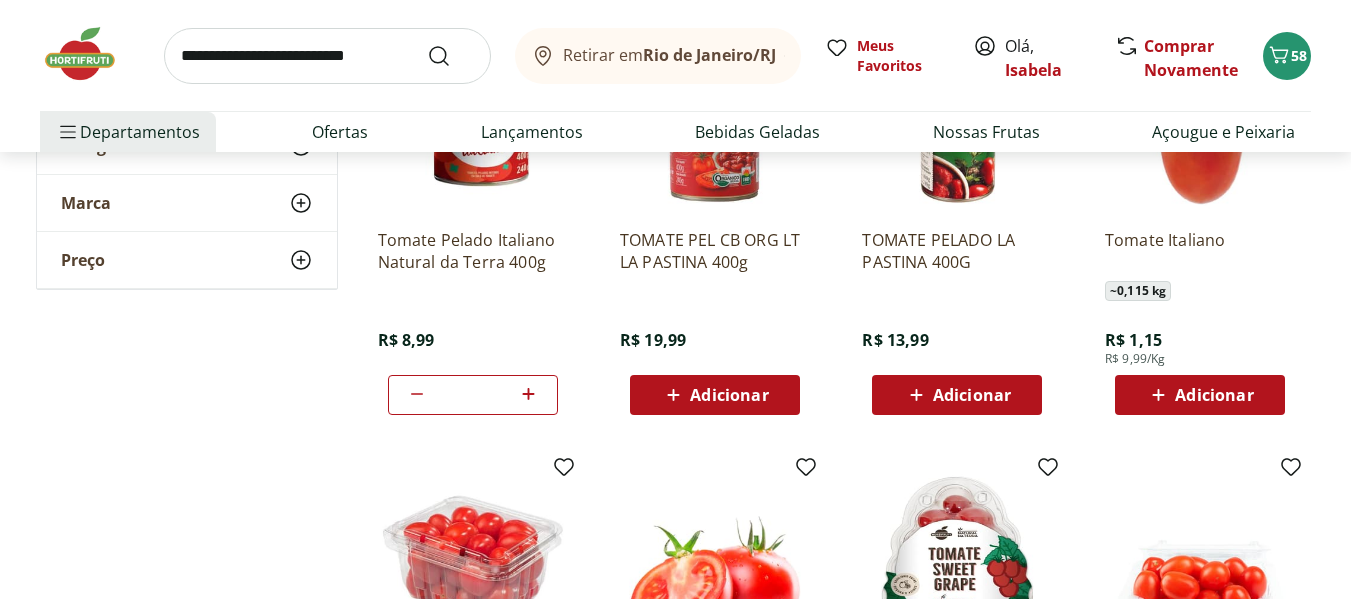 click on "Adicionar" at bounding box center [972, 395] 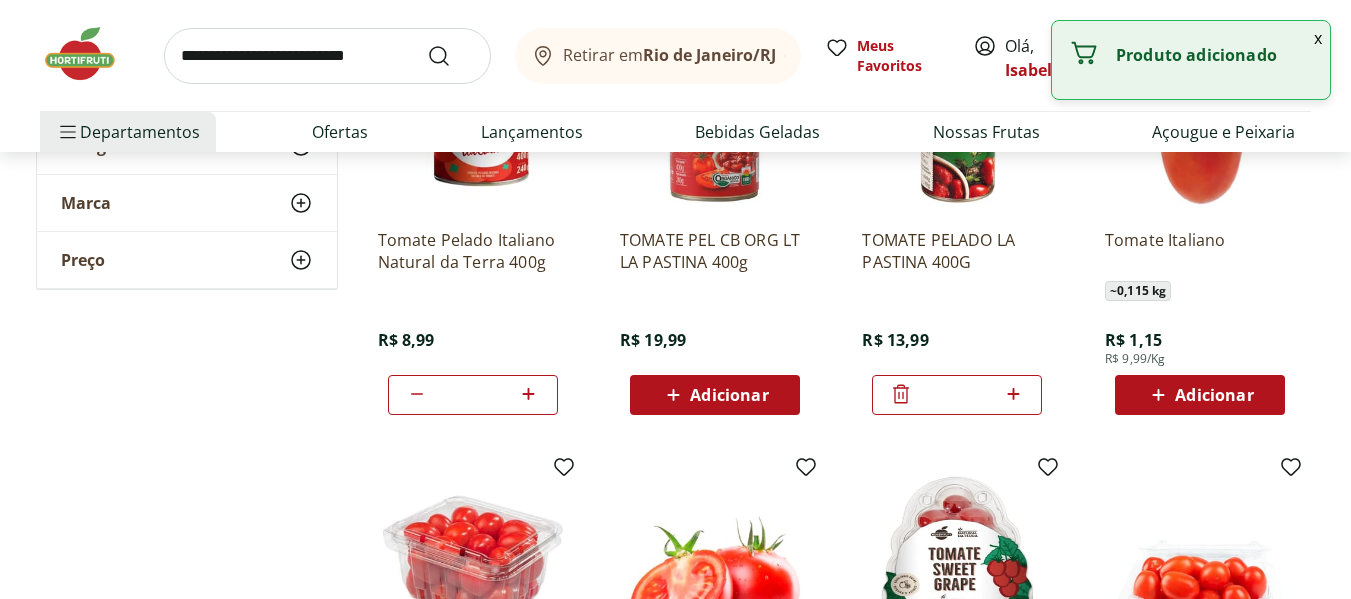 click 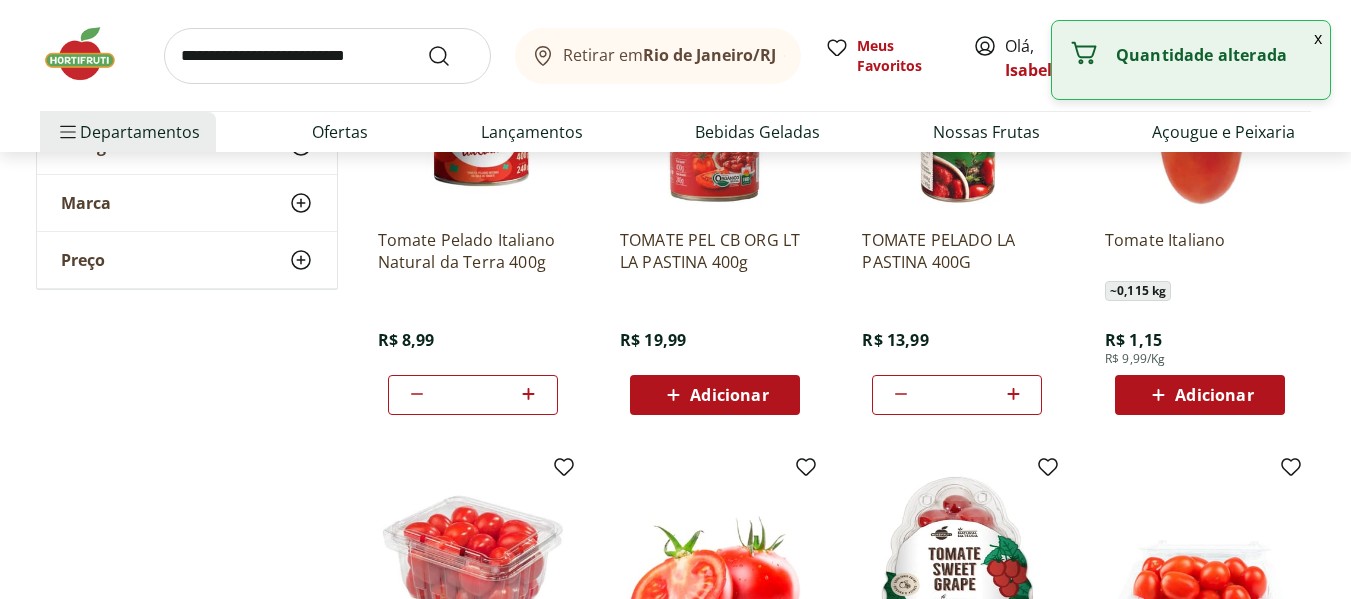 click 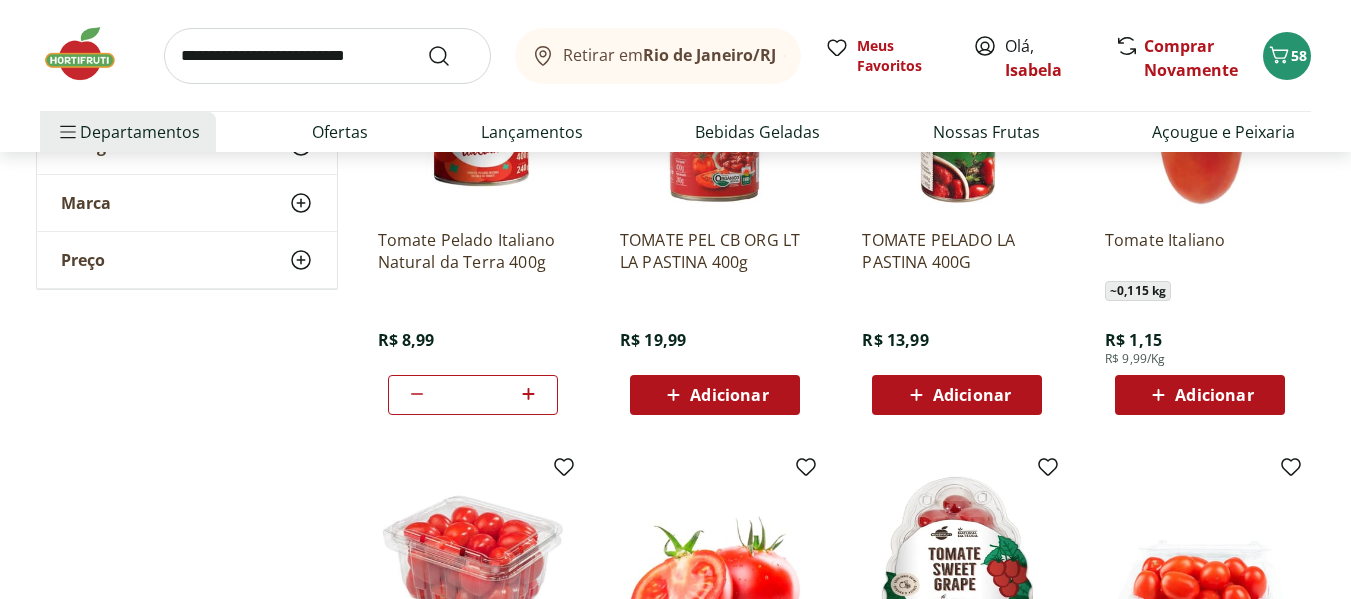 click on "Adicionar" at bounding box center (972, 395) 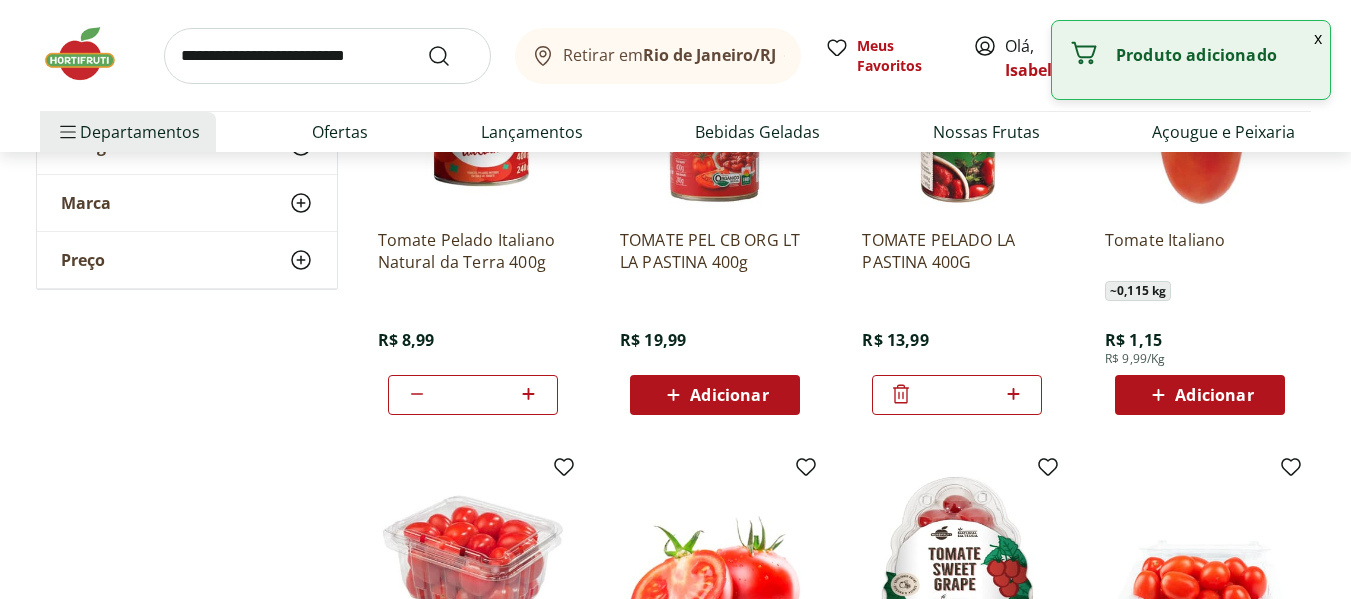 click 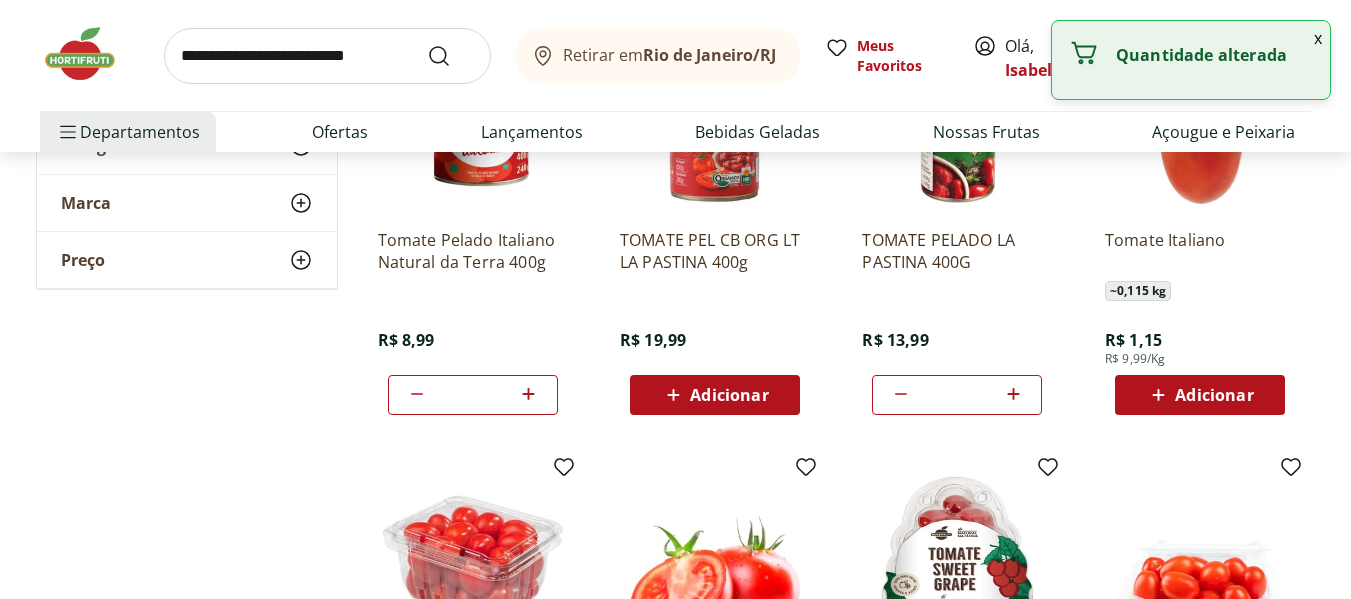 click 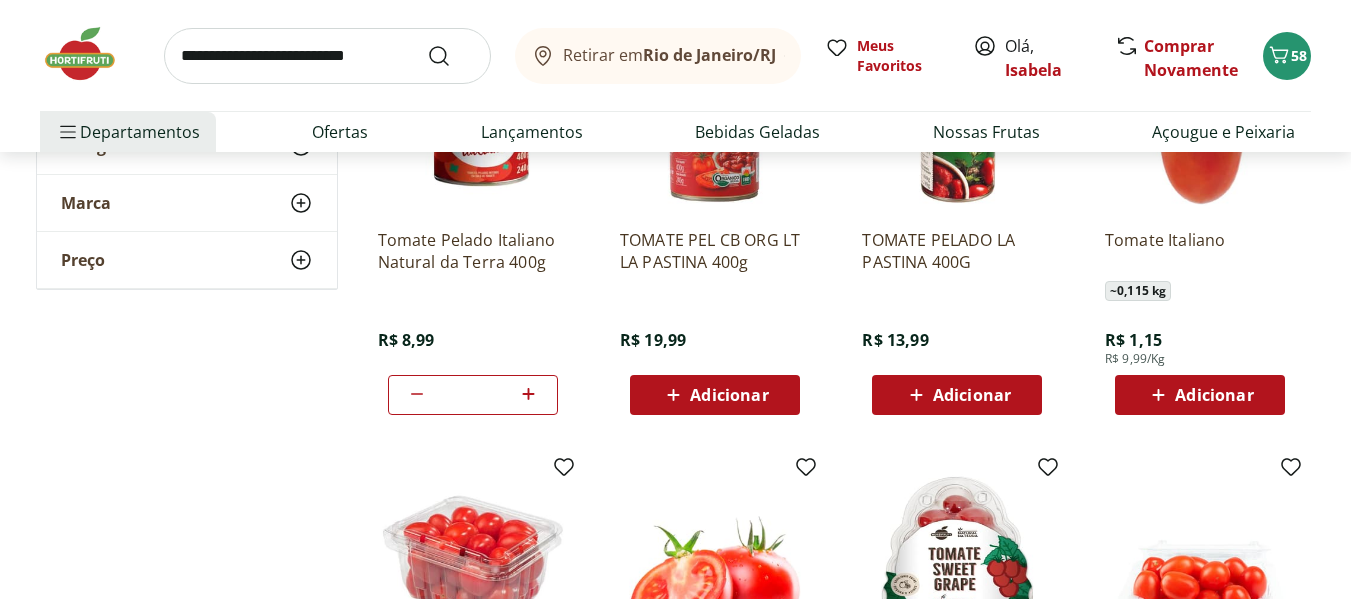 click on "Adicionar" at bounding box center [972, 395] 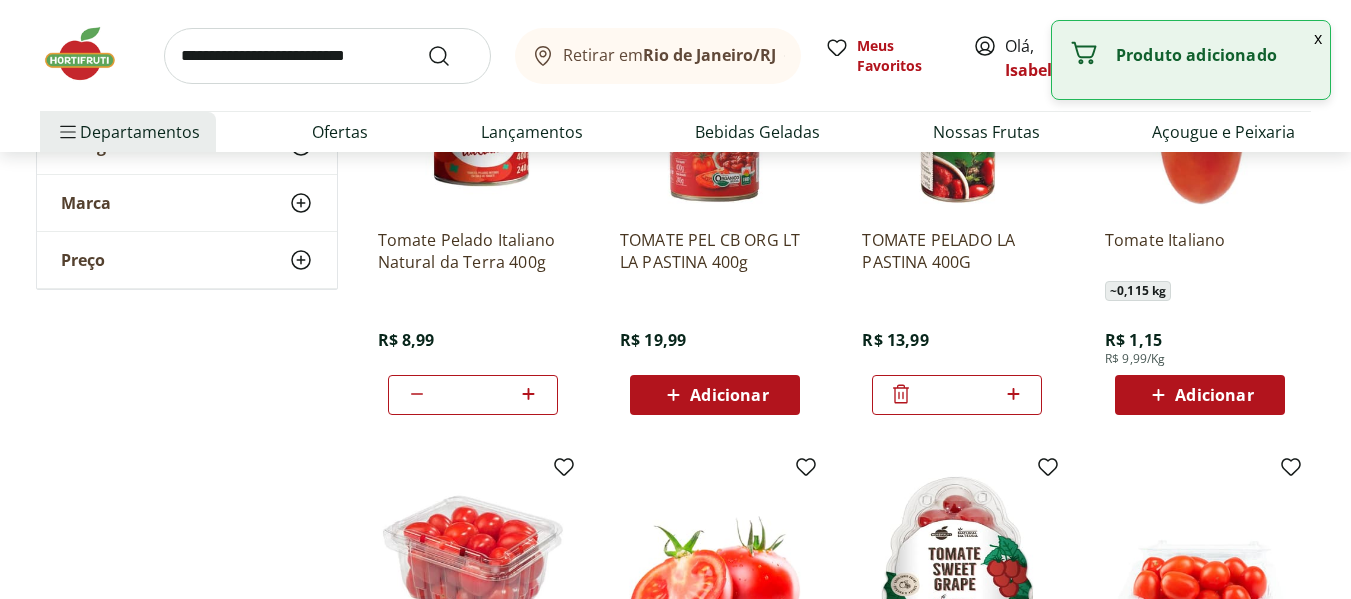 click 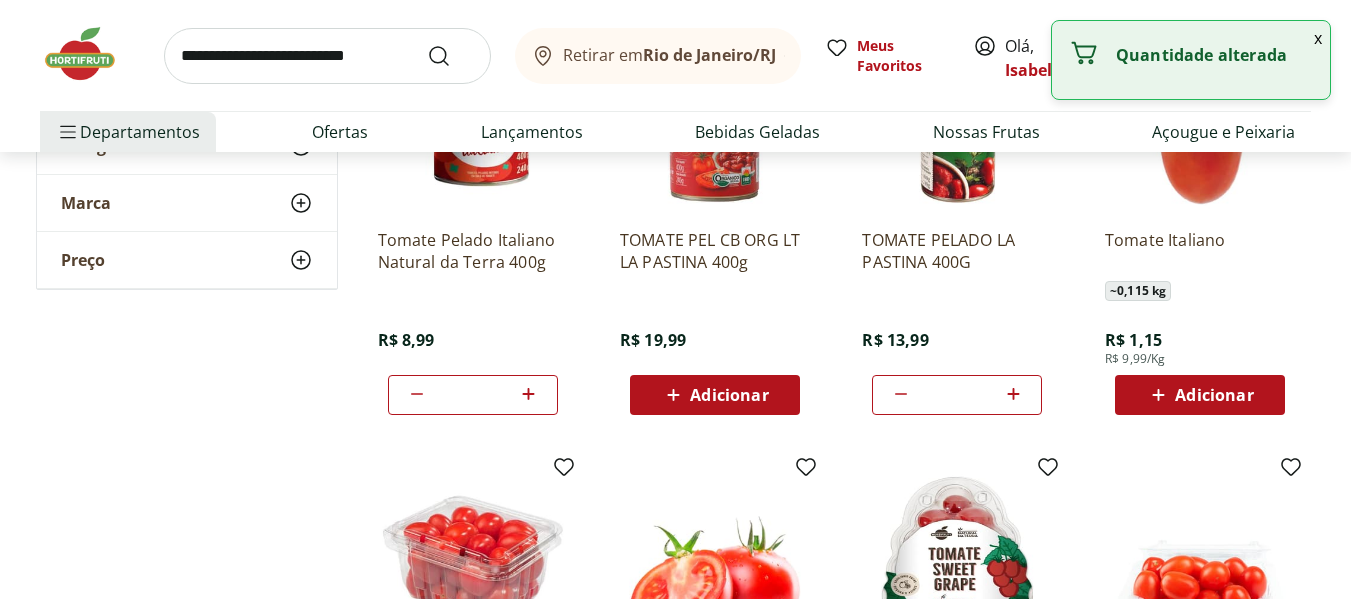 click 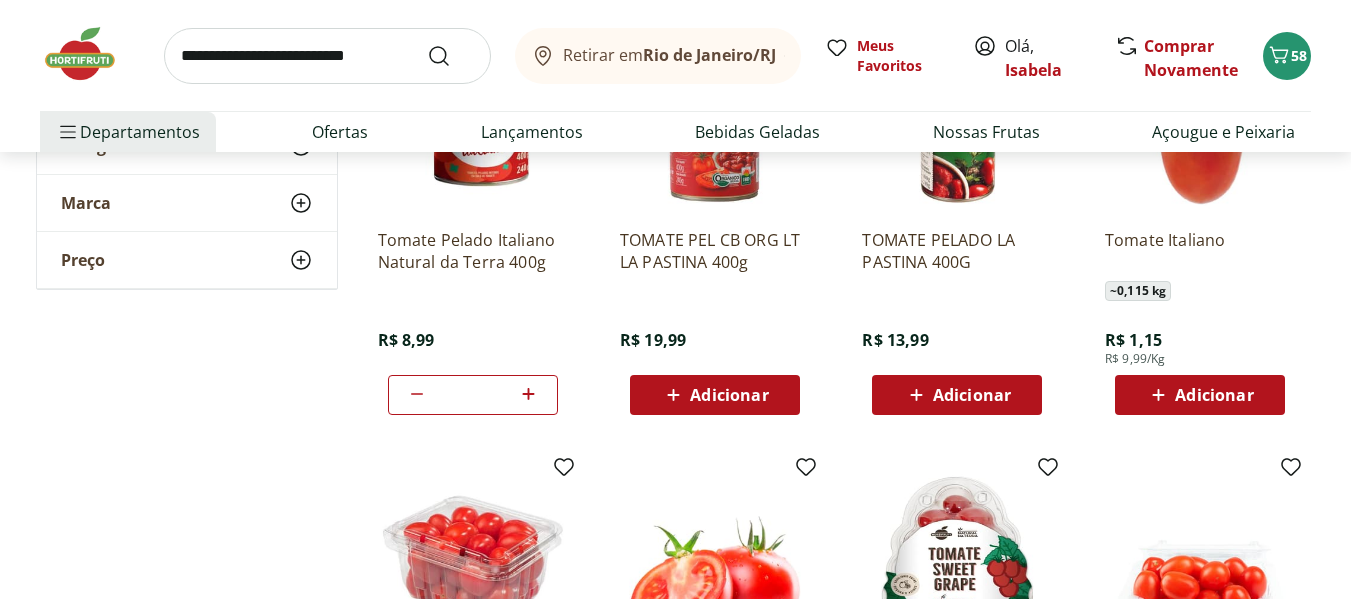 click on "Adicionar" at bounding box center (1214, 395) 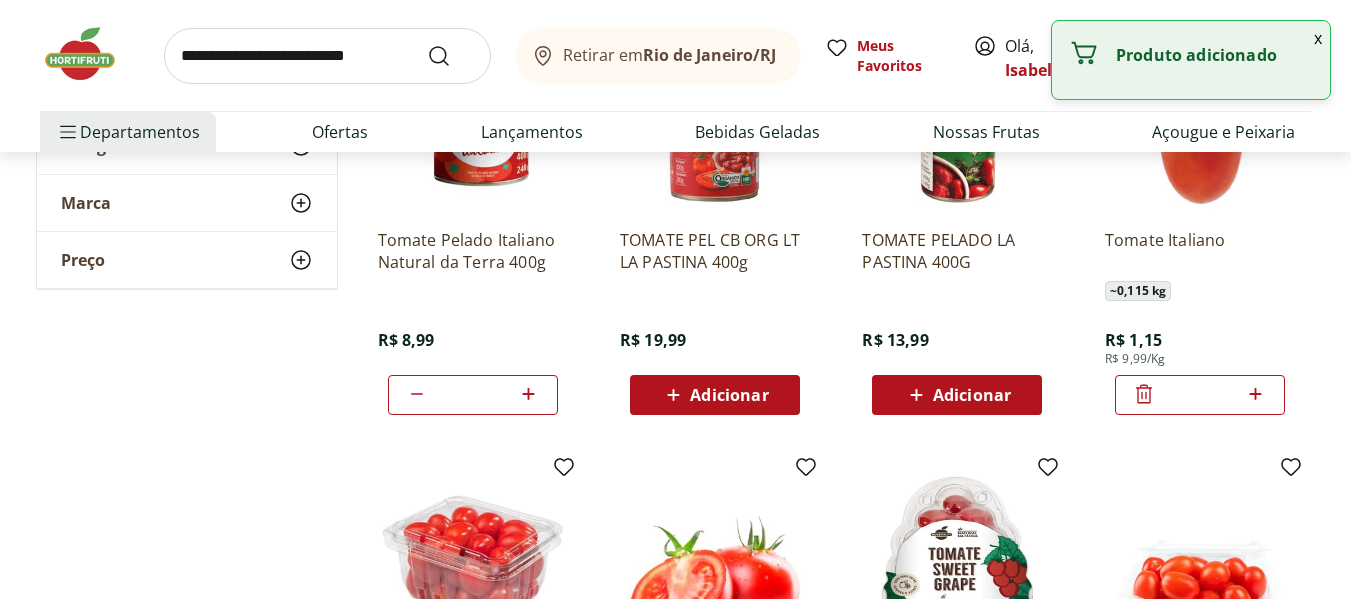 click 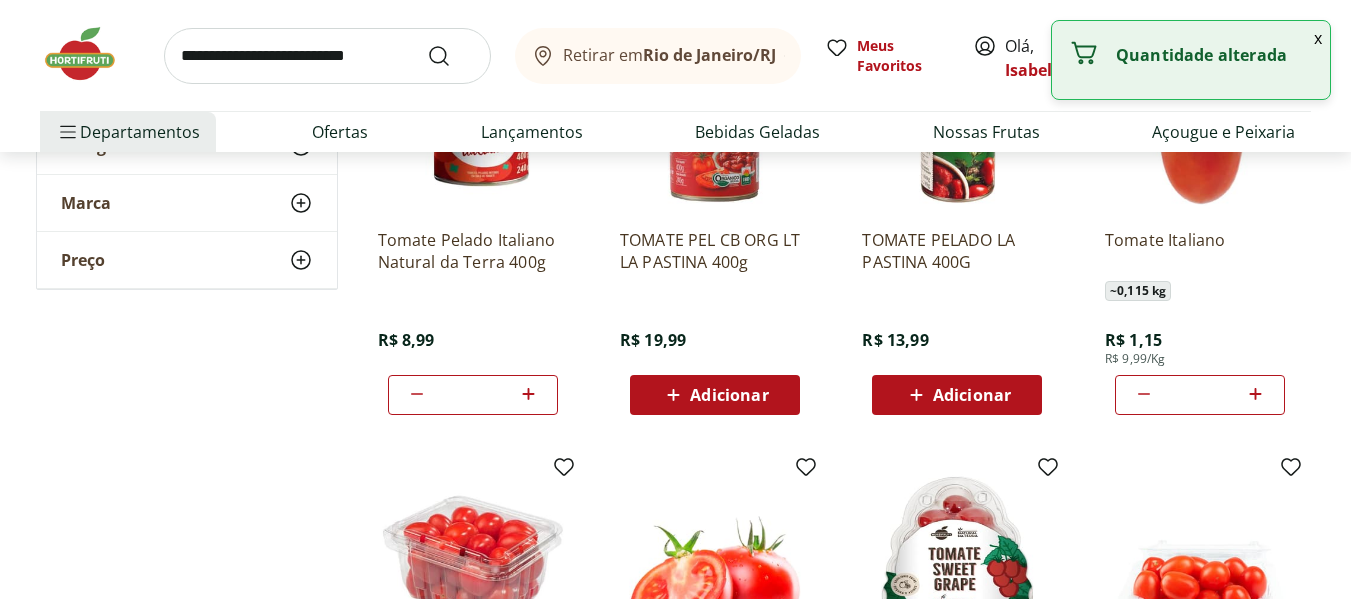 click 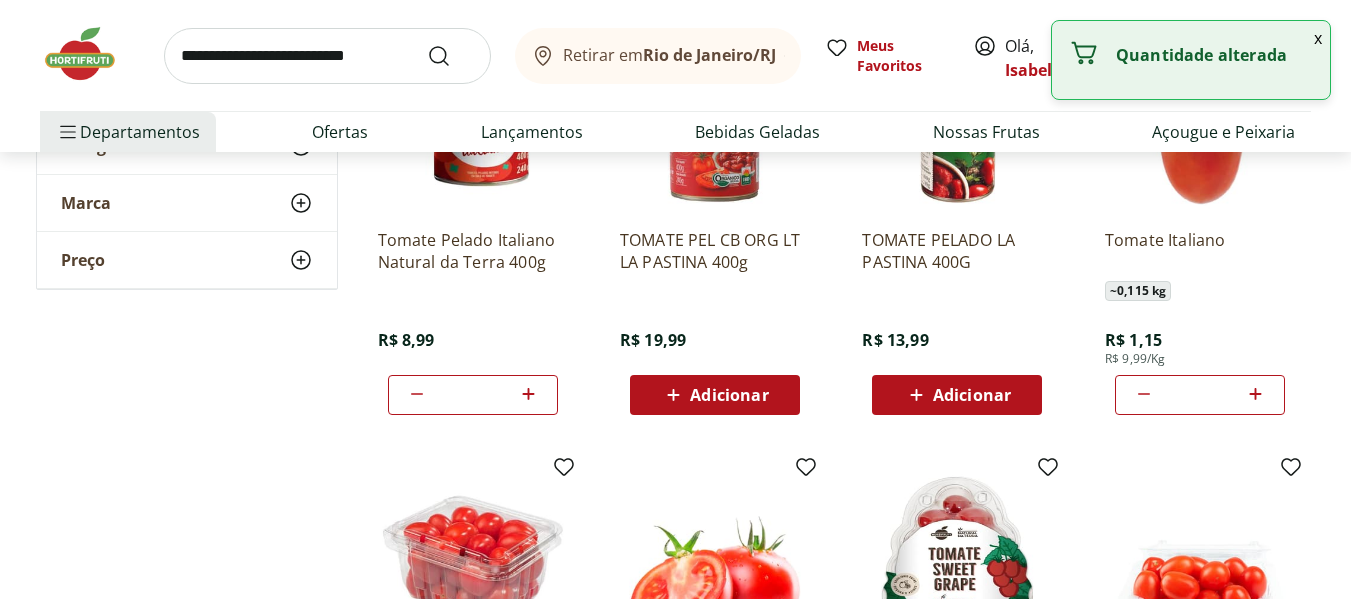 click 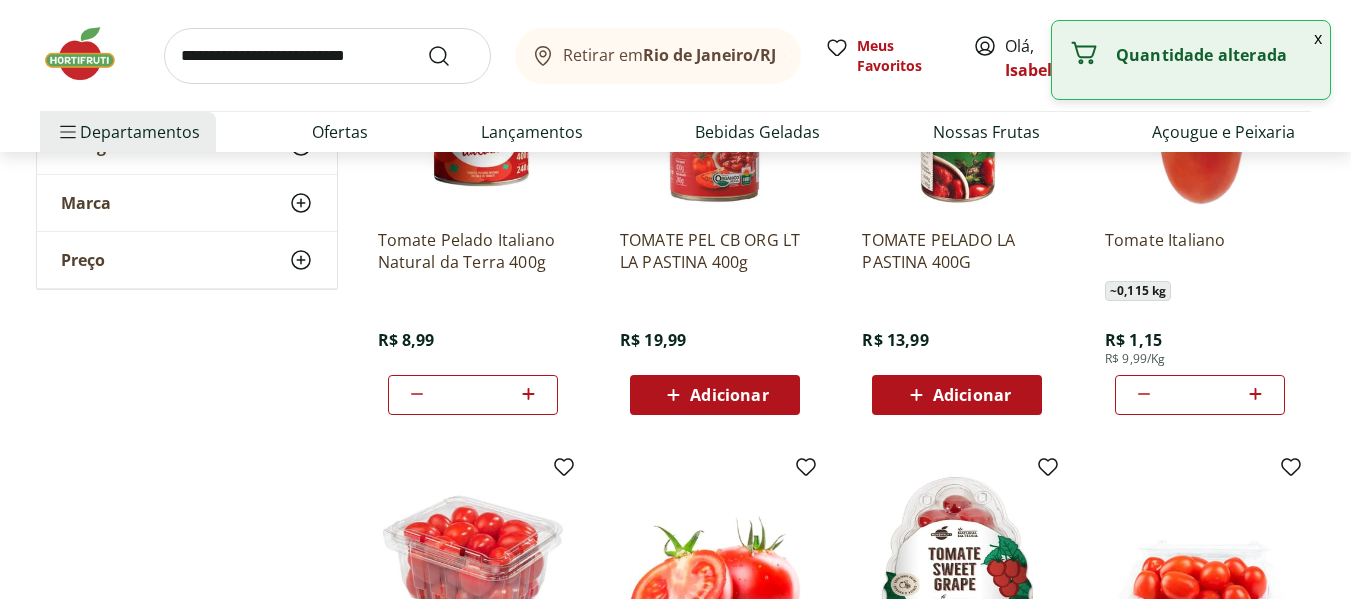 click 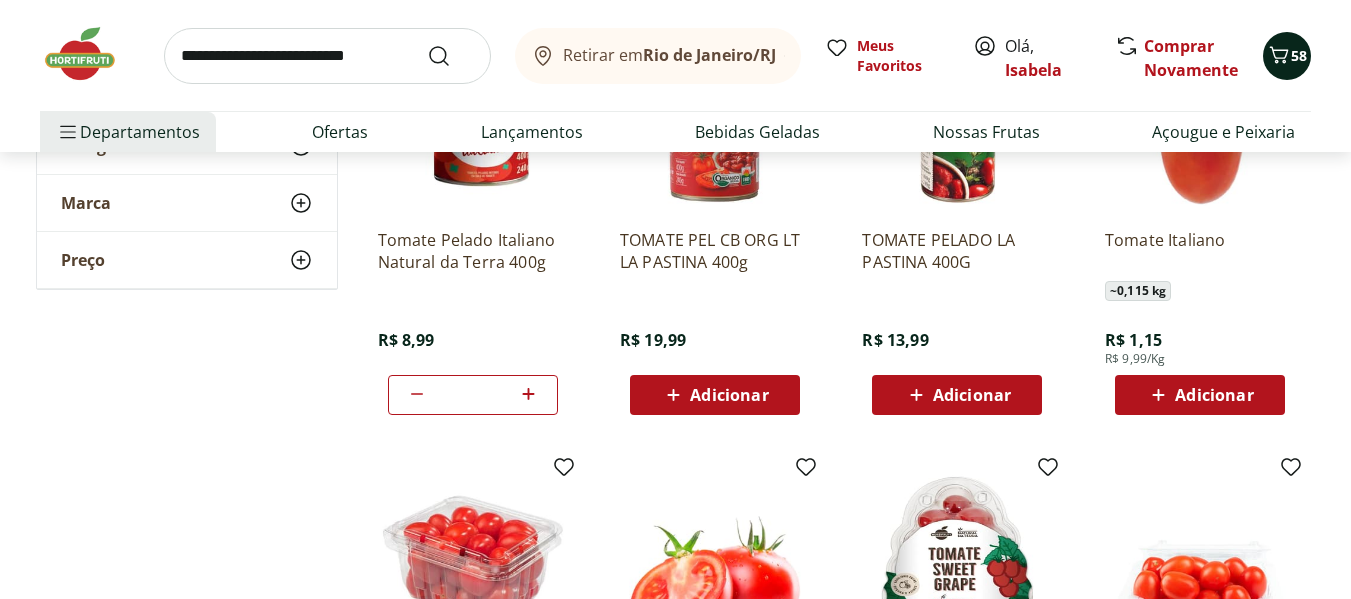 click 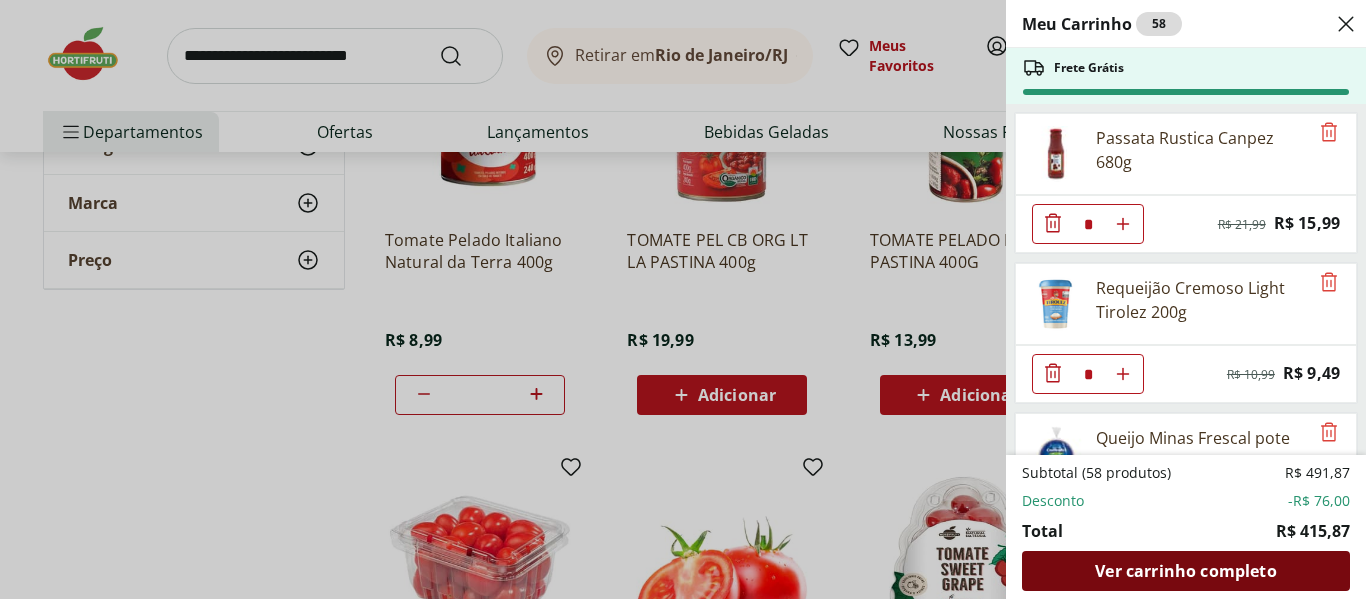 click on "Ver carrinho completo" at bounding box center (1185, 571) 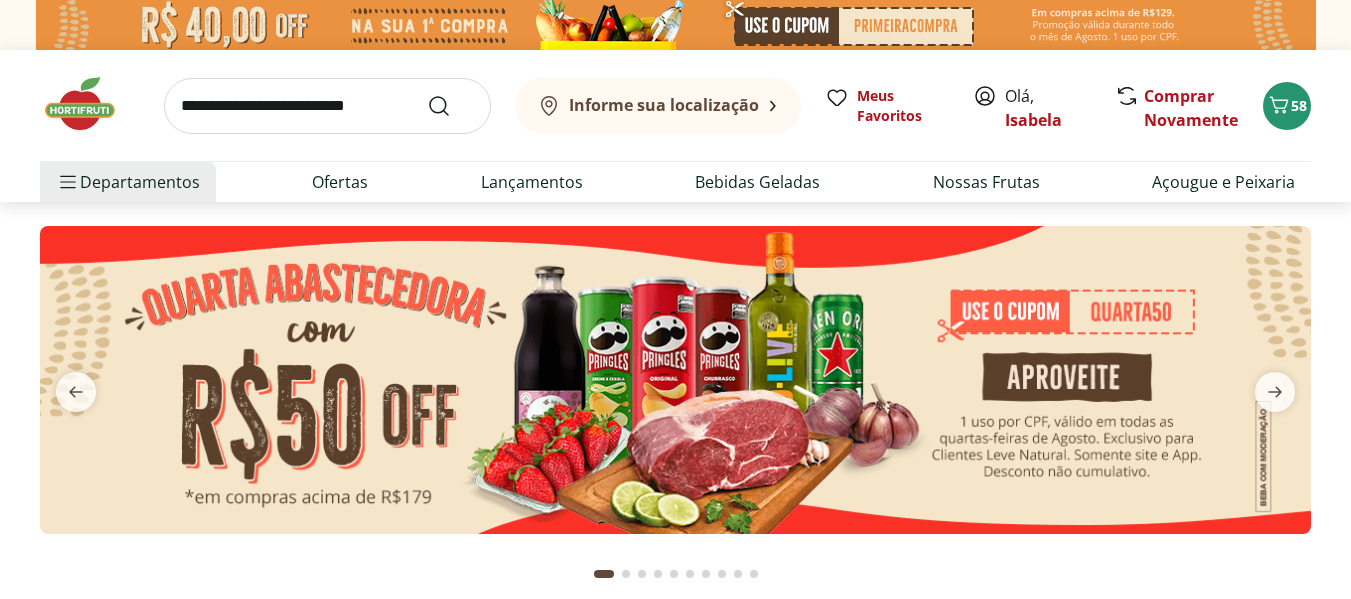 scroll, scrollTop: 0, scrollLeft: 0, axis: both 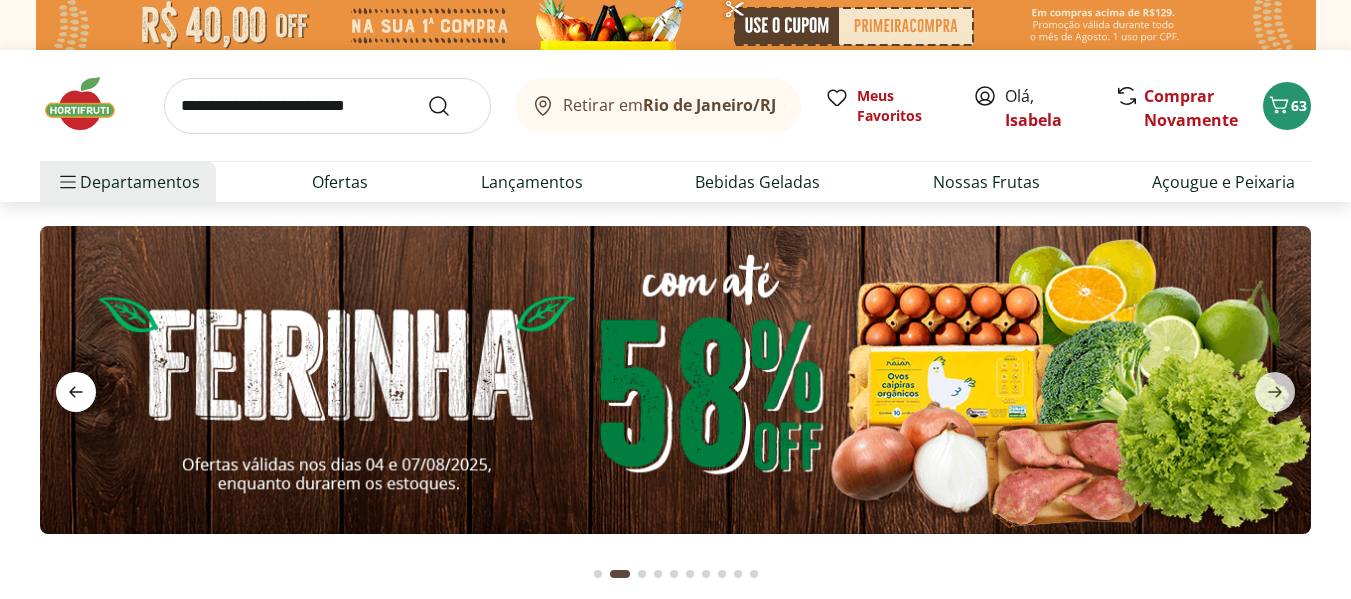click at bounding box center [76, 392] 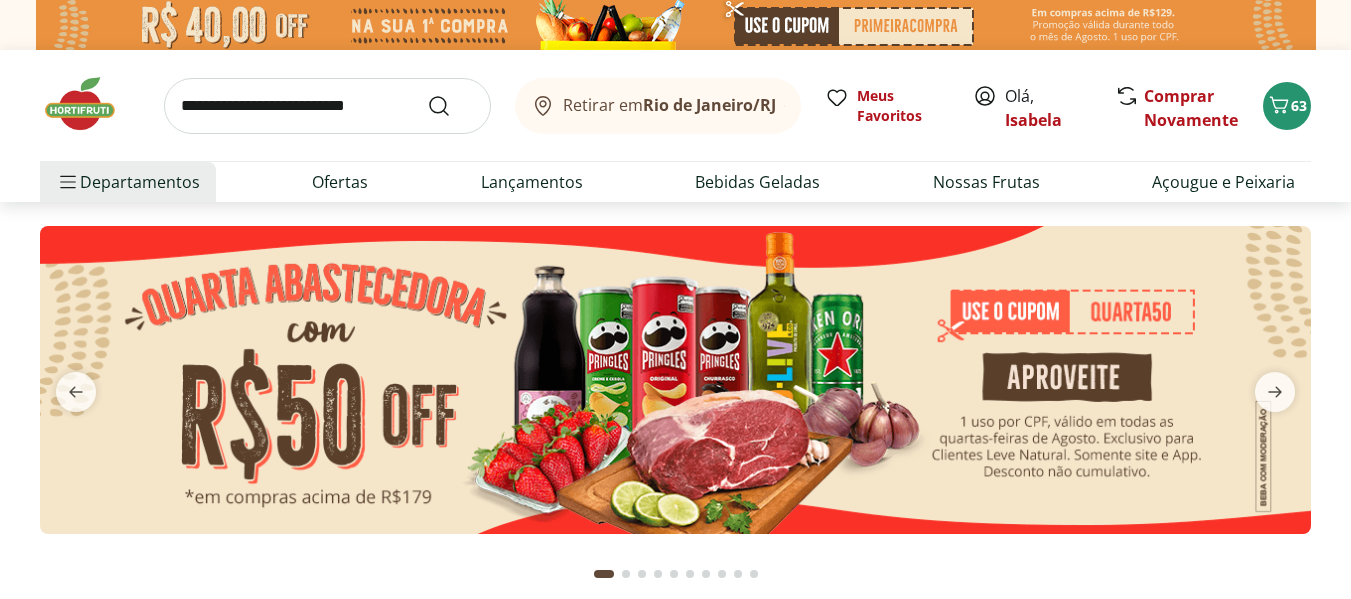click at bounding box center [675, 380] 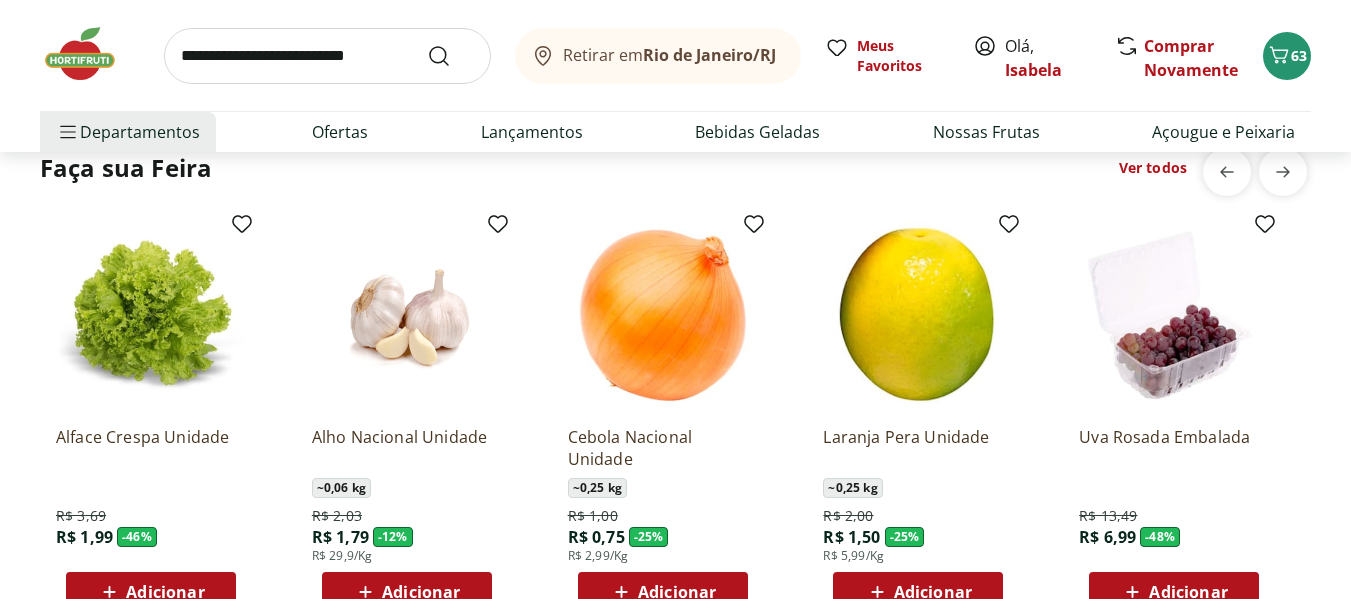 scroll, scrollTop: 2000, scrollLeft: 0, axis: vertical 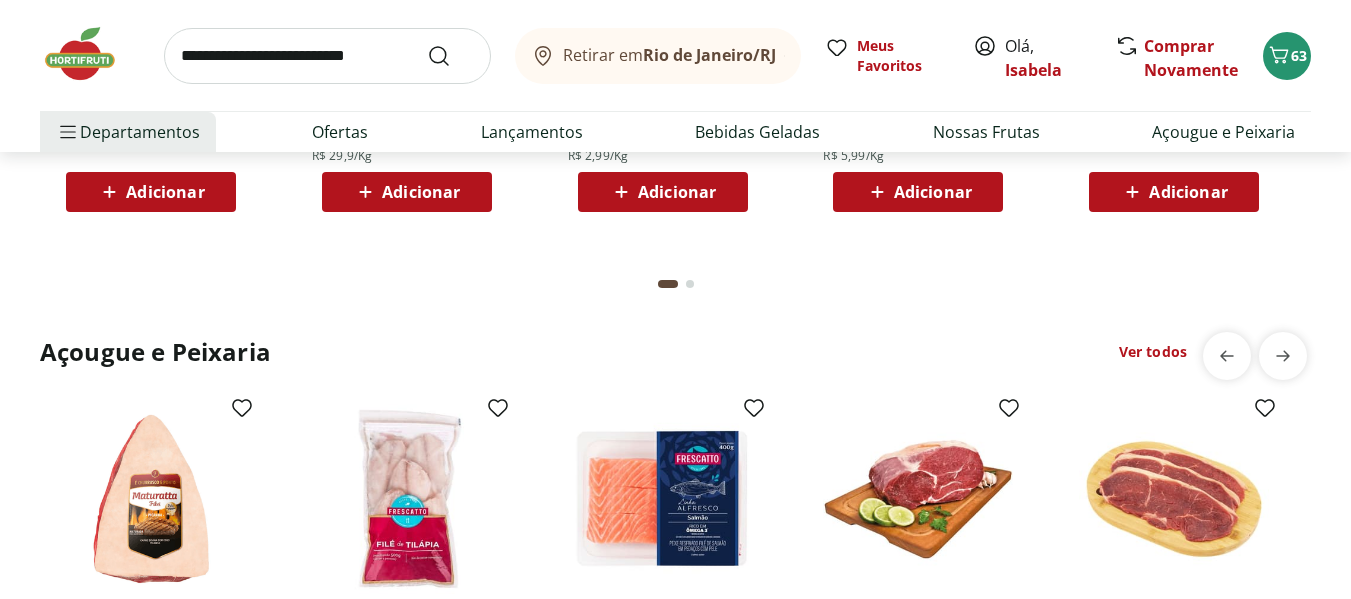 click on "Adicionar" at bounding box center (677, 192) 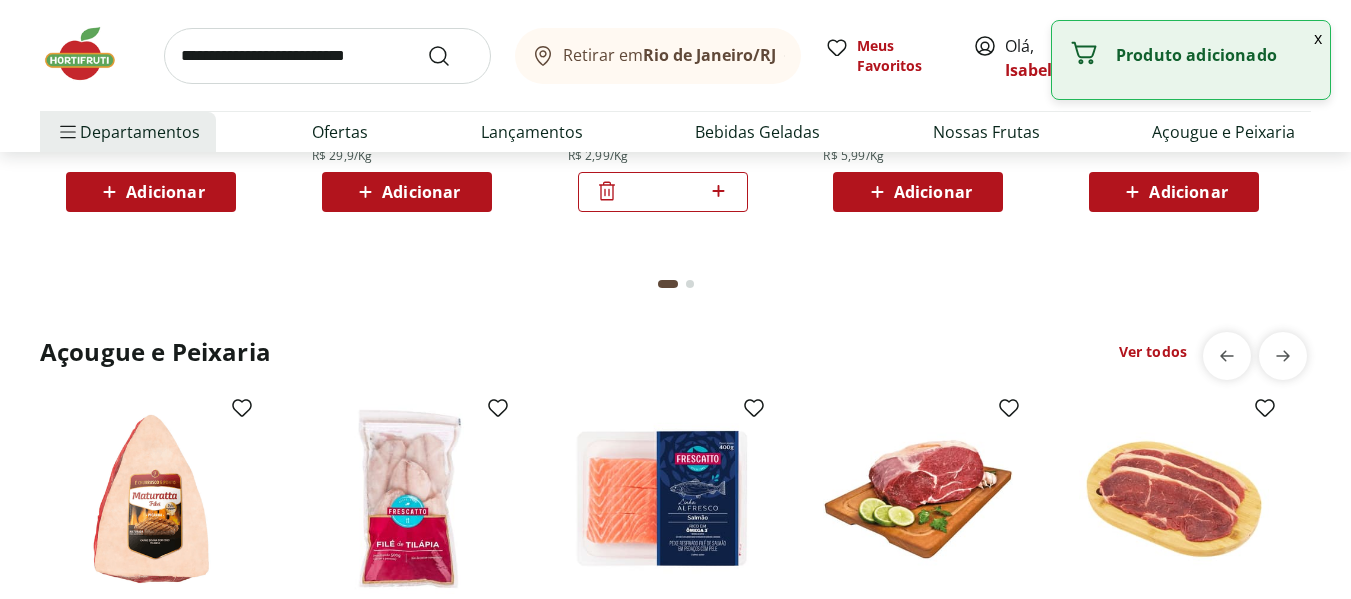 click 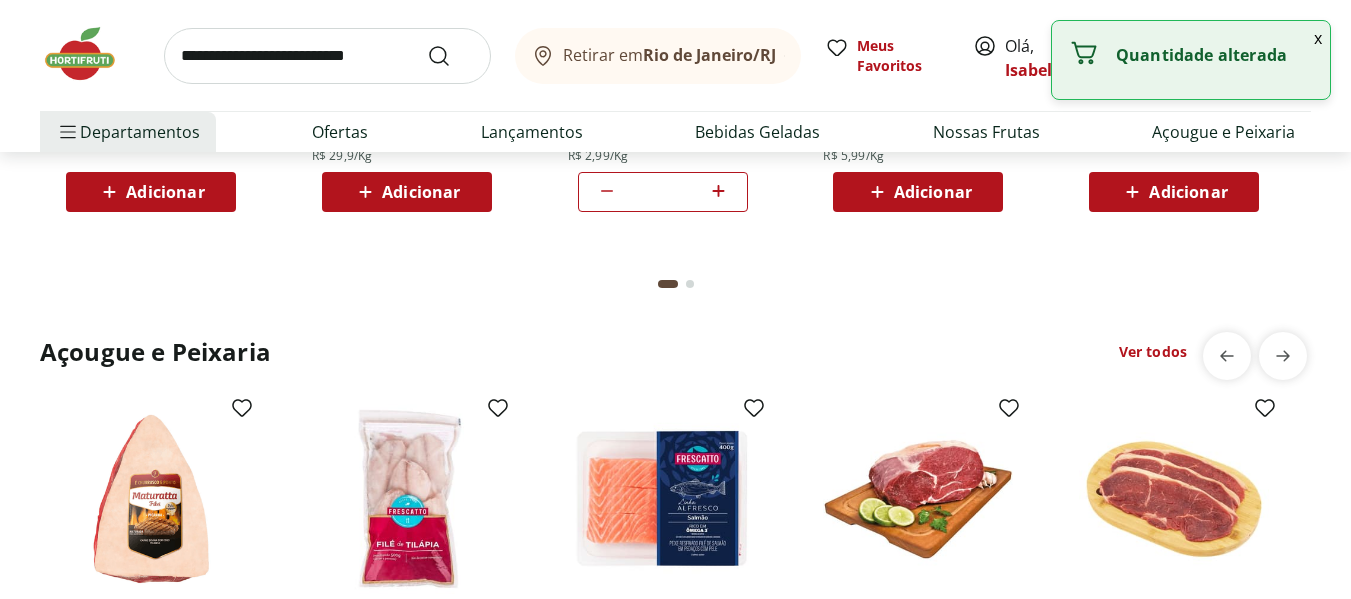 click 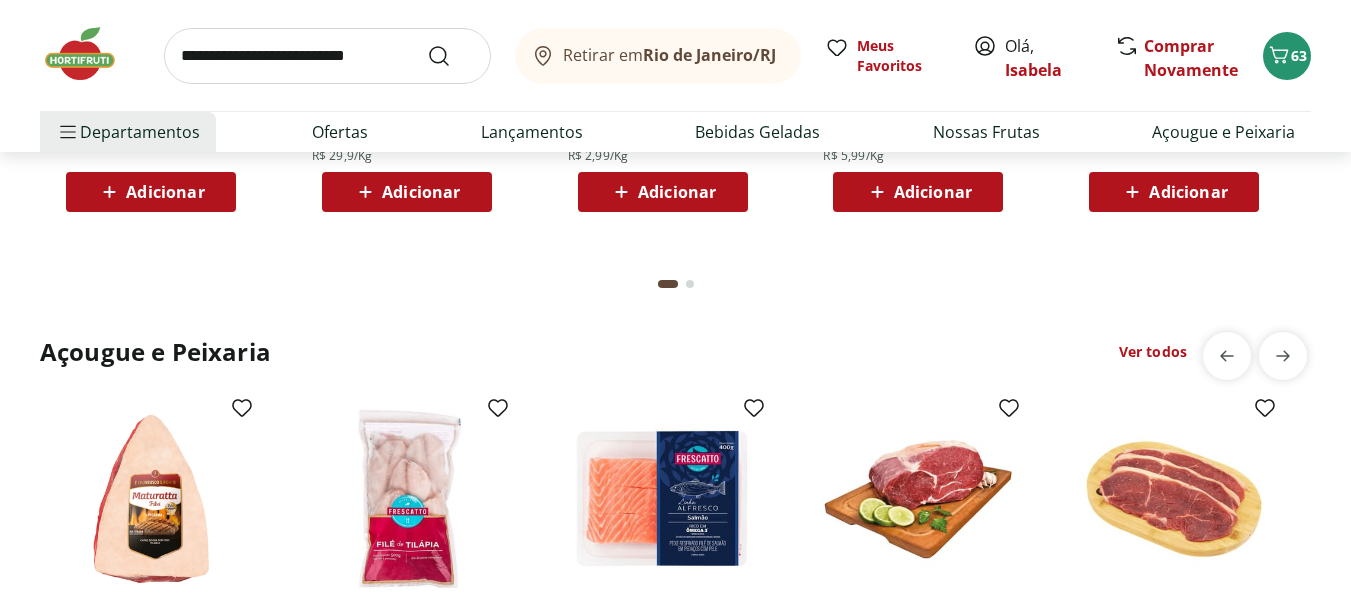 scroll, scrollTop: 2400, scrollLeft: 0, axis: vertical 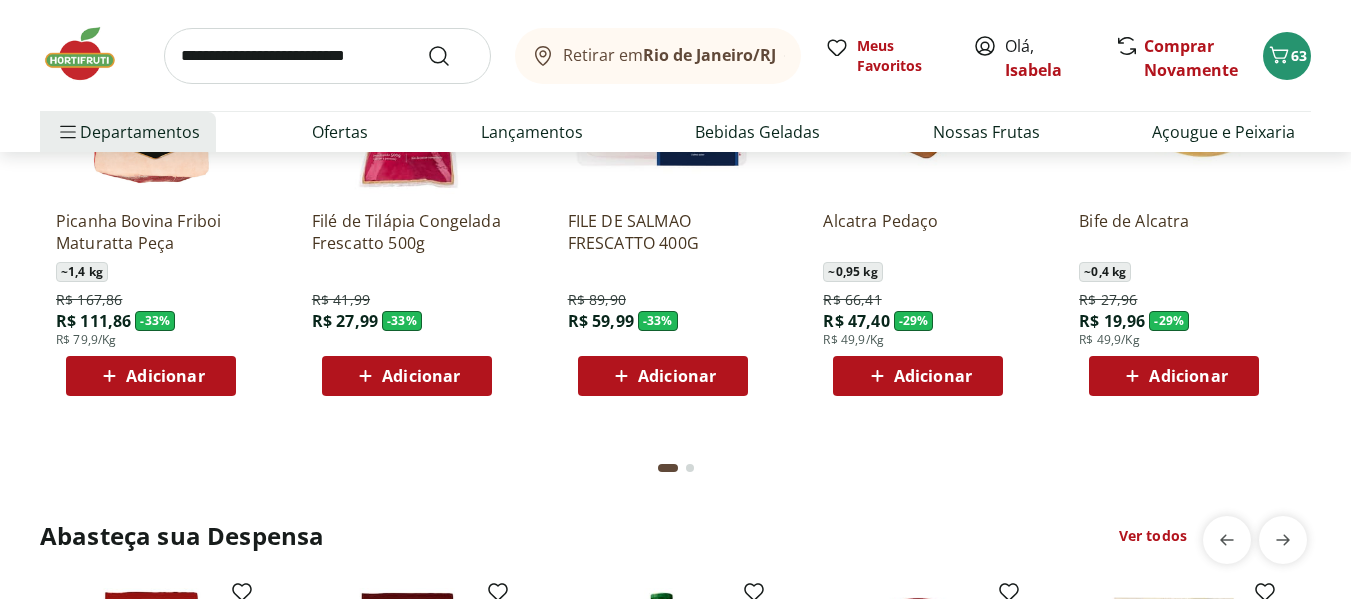 click on "Adicionar" at bounding box center [663, -208] 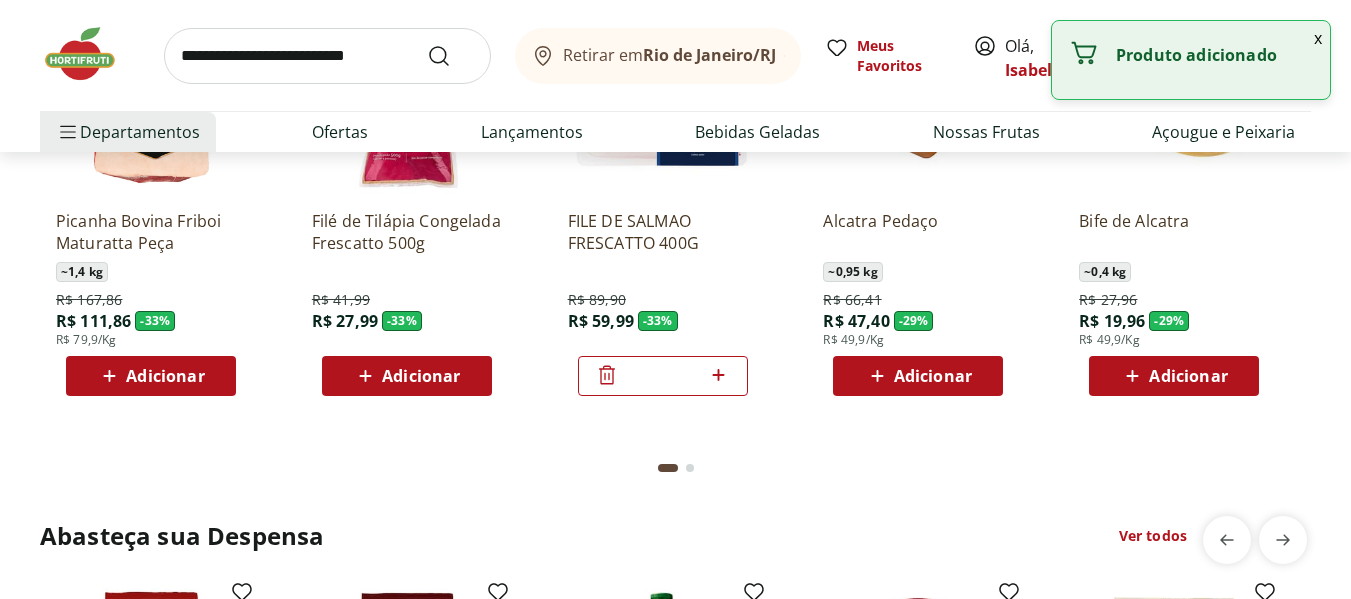 click 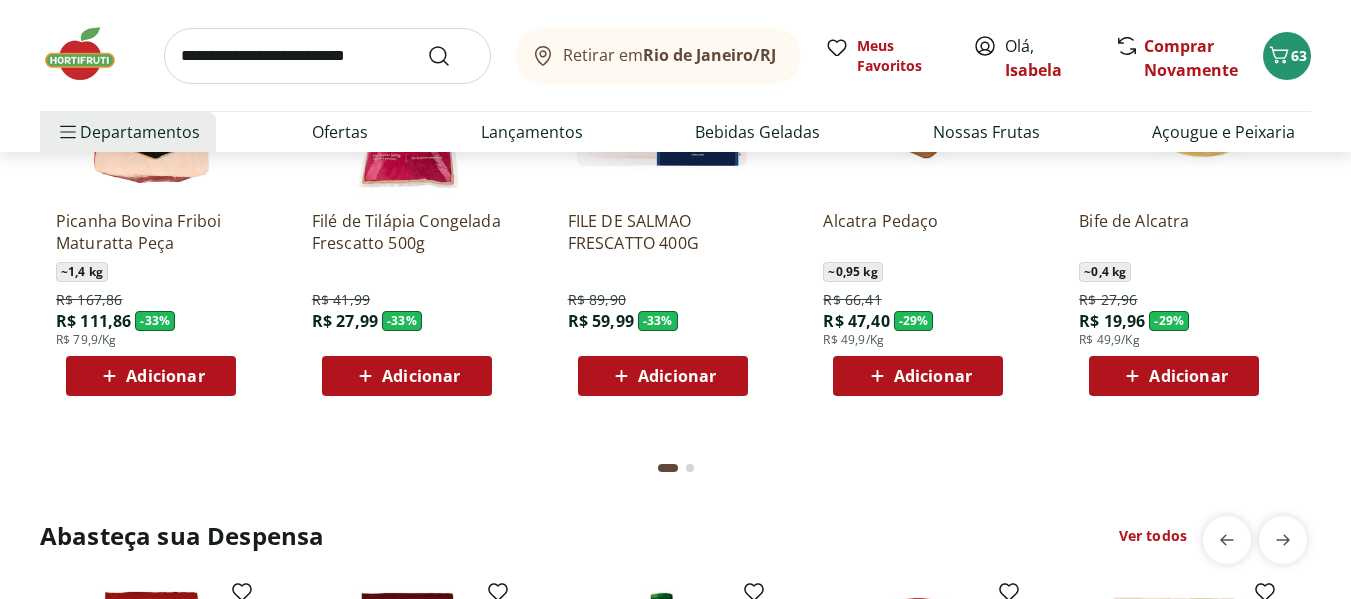 click on "Adicionar" at bounding box center [677, -208] 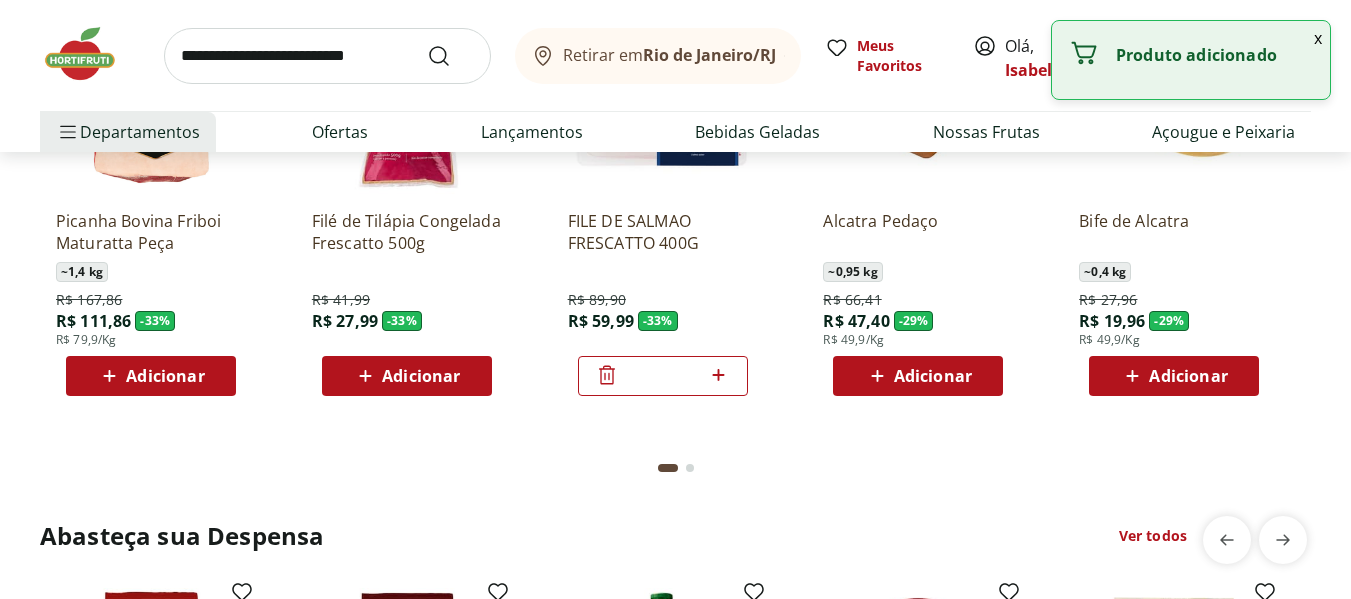 click 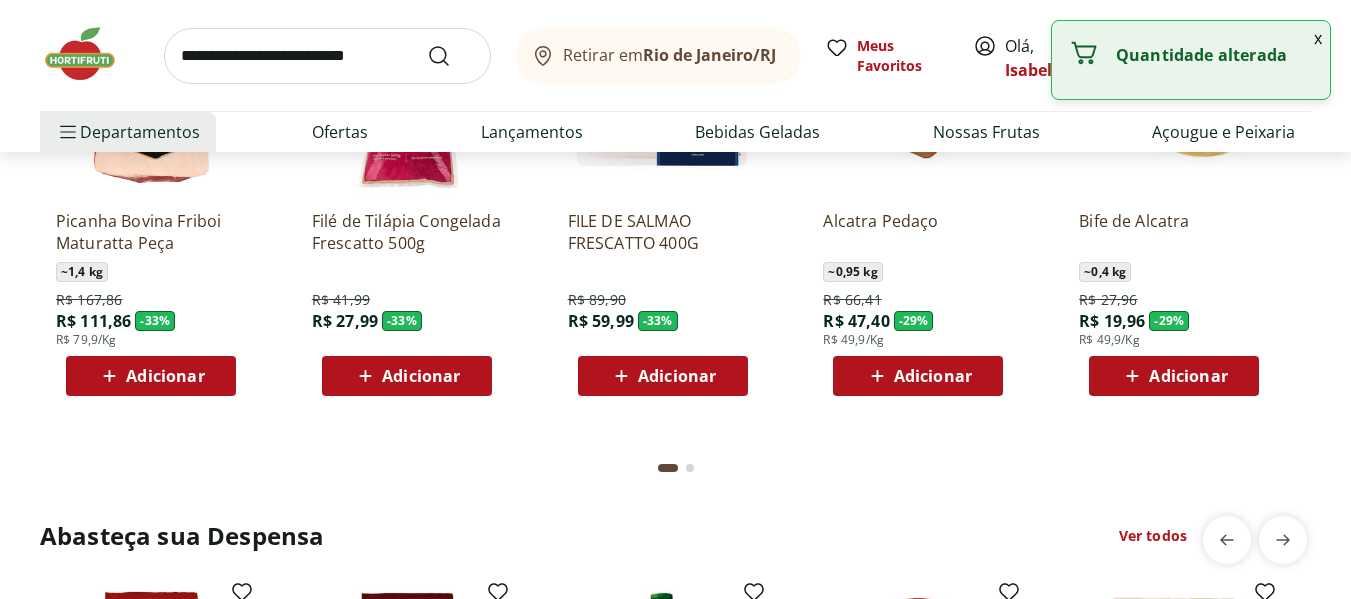 click on "Adicionar" at bounding box center (677, -208) 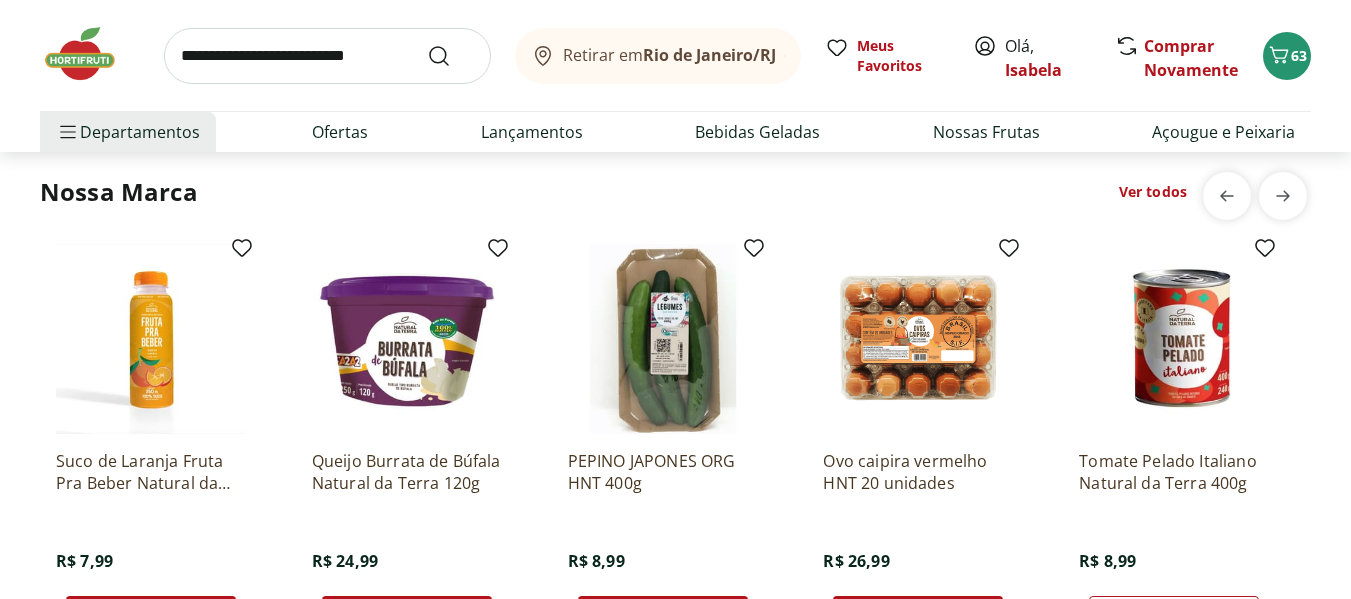 scroll, scrollTop: 4000, scrollLeft: 0, axis: vertical 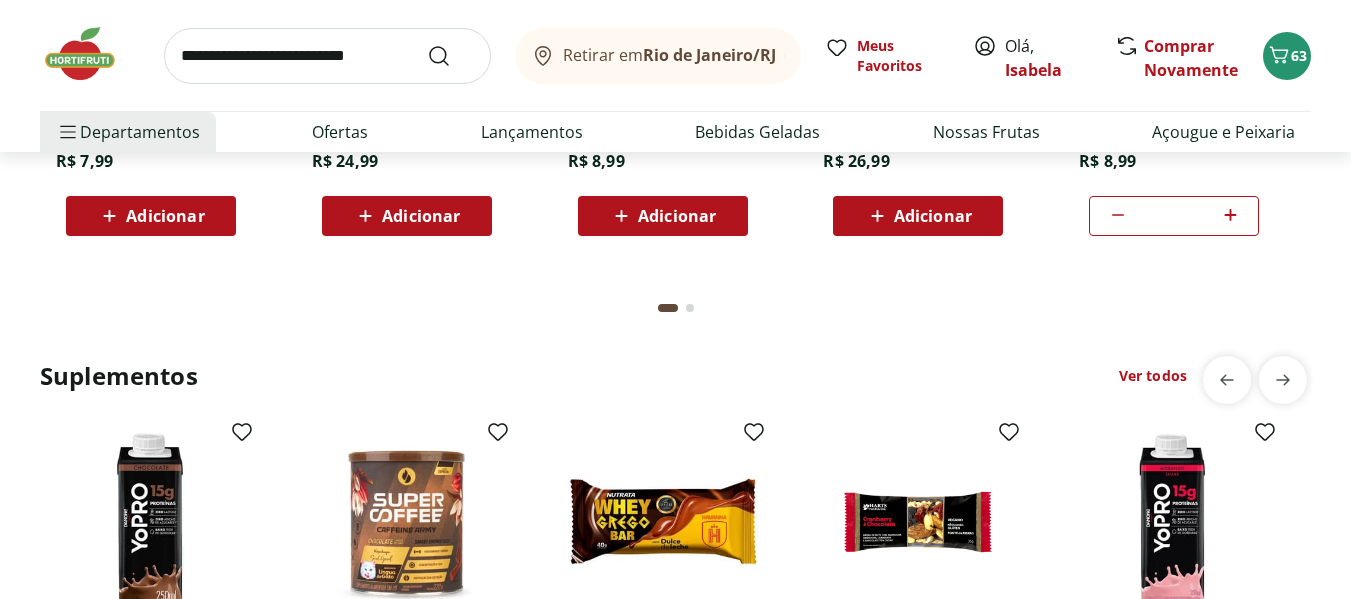 click on "Adicionar" at bounding box center (407, -1808) 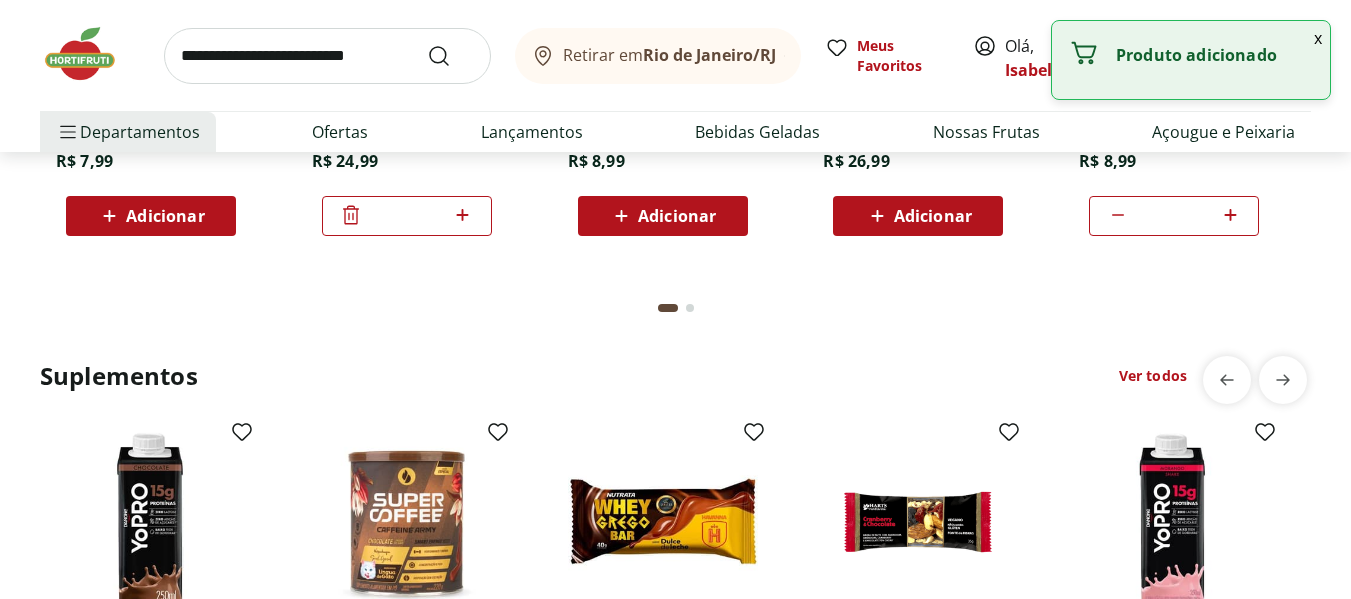 click 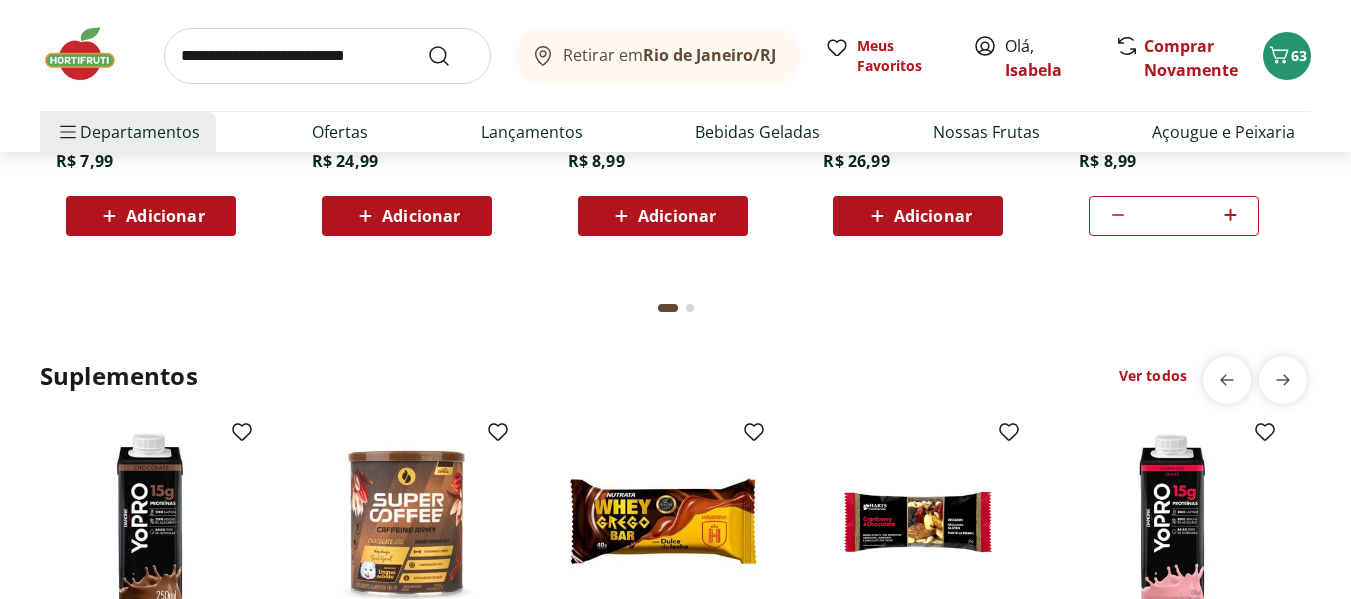 click 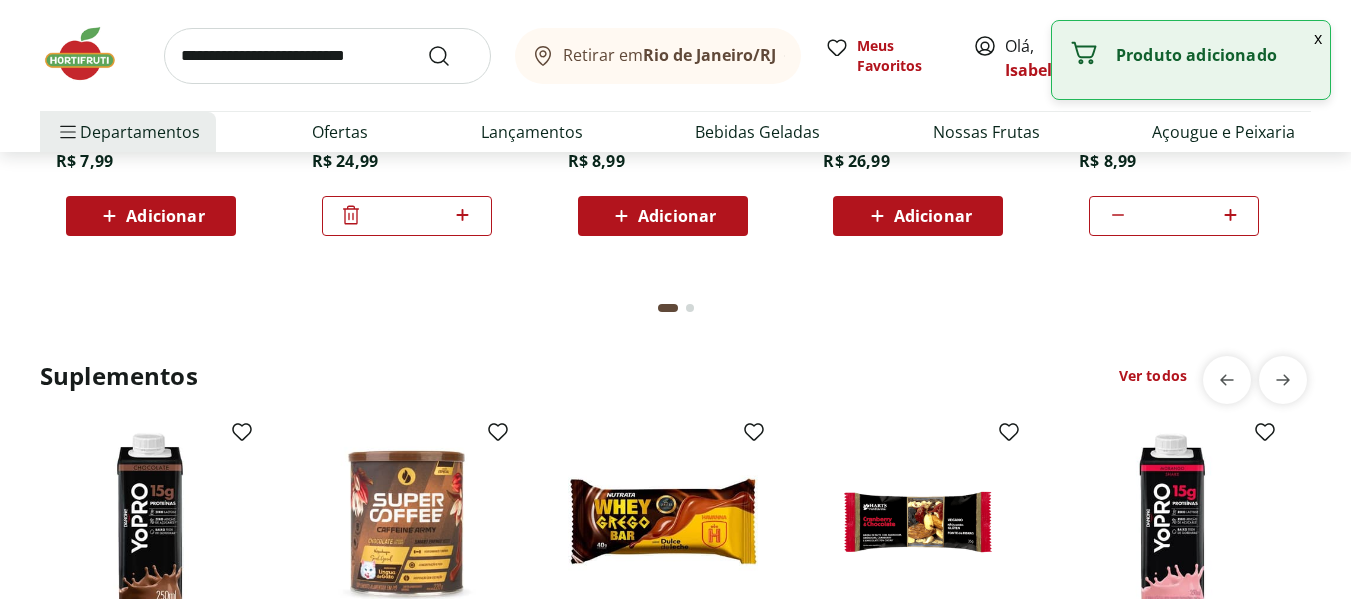 click 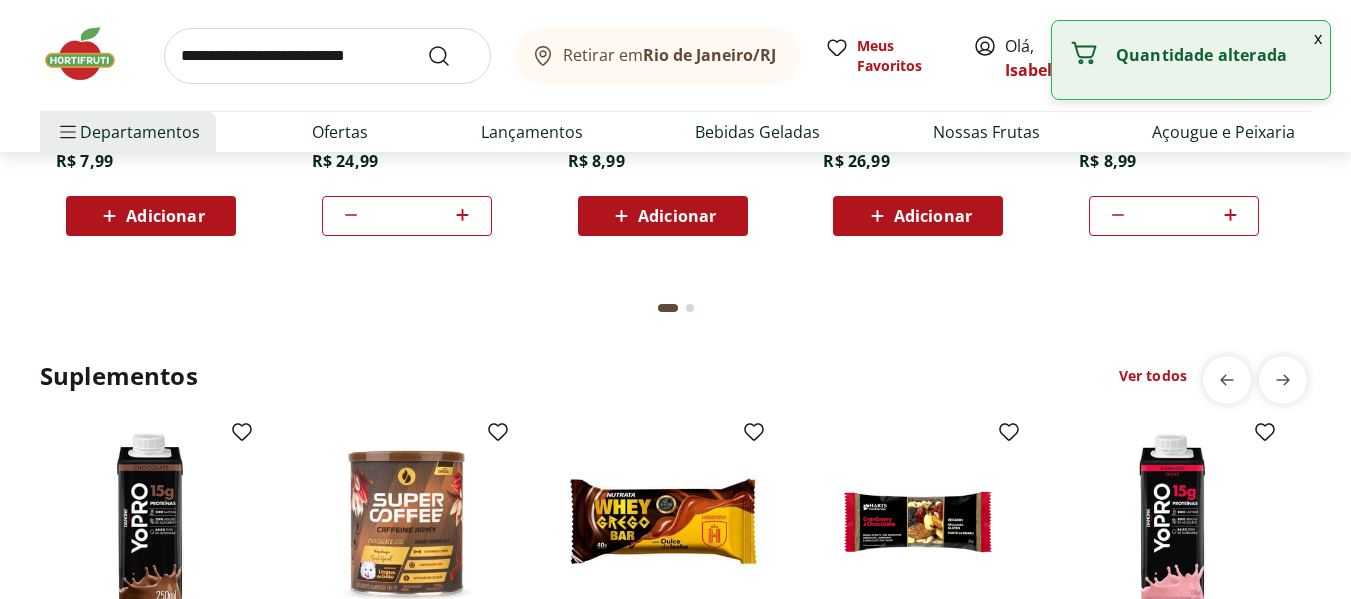 click 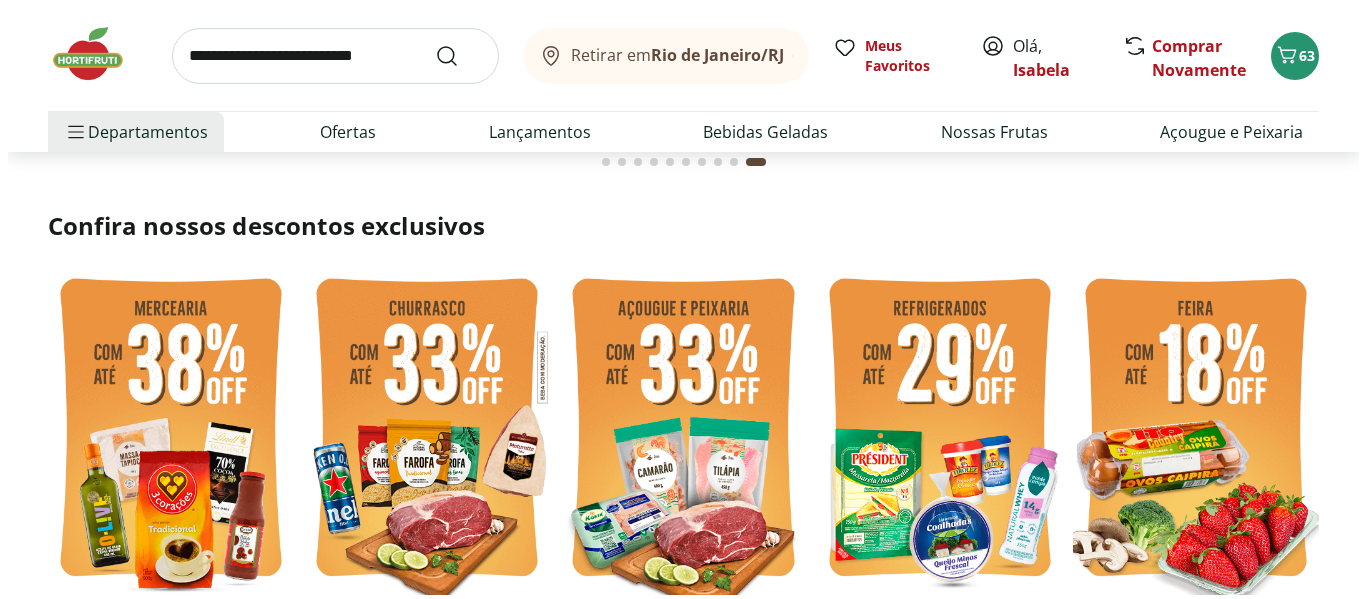 scroll, scrollTop: 400, scrollLeft: 0, axis: vertical 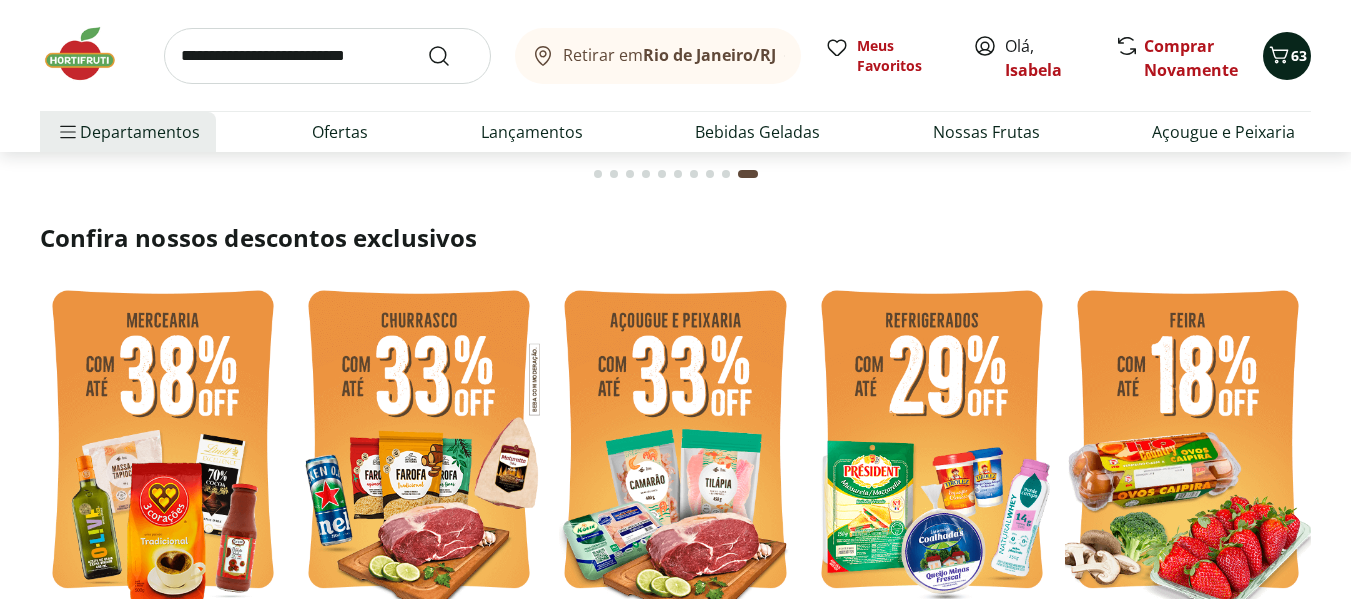 click on "63" at bounding box center [1299, 55] 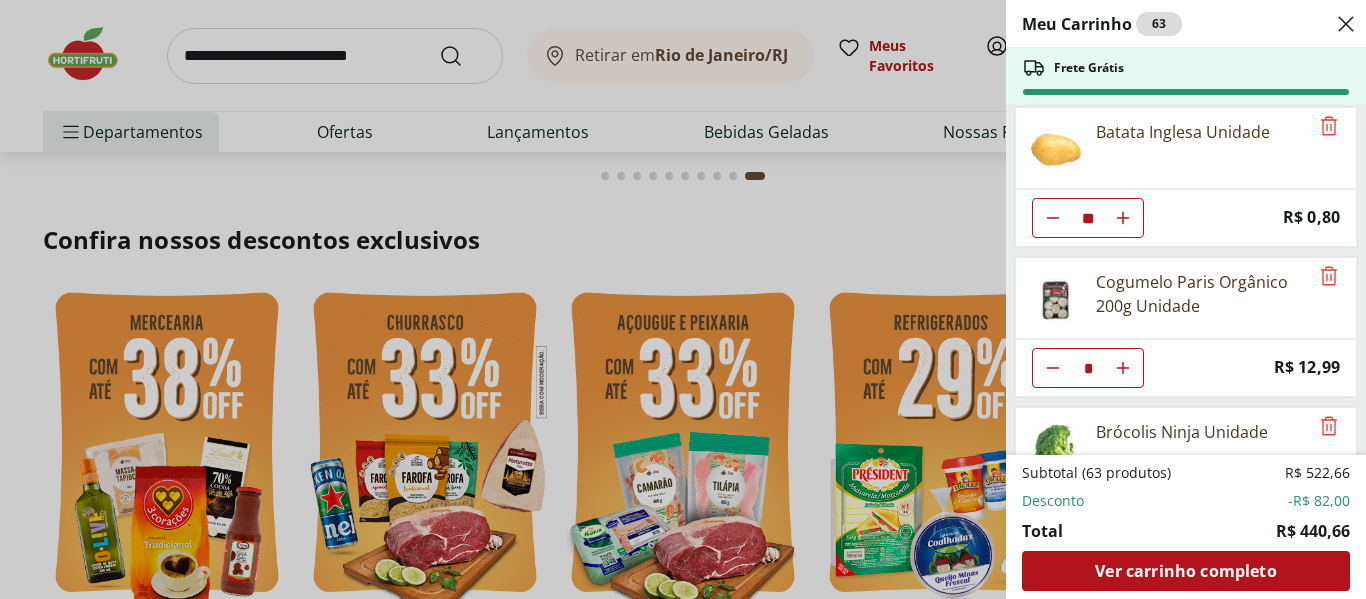 scroll, scrollTop: 2166, scrollLeft: 0, axis: vertical 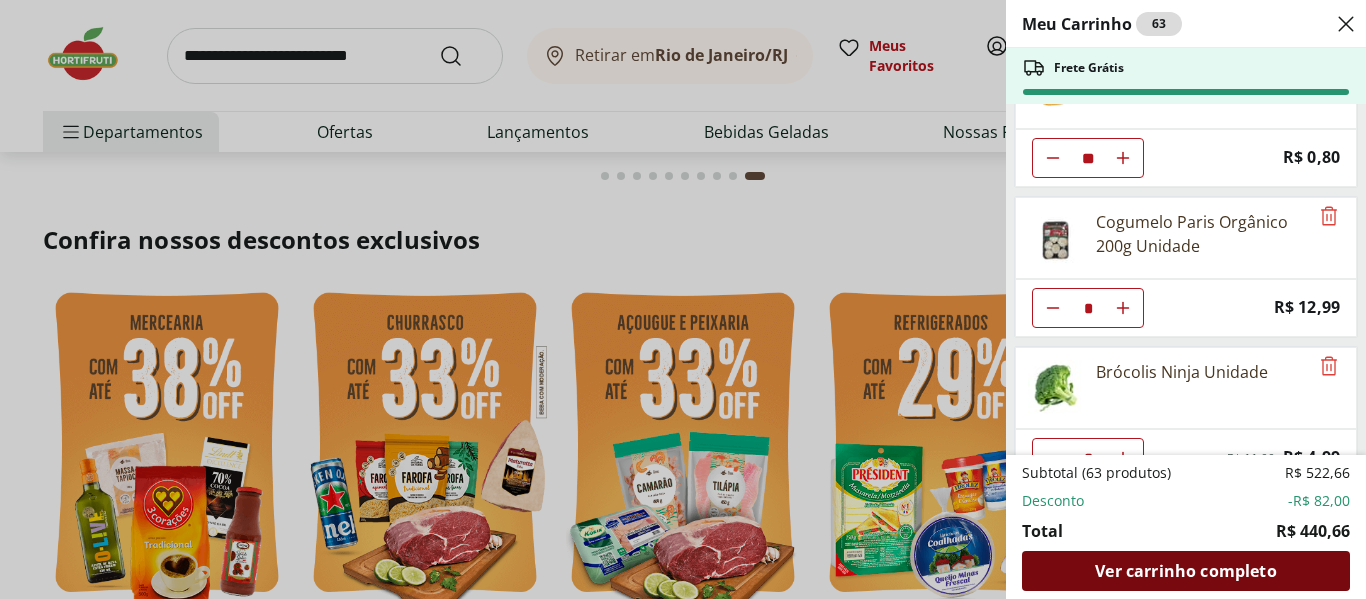 click on "Ver carrinho completo" at bounding box center (1185, 571) 